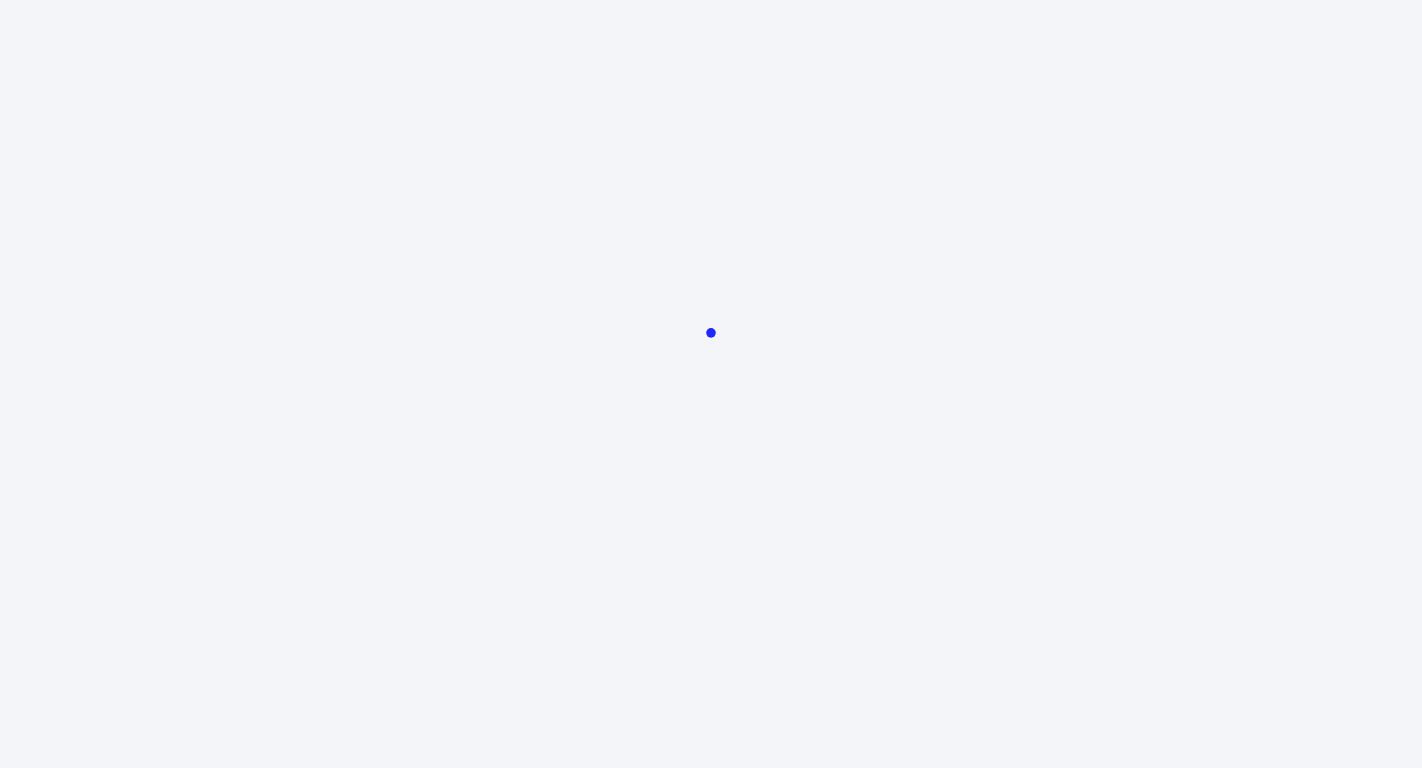 scroll, scrollTop: 0, scrollLeft: 0, axis: both 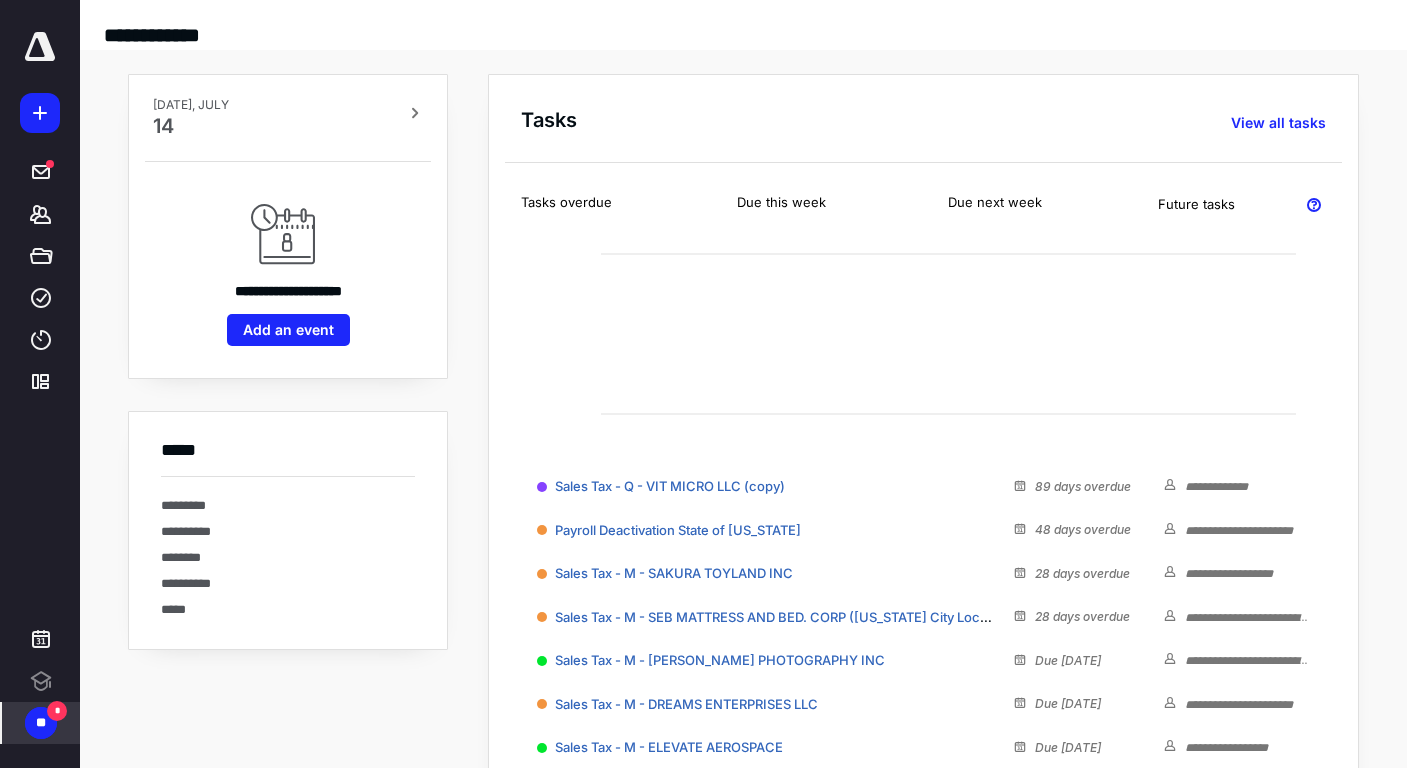 click on "**" at bounding box center [41, 723] 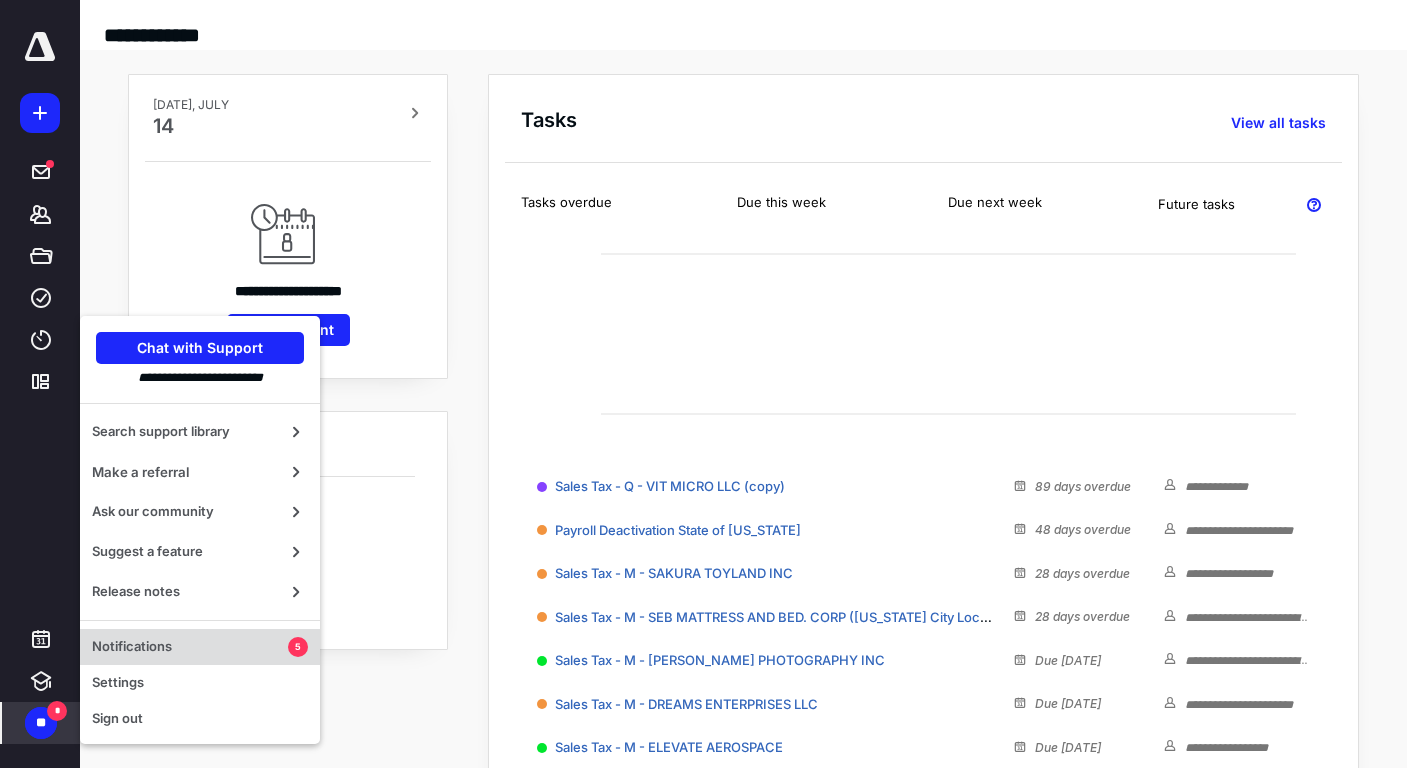 click on "Notifications 5" at bounding box center [200, 647] 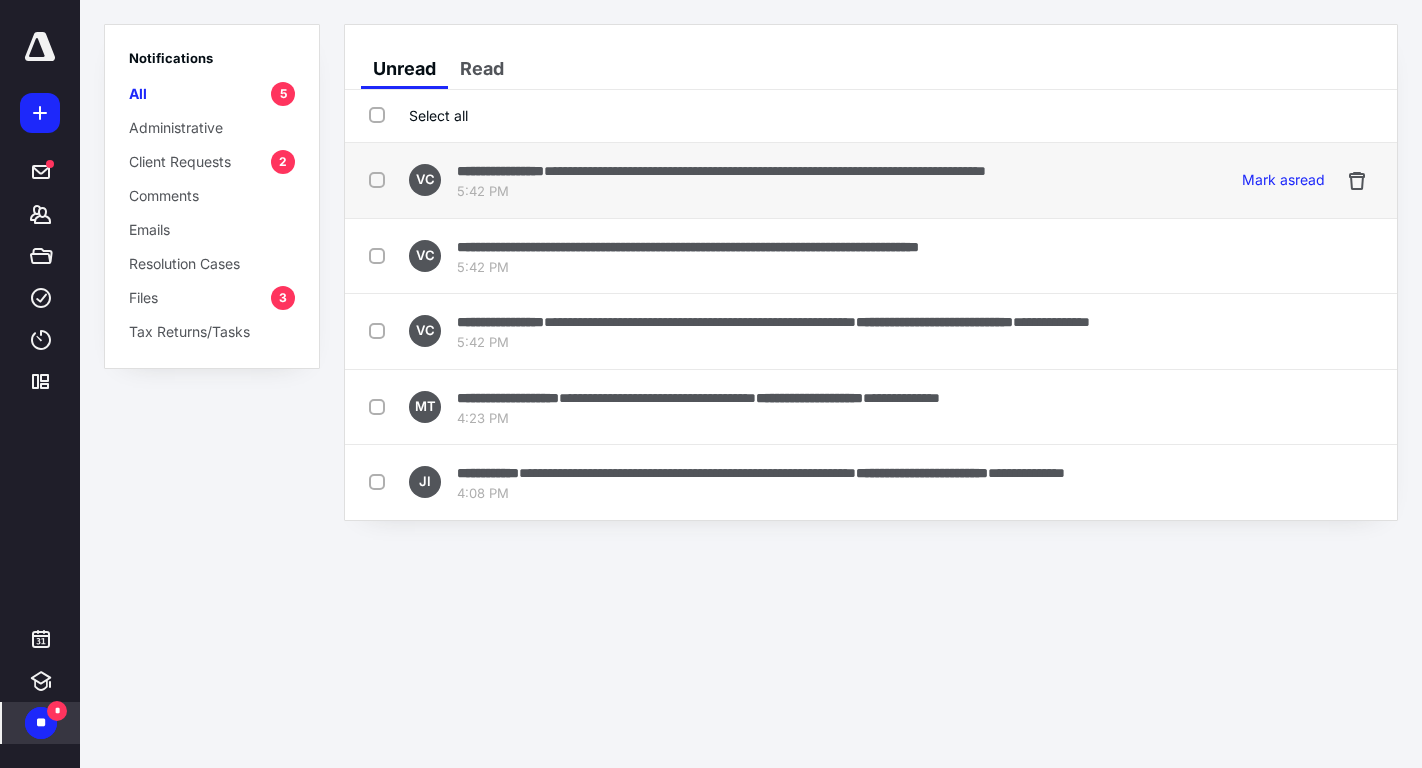 click on "5:42 PM" at bounding box center (721, 192) 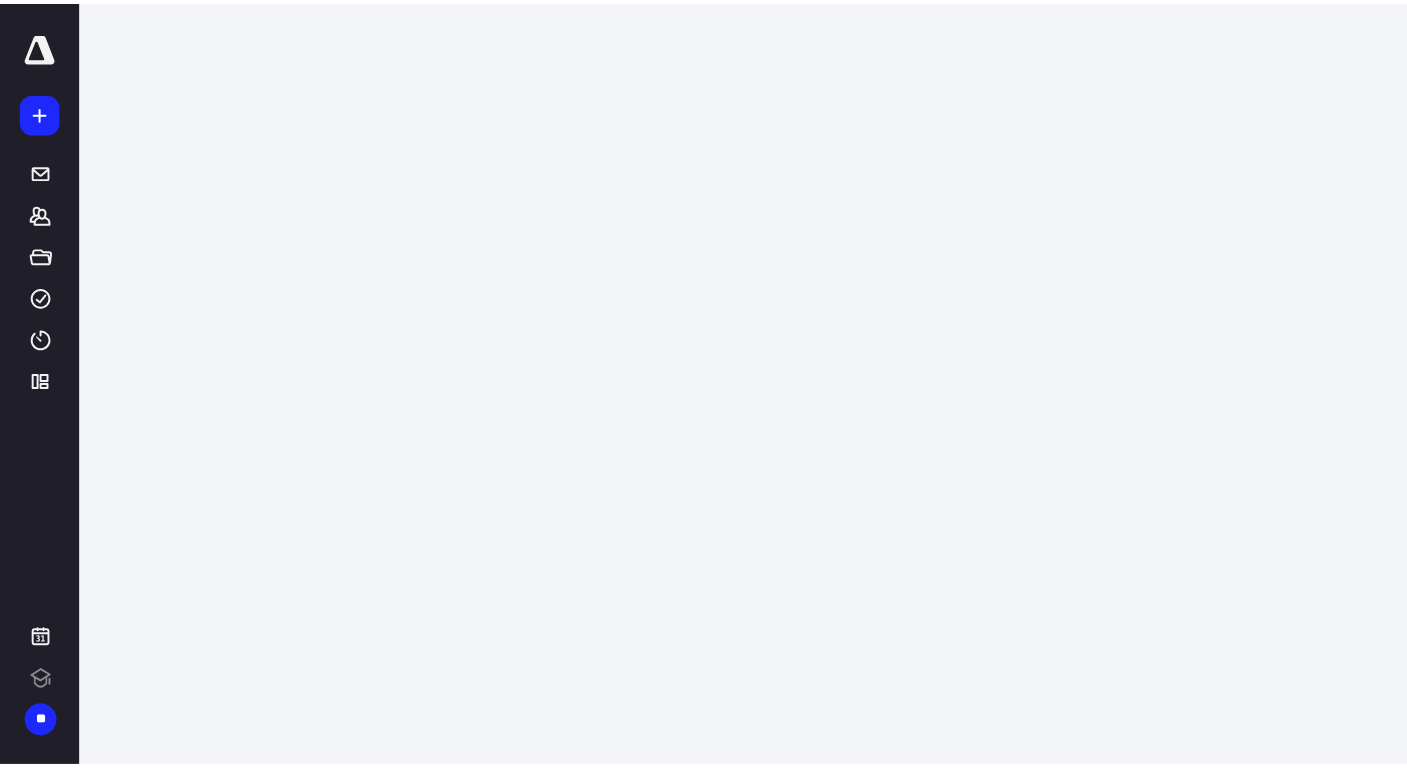 scroll, scrollTop: 0, scrollLeft: 0, axis: both 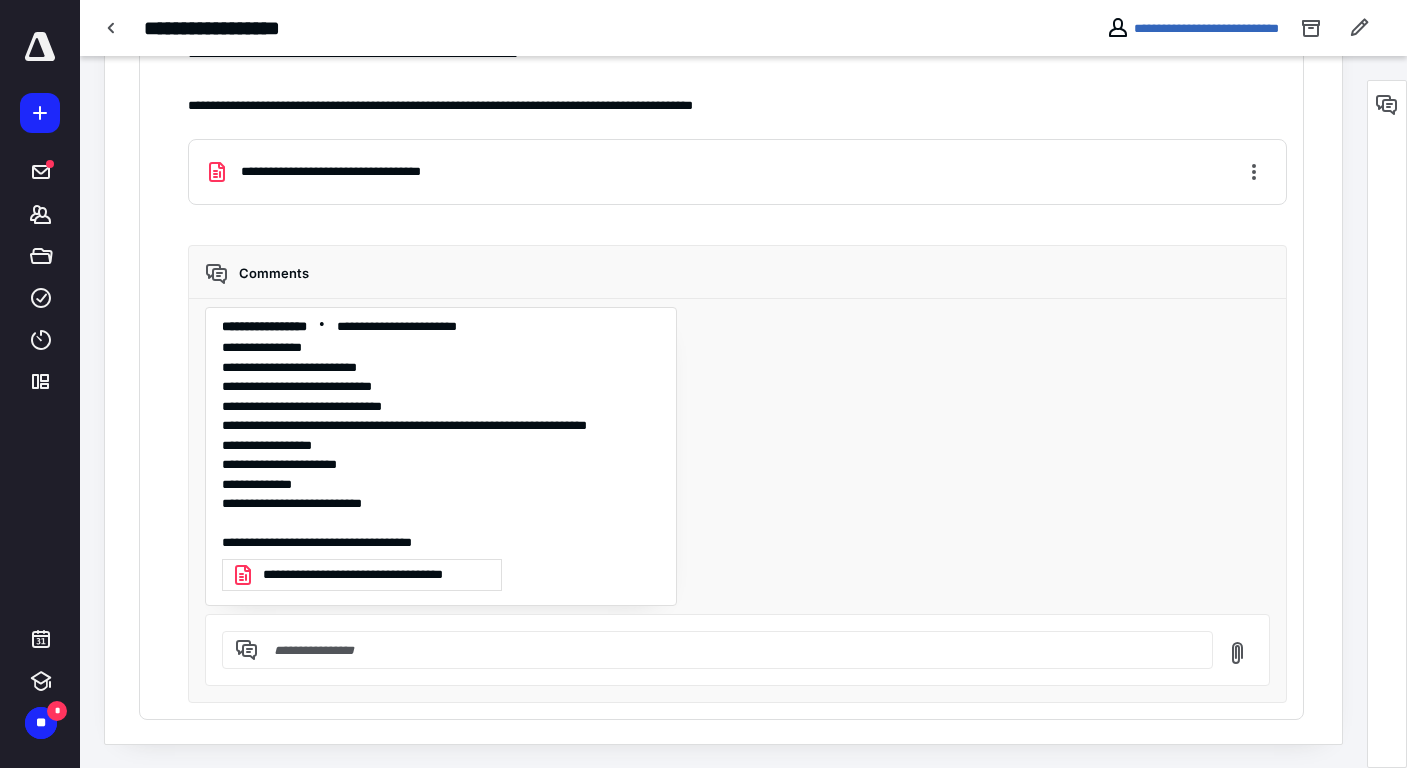 click on "**********" at bounding box center (376, 575) 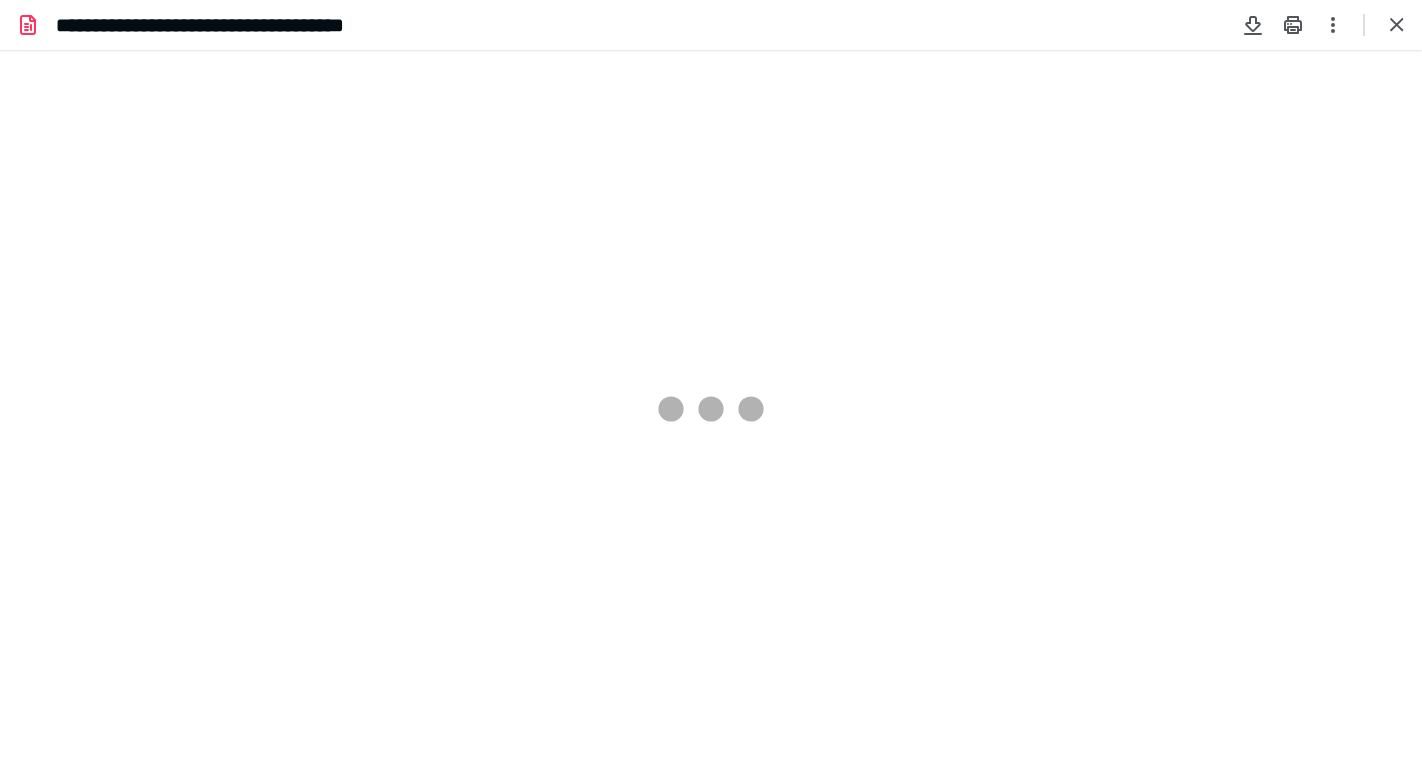 scroll, scrollTop: 0, scrollLeft: 0, axis: both 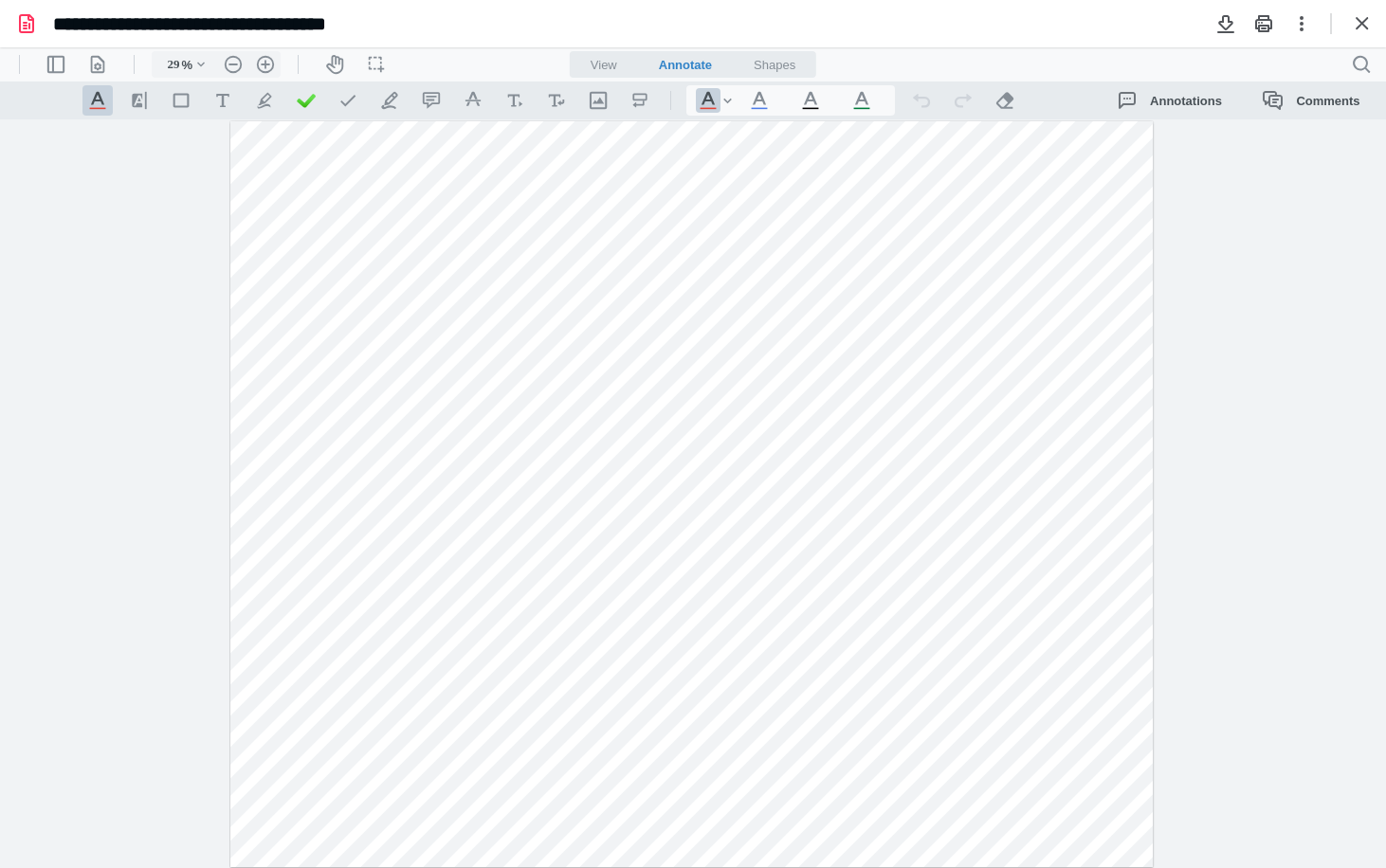 type on "26" 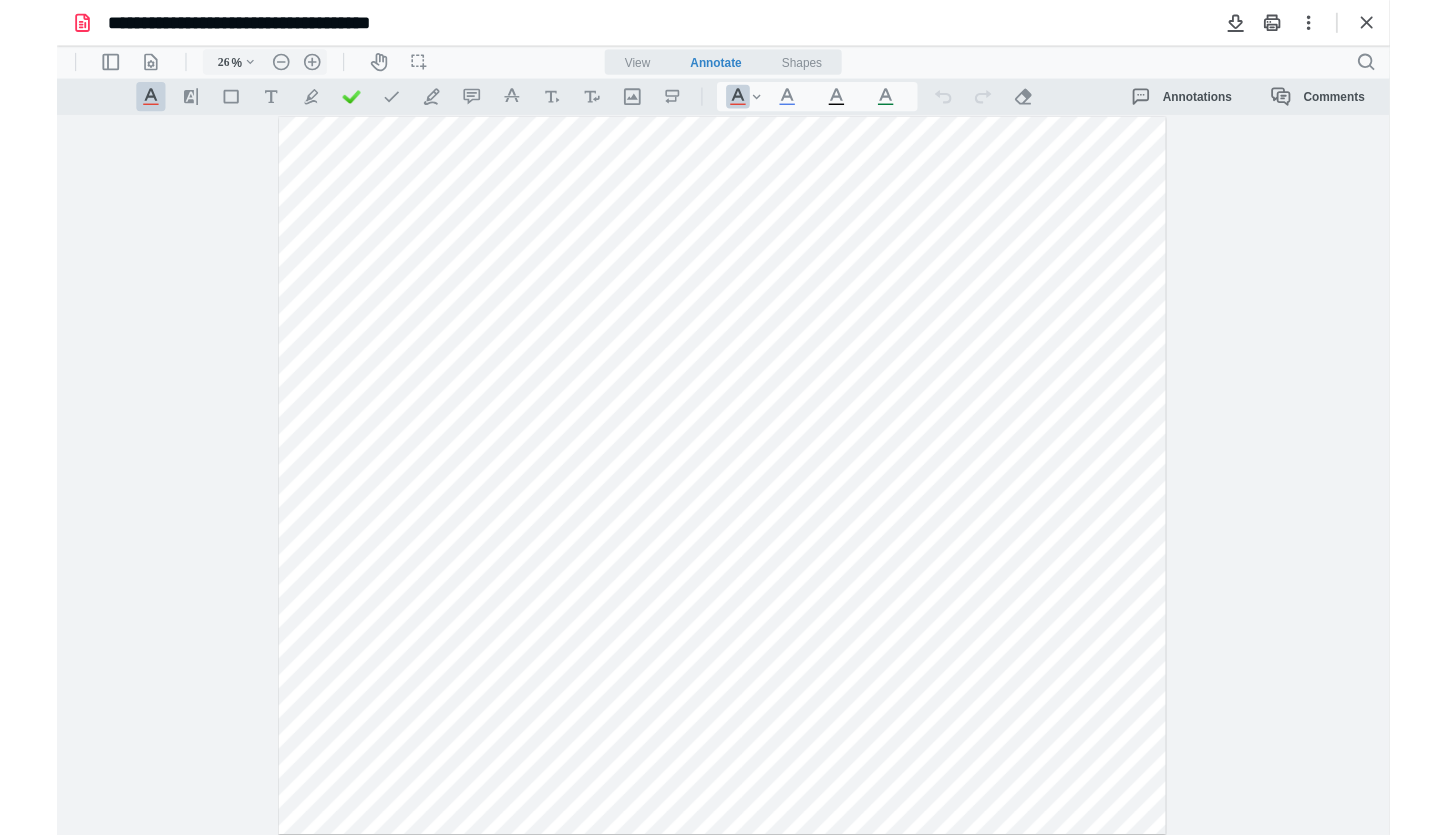 scroll, scrollTop: 1301, scrollLeft: 0, axis: vertical 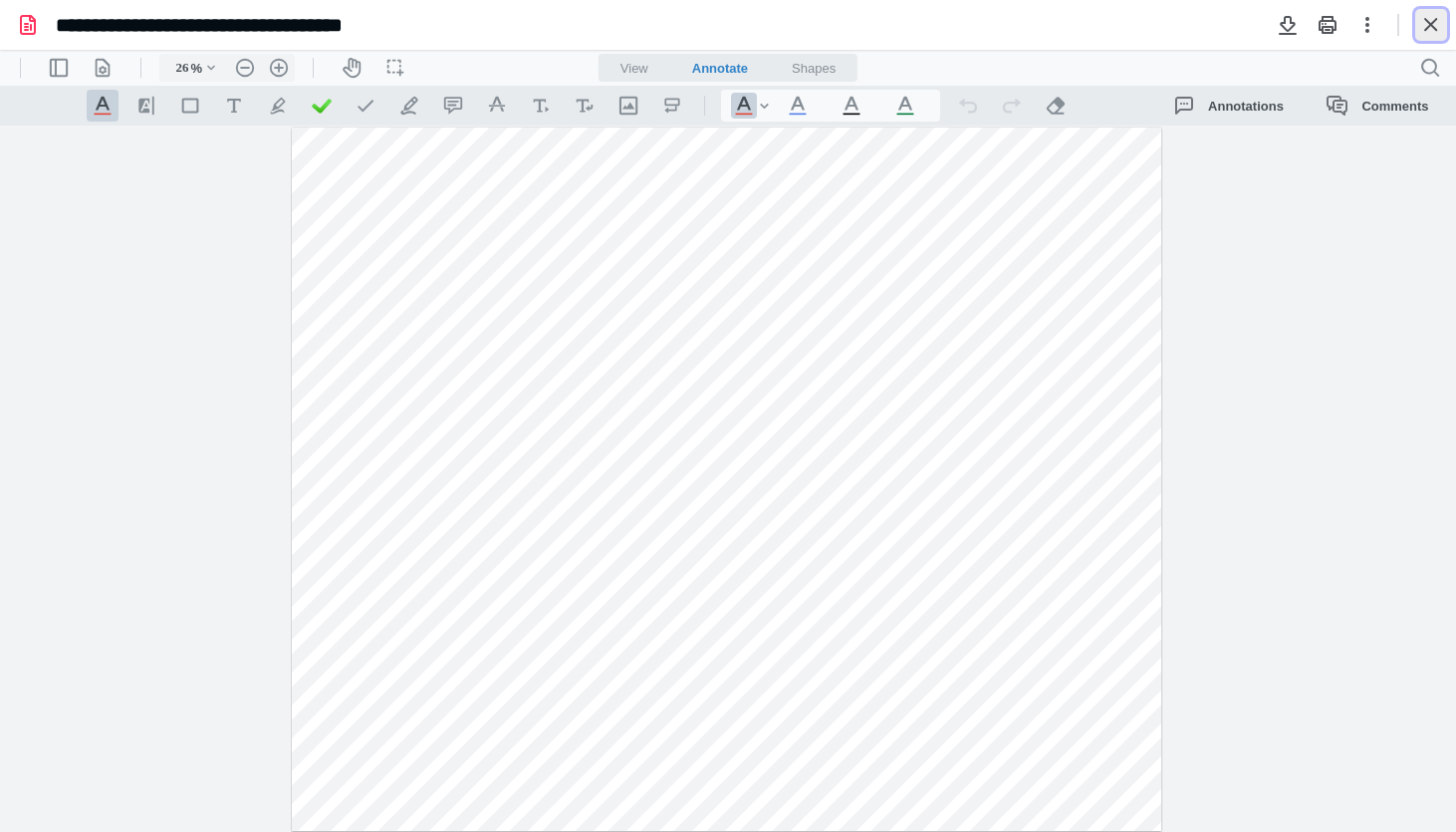 click at bounding box center [1431, 25] 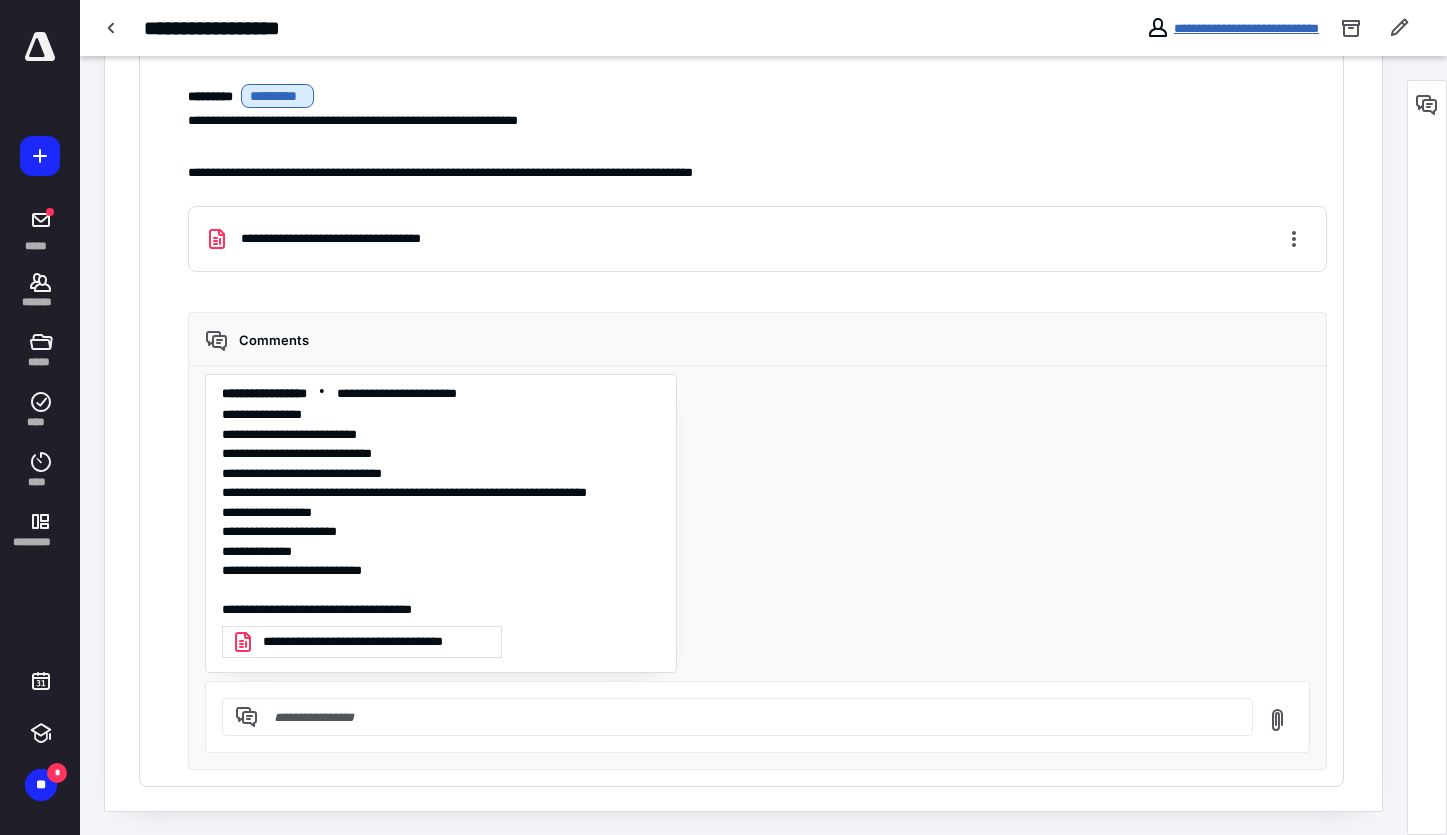 click on "**********" at bounding box center (1246, 28) 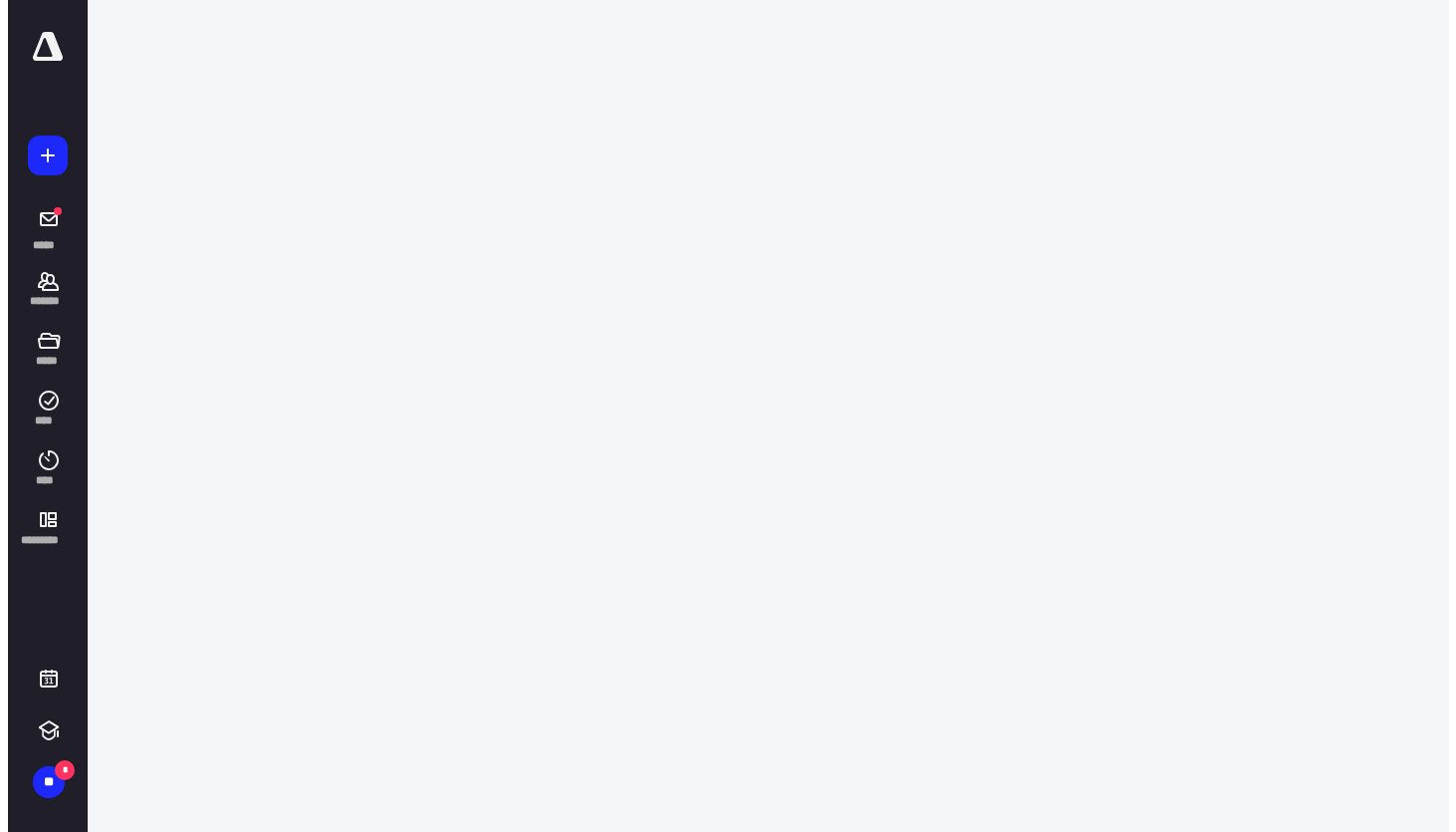 scroll, scrollTop: 0, scrollLeft: 0, axis: both 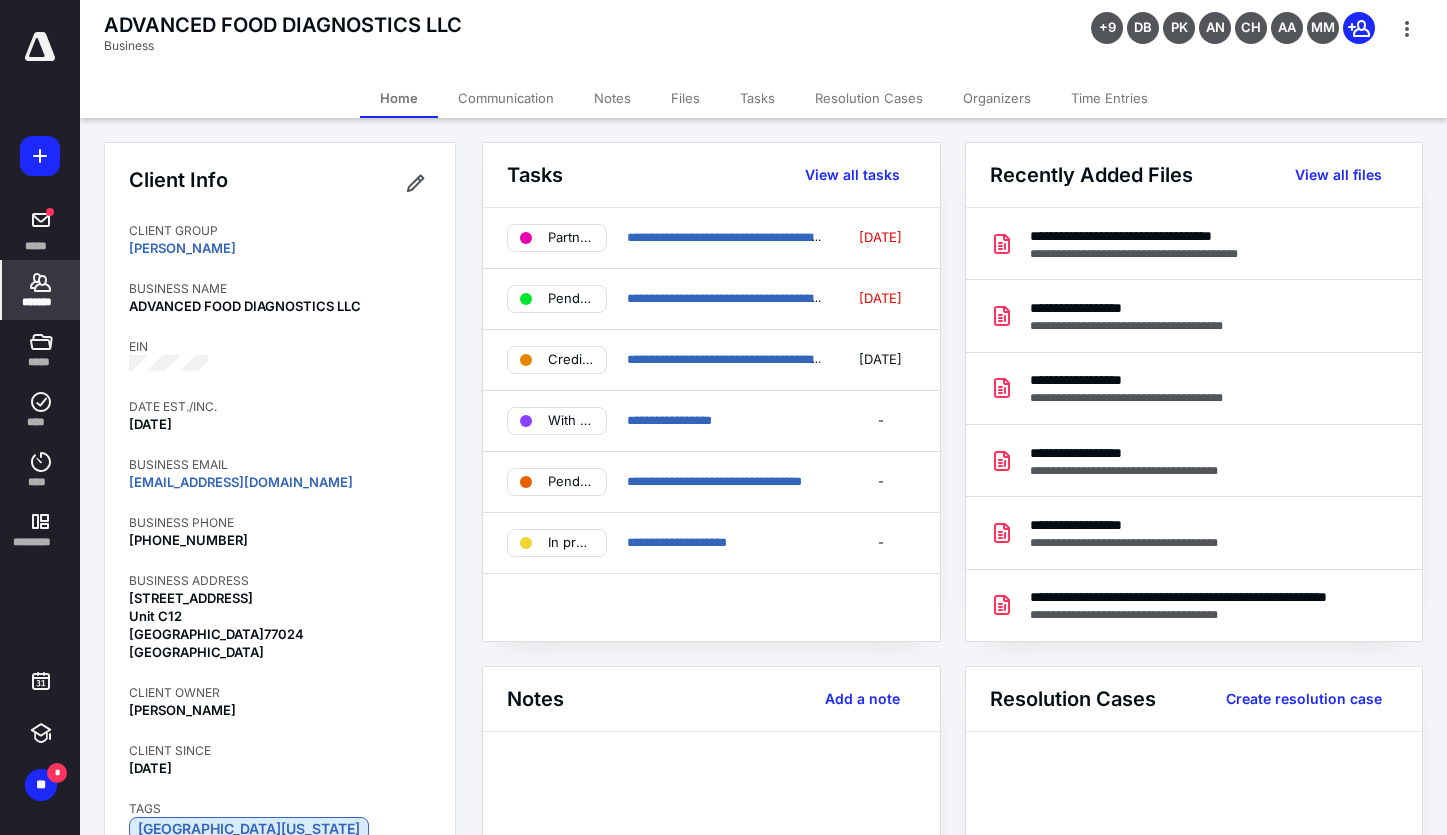click on "Files" at bounding box center (685, 98) 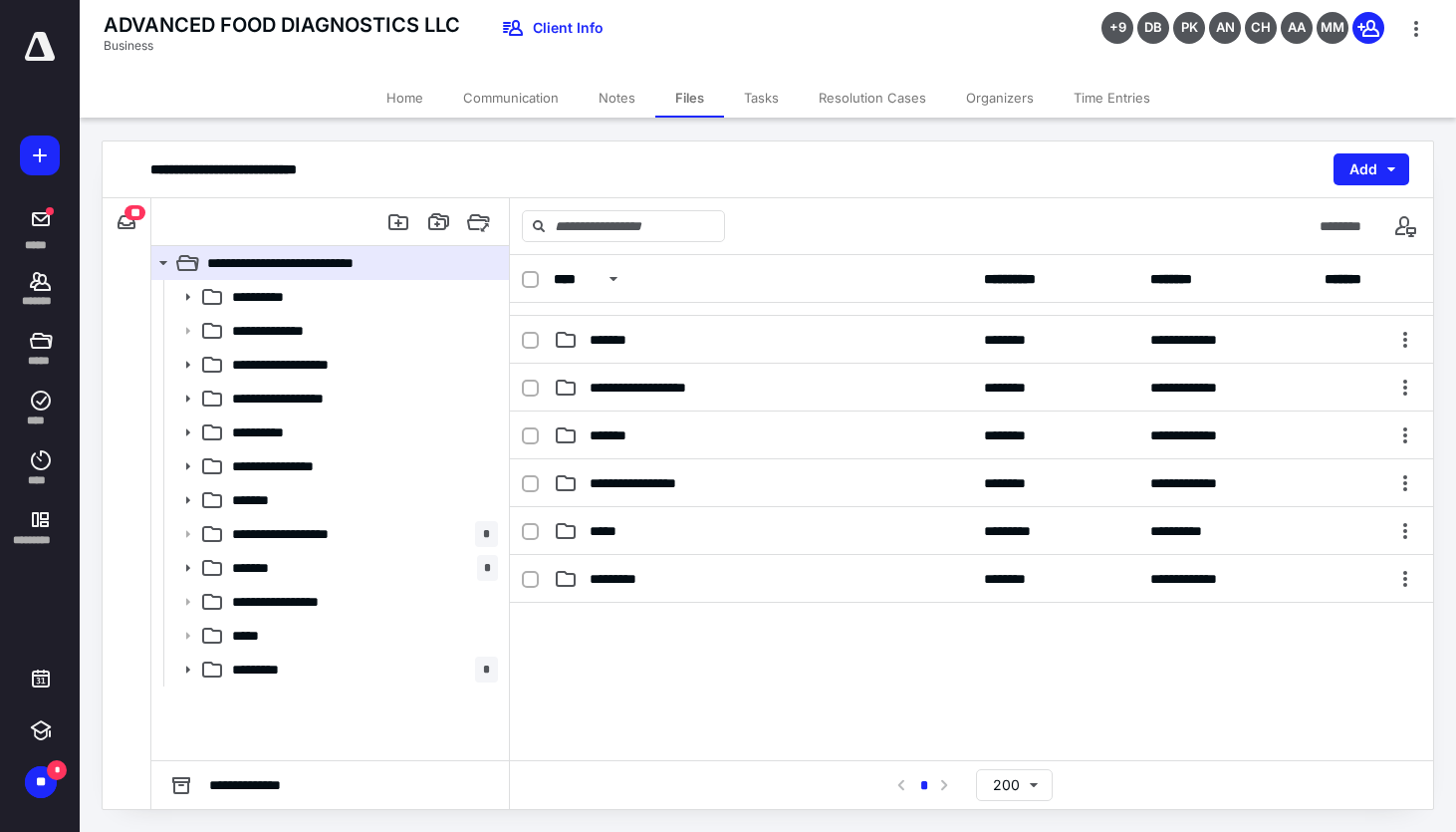 scroll, scrollTop: 288, scrollLeft: 0, axis: vertical 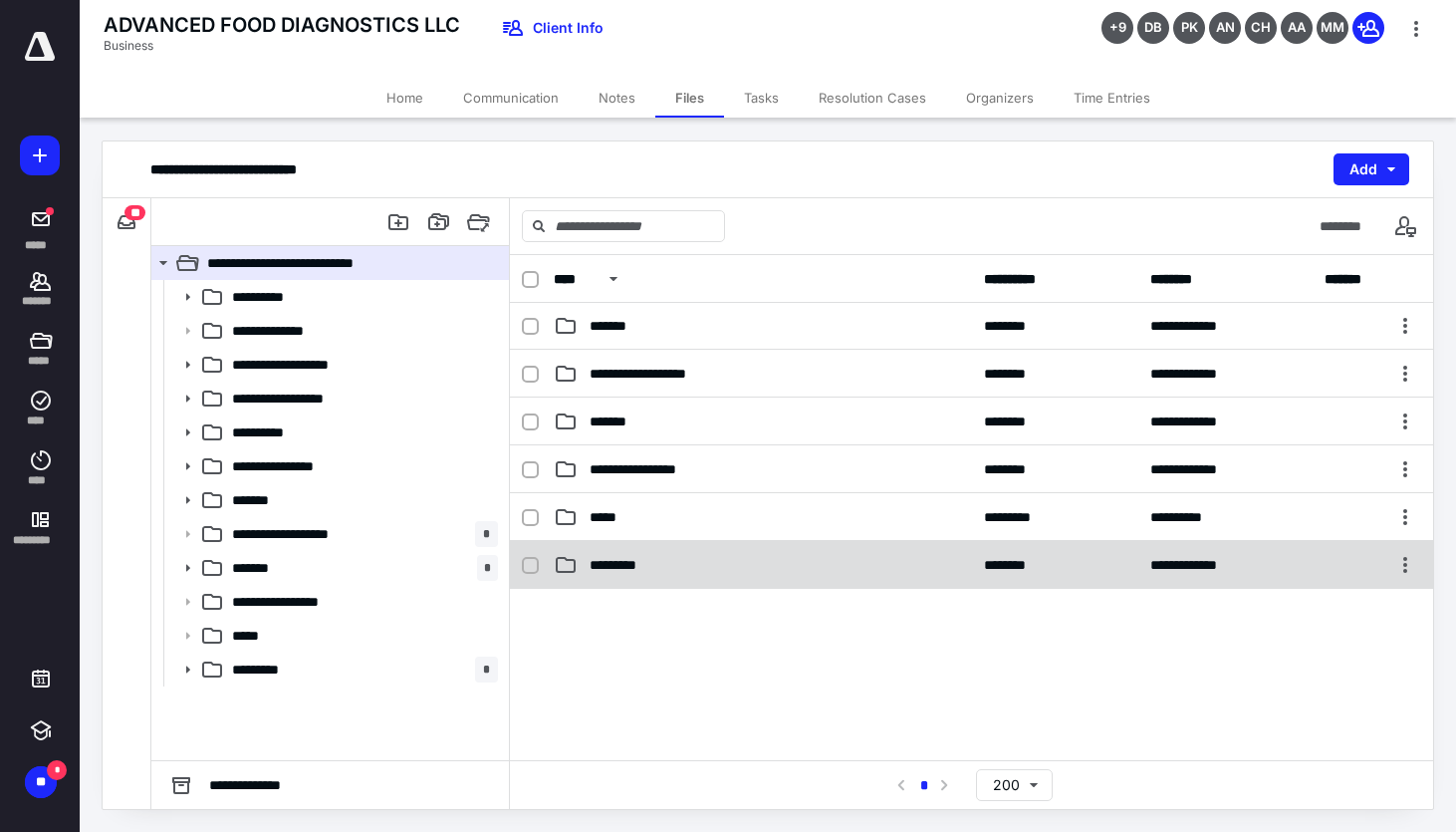 click on "*********" at bounding box center [763, 565] 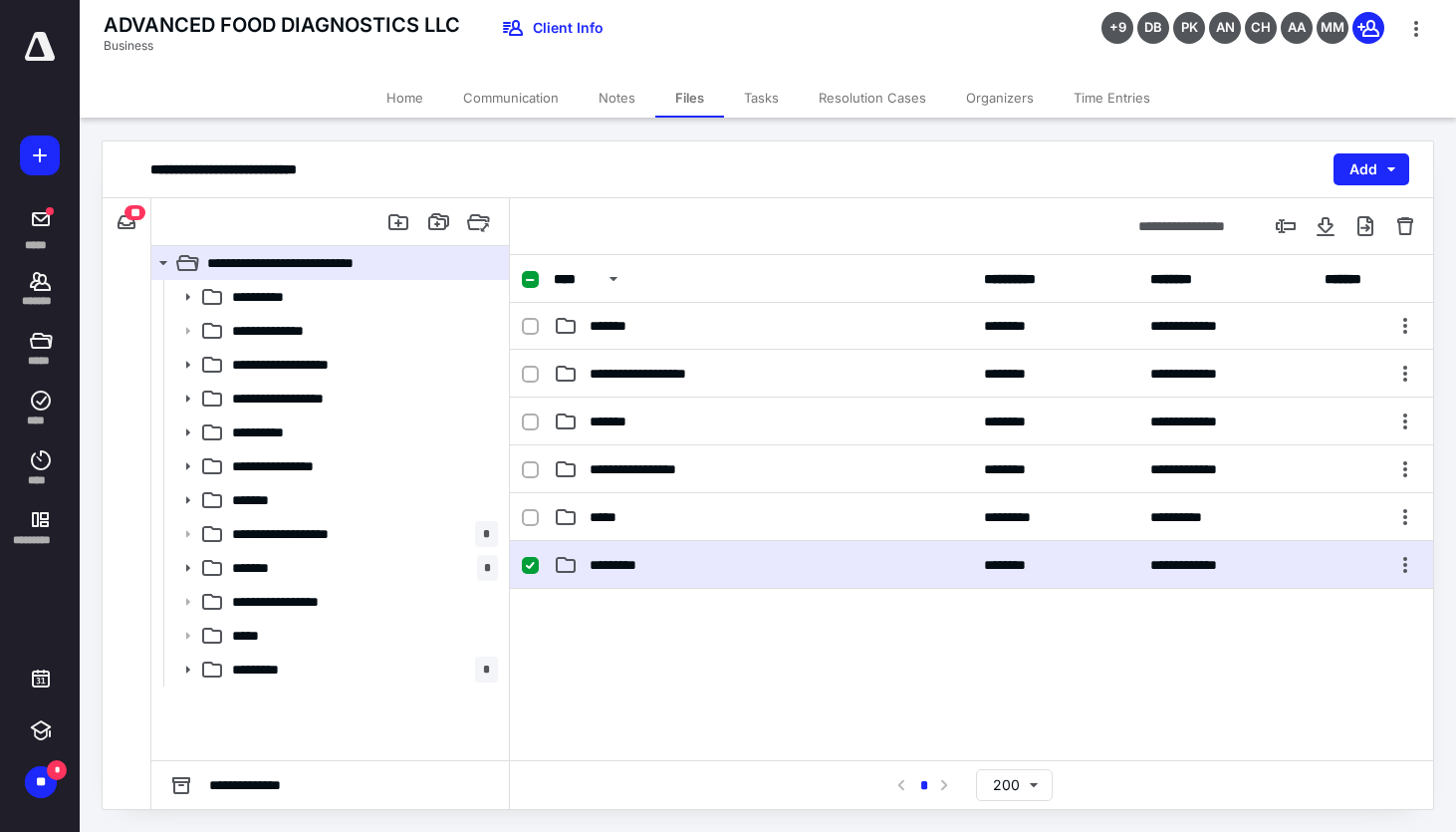 click on "*********" at bounding box center [763, 565] 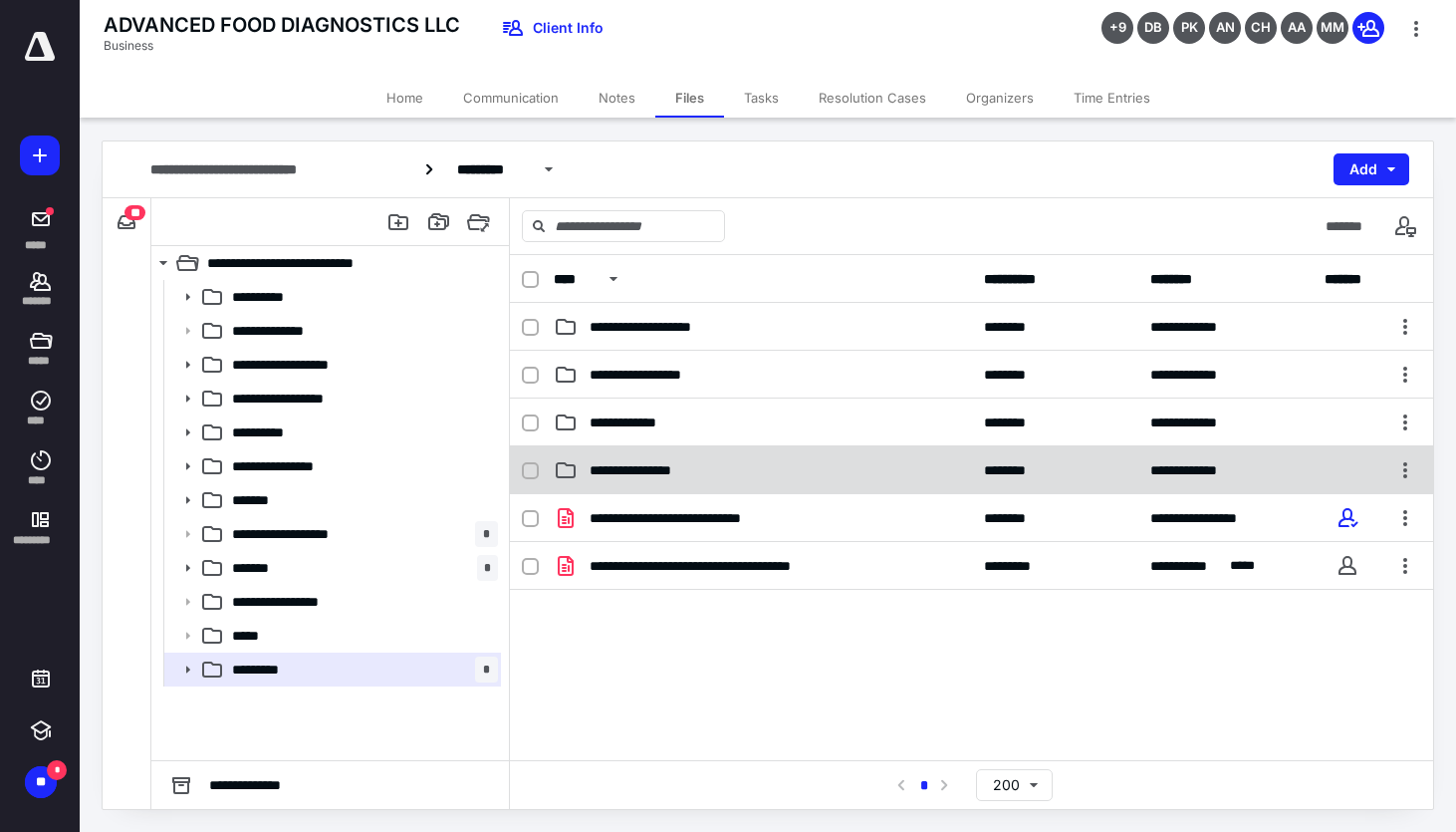 click on "**********" at bounding box center [644, 470] 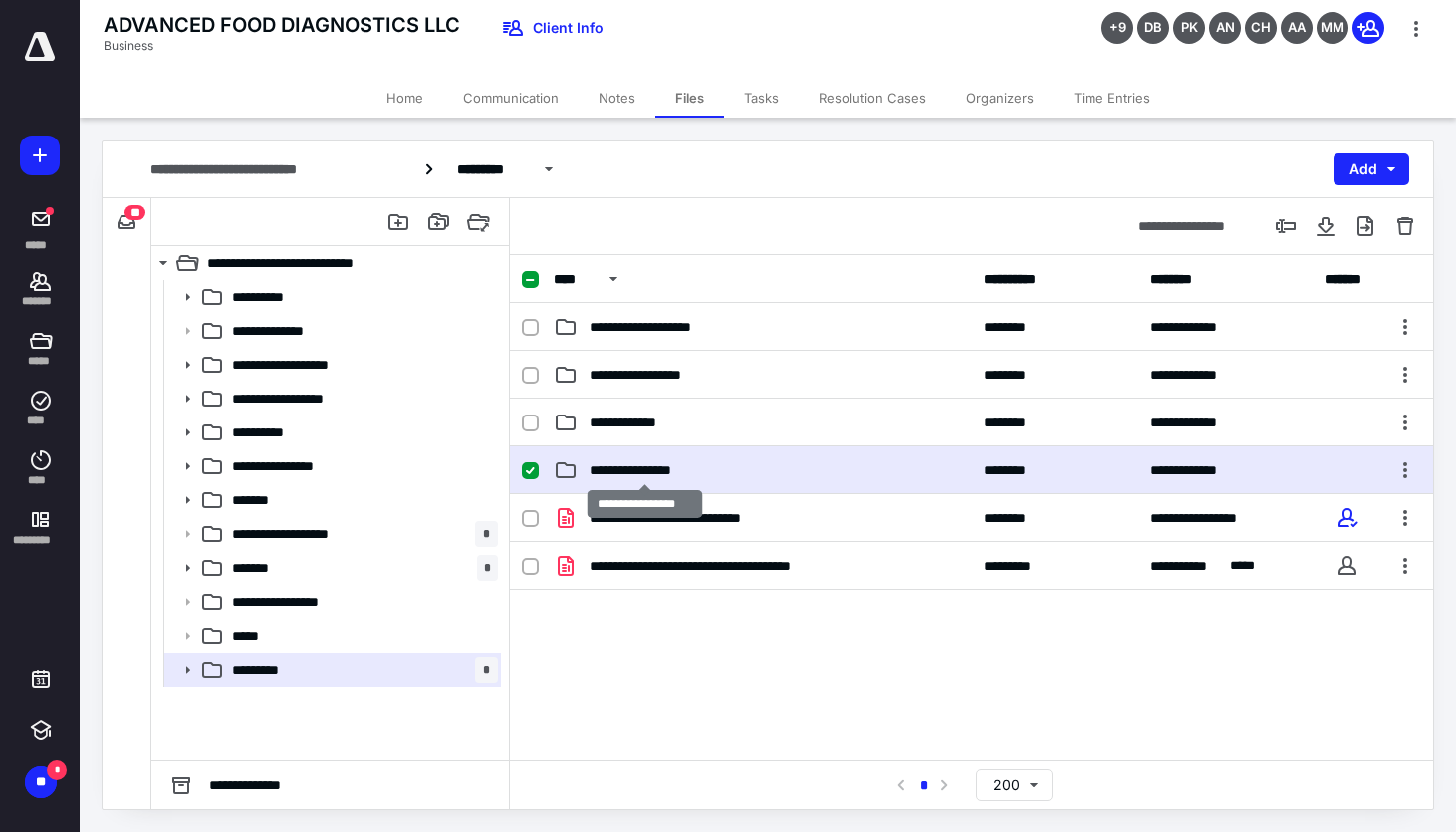 click on "**********" at bounding box center [644, 470] 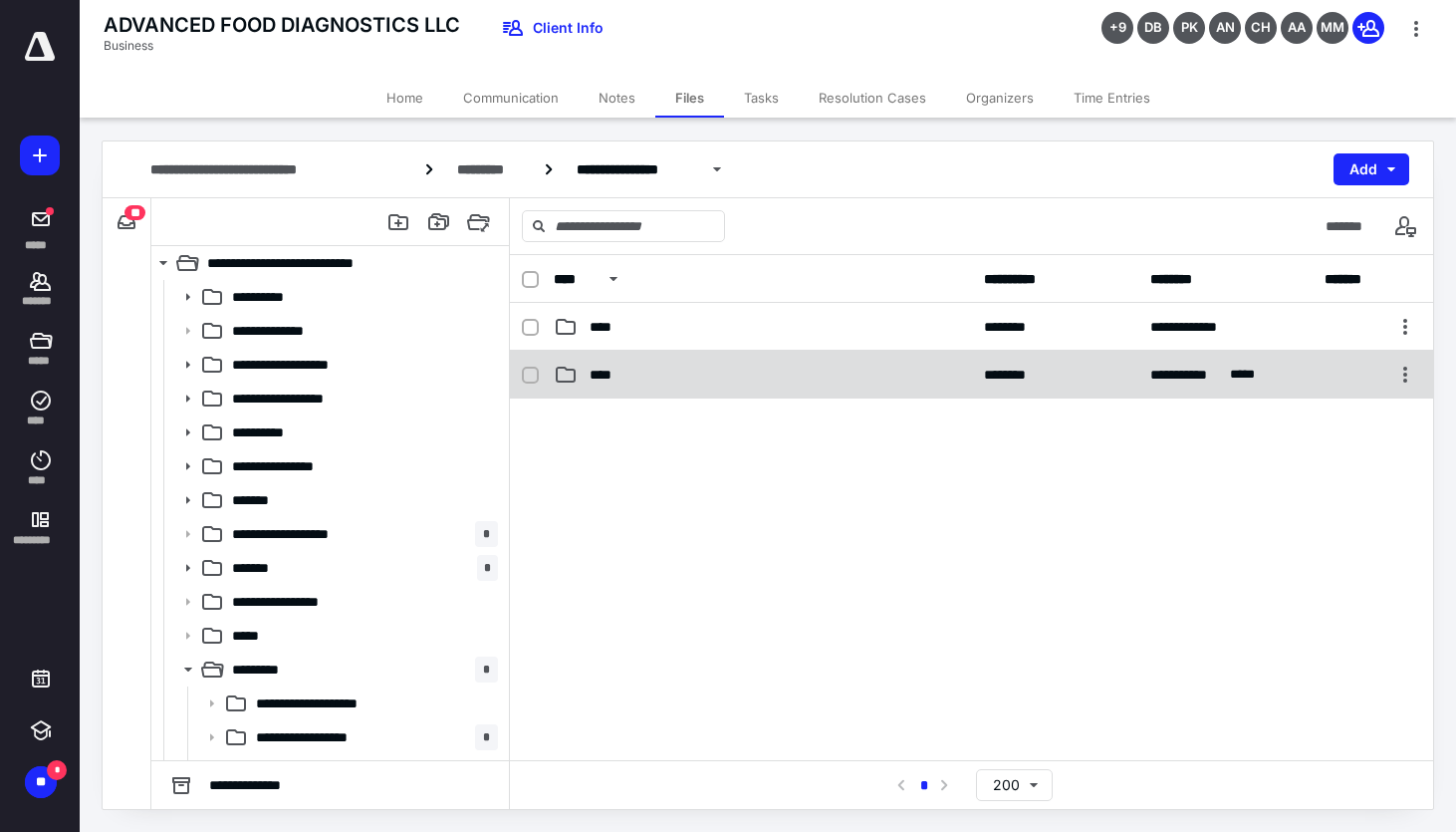 click on "****" at bounding box center [763, 375] 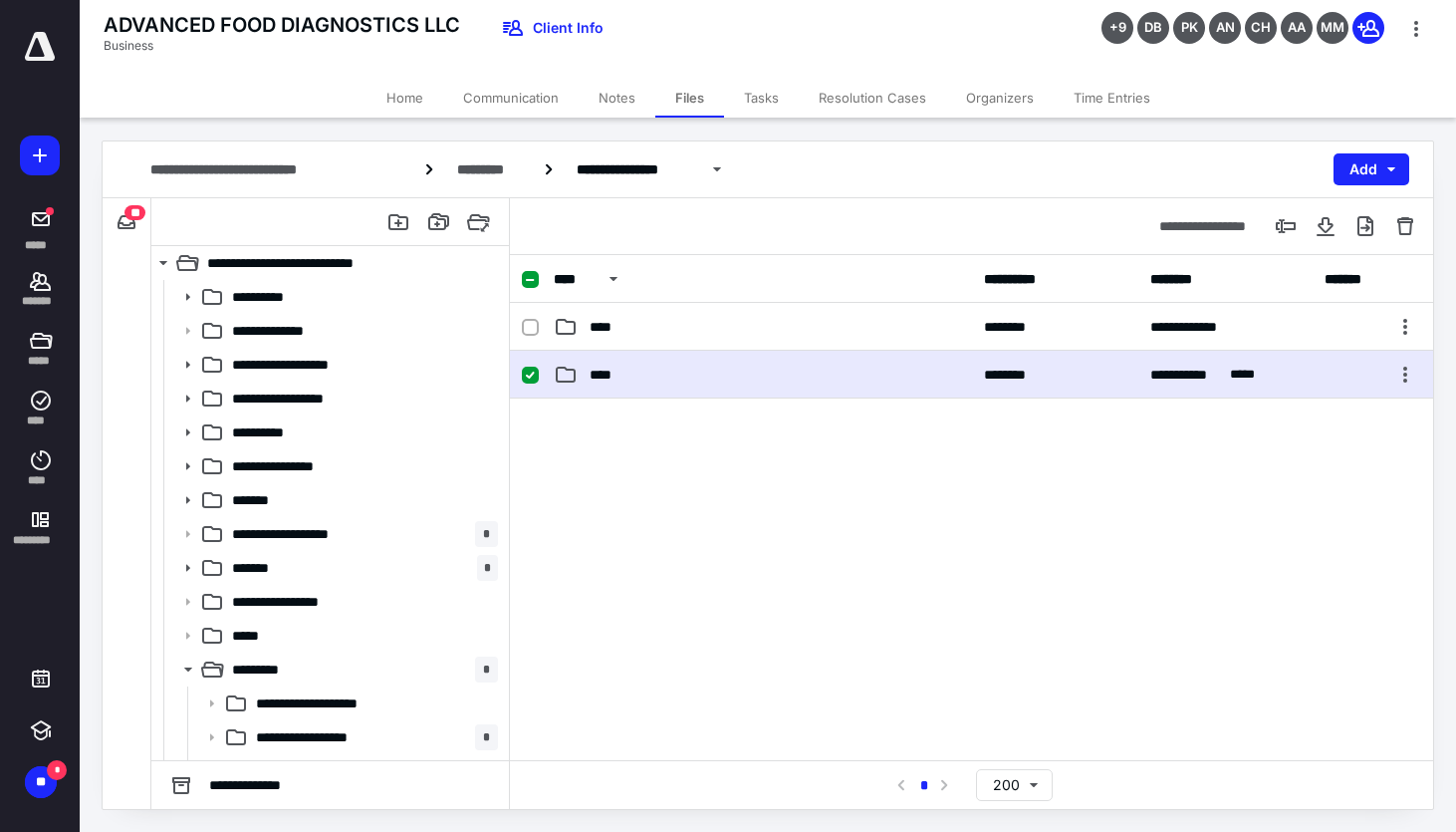 click on "****" at bounding box center [763, 375] 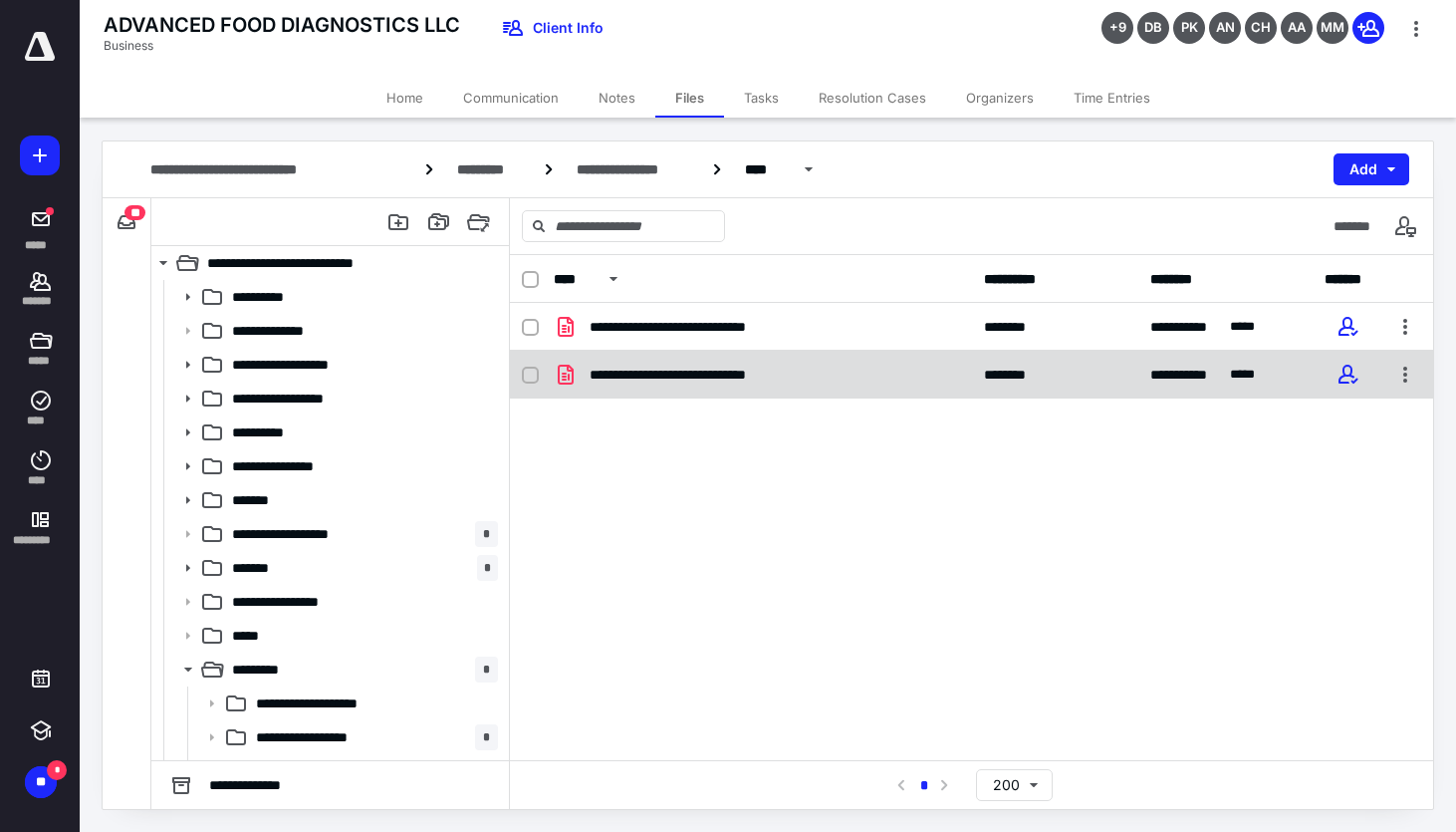 click on "**********" at bounding box center [971, 375] 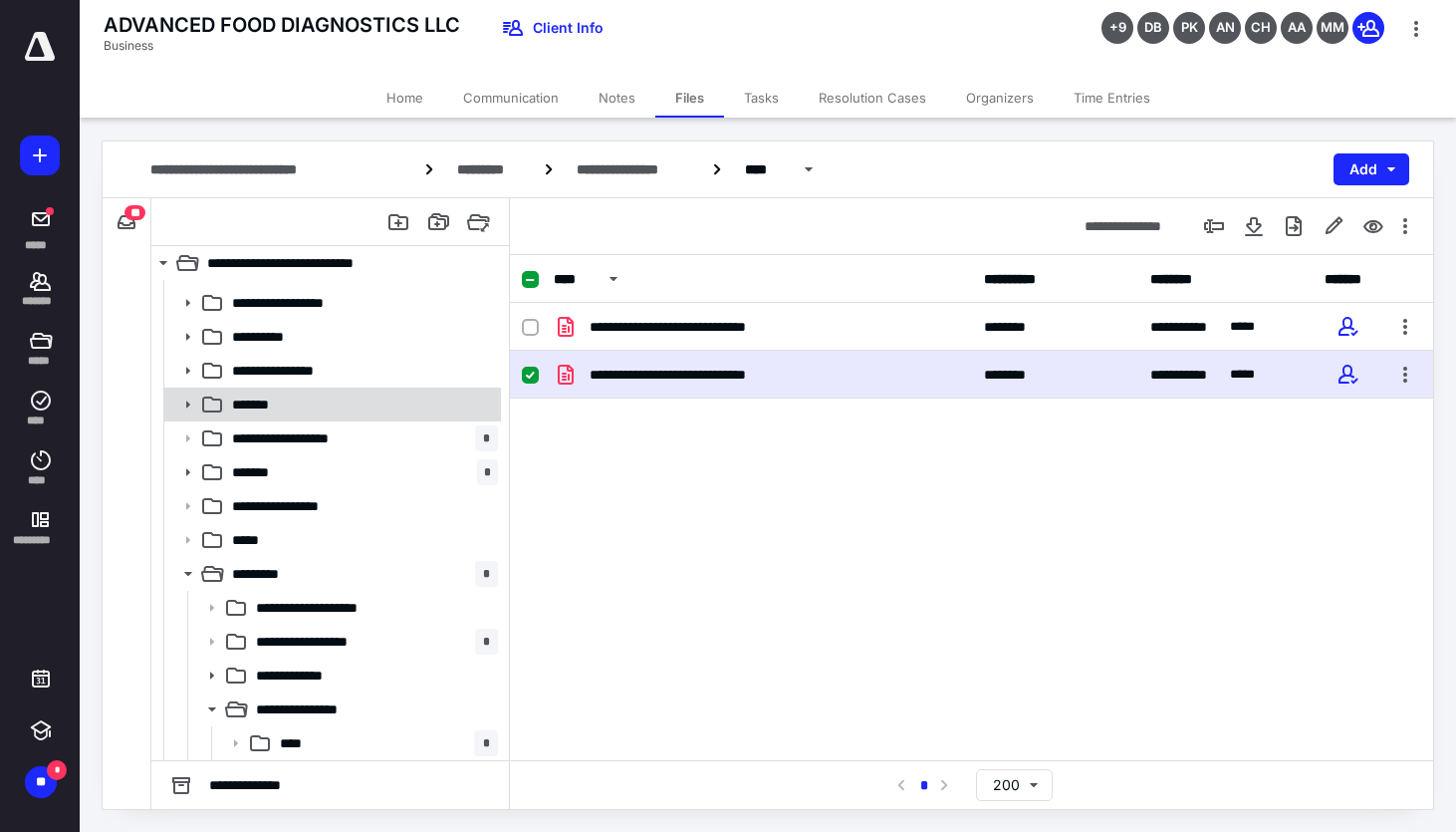 scroll, scrollTop: 130, scrollLeft: 0, axis: vertical 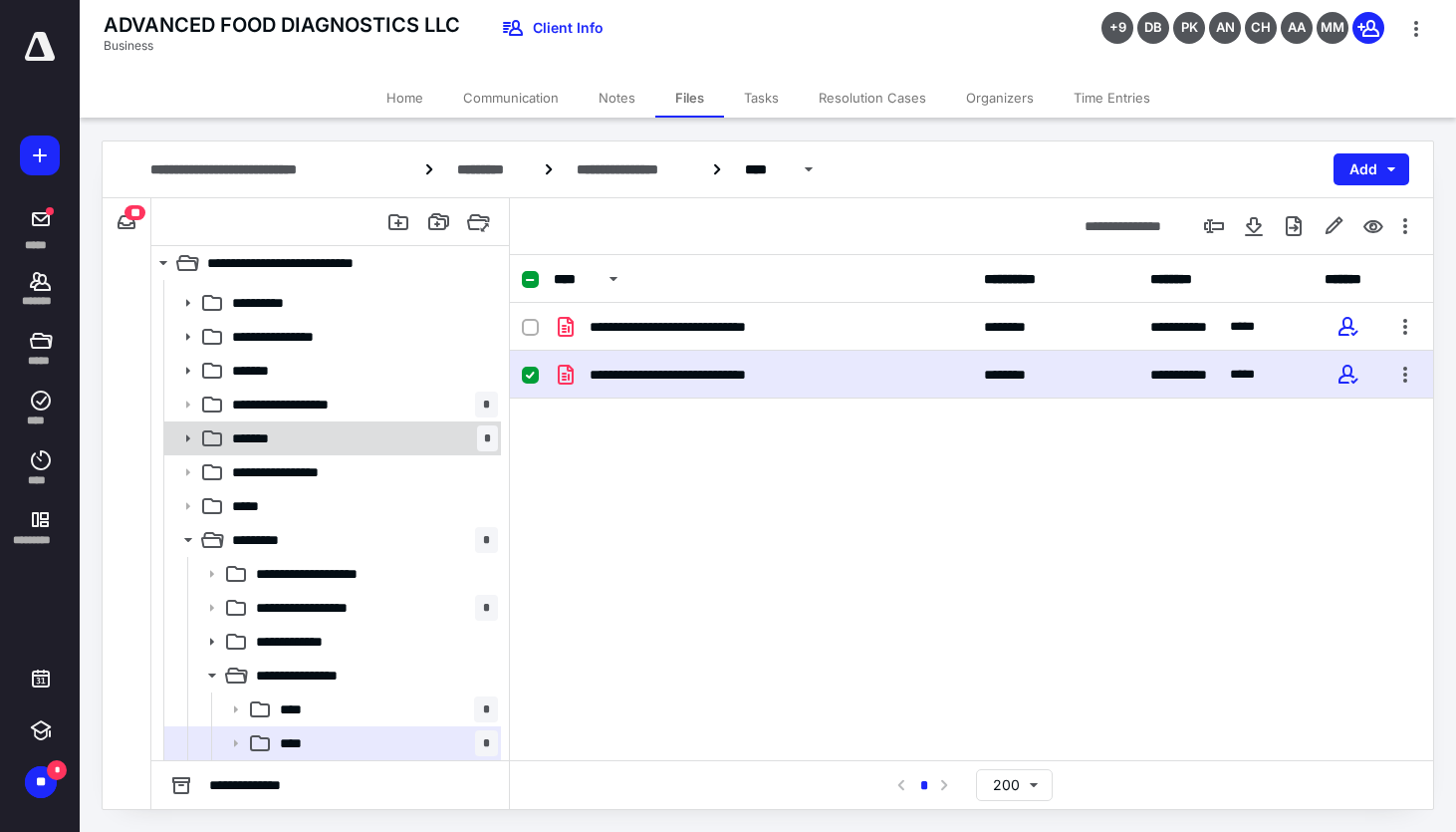 click on "******* *" at bounding box center (361, 438) 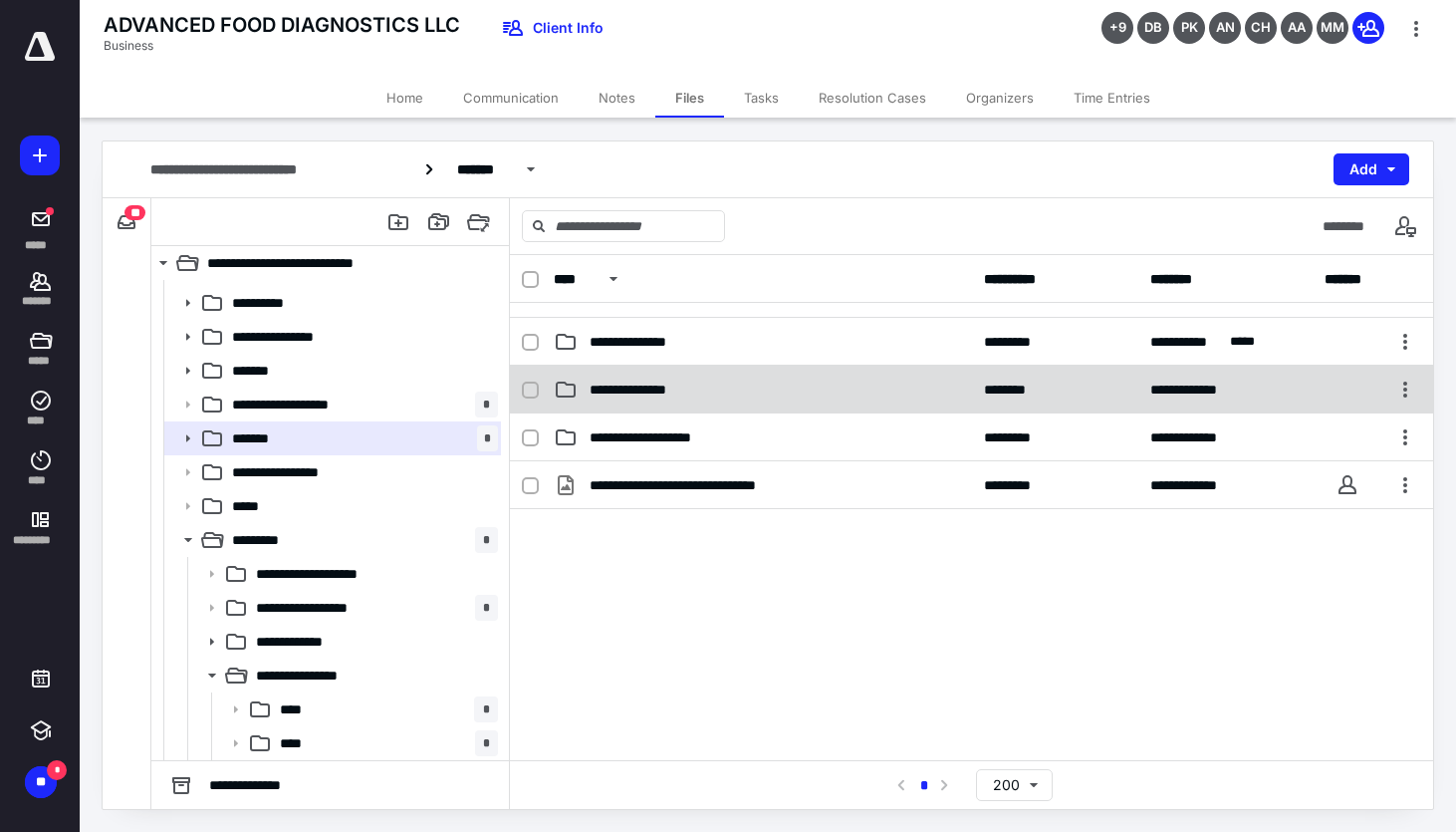 scroll, scrollTop: 286, scrollLeft: 0, axis: vertical 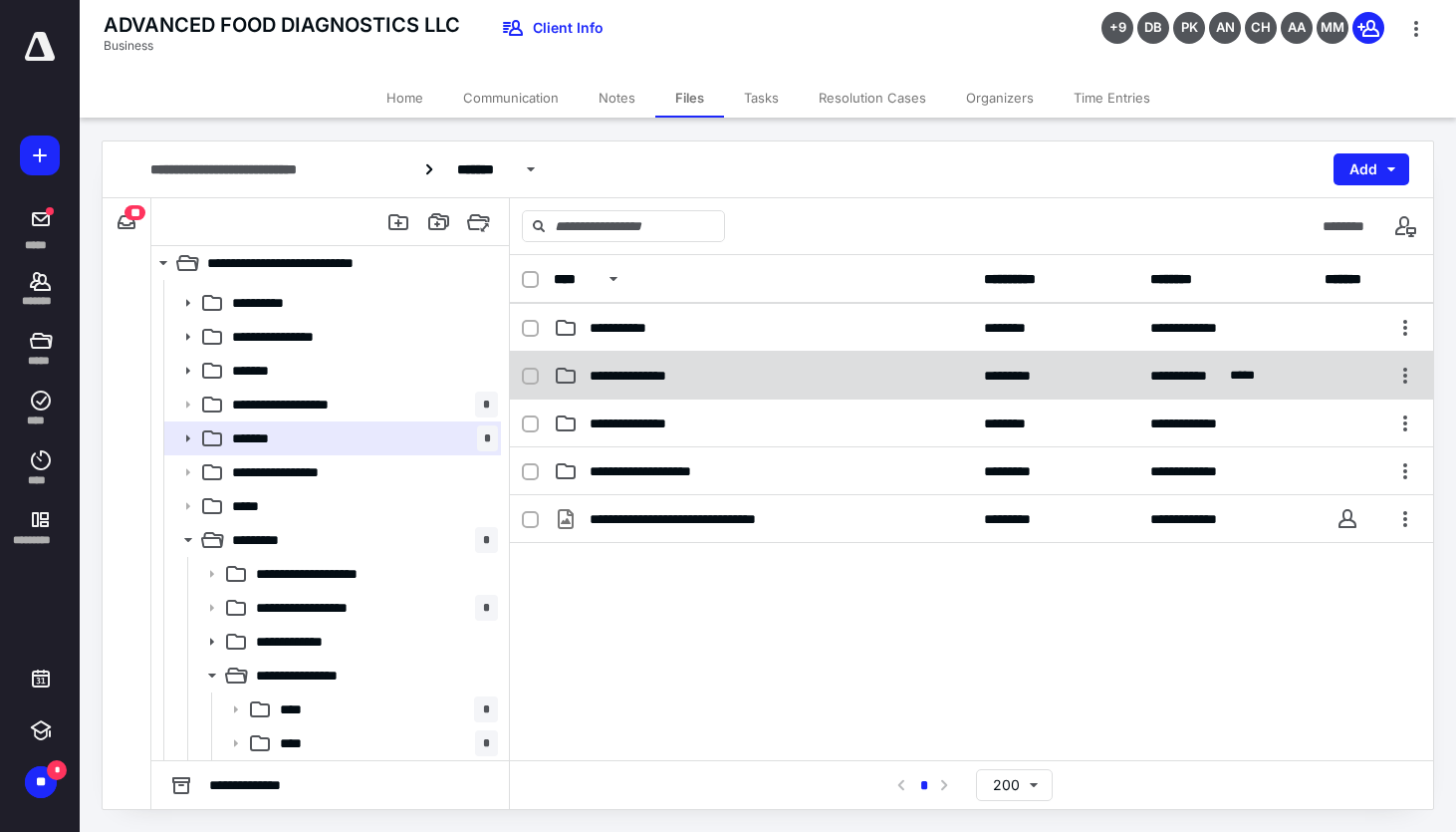 click on "**********" at bounding box center (763, 376) 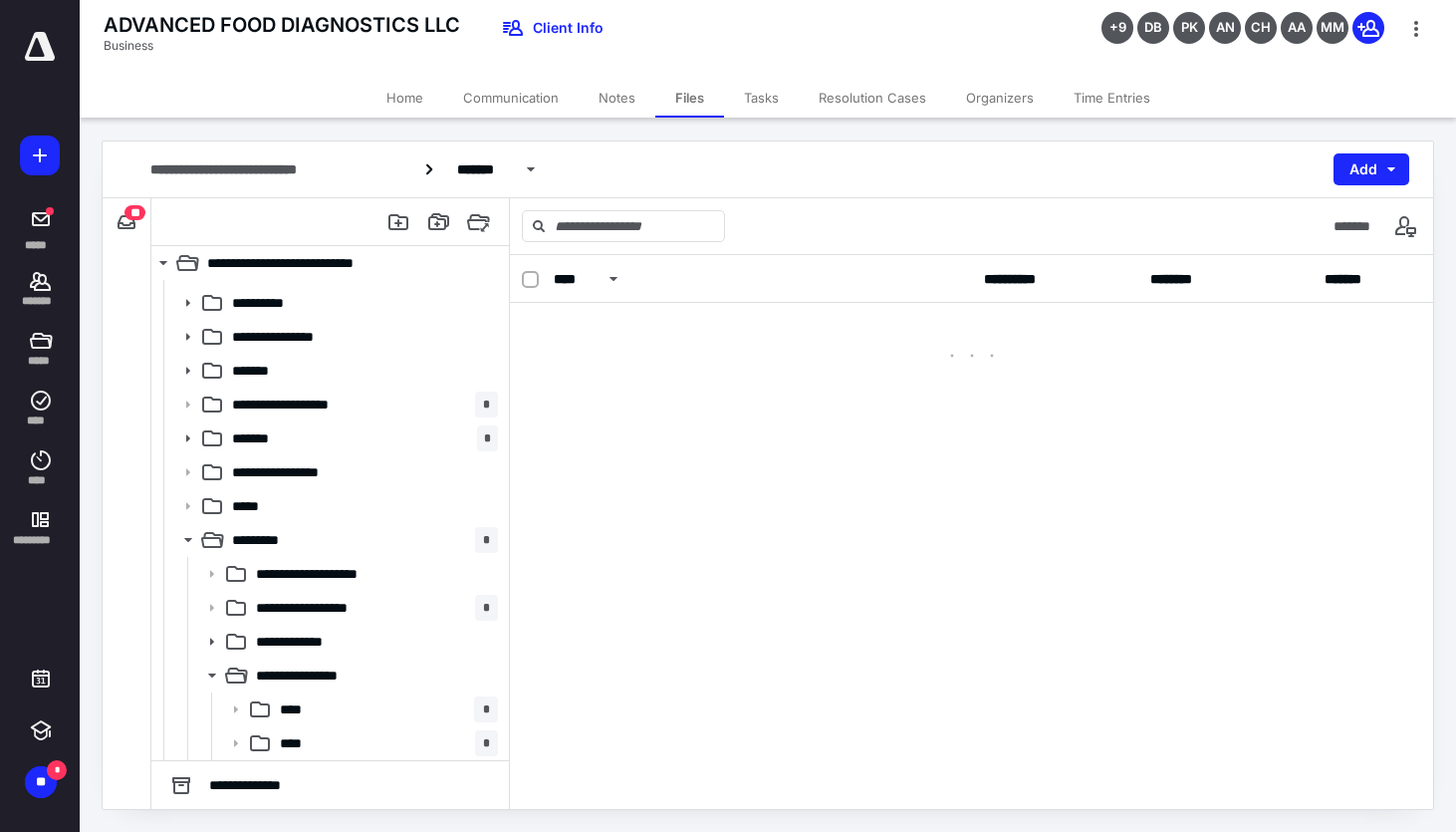 scroll, scrollTop: 0, scrollLeft: 0, axis: both 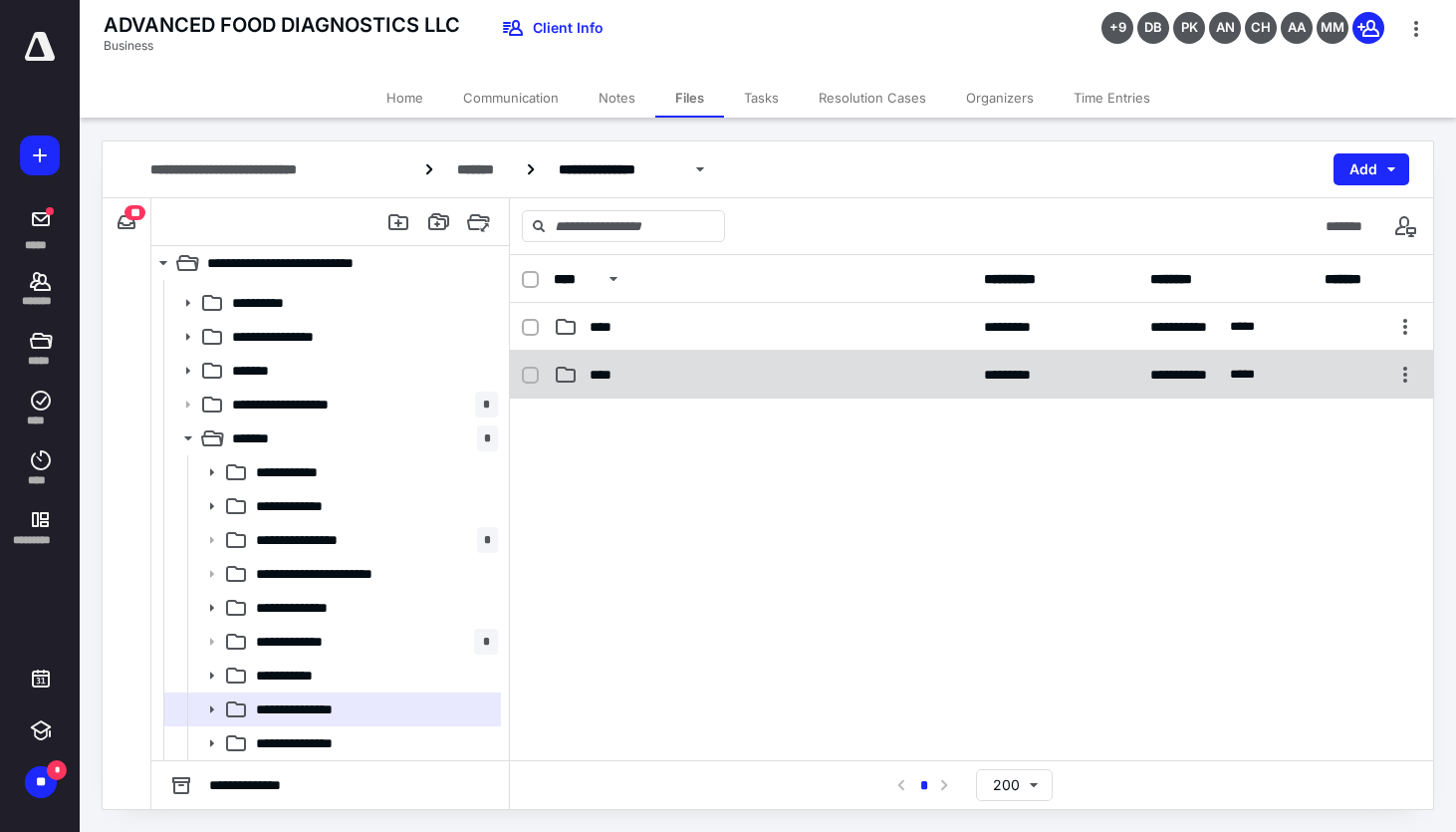 click on "****" at bounding box center (763, 375) 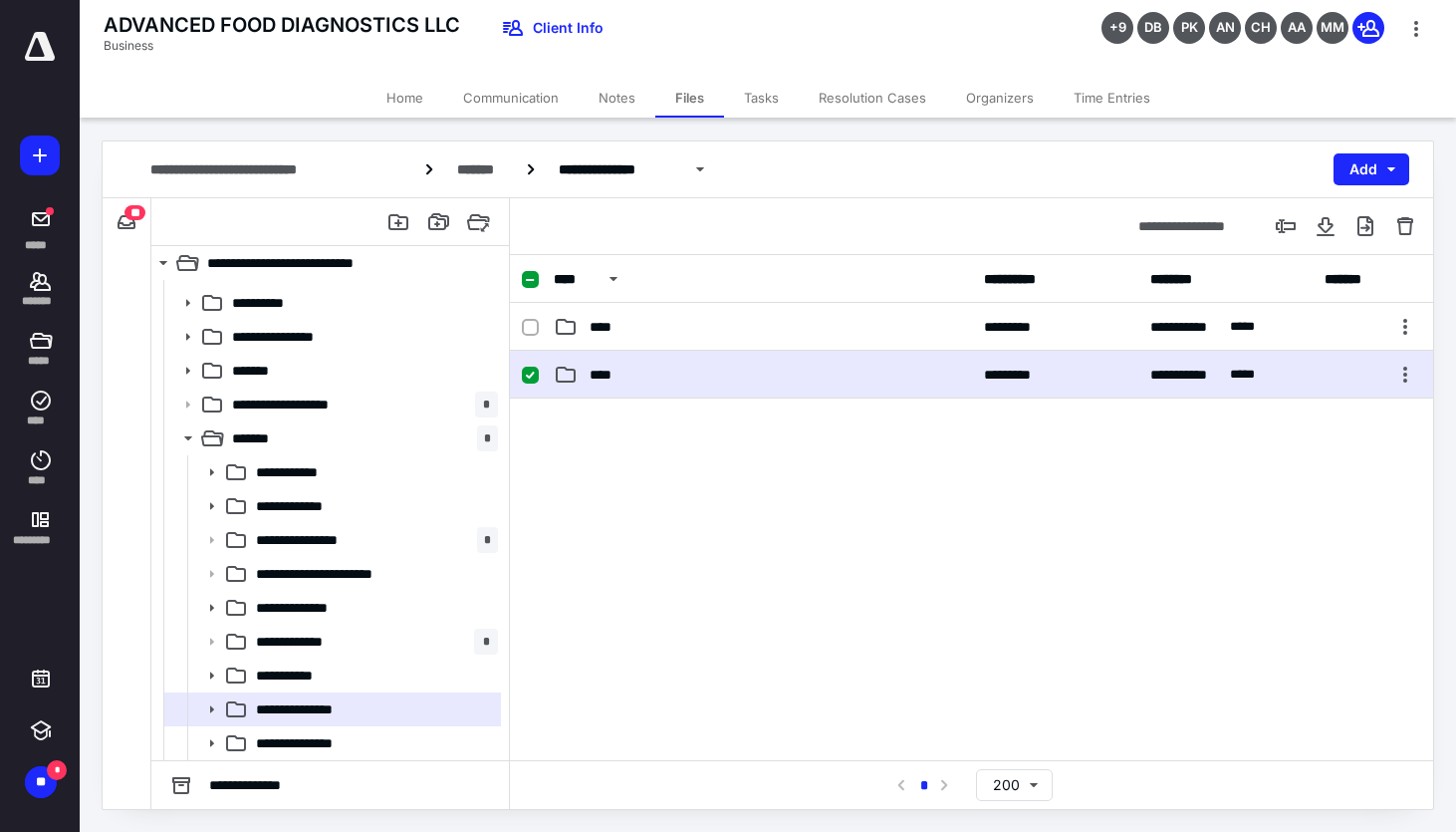 click on "****" at bounding box center [763, 375] 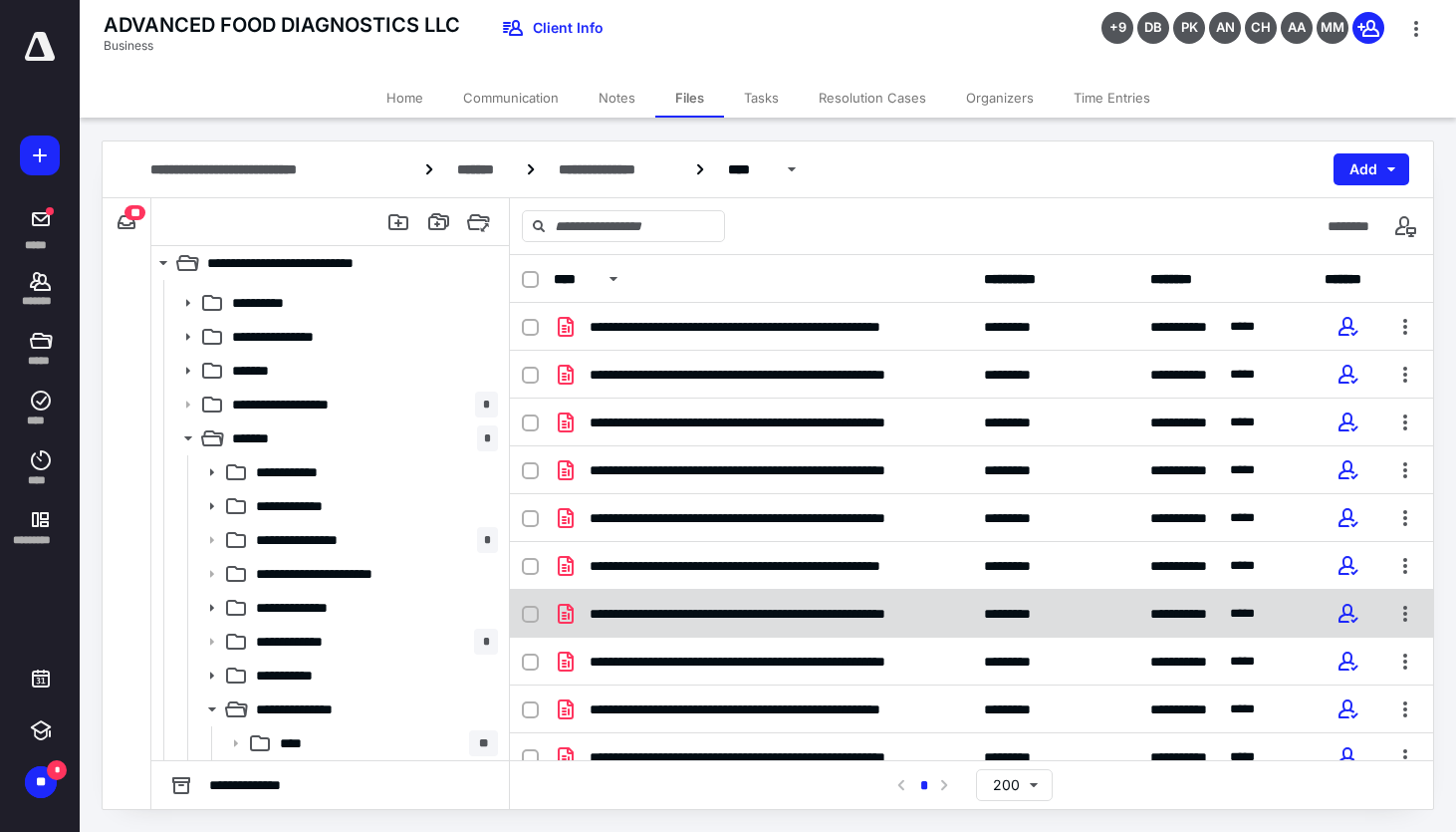 scroll, scrollTop: 164, scrollLeft: 0, axis: vertical 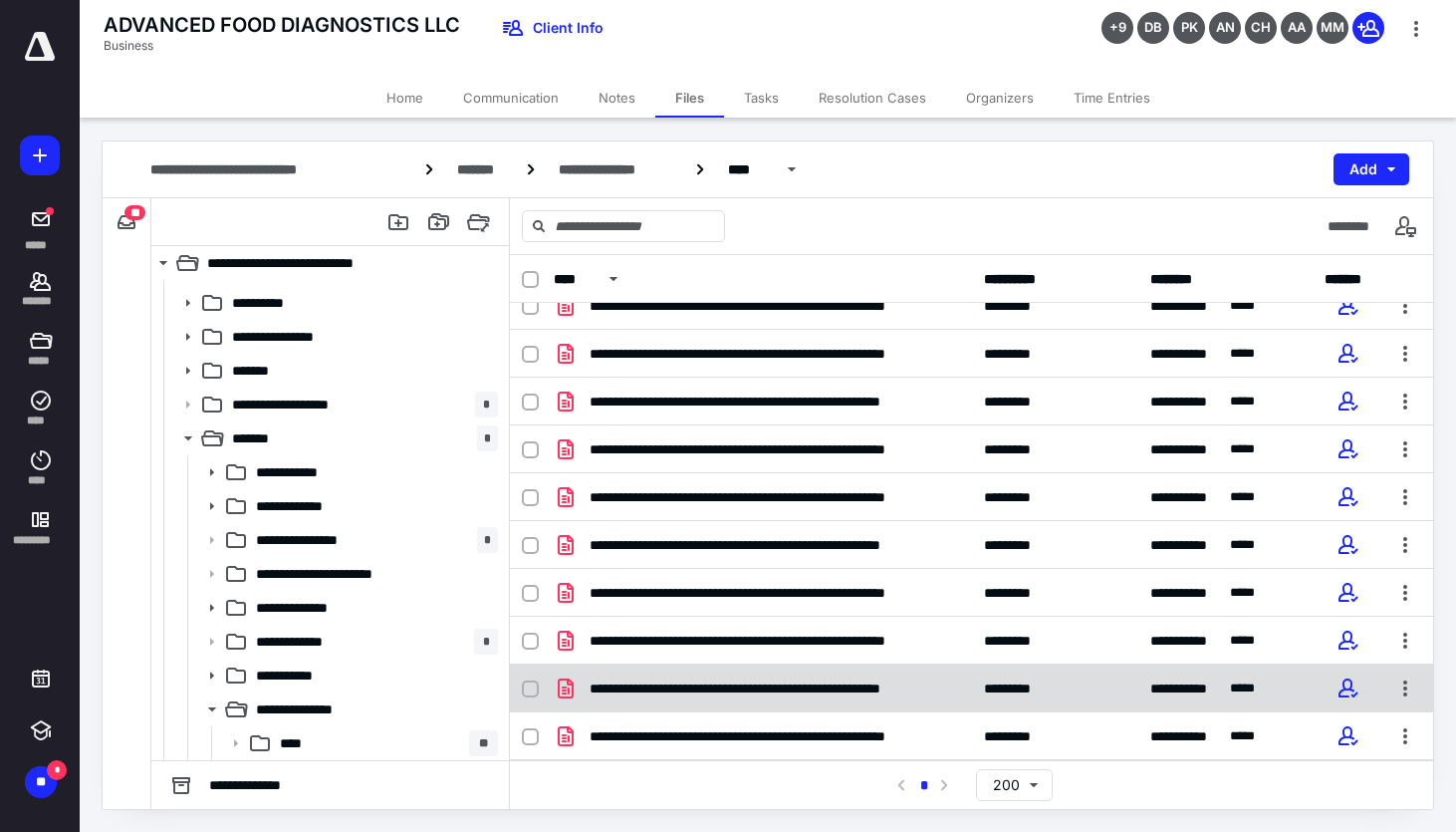 click on "**********" at bounding box center (763, 689) 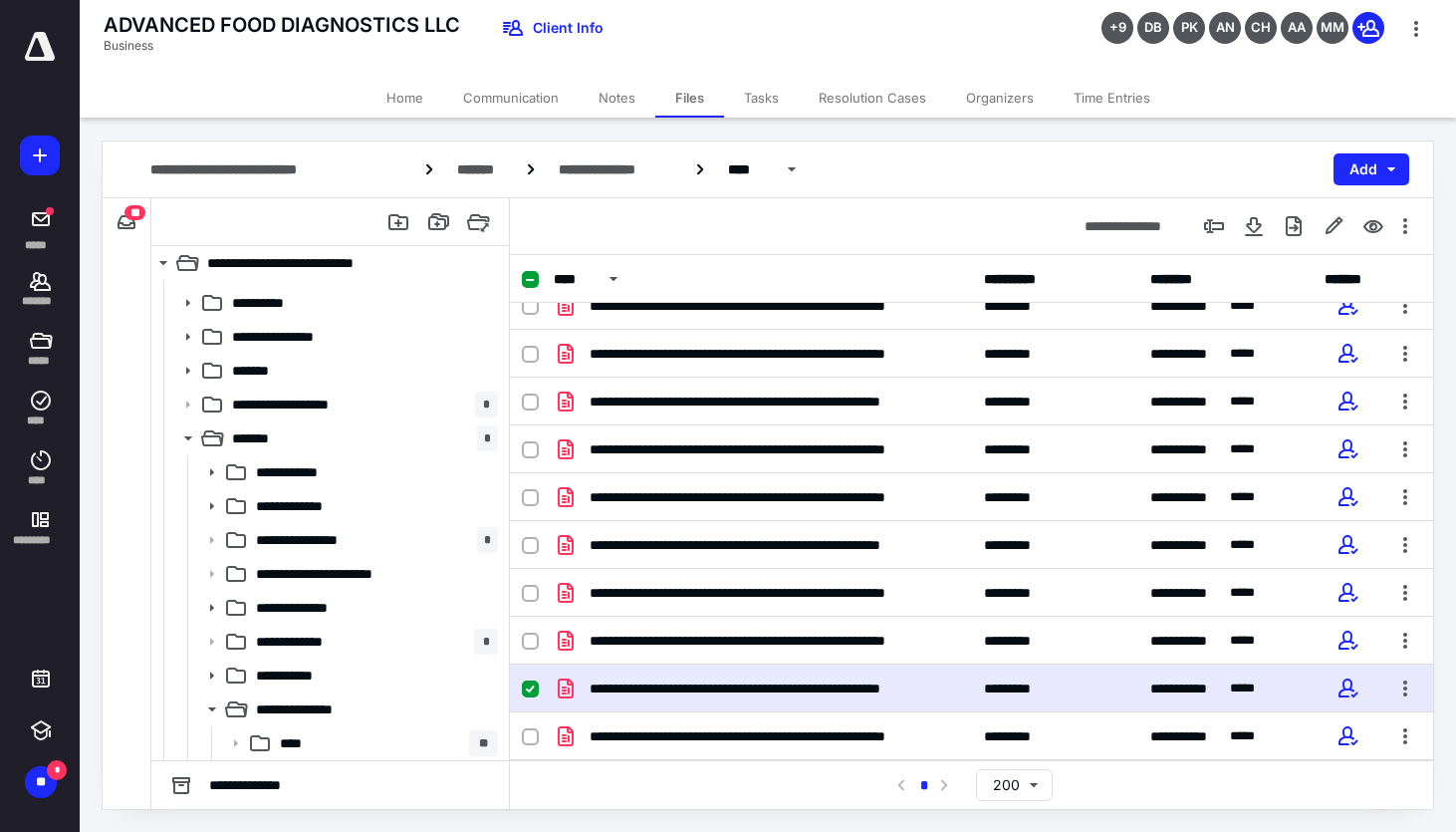 click on "**********" at bounding box center [763, 689] 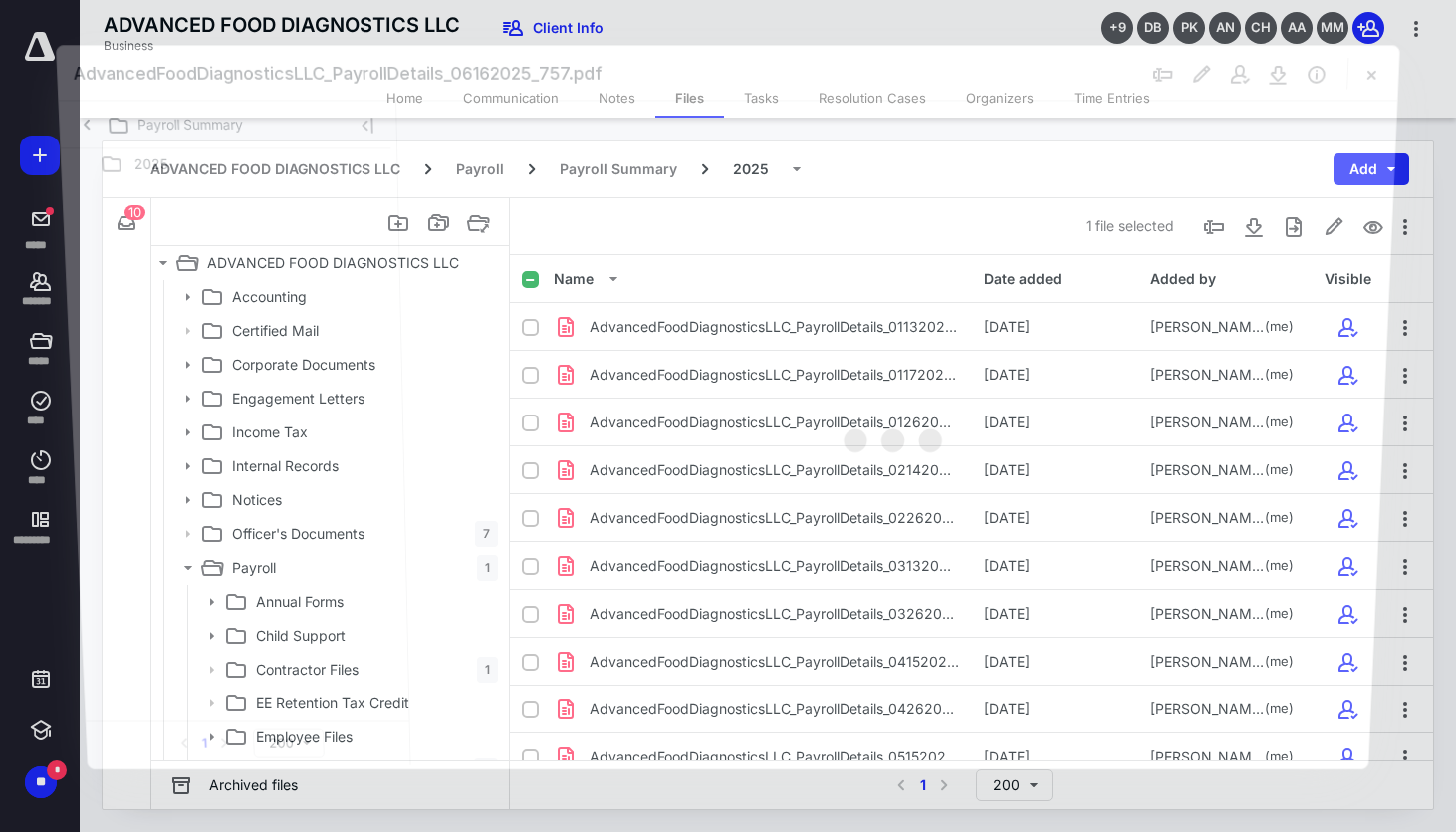 scroll, scrollTop: 130, scrollLeft: 0, axis: vertical 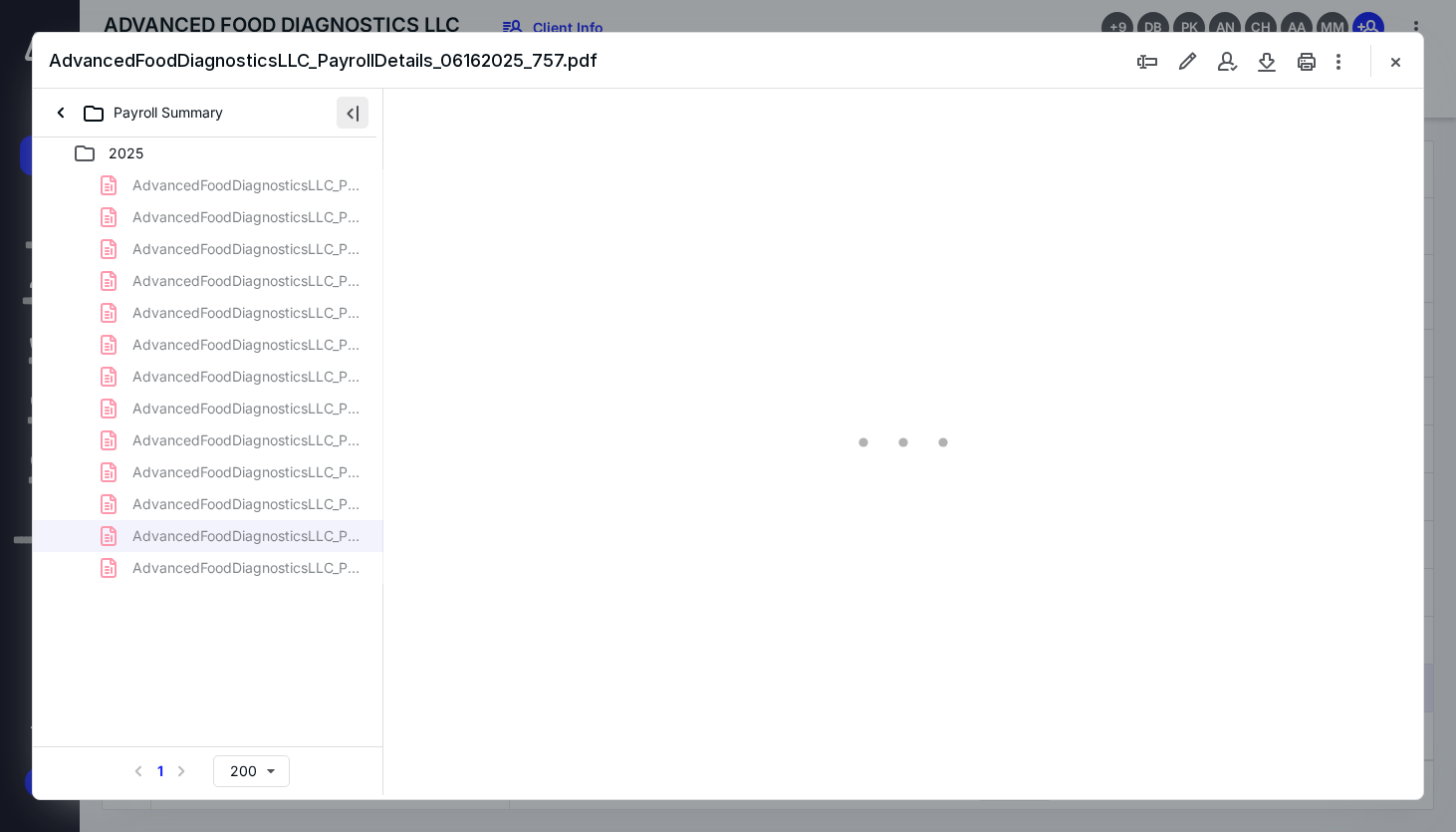click at bounding box center [353, 113] 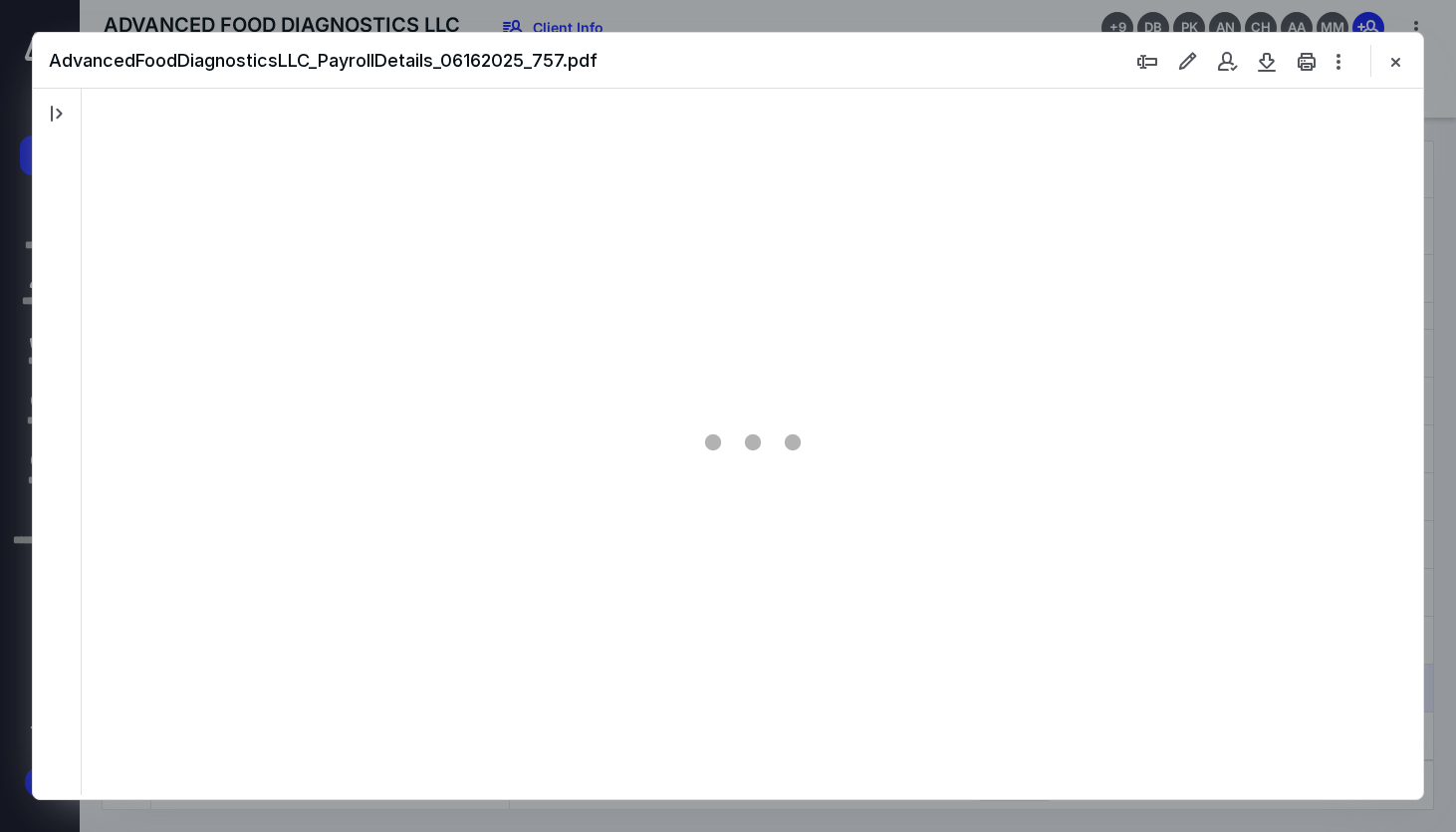 scroll, scrollTop: 80, scrollLeft: 0, axis: vertical 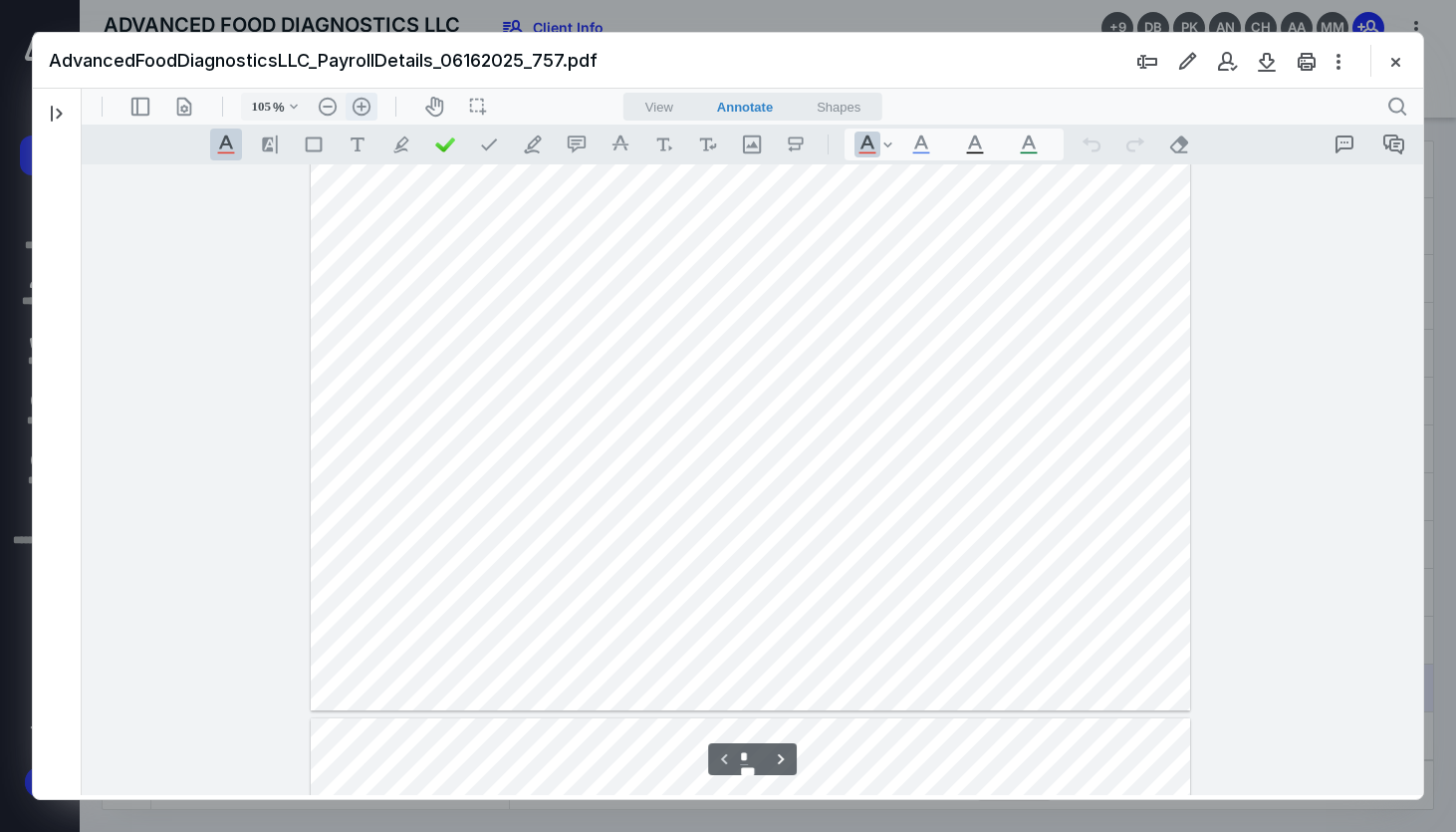 click on ".cls-1{fill:#abb0c4;} icon - header - zoom - in - line" at bounding box center (362, 107) 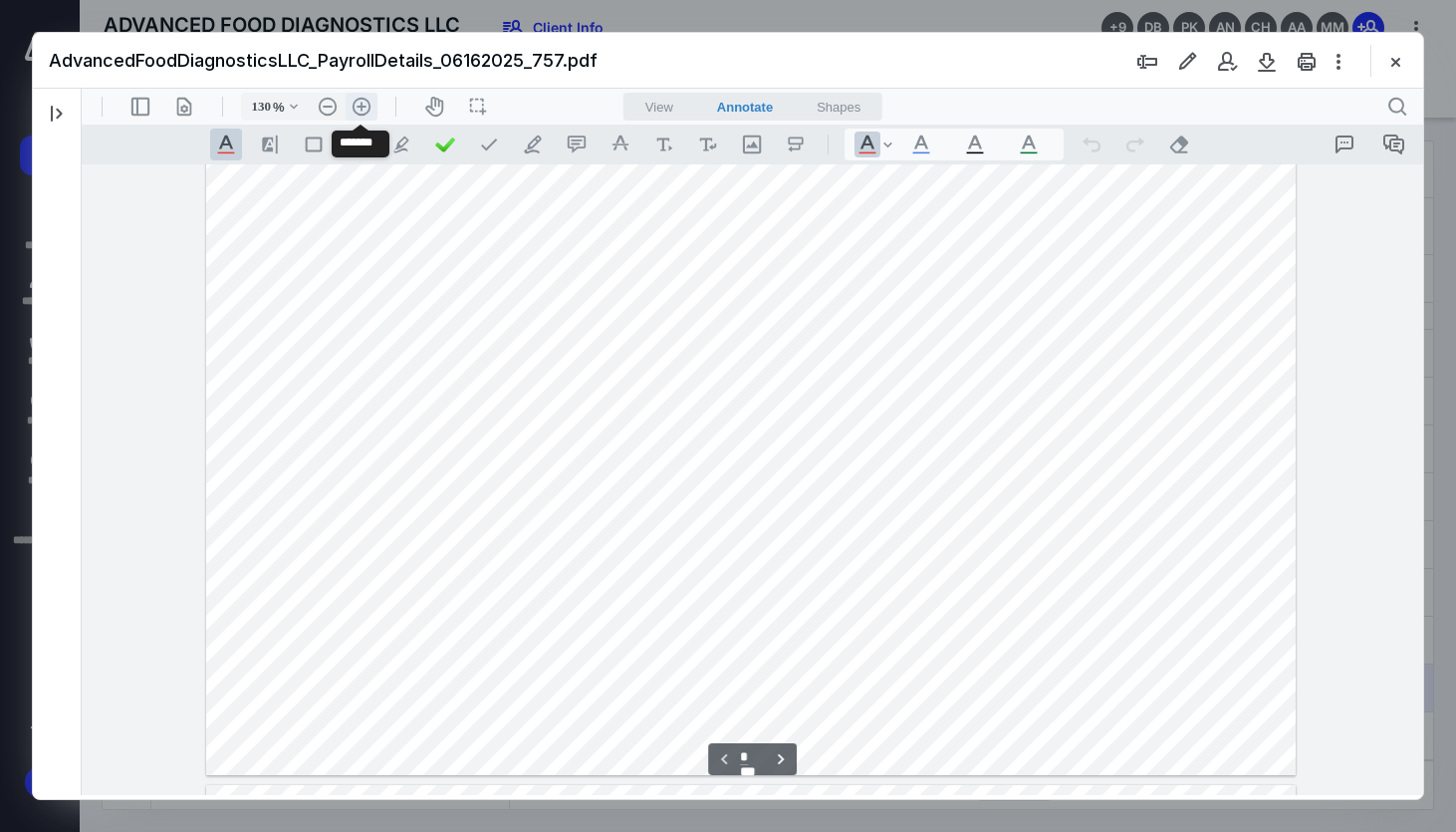 click on ".cls-1{fill:#abb0c4;} icon - header - zoom - in - line" at bounding box center (362, 107) 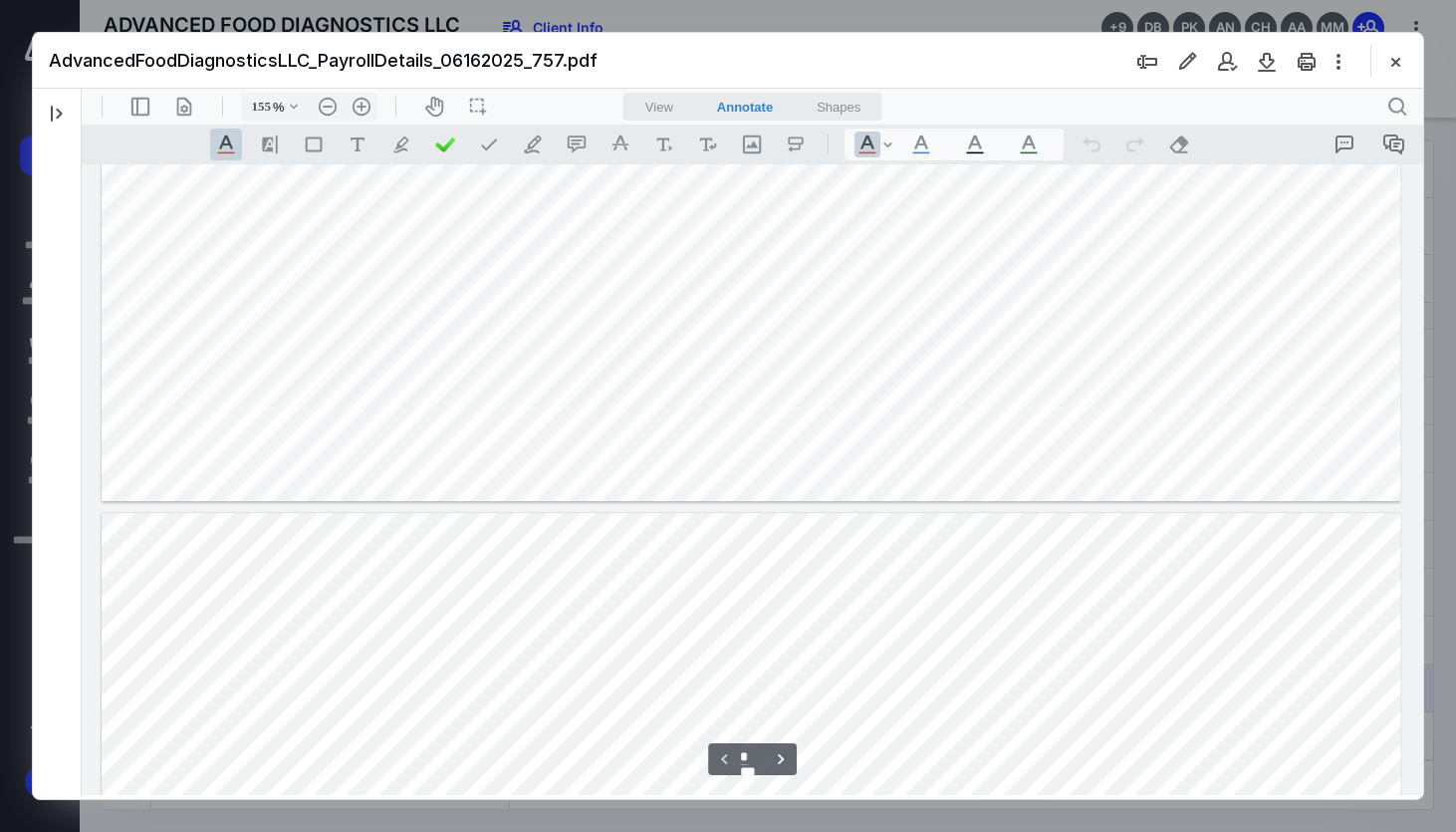 type on "*" 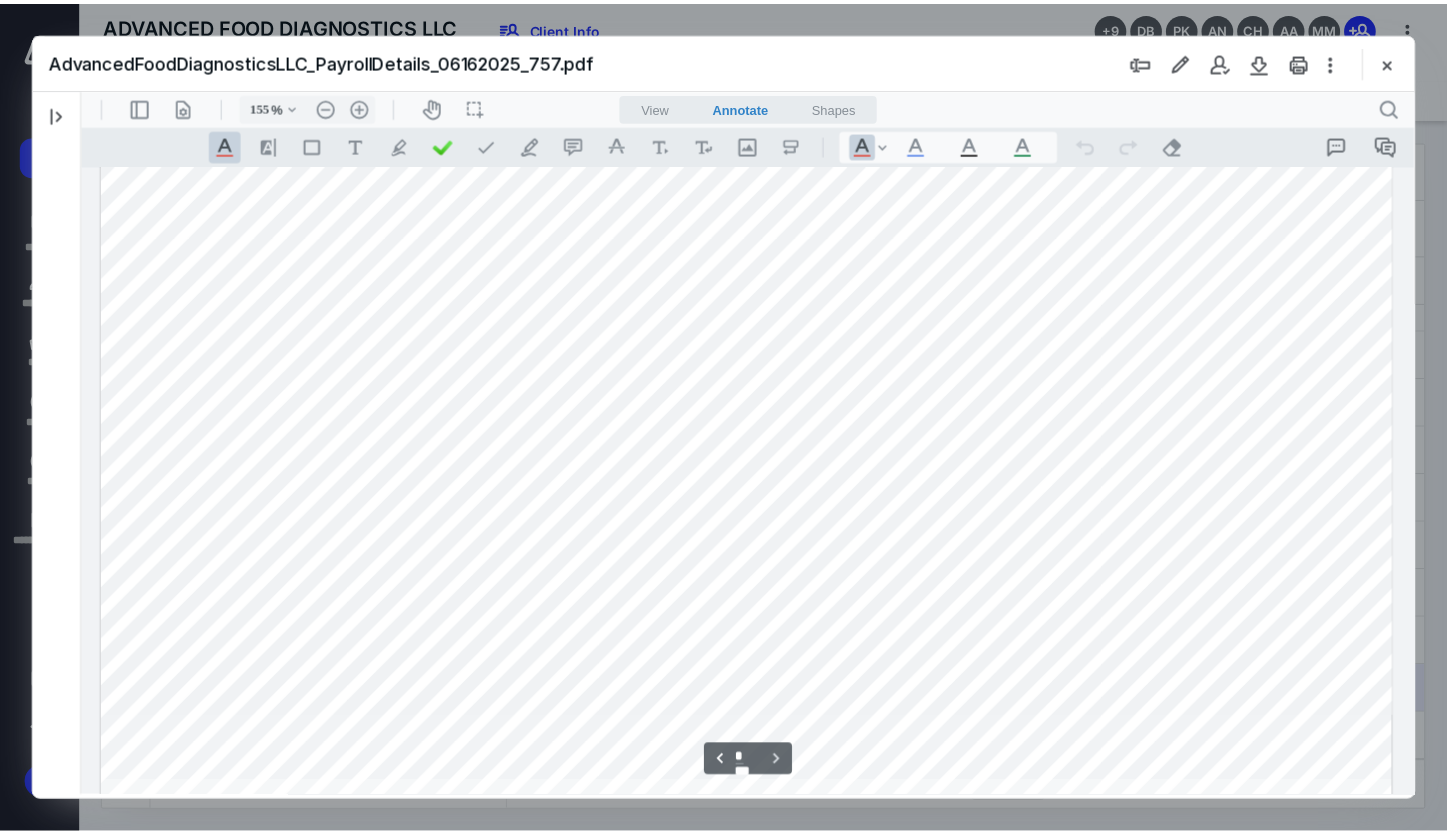 scroll, scrollTop: 949, scrollLeft: 0, axis: vertical 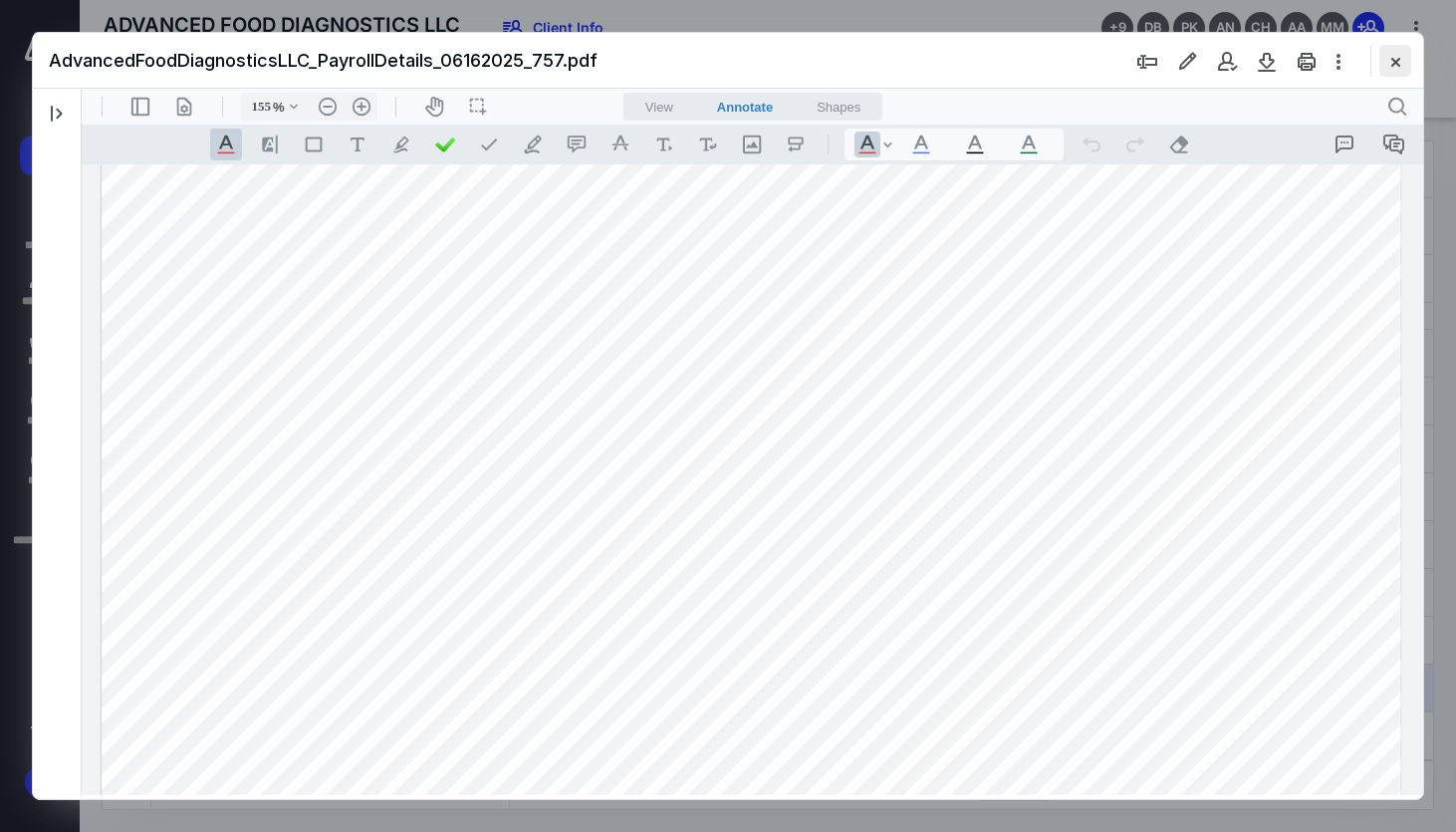 click at bounding box center (1395, 61) 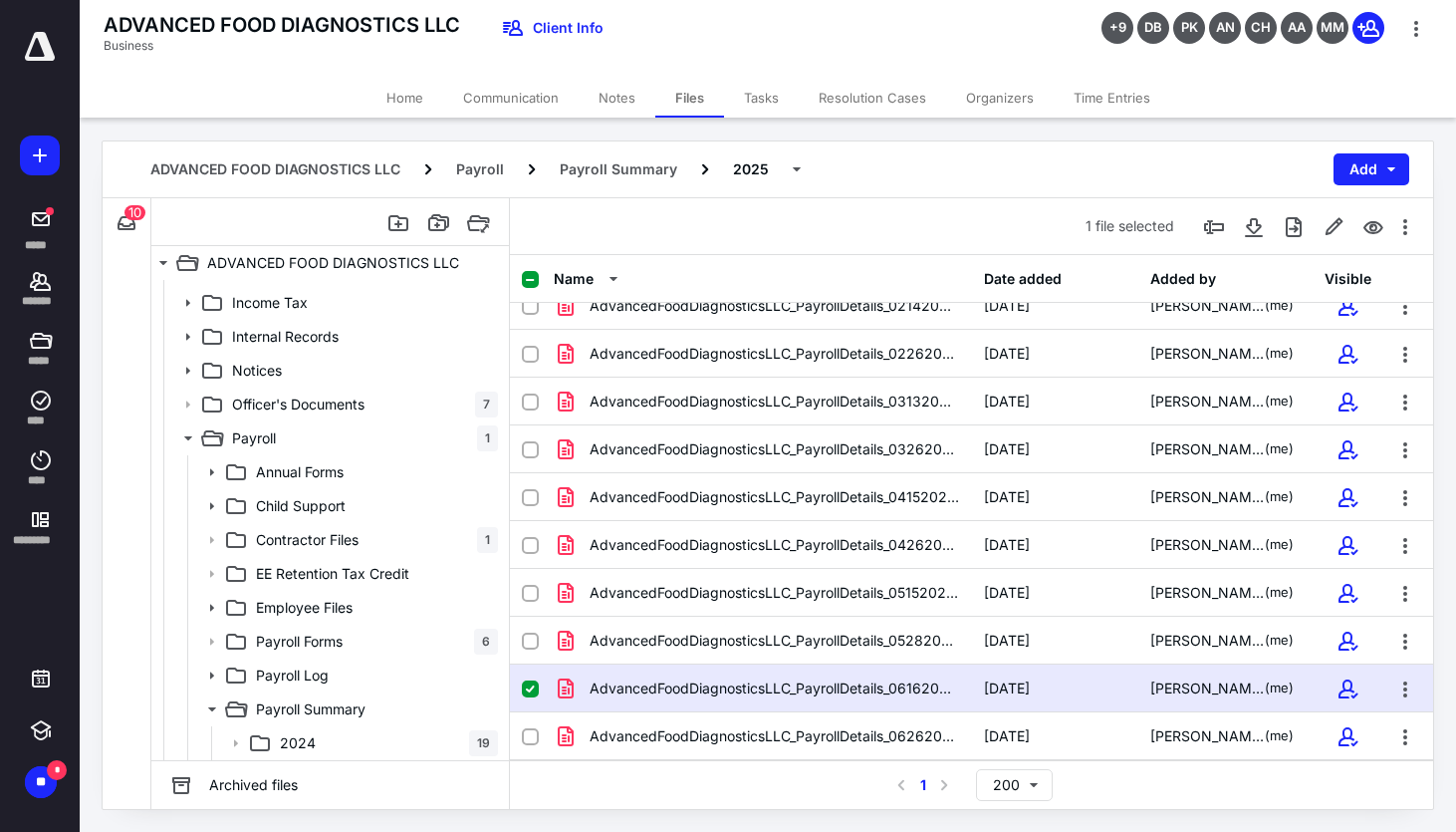 click on "Tasks" at bounding box center (761, 98) 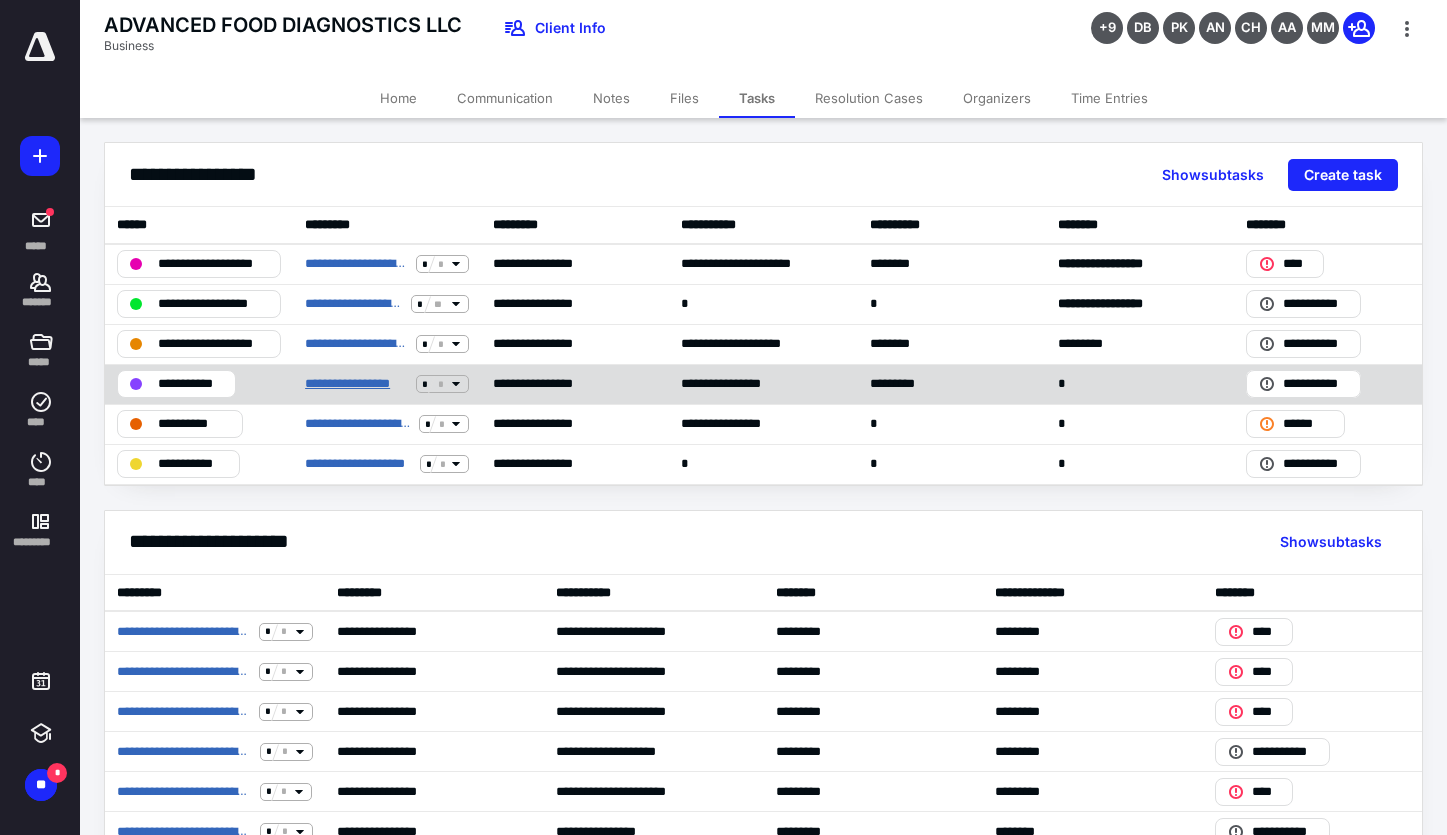 click on "**********" at bounding box center [356, 384] 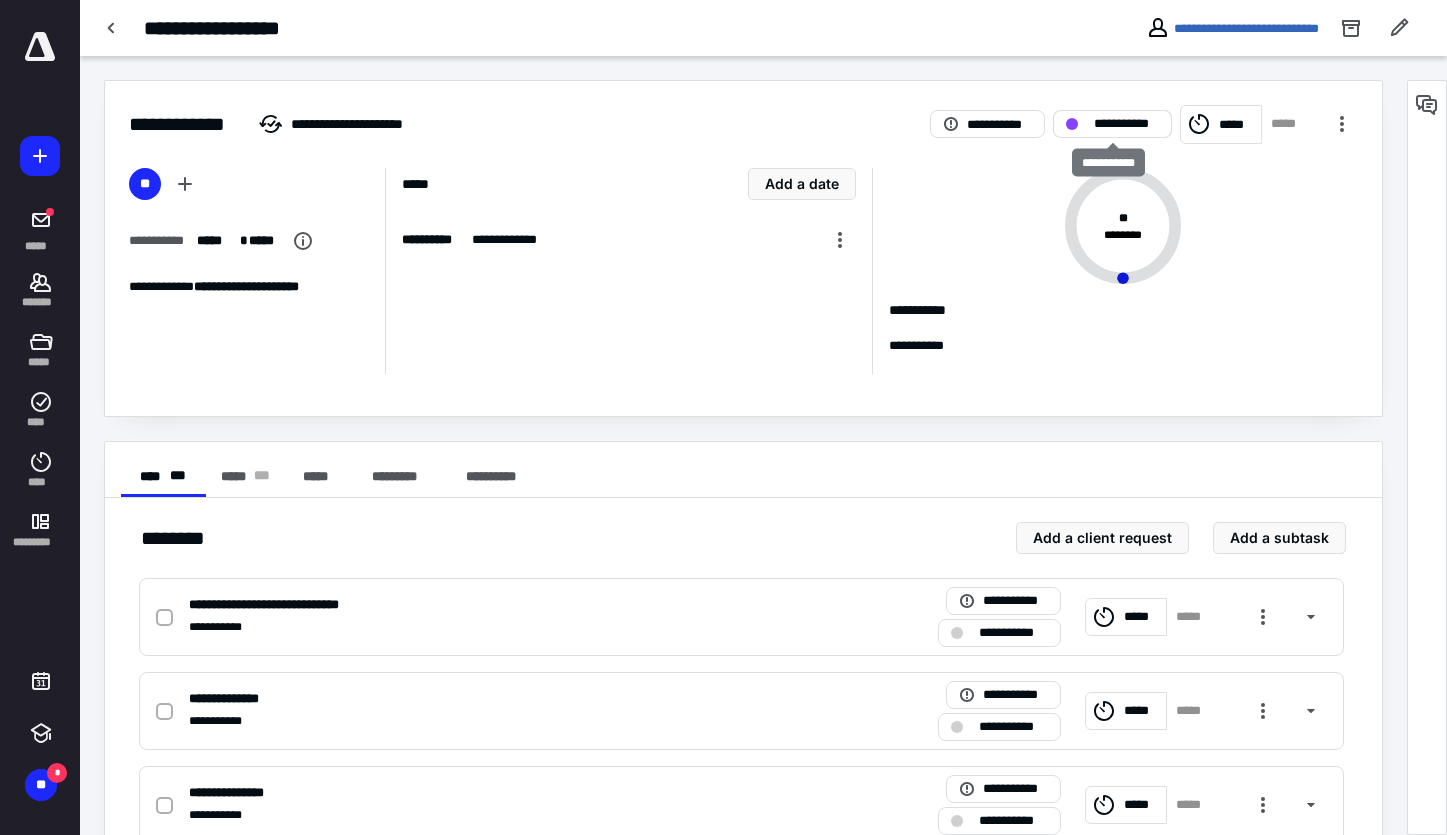 click on "**********" at bounding box center (1126, 124) 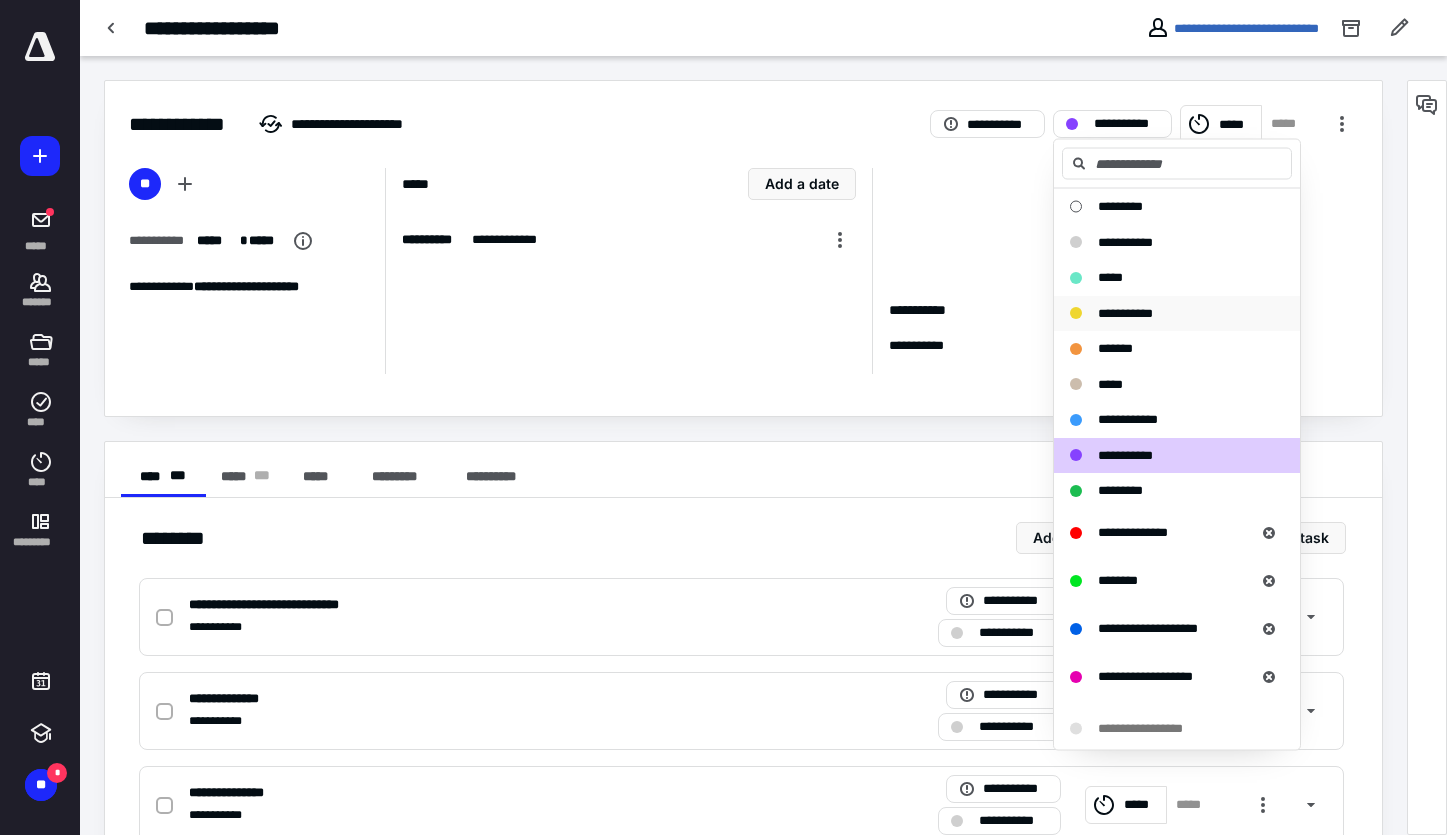 click on "**********" at bounding box center (1125, 312) 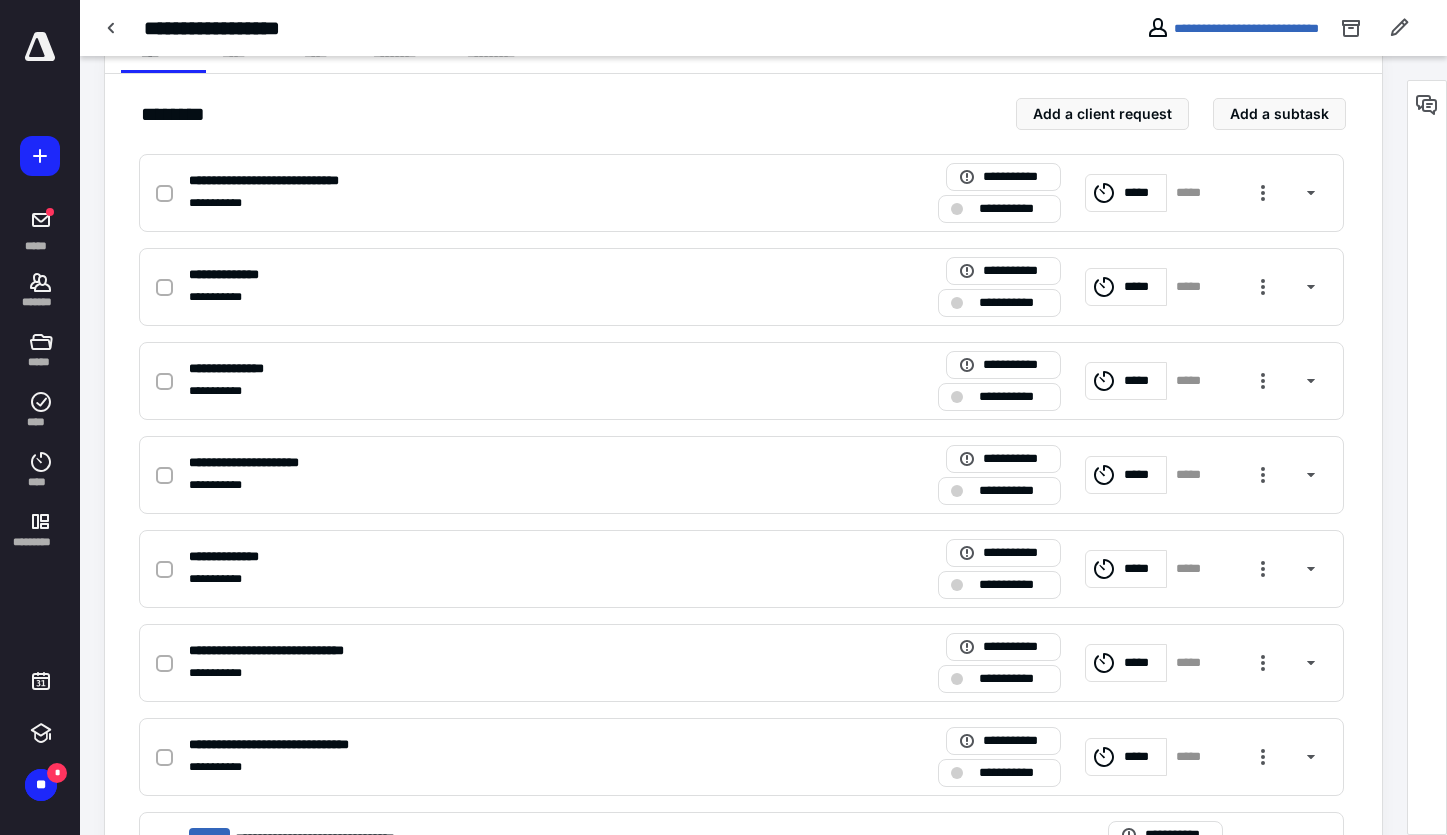 scroll, scrollTop: 528, scrollLeft: 0, axis: vertical 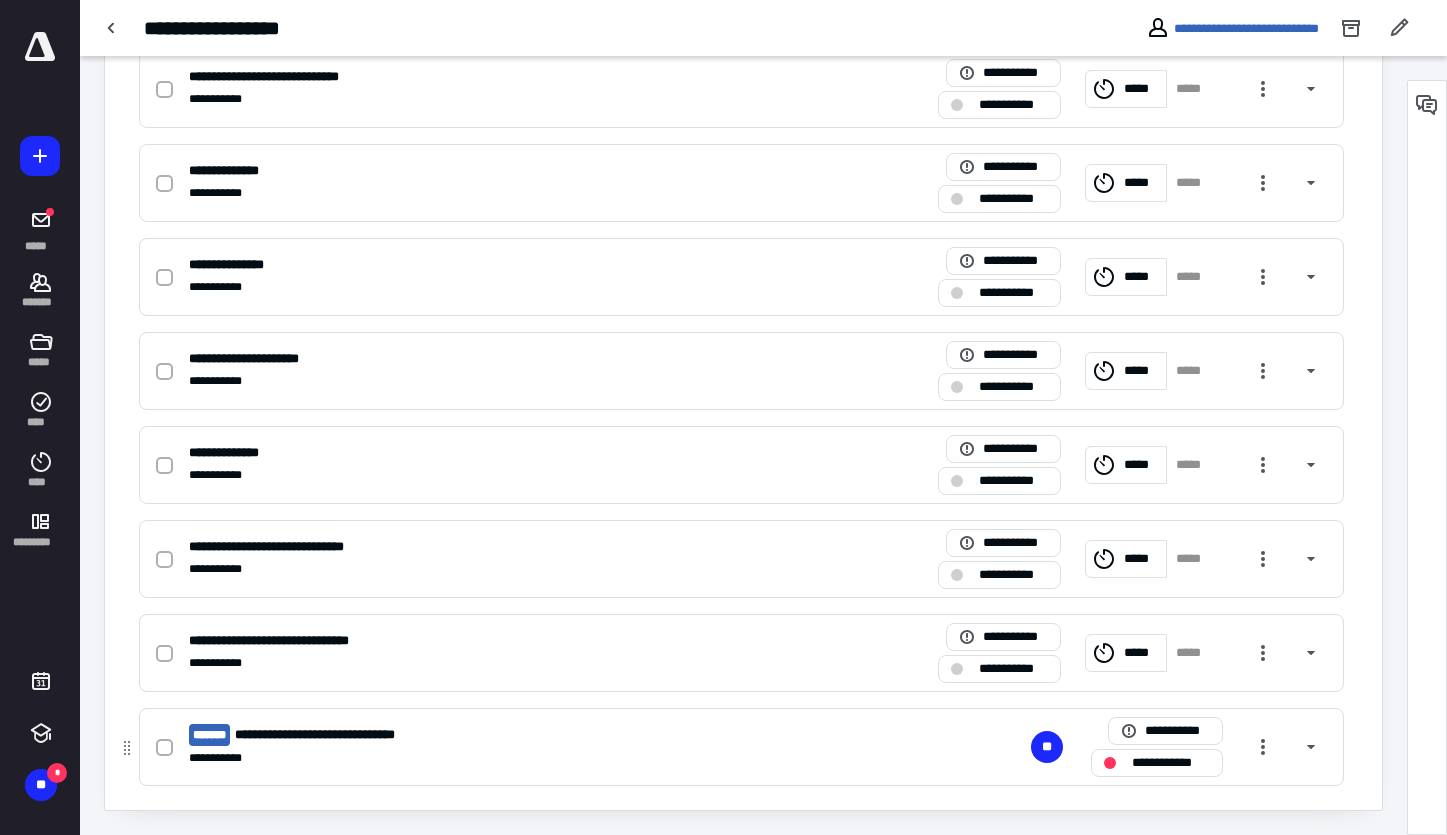 click on "**********" at bounding box center [479, 735] 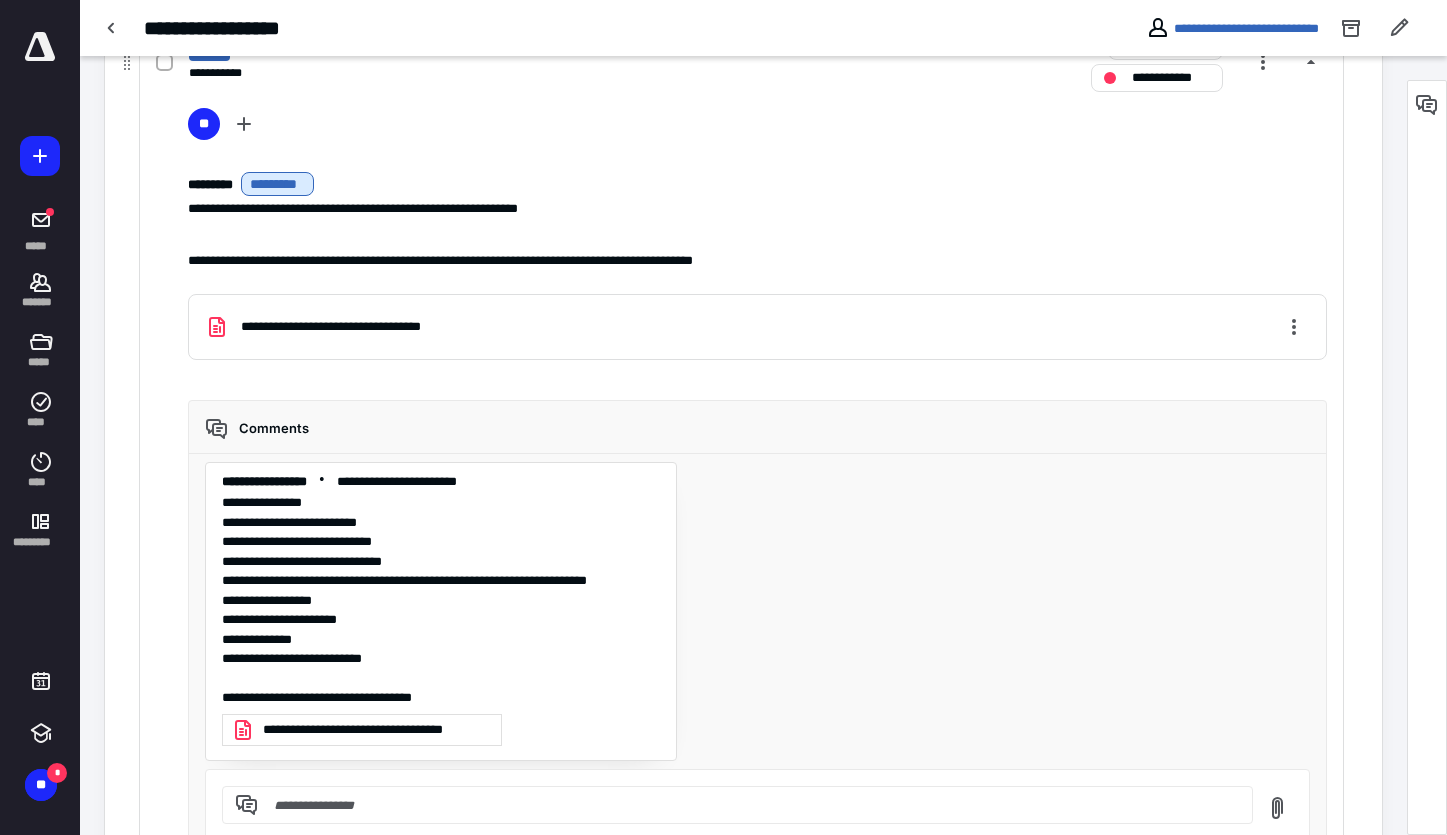 scroll, scrollTop: 1230, scrollLeft: 0, axis: vertical 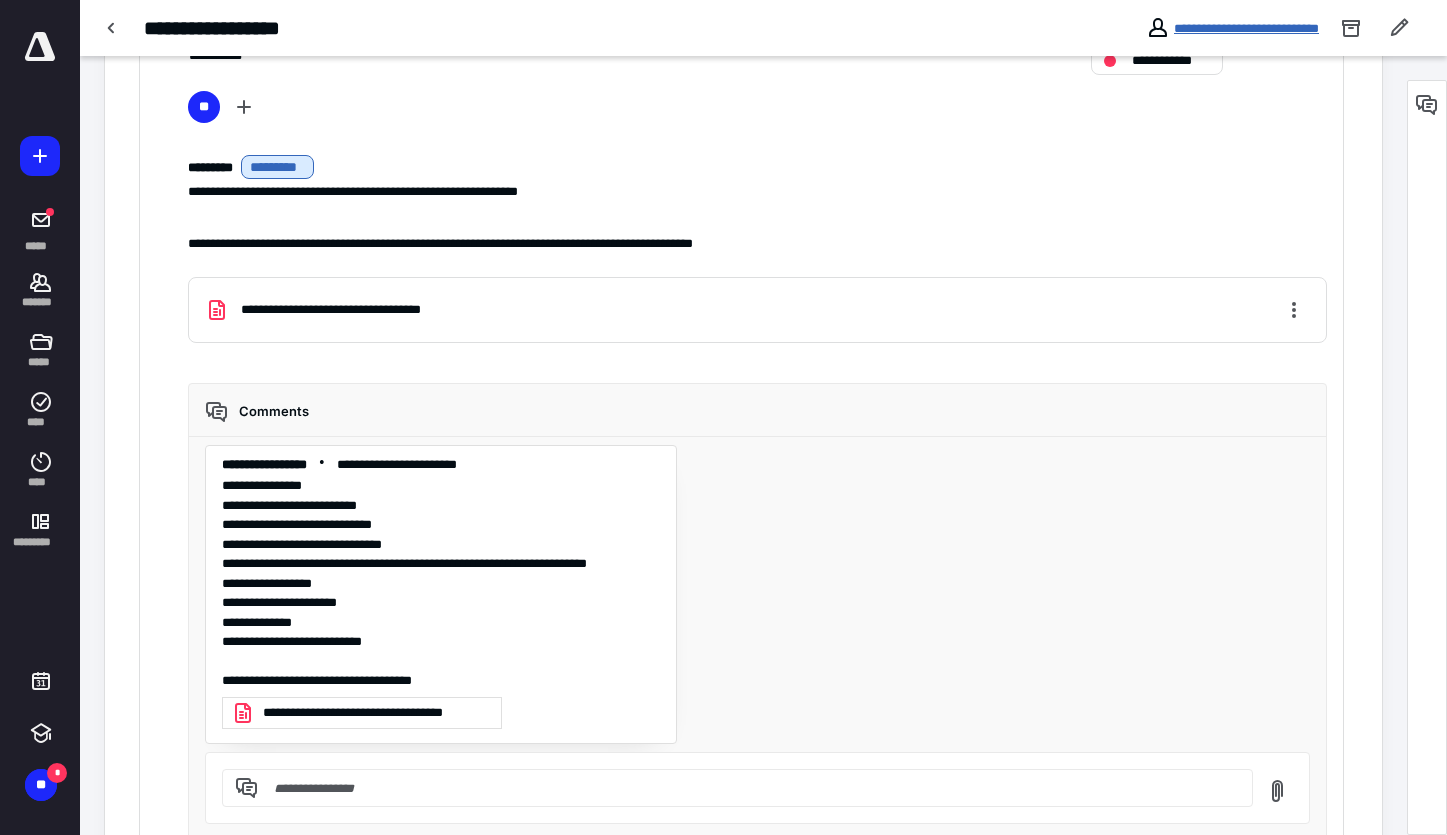 click on "**********" at bounding box center [1246, 28] 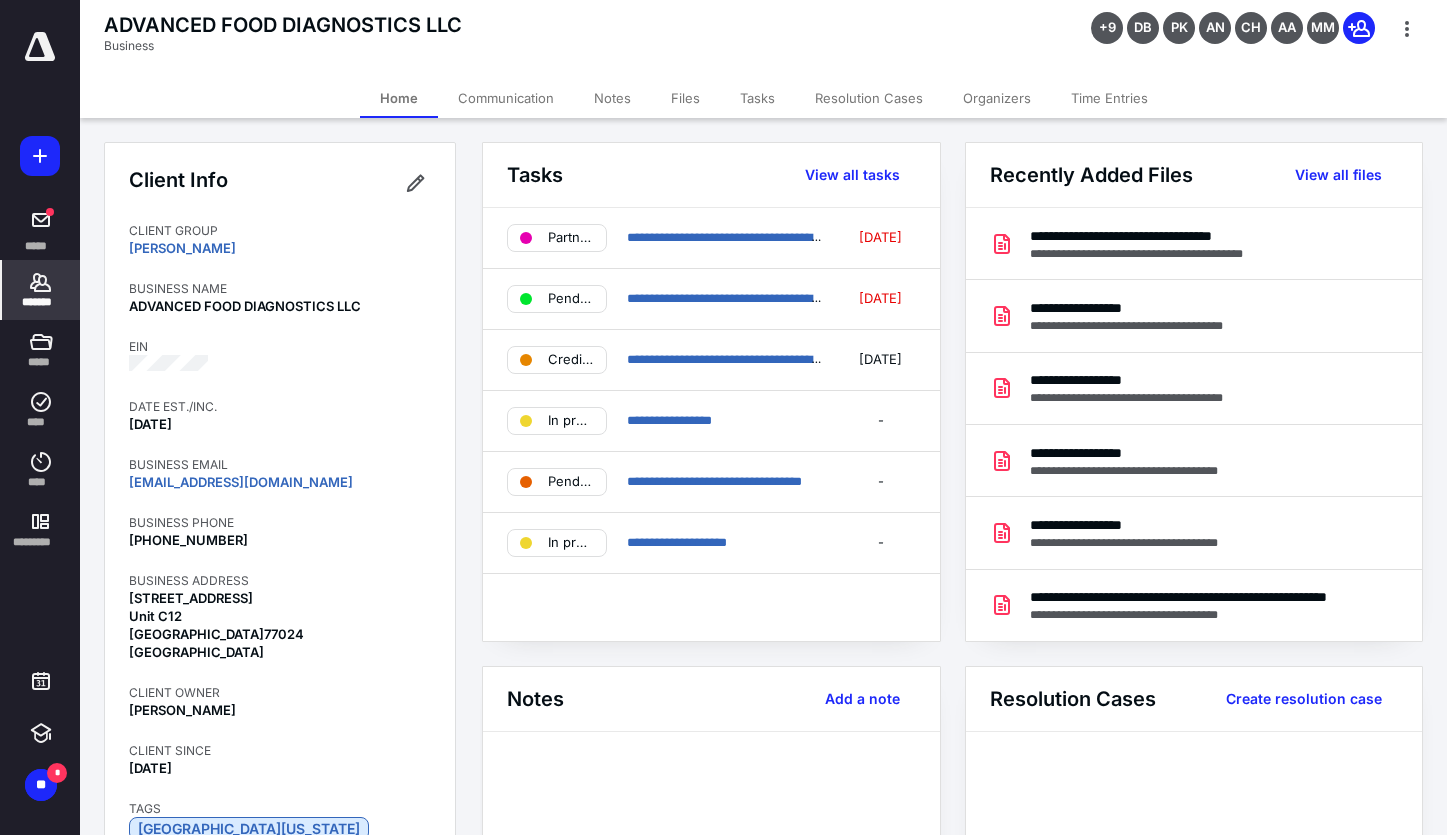 click on "**********" at bounding box center [963, 884] 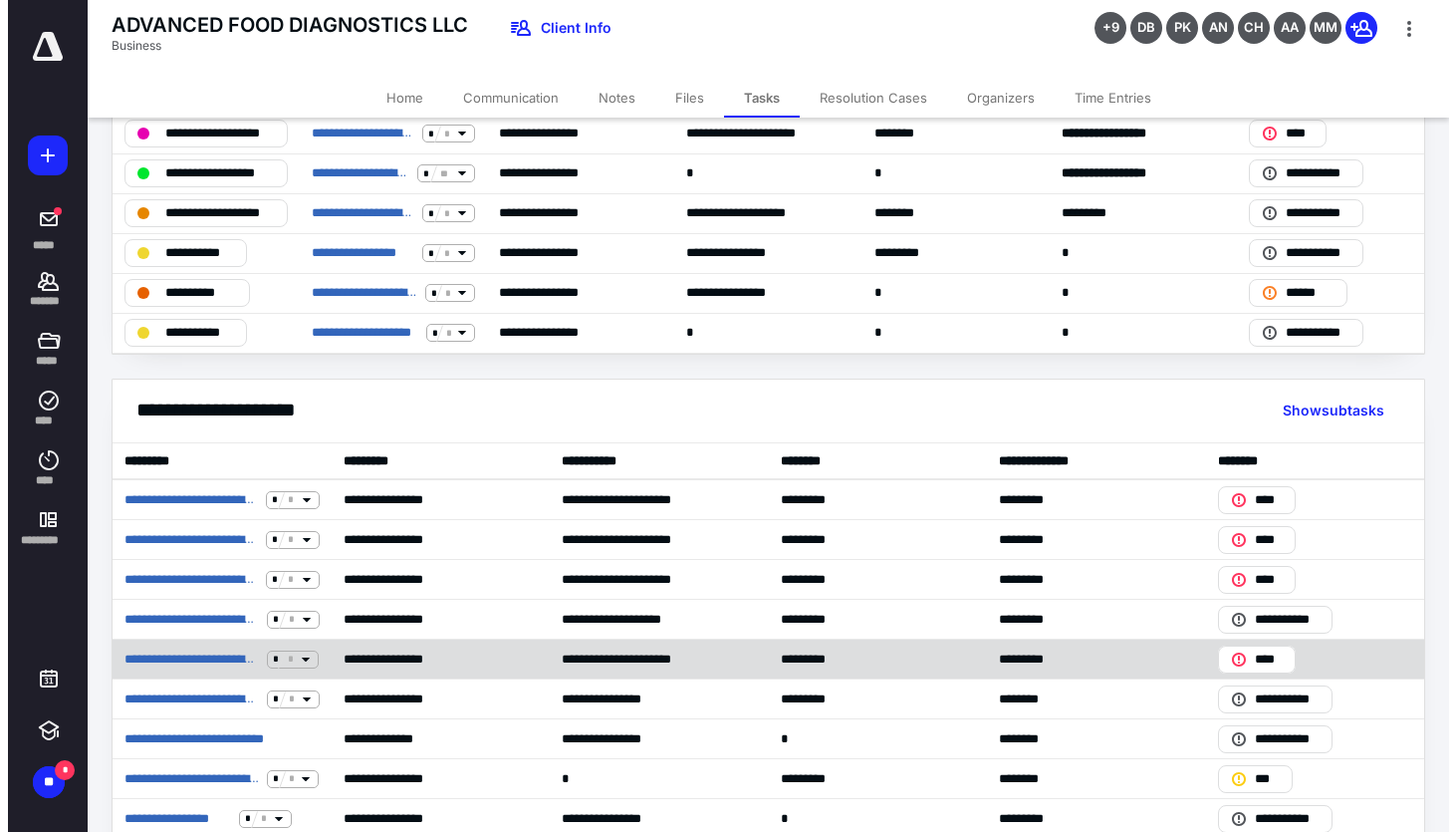 scroll, scrollTop: 0, scrollLeft: 0, axis: both 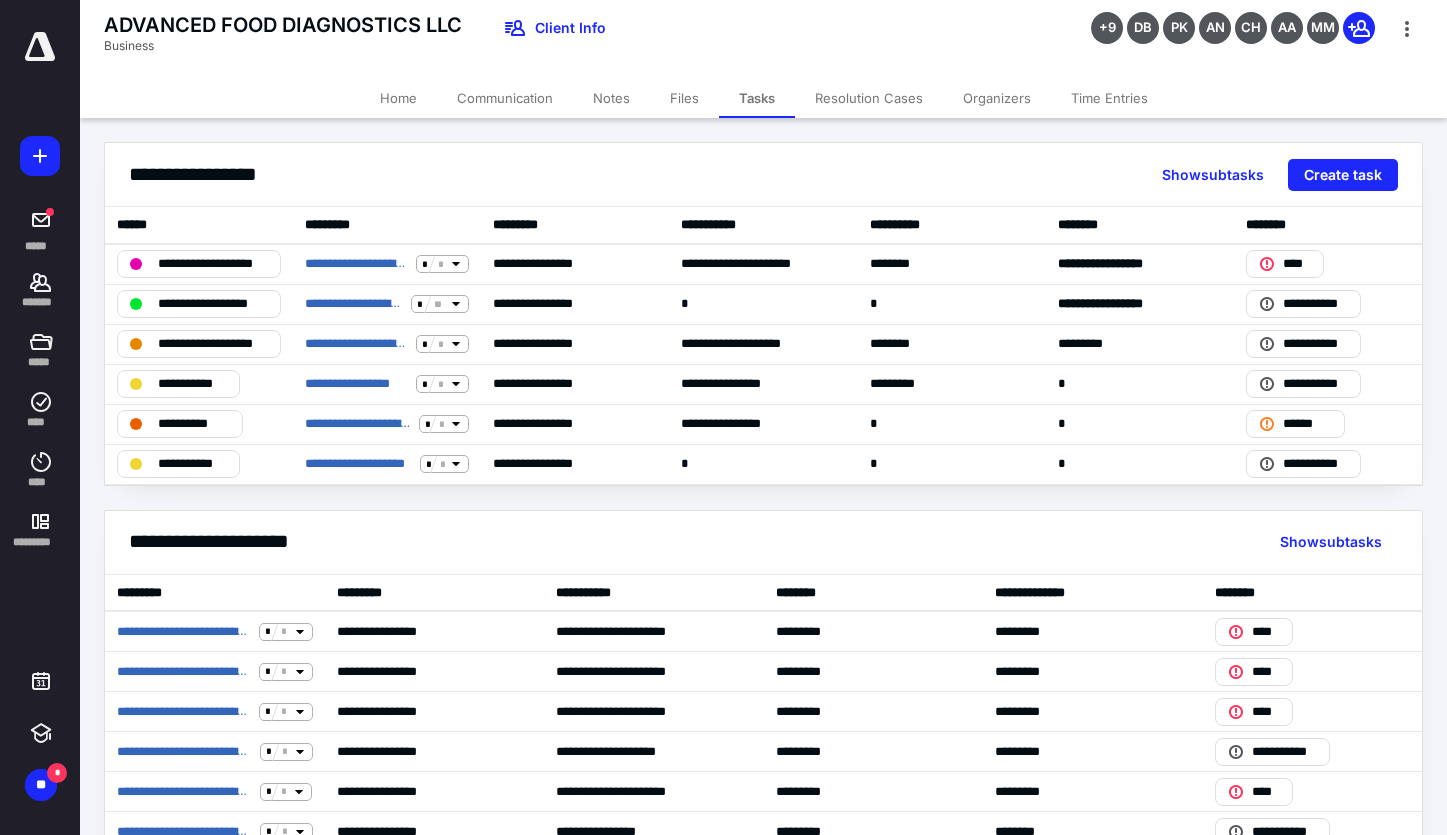 click on "Files" at bounding box center [684, 98] 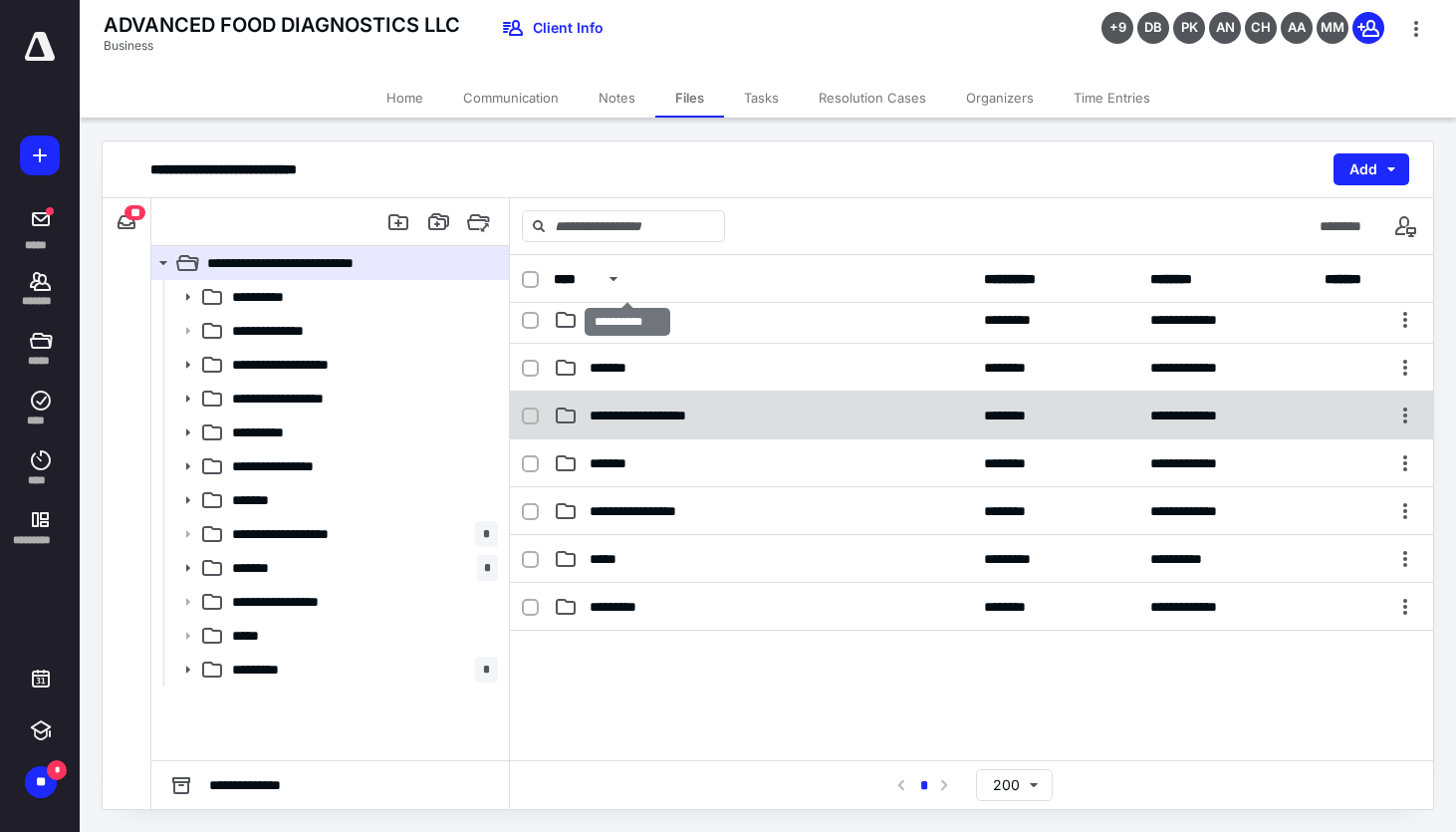 scroll, scrollTop: 261, scrollLeft: 0, axis: vertical 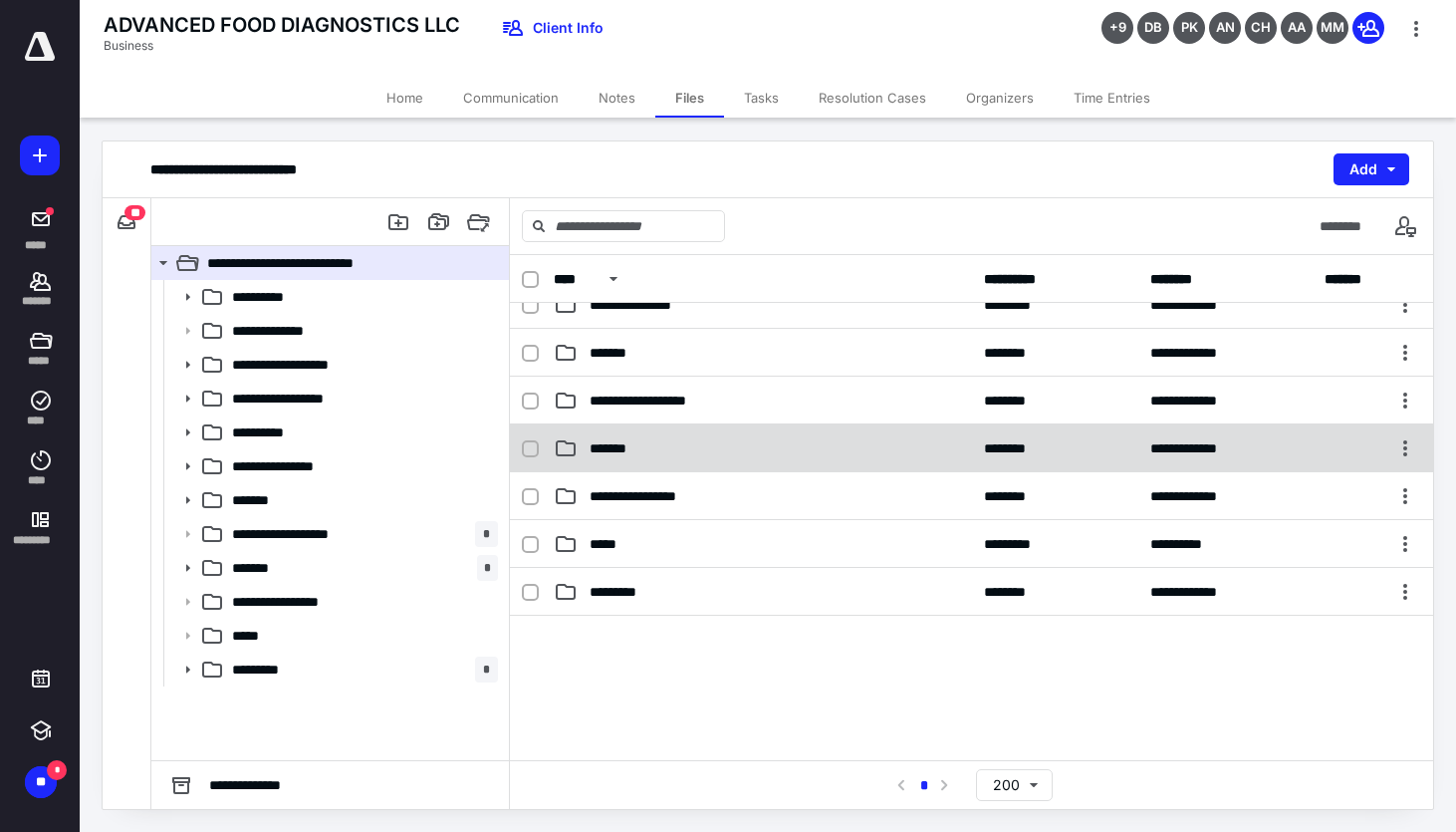 click on "*******" at bounding box center [763, 448] 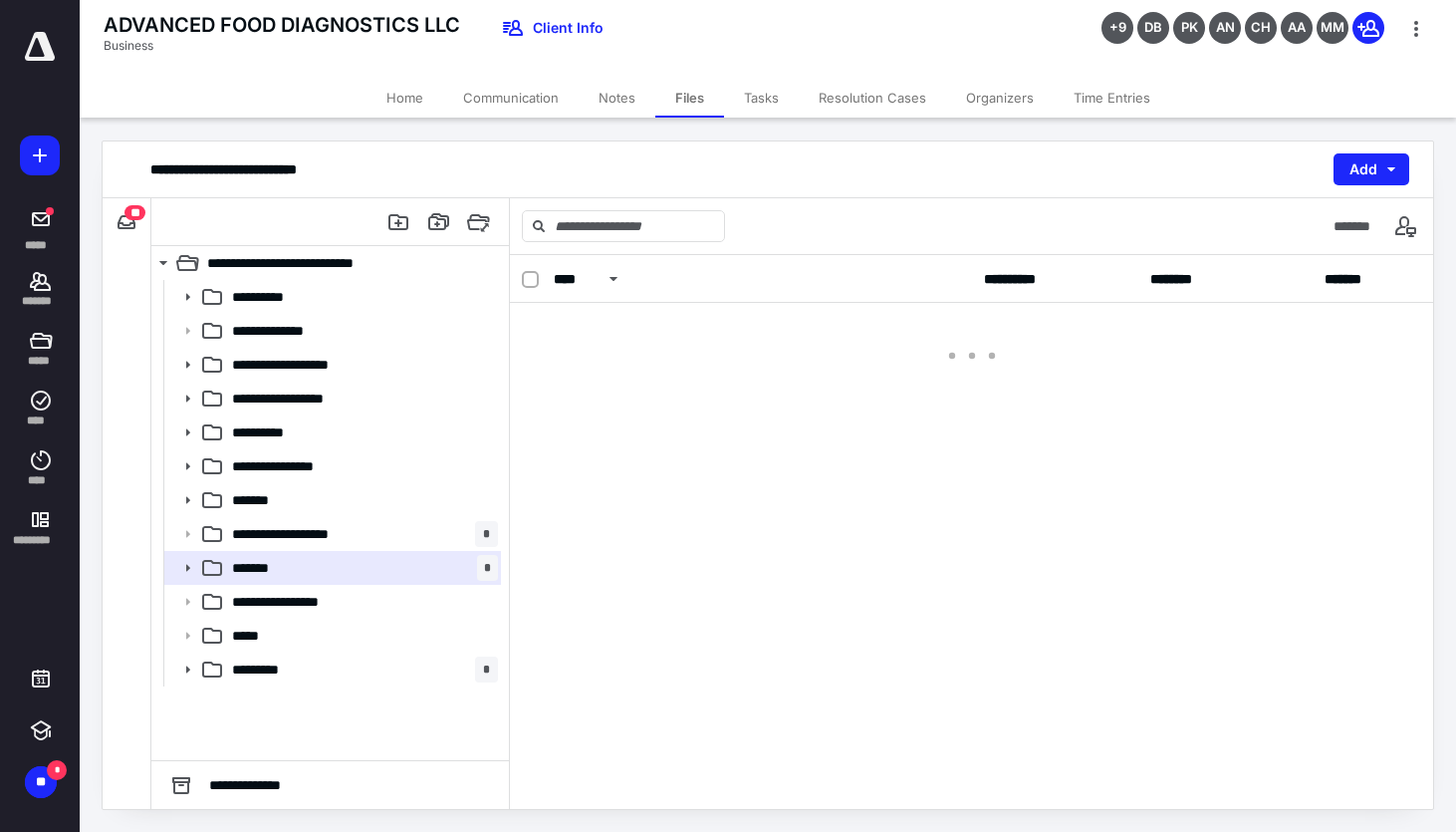 scroll, scrollTop: 0, scrollLeft: 0, axis: both 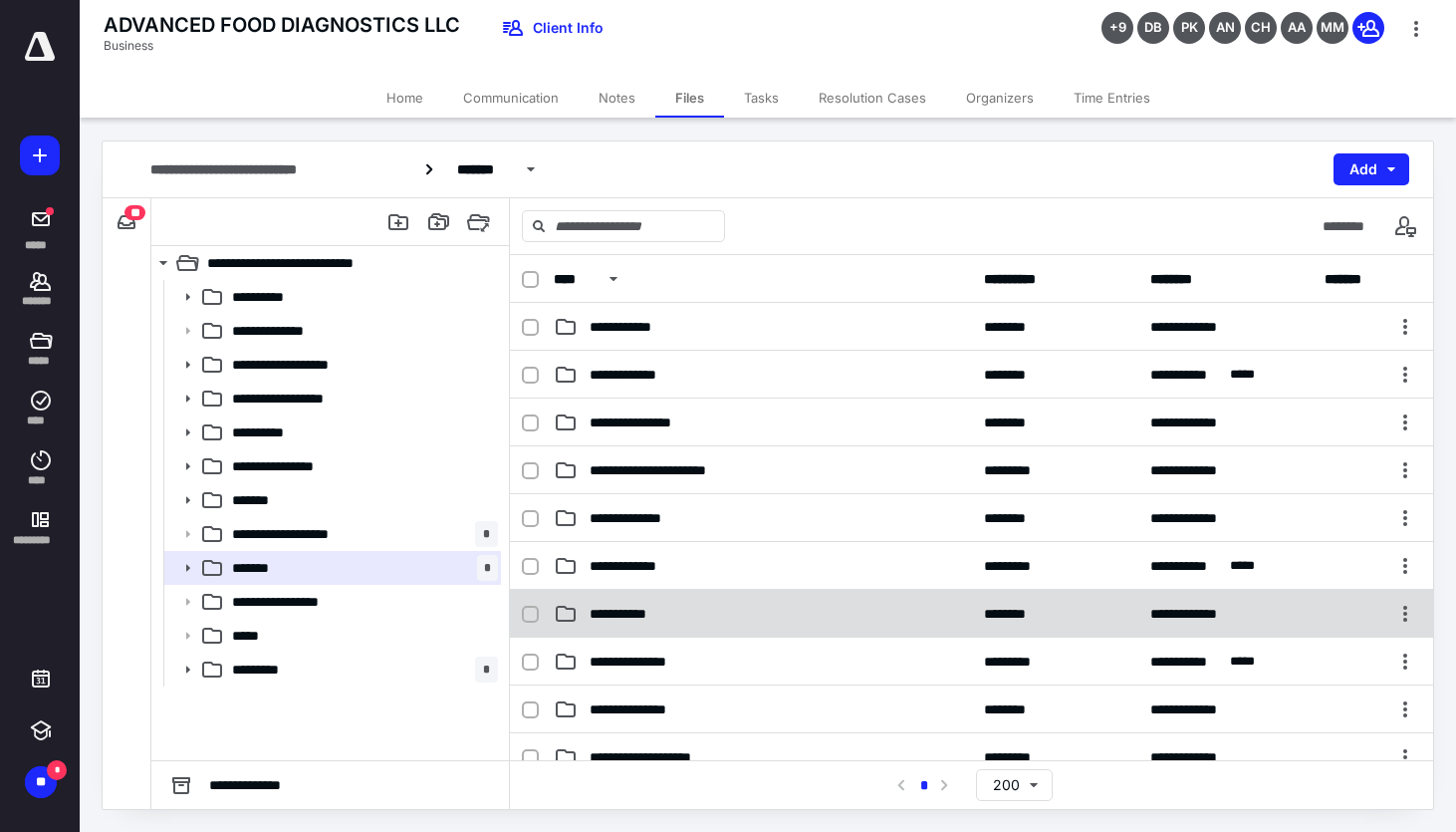 click on "**********" at bounding box center (763, 614) 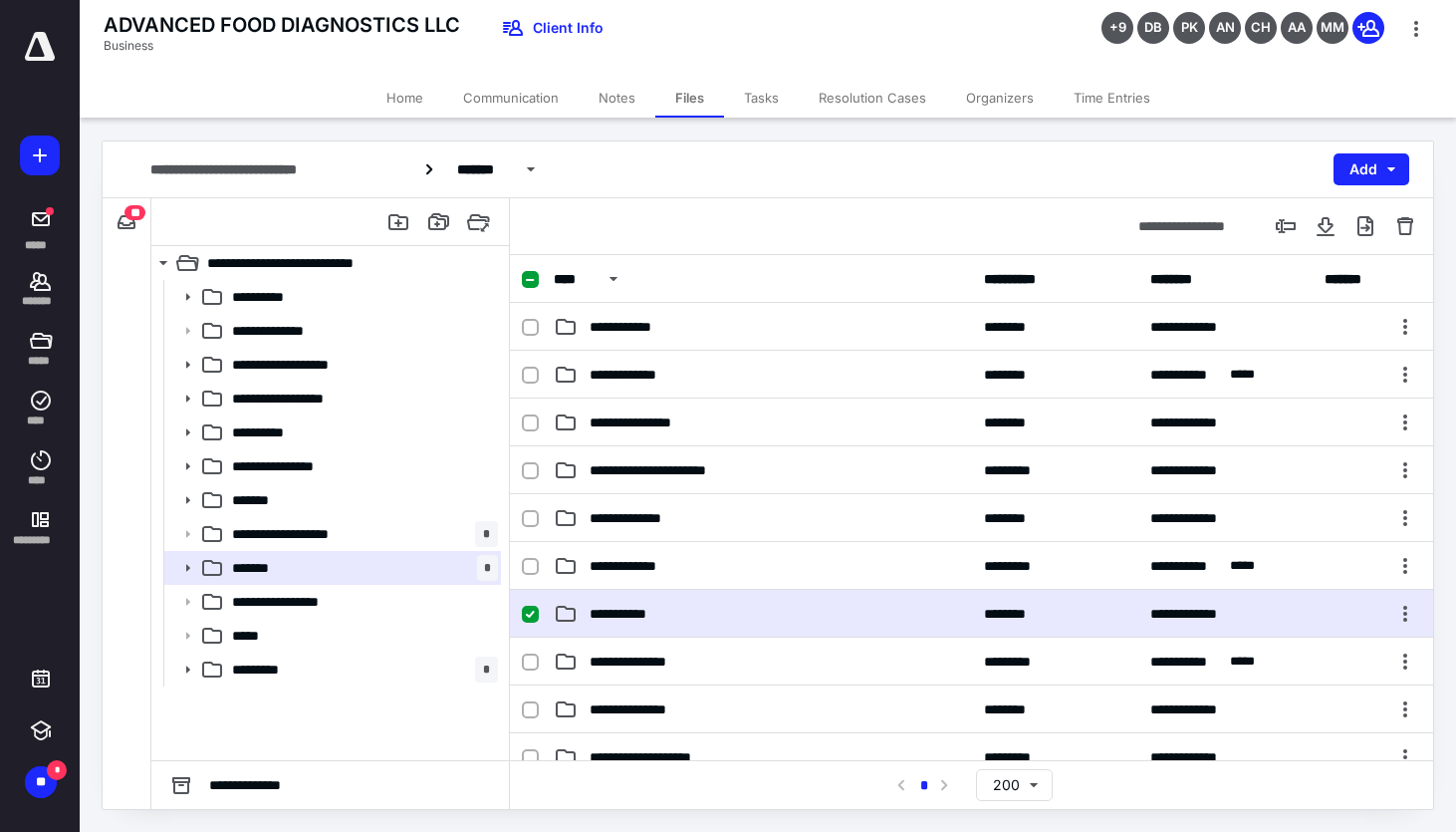 click on "**********" at bounding box center (763, 614) 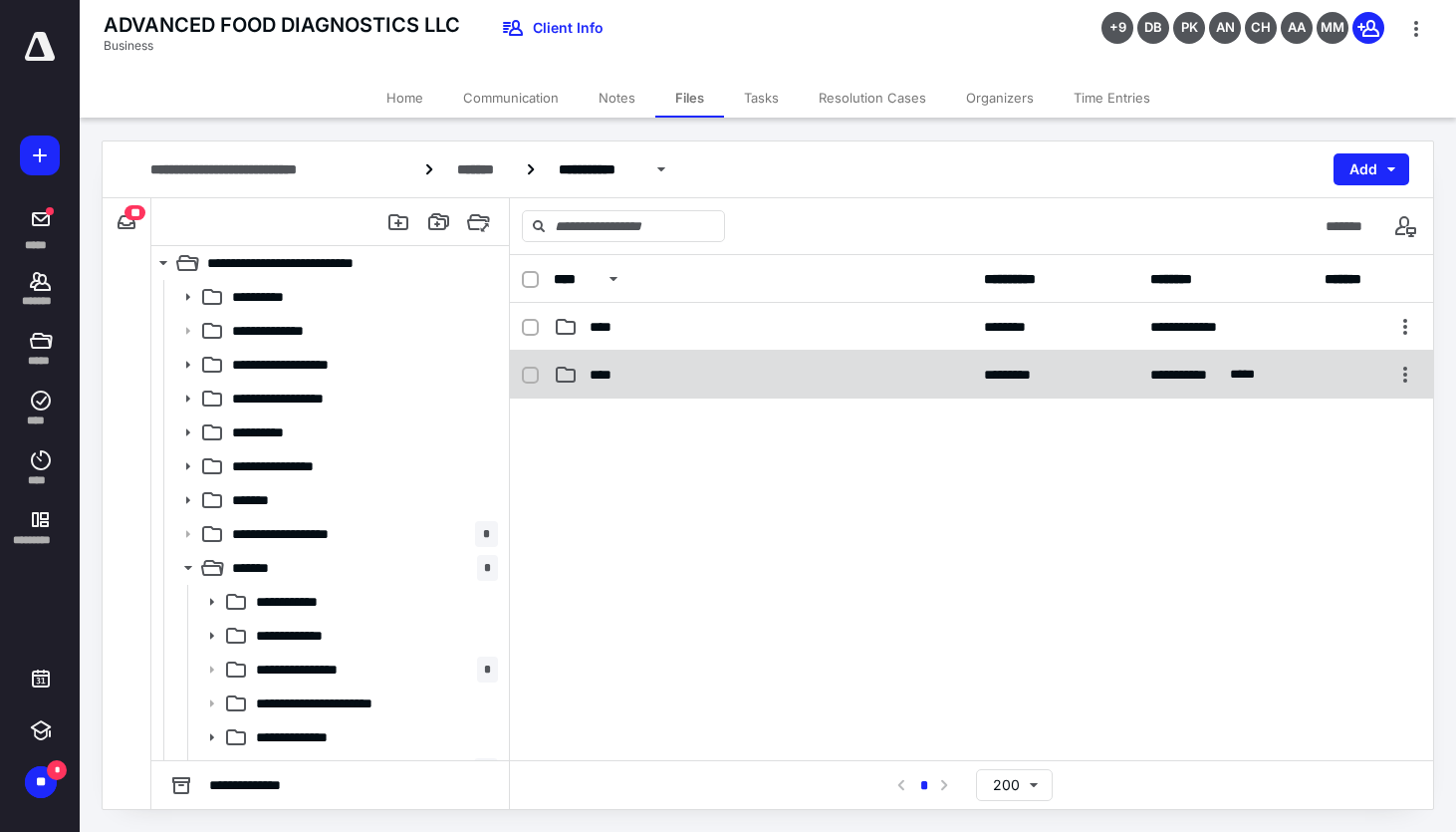 click on "****" at bounding box center [607, 375] 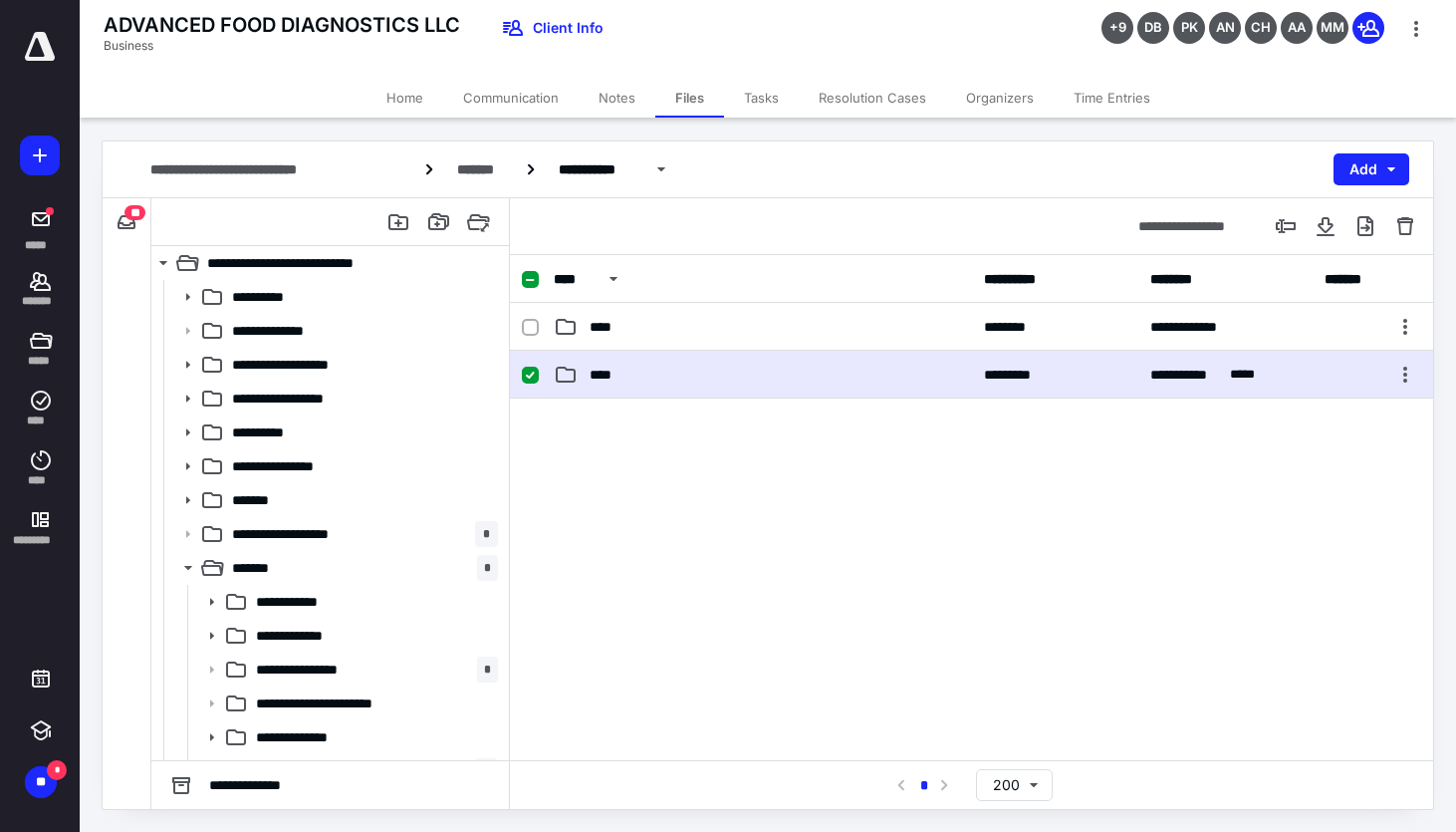 click on "****" at bounding box center [607, 375] 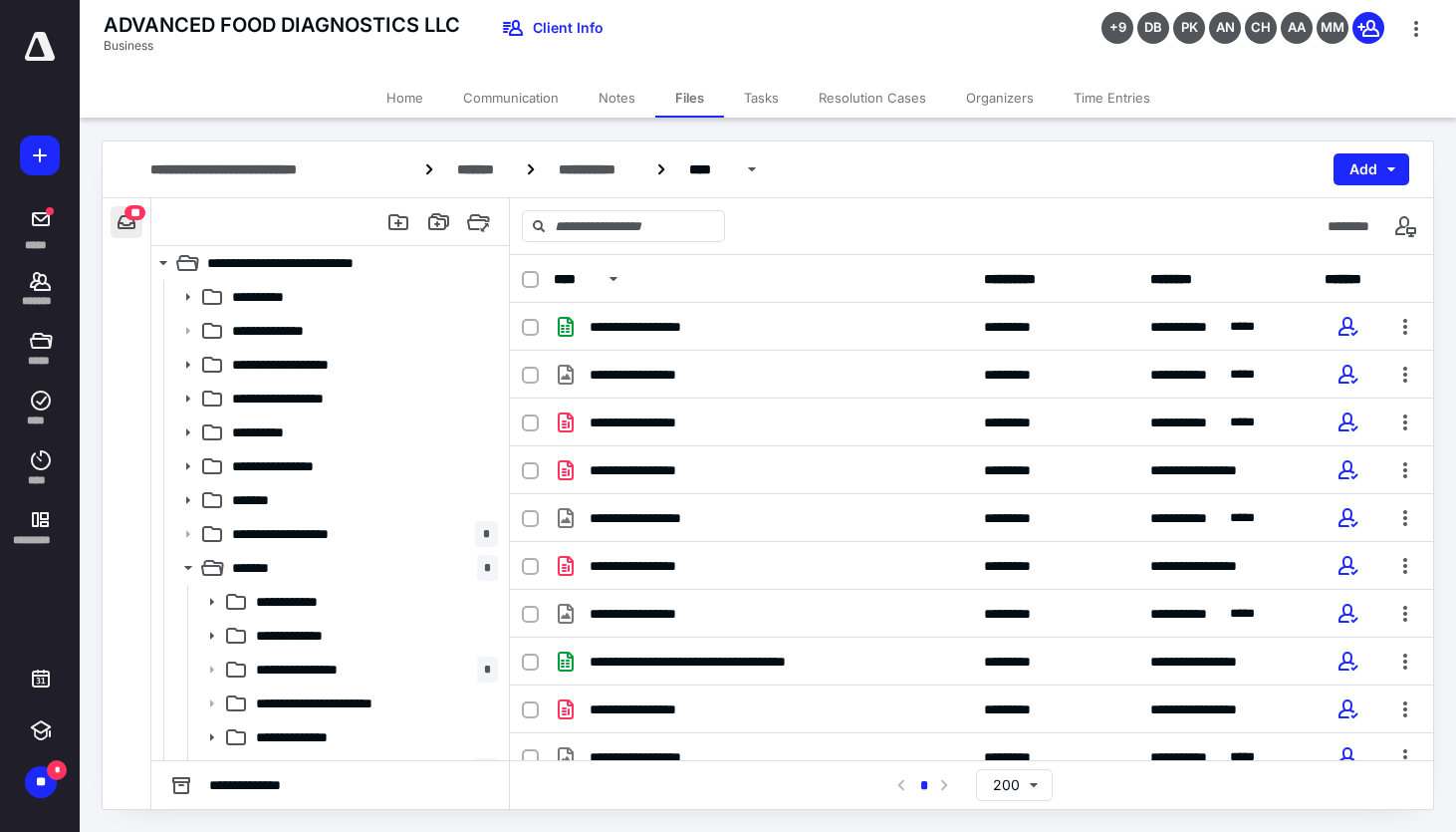 click at bounding box center [126, 222] 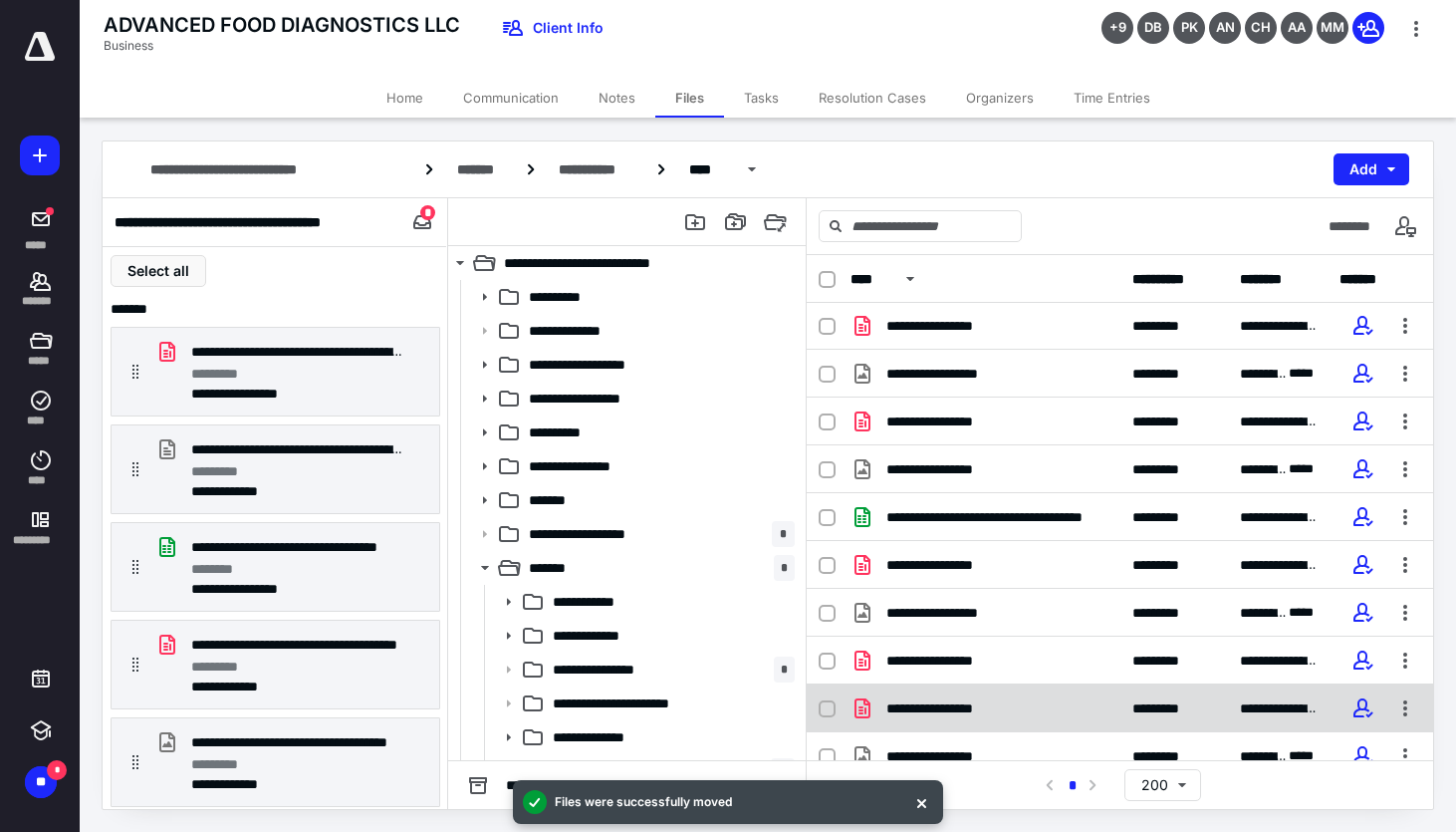 scroll, scrollTop: 260, scrollLeft: 0, axis: vertical 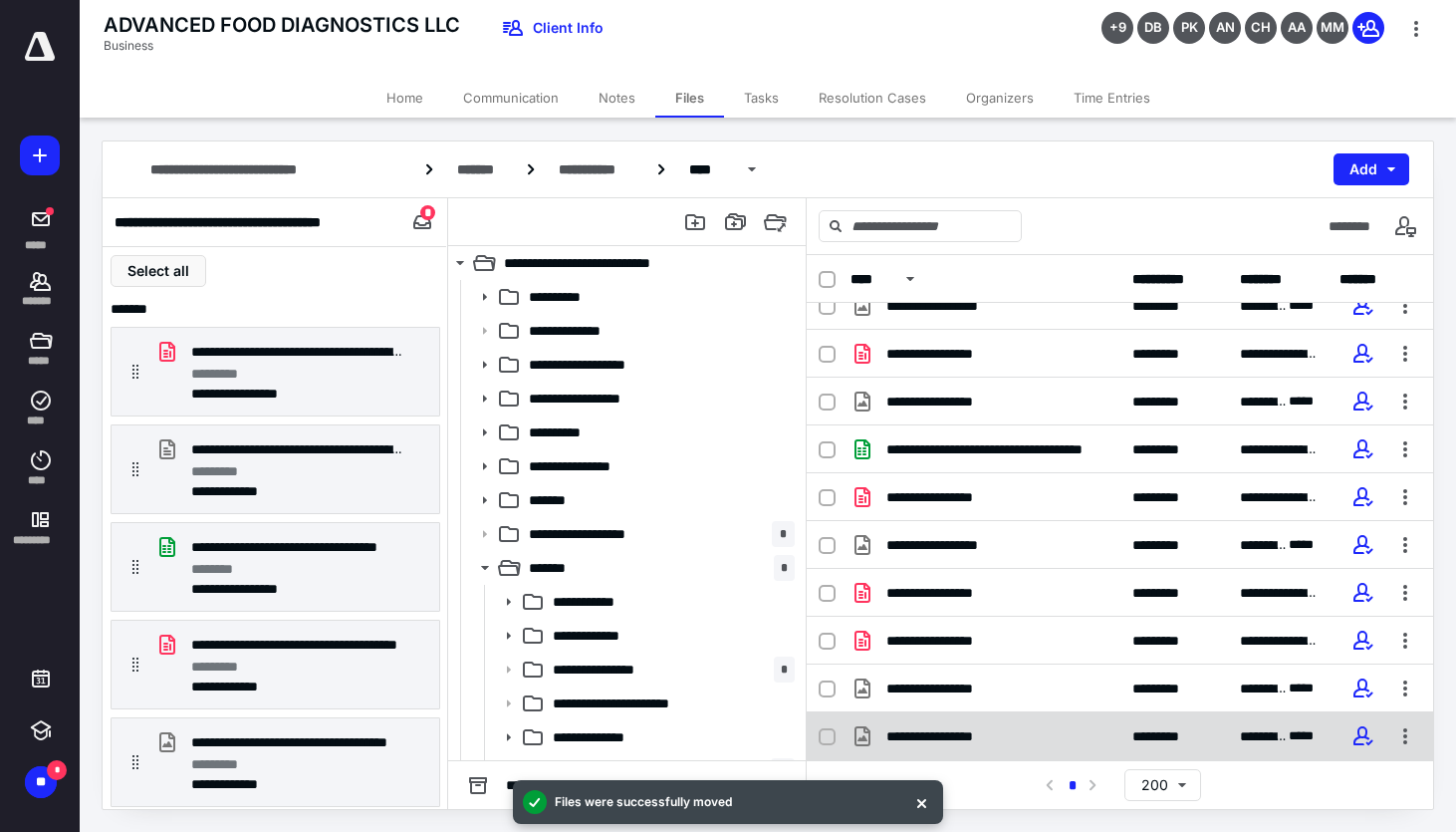 checkbox on "true" 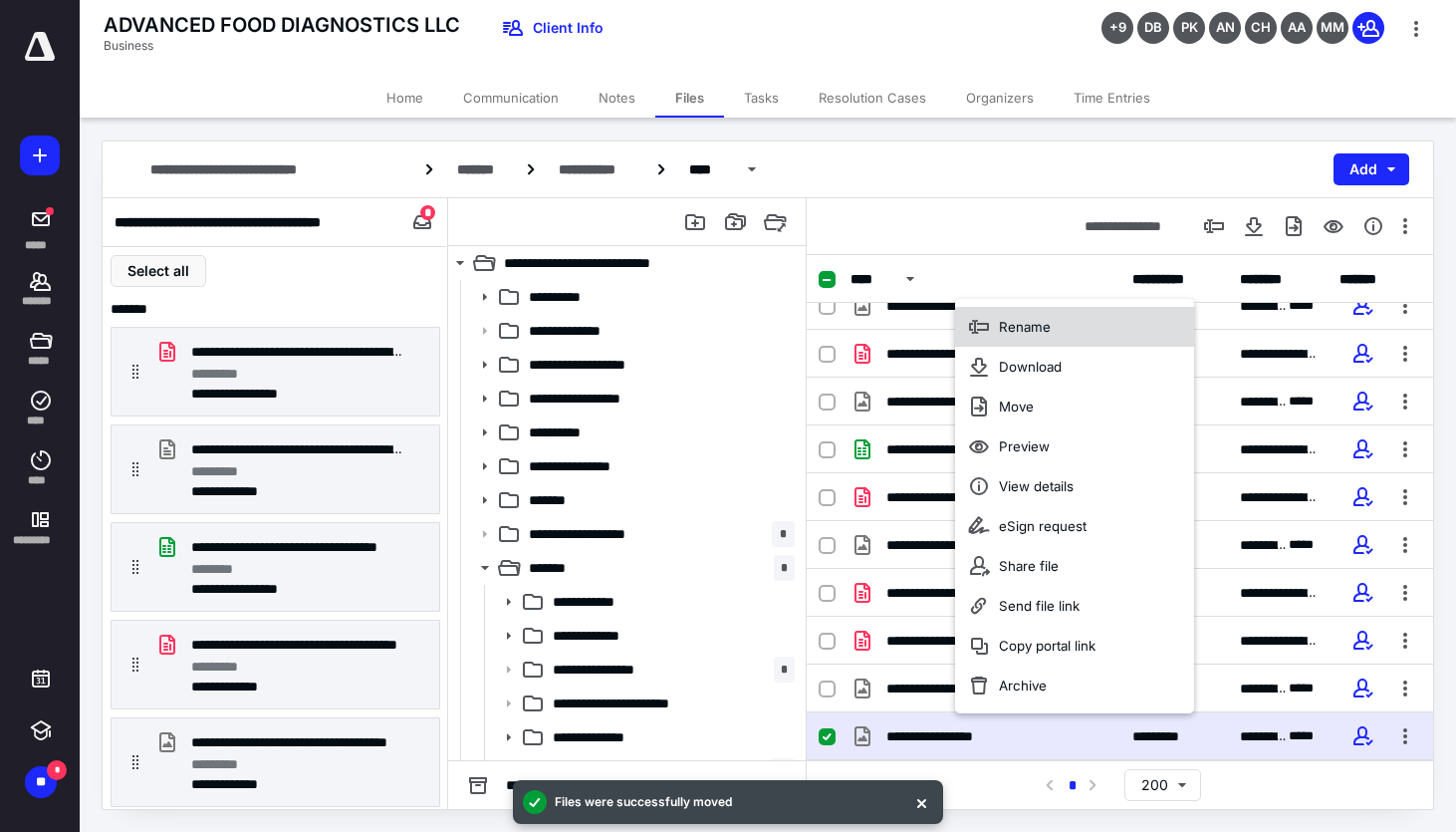 click on "Rename" at bounding box center [1075, 327] 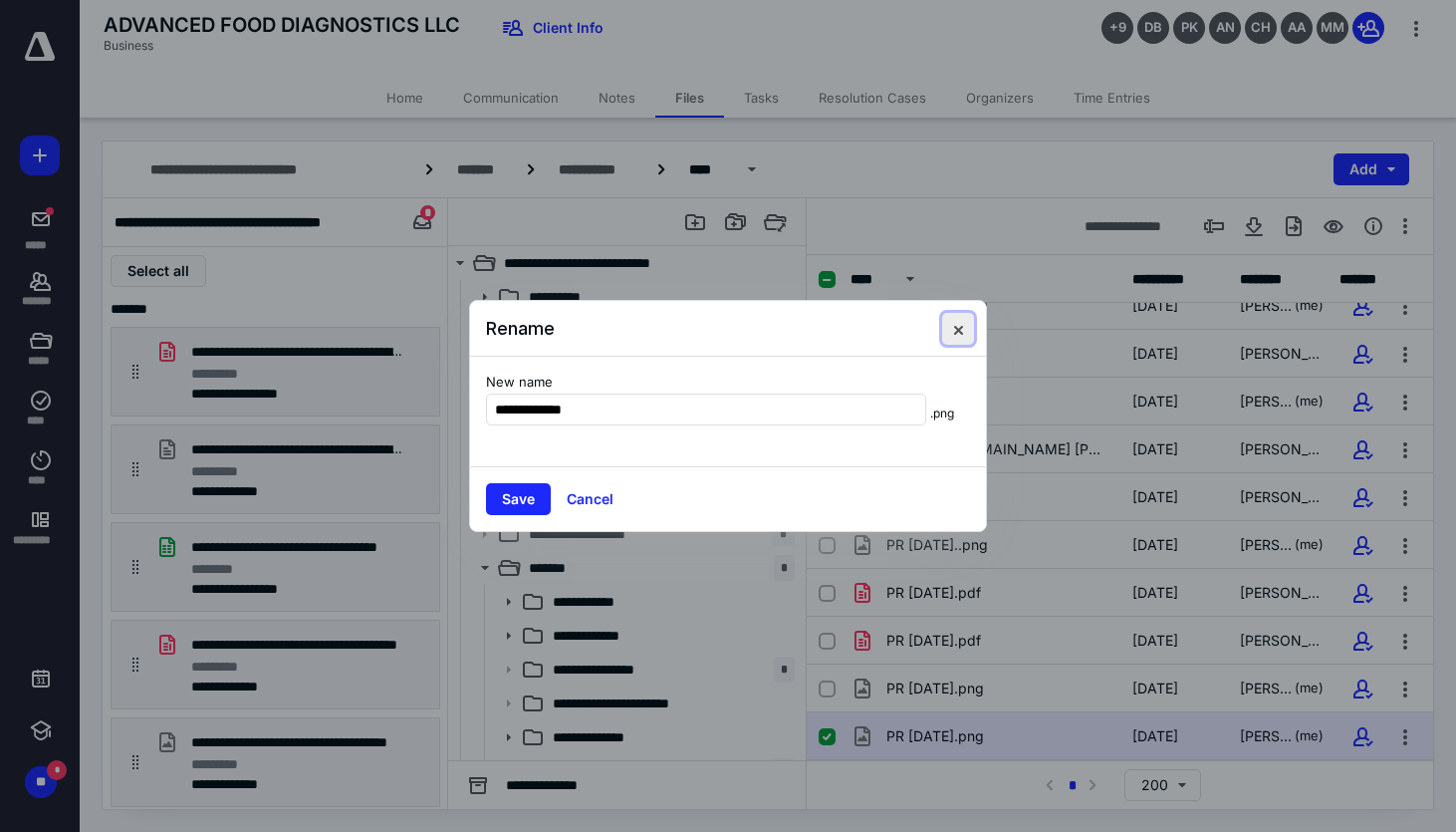 click at bounding box center (958, 329) 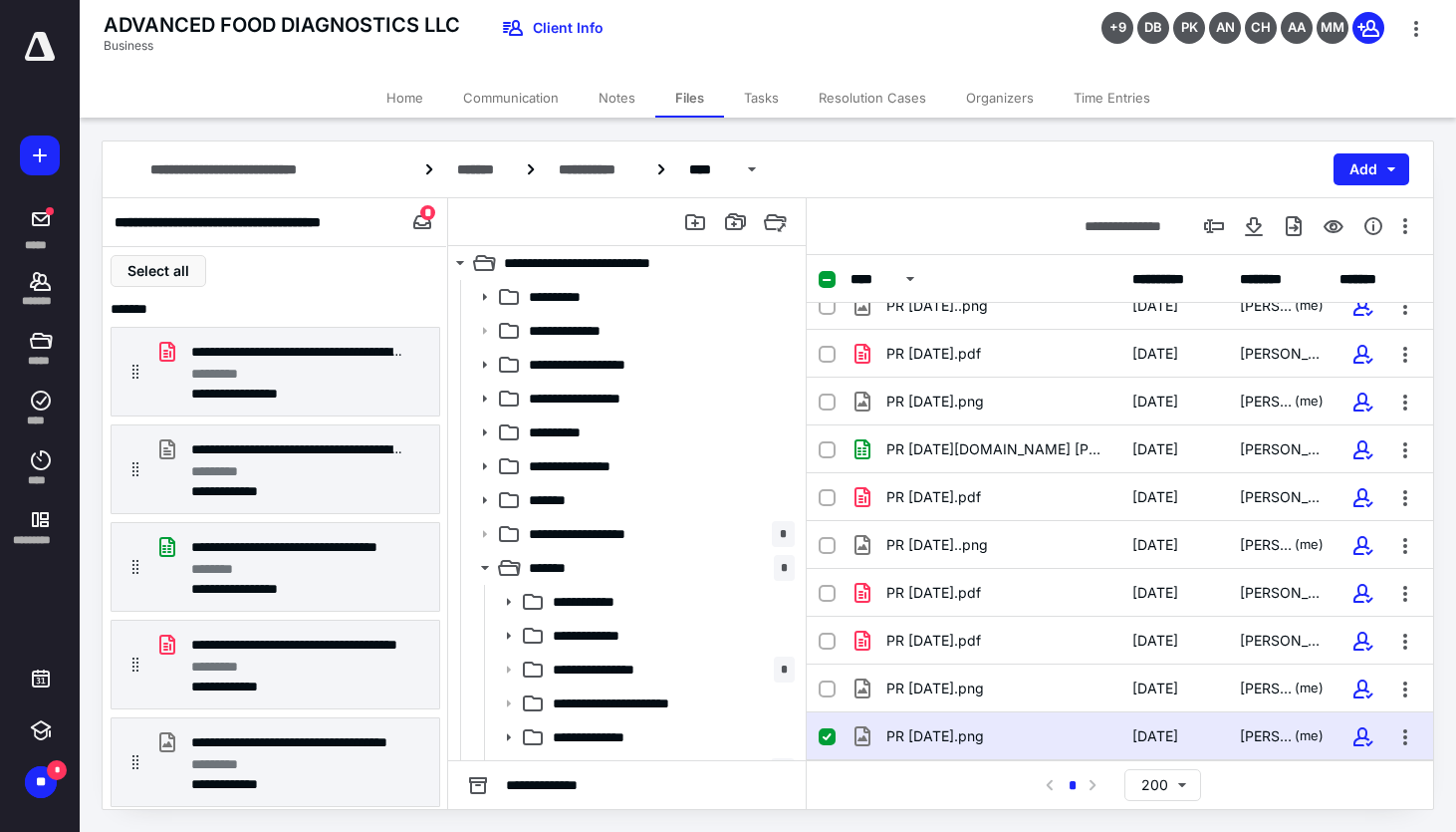 scroll, scrollTop: 0, scrollLeft: 0, axis: both 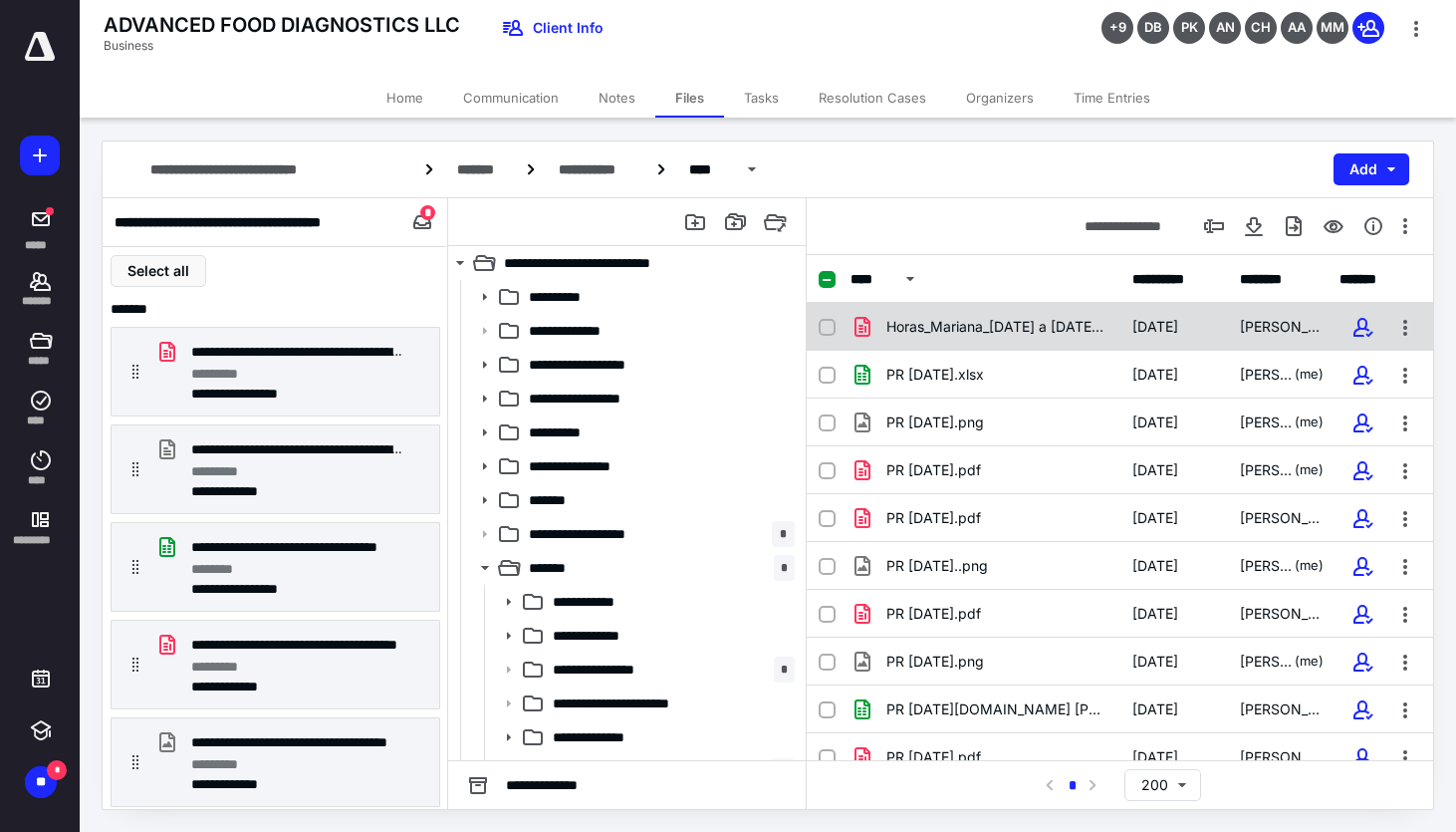 checkbox on "true" 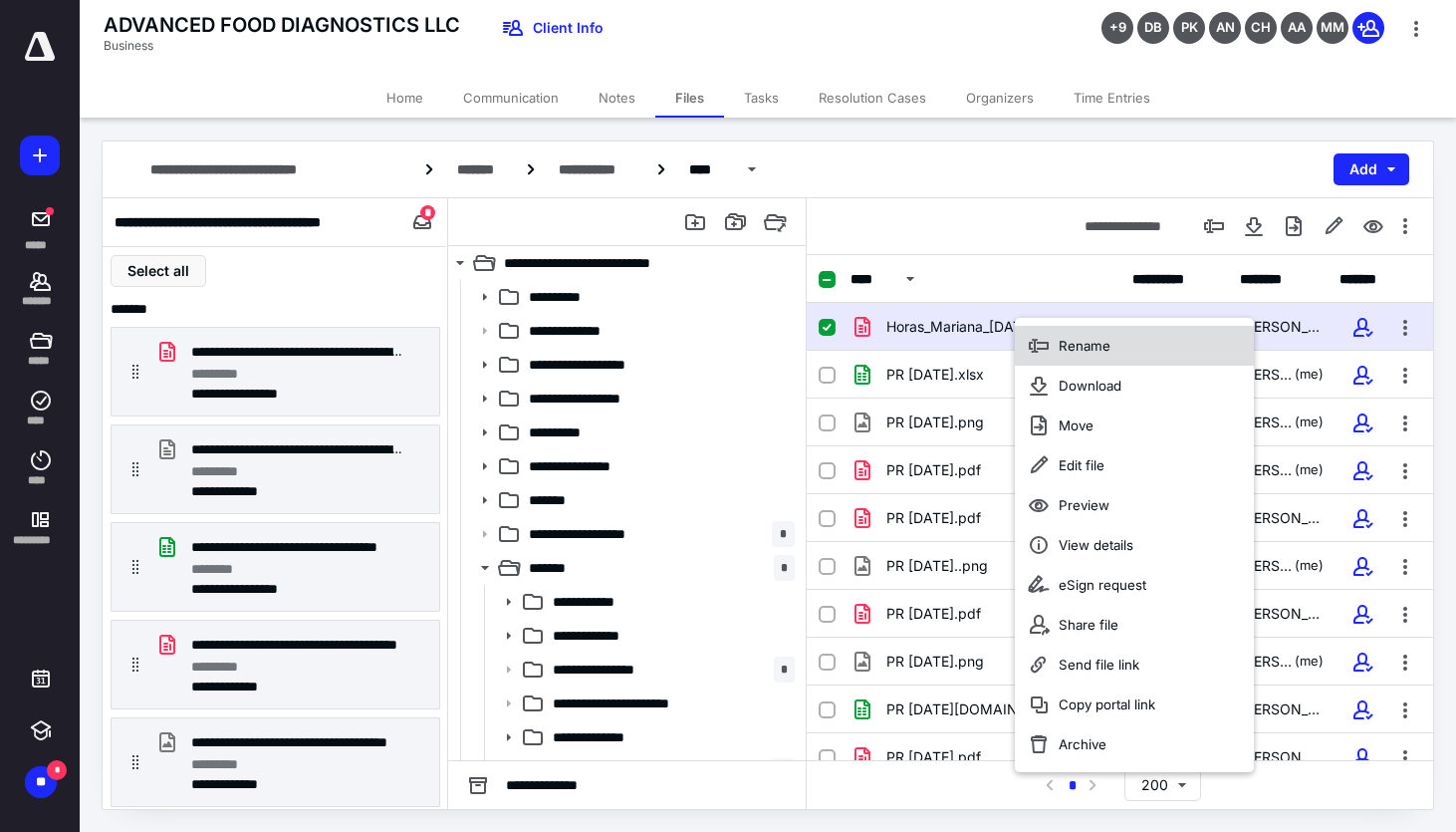 click on "Rename" at bounding box center [1134, 346] 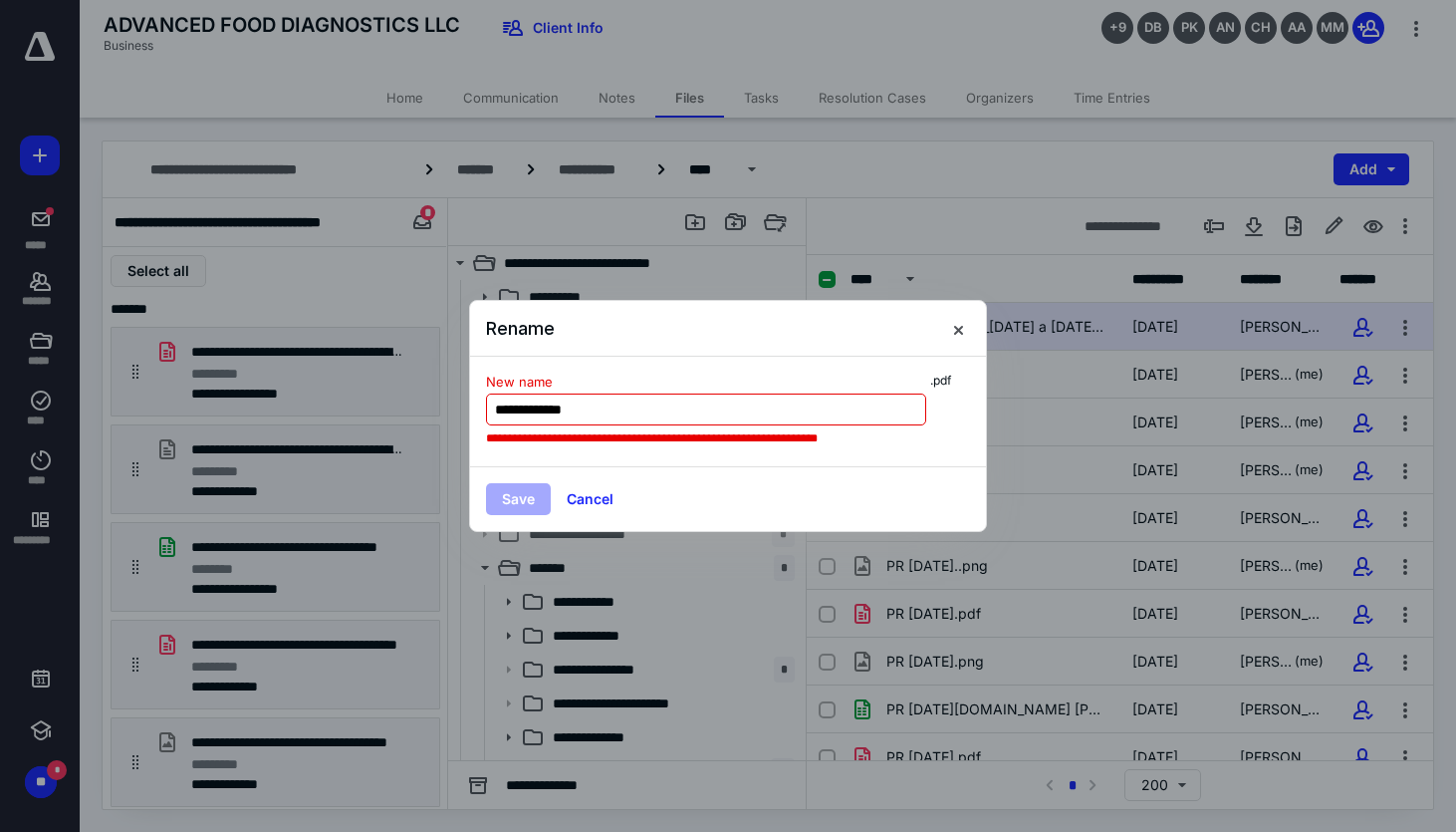 click on "**********" at bounding box center (706, 410) 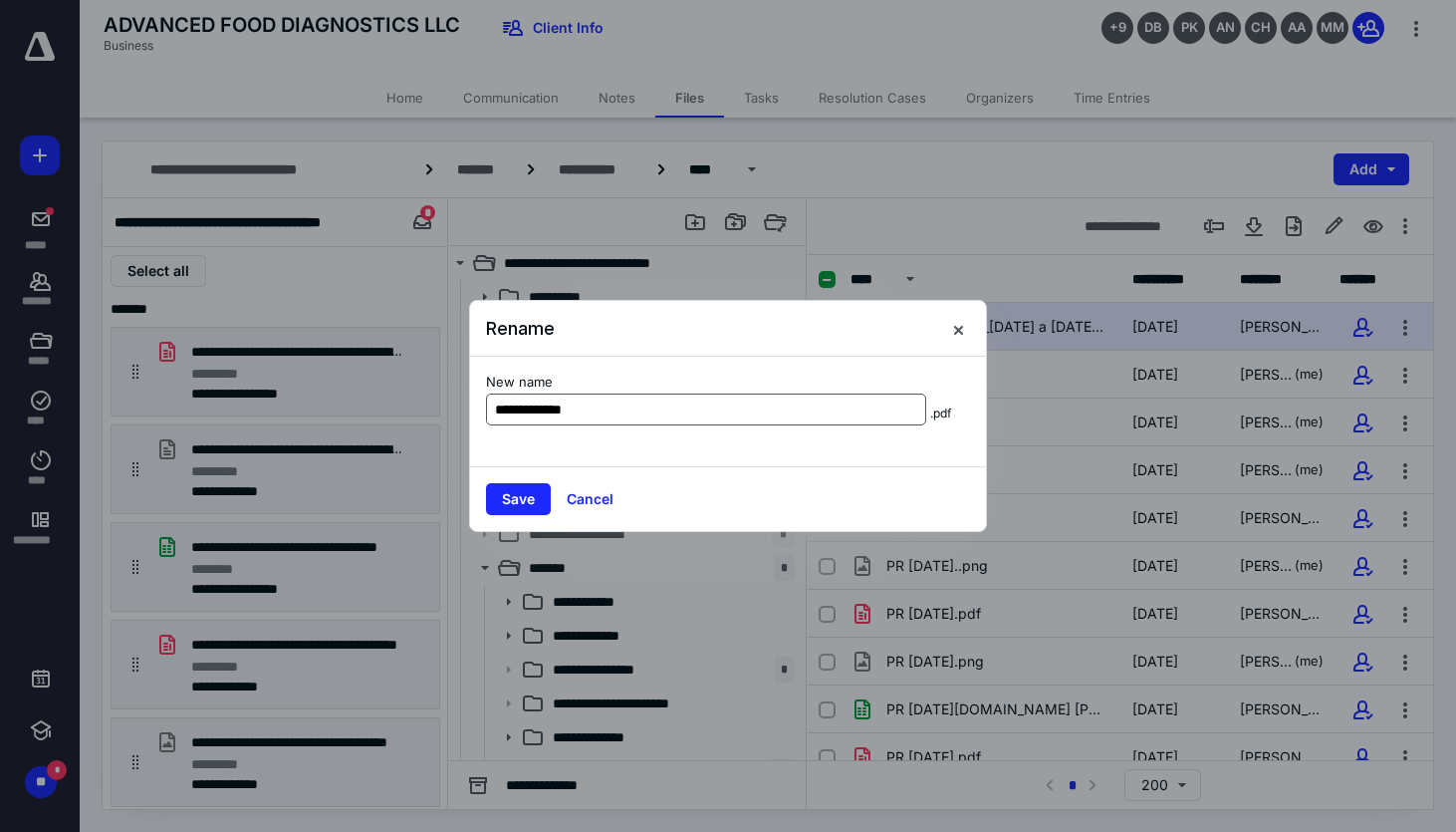 type on "**********" 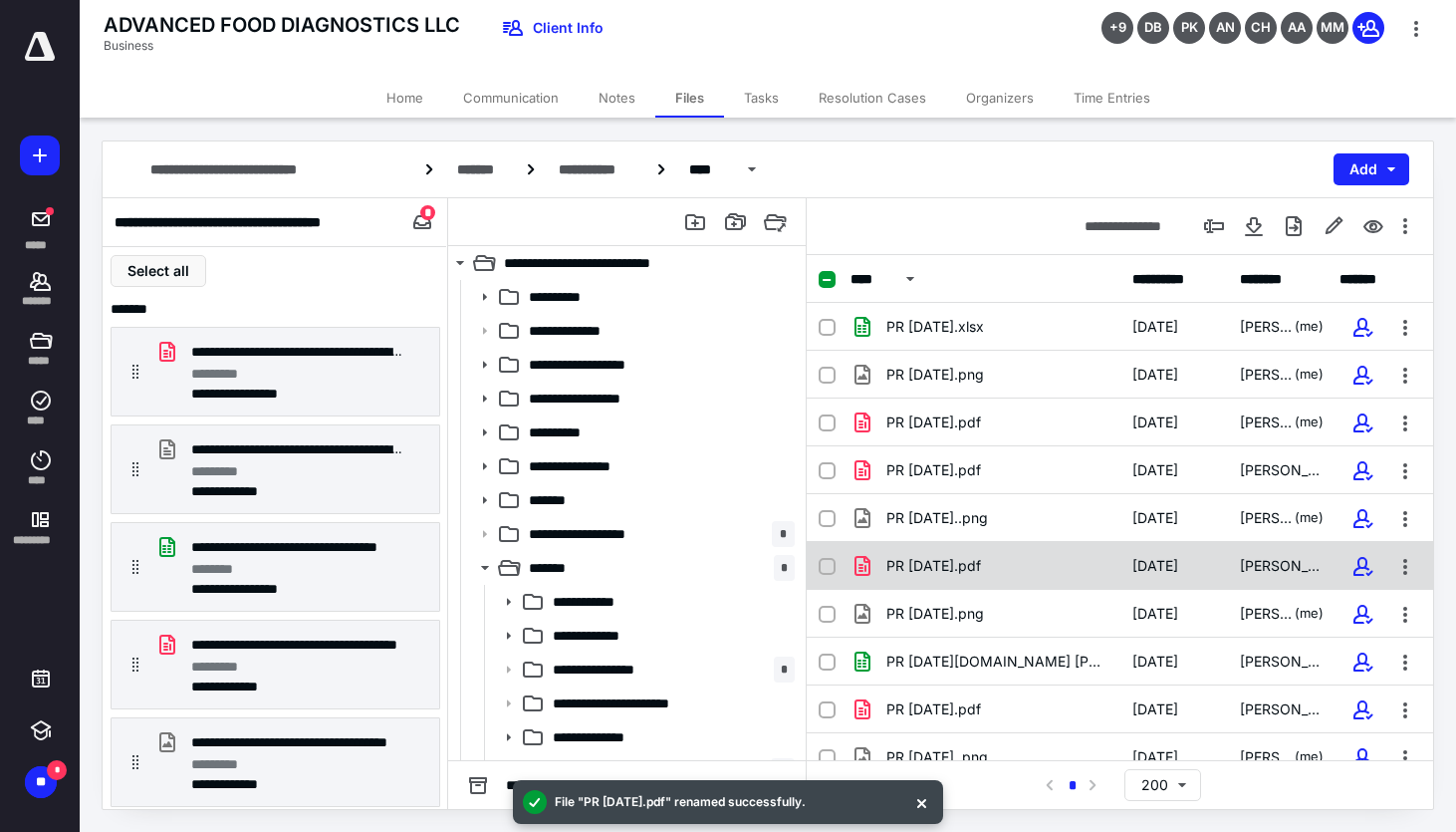 scroll, scrollTop: 260, scrollLeft: 0, axis: vertical 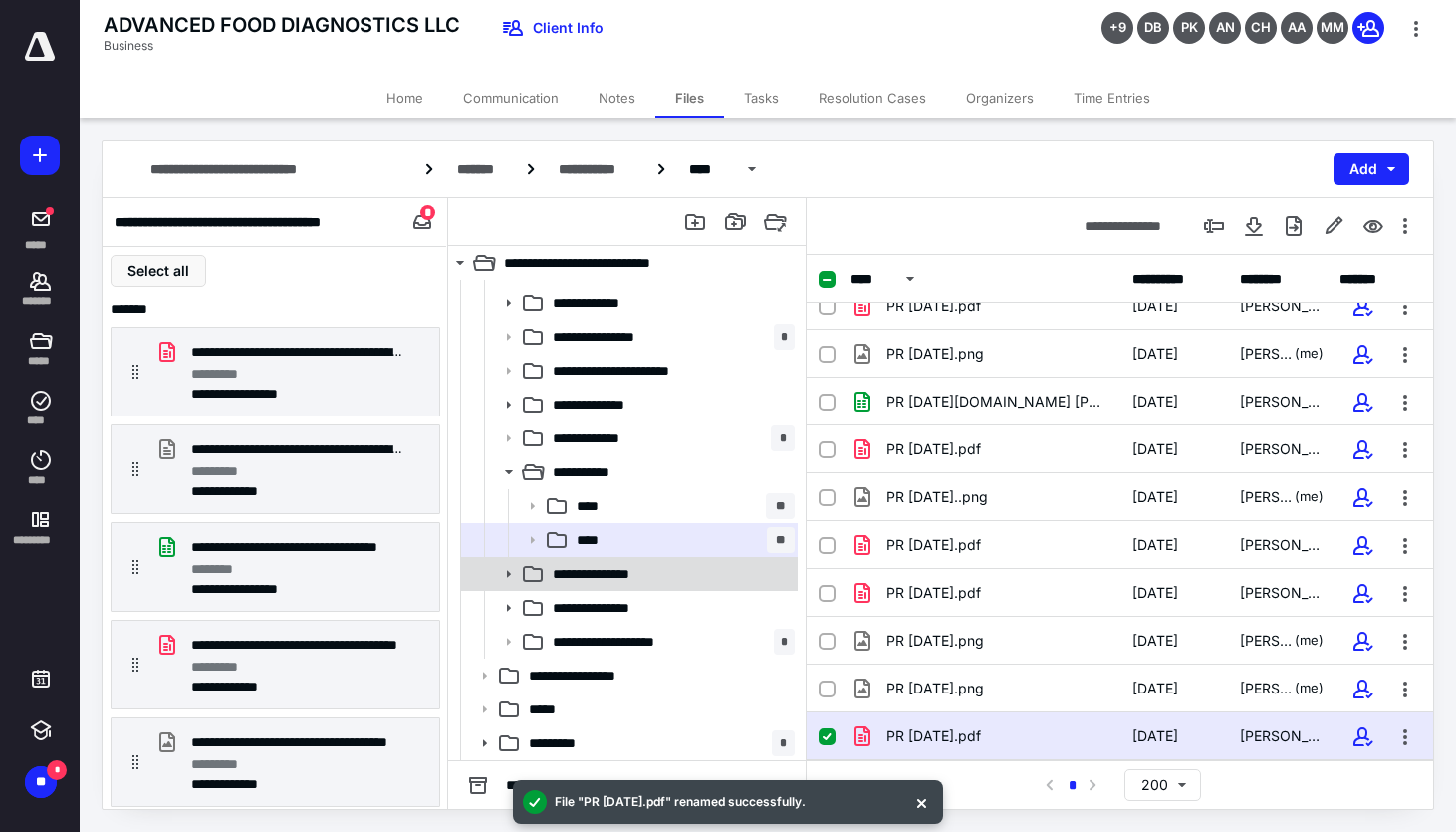 click on "**********" at bounding box center [627, 574] 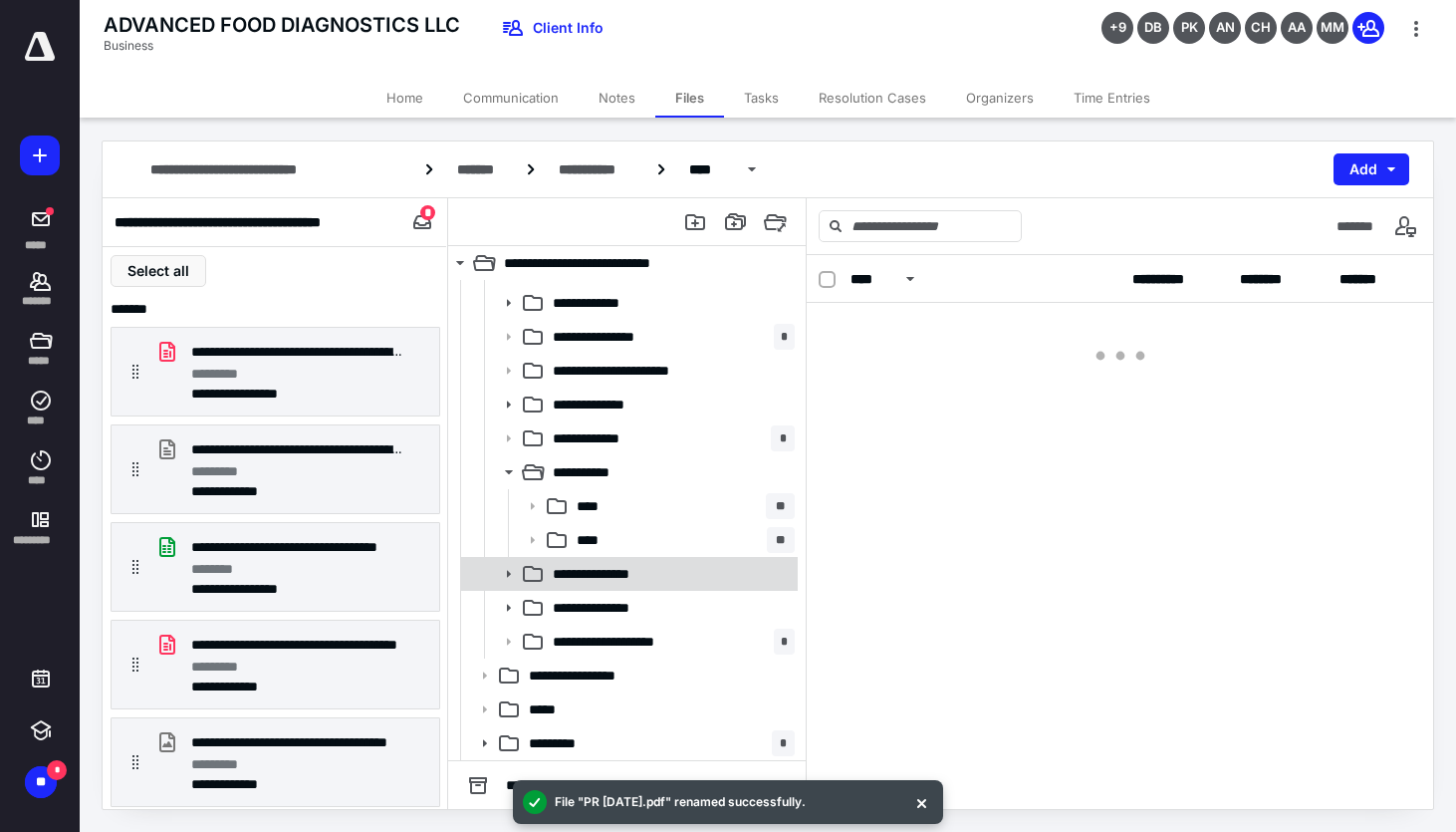 scroll, scrollTop: 0, scrollLeft: 0, axis: both 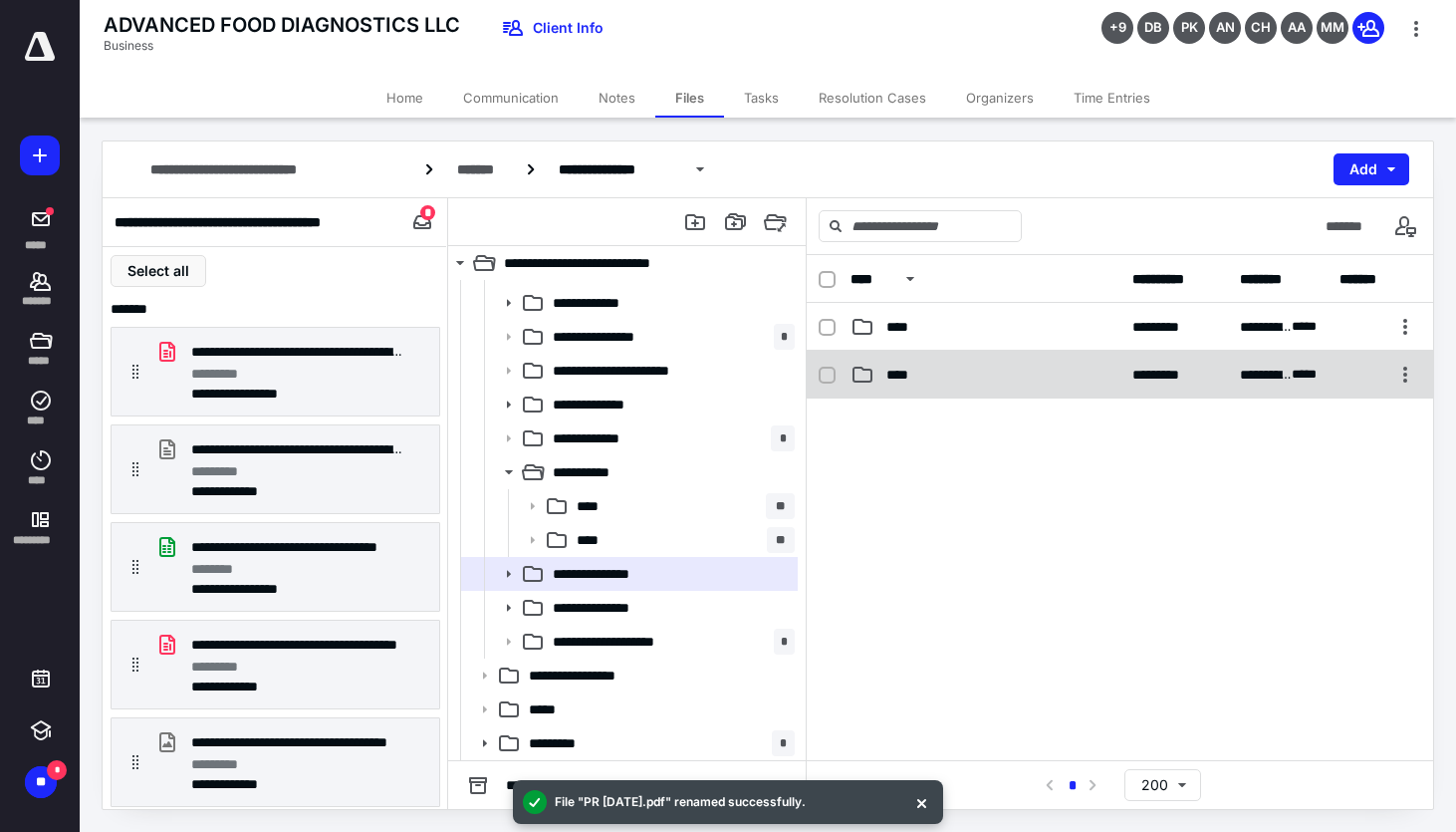 click on "****" at bounding box center (985, 375) 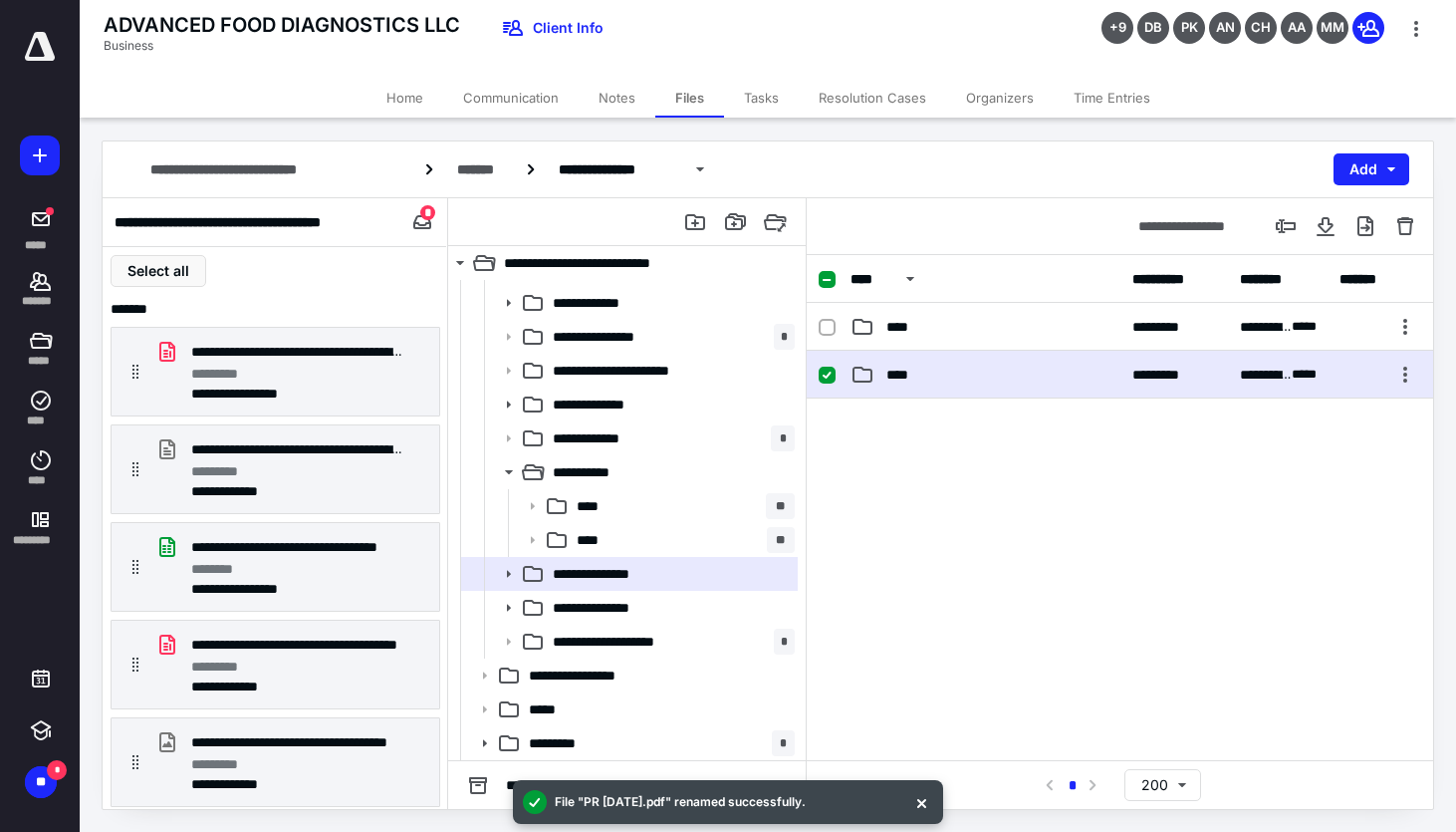 click on "****" at bounding box center [985, 375] 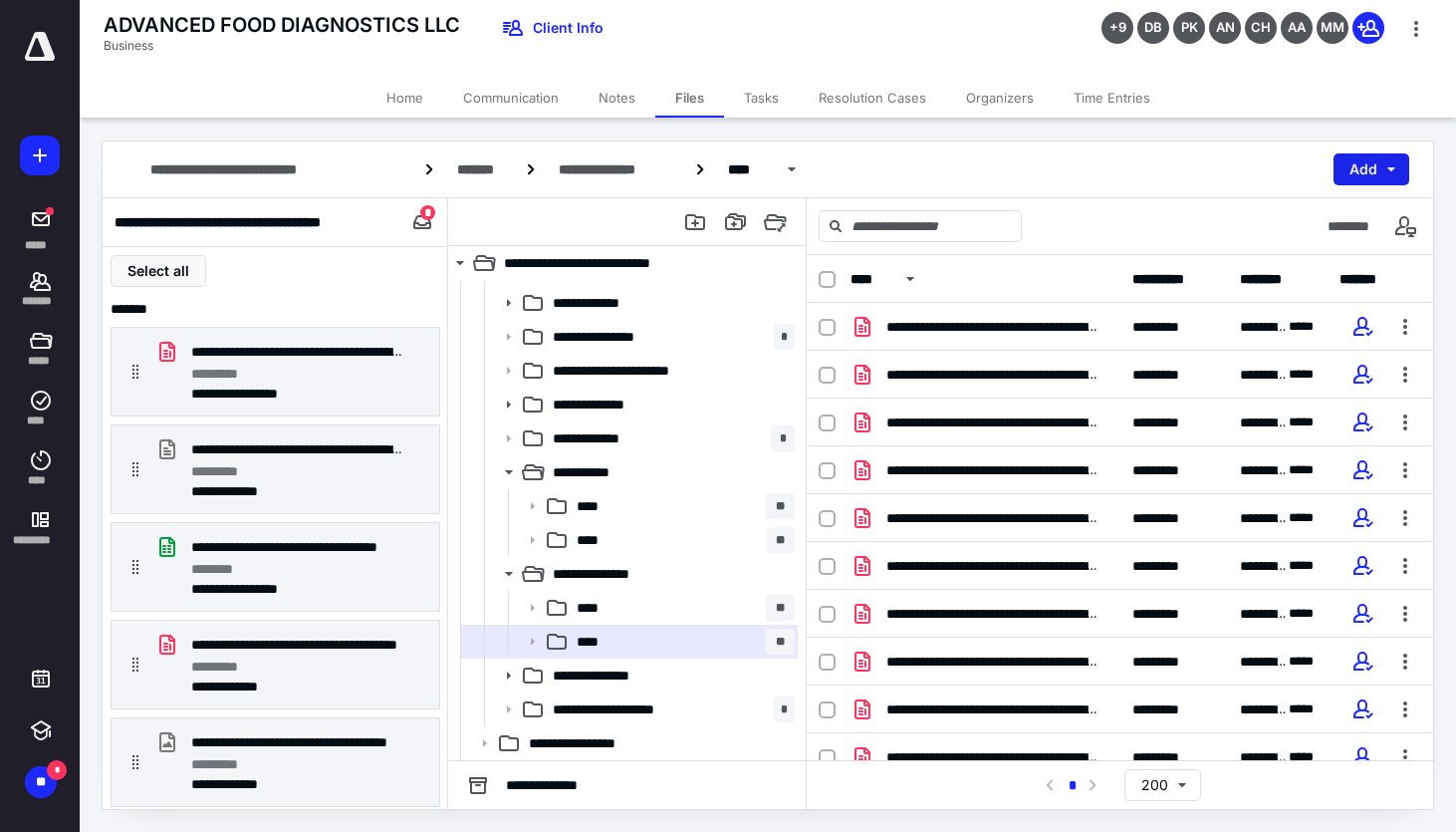 click on "Add" at bounding box center [1371, 169] 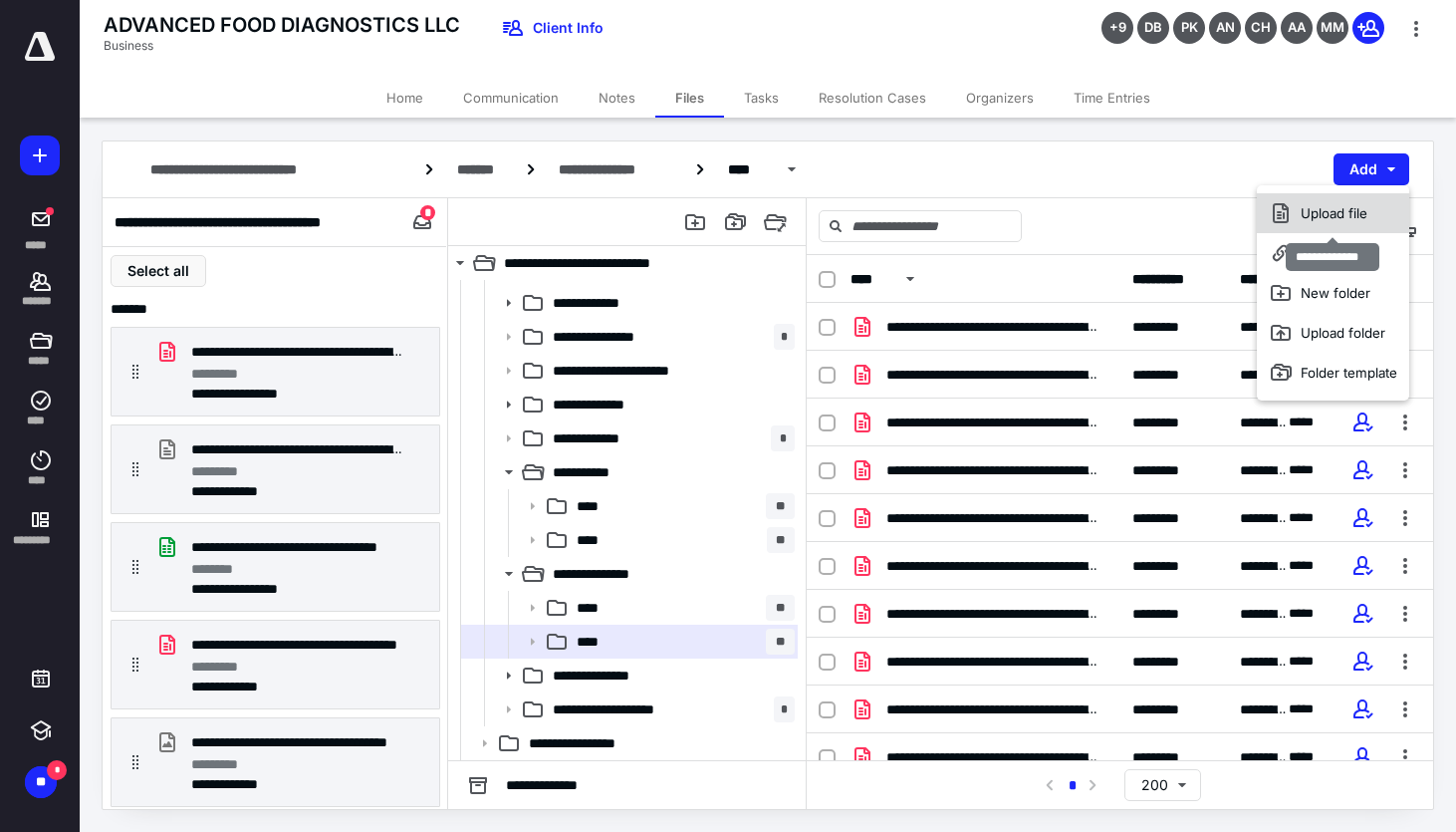 click on "Upload file" at bounding box center (1333, 213) 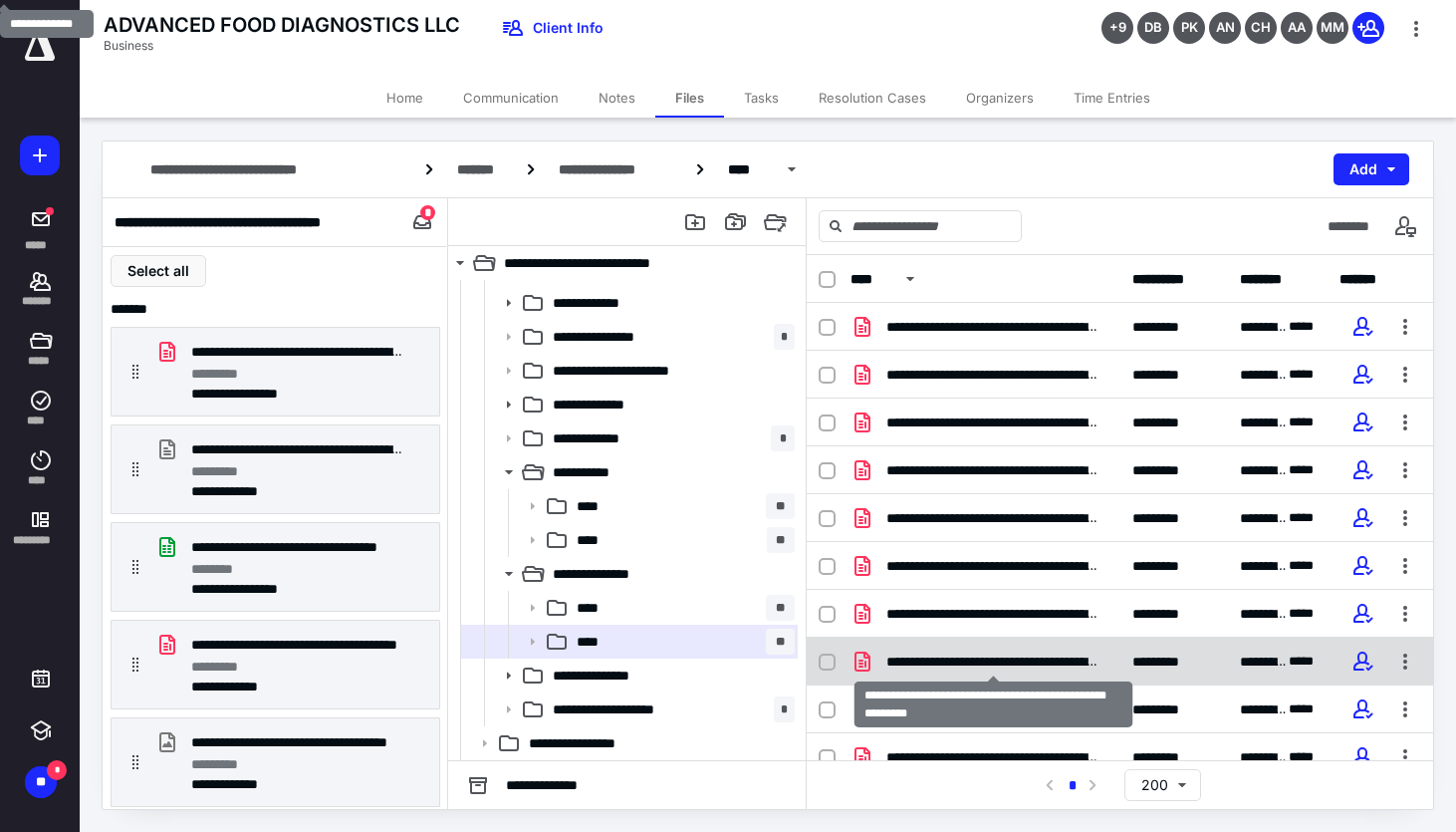 scroll, scrollTop: 212, scrollLeft: 0, axis: vertical 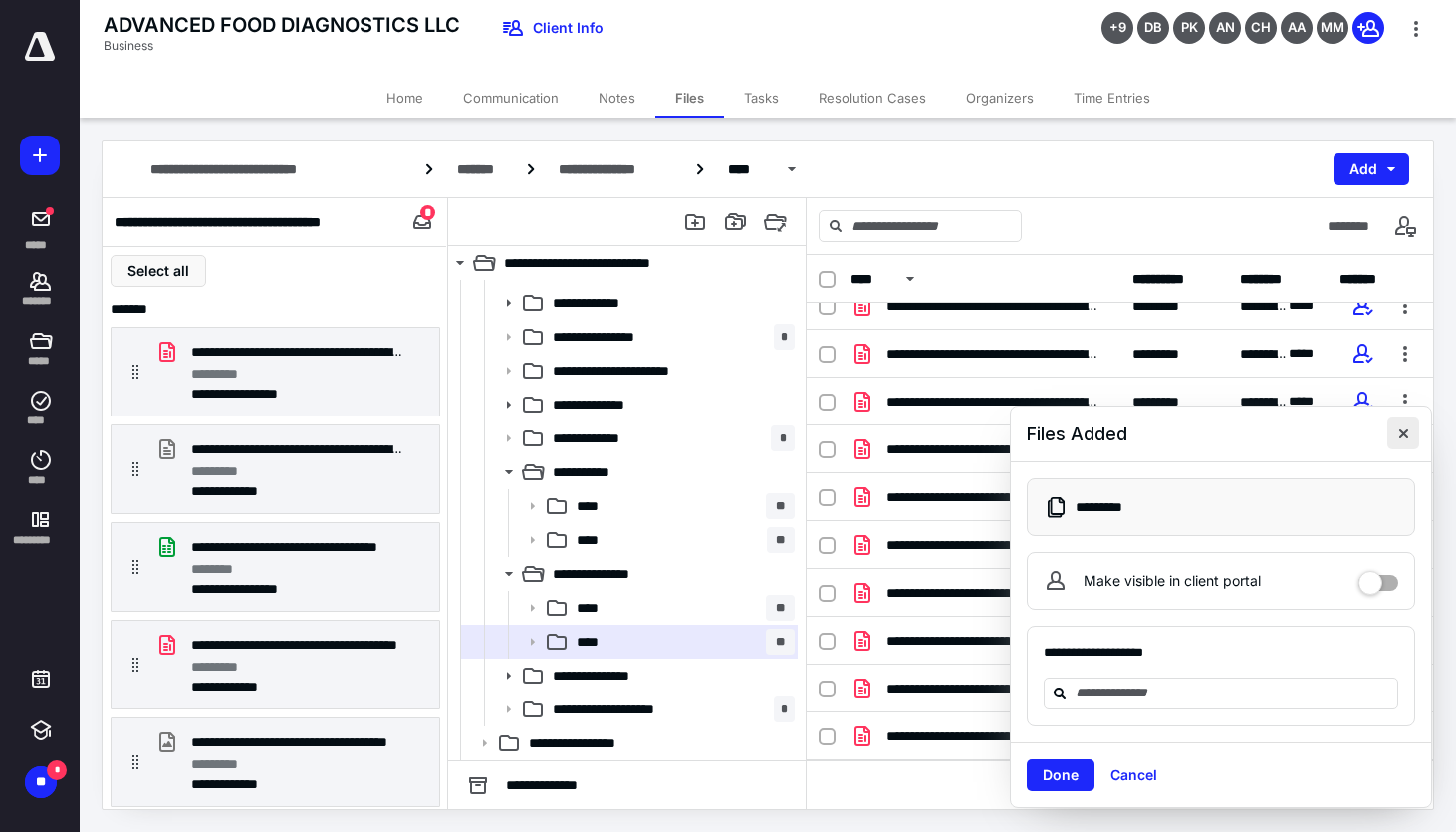click at bounding box center (1403, 433) 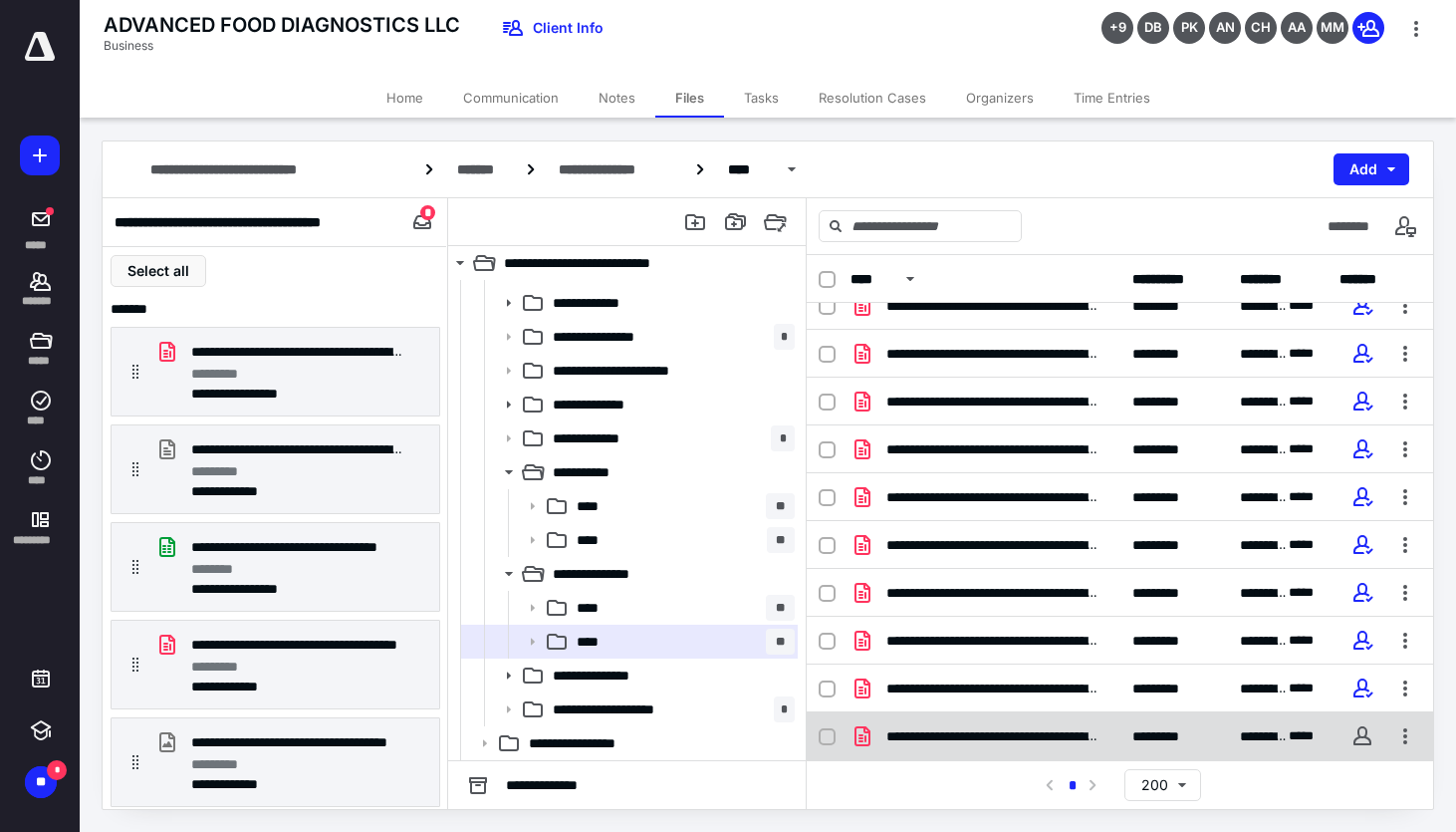click on "**********" at bounding box center [993, 736] 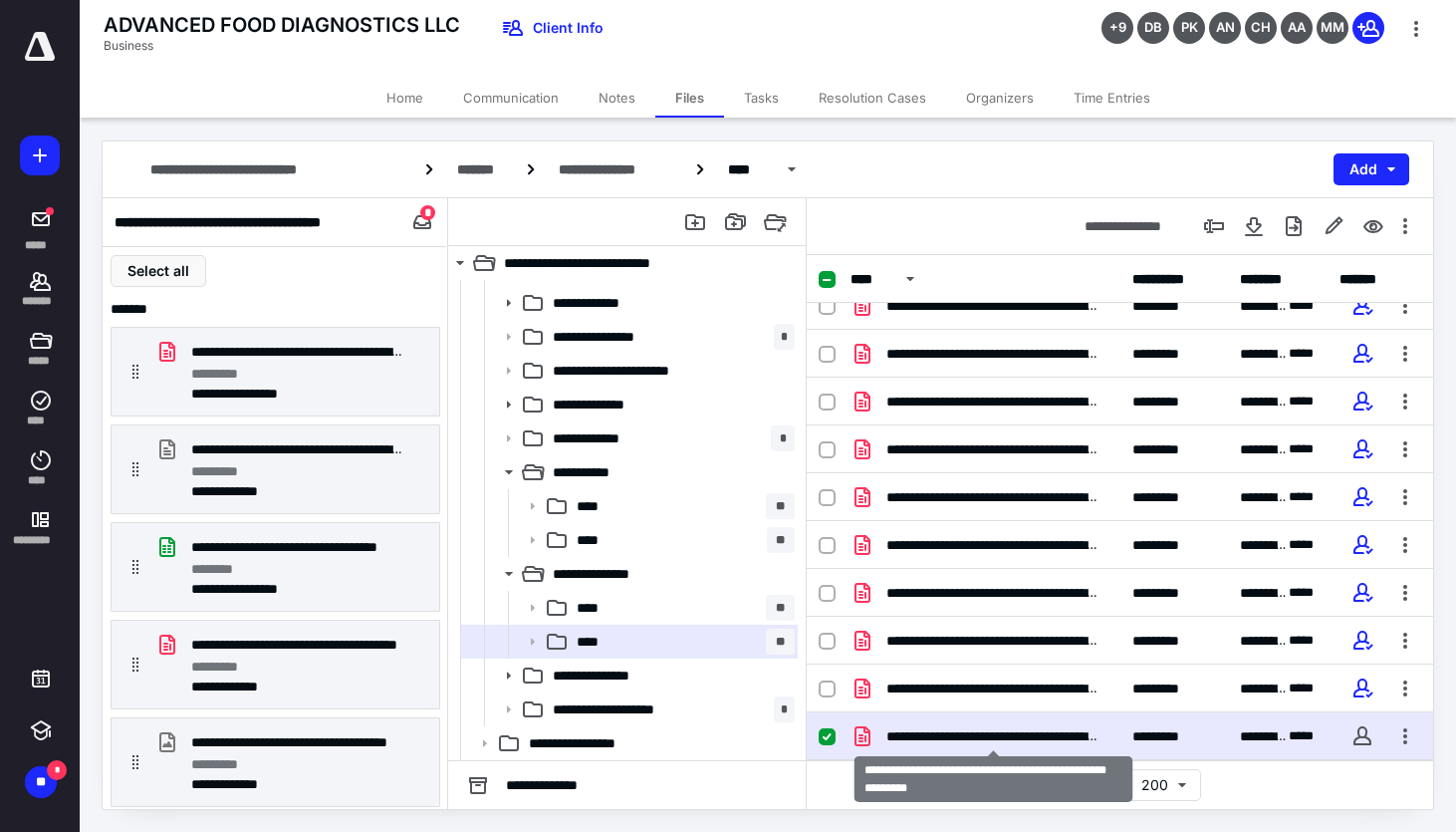 click on "**********" at bounding box center [993, 736] 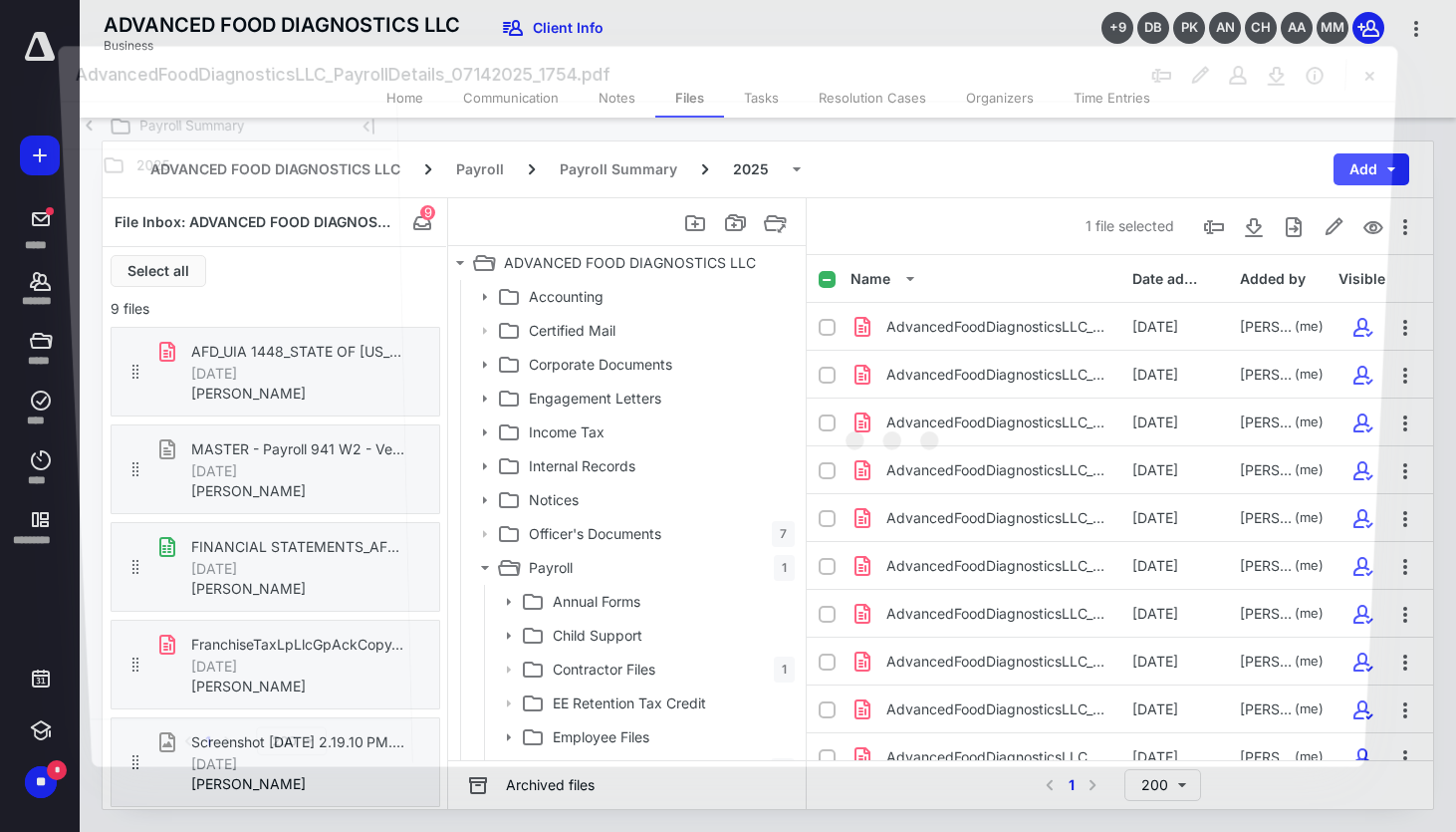 scroll, scrollTop: 333, scrollLeft: 0, axis: vertical 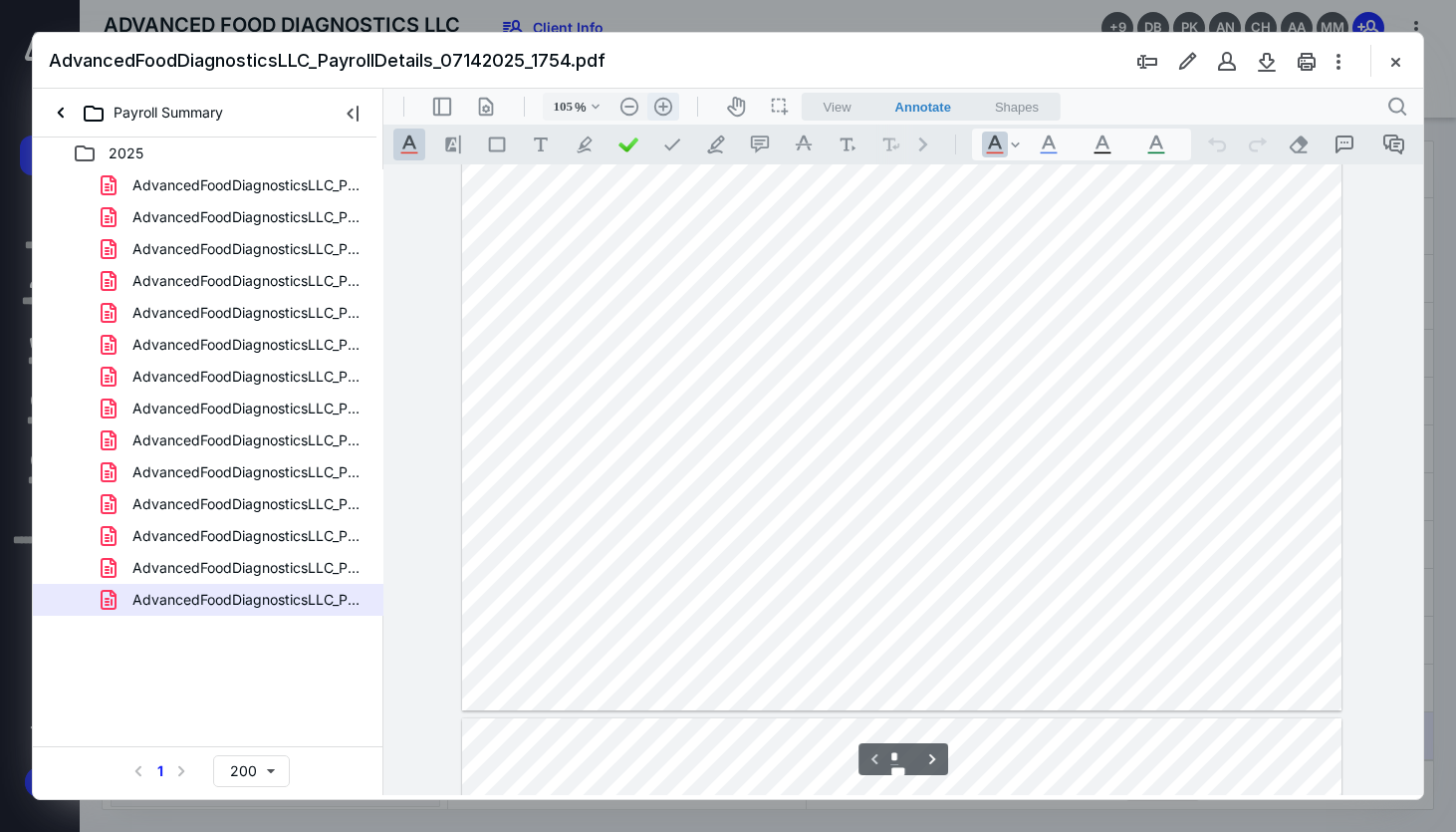 click on ".cls-1{fill:#abb0c4;} icon - header - zoom - in - line" at bounding box center [663, 107] 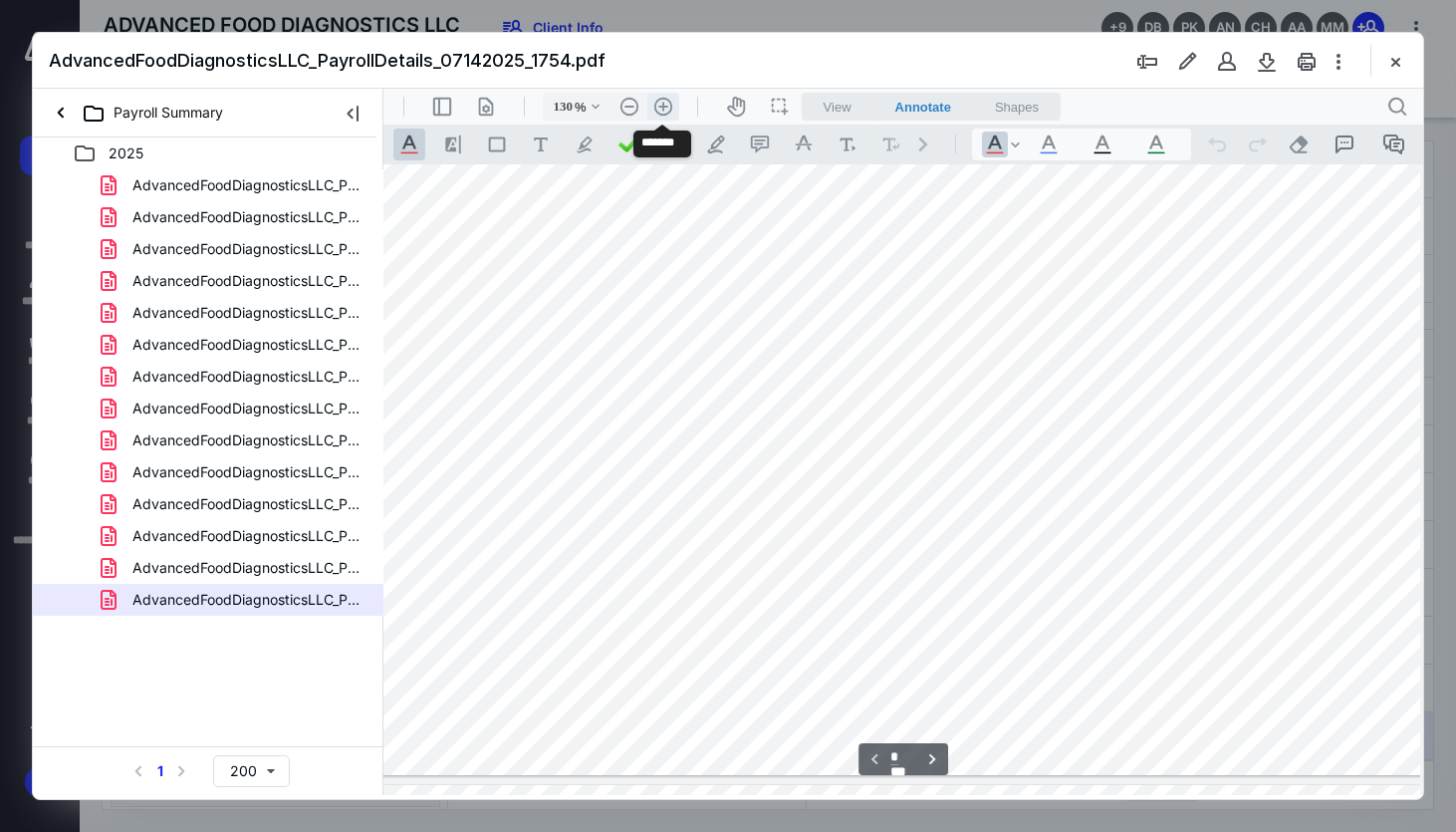 click on ".cls-1{fill:#abb0c4;} icon - header - zoom - in - line" at bounding box center (663, 107) 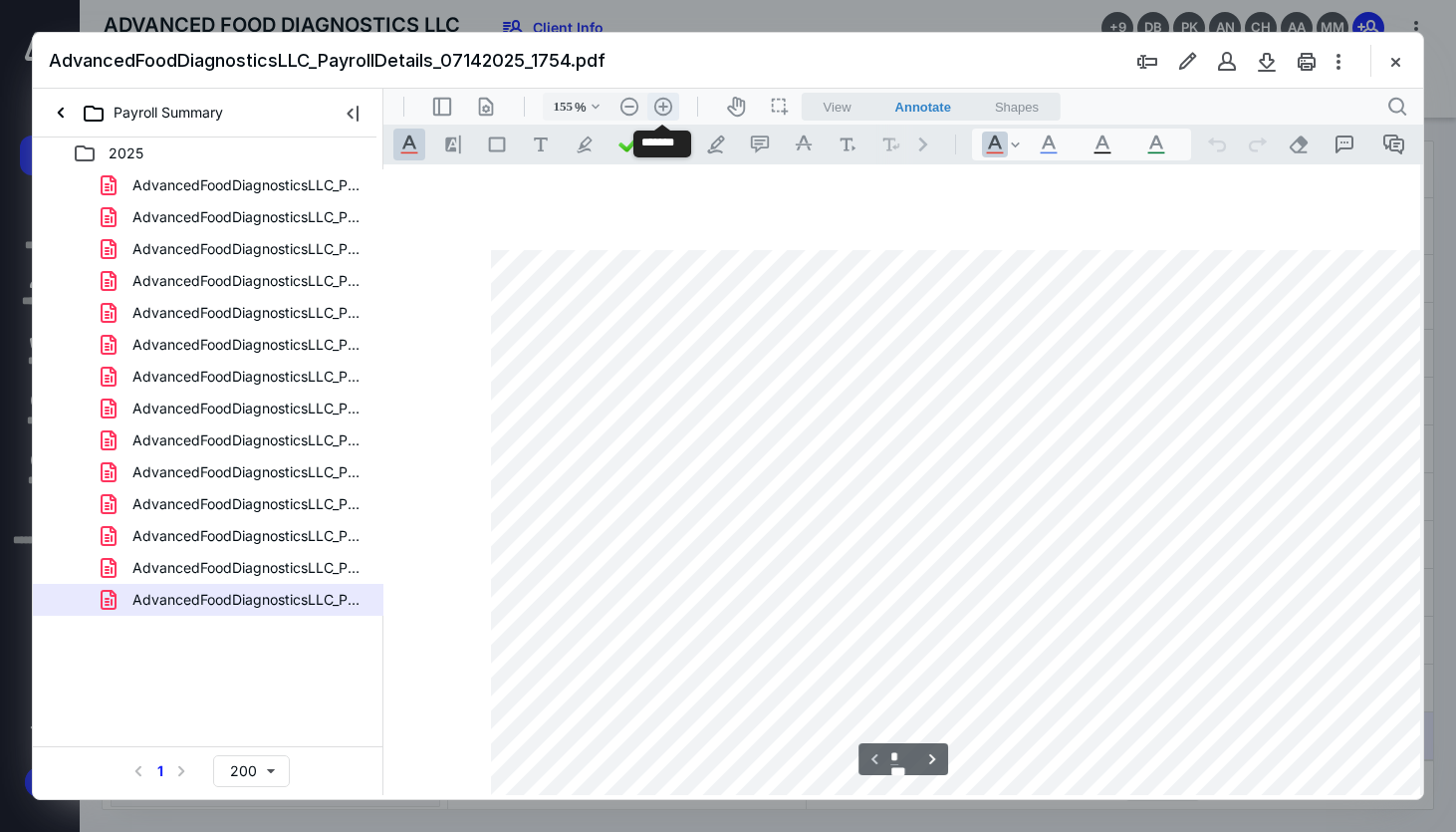 scroll, scrollTop: 250, scrollLeft: 143, axis: both 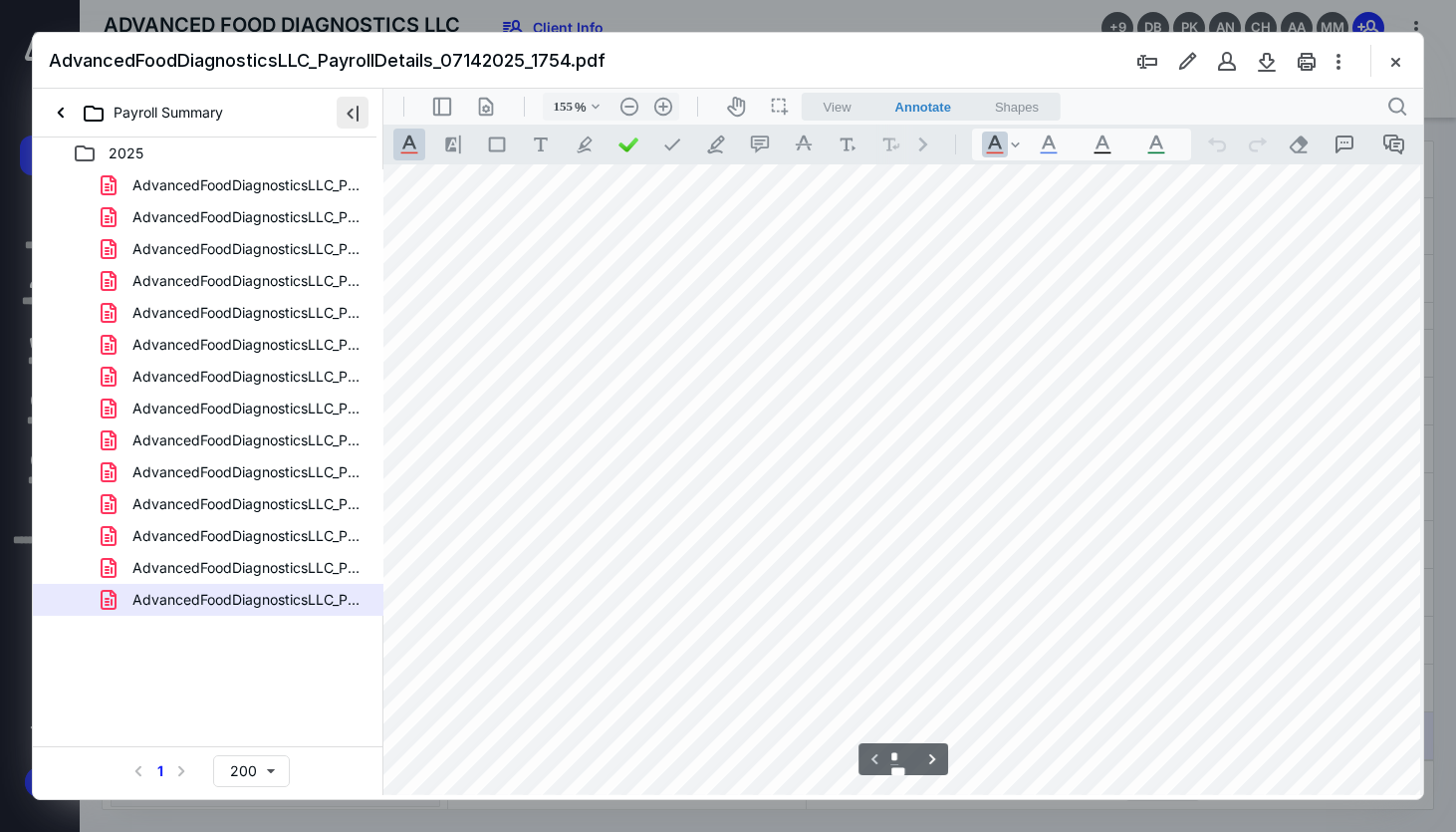 click at bounding box center [353, 113] 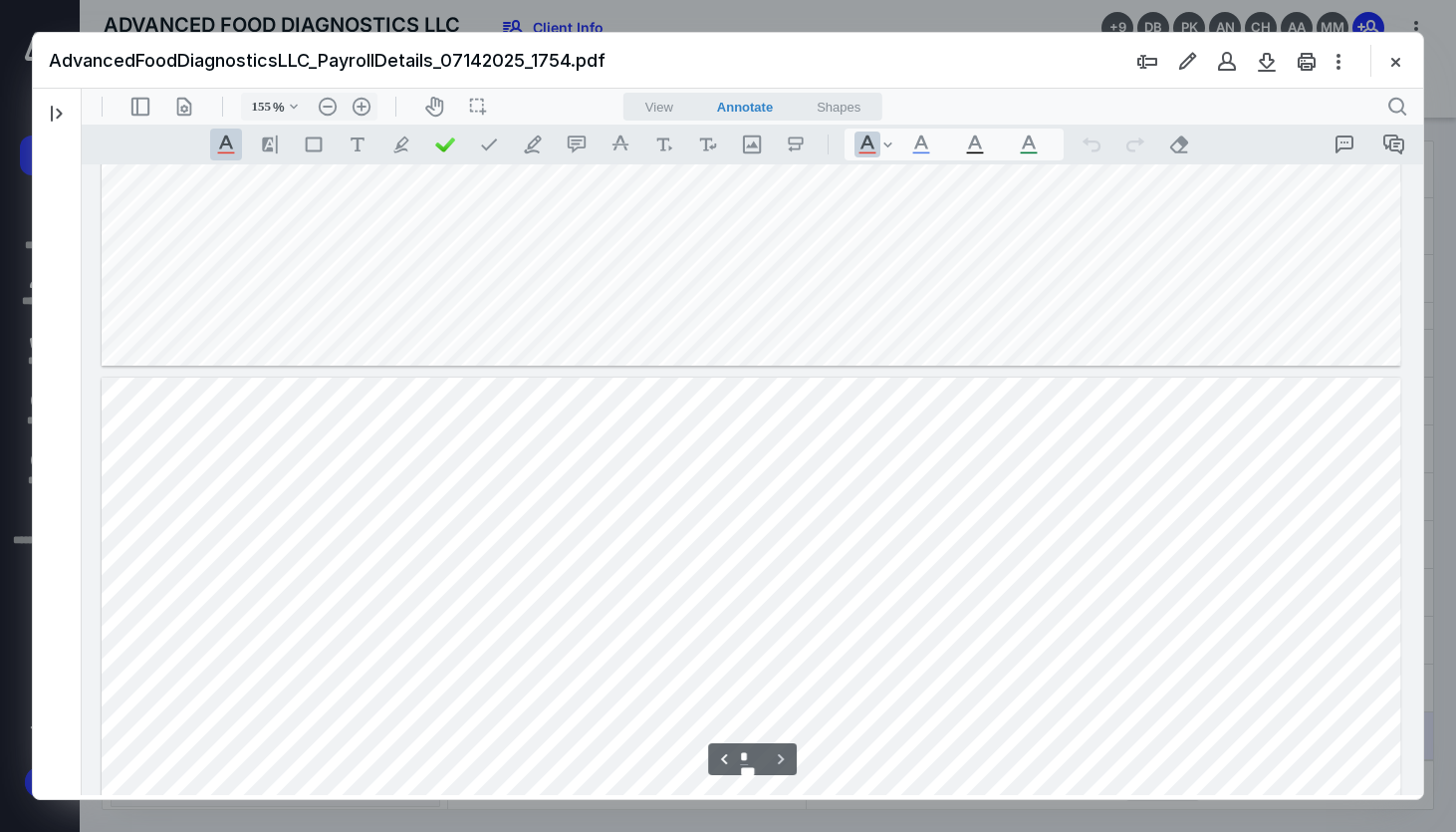 scroll, scrollTop: 717, scrollLeft: 0, axis: vertical 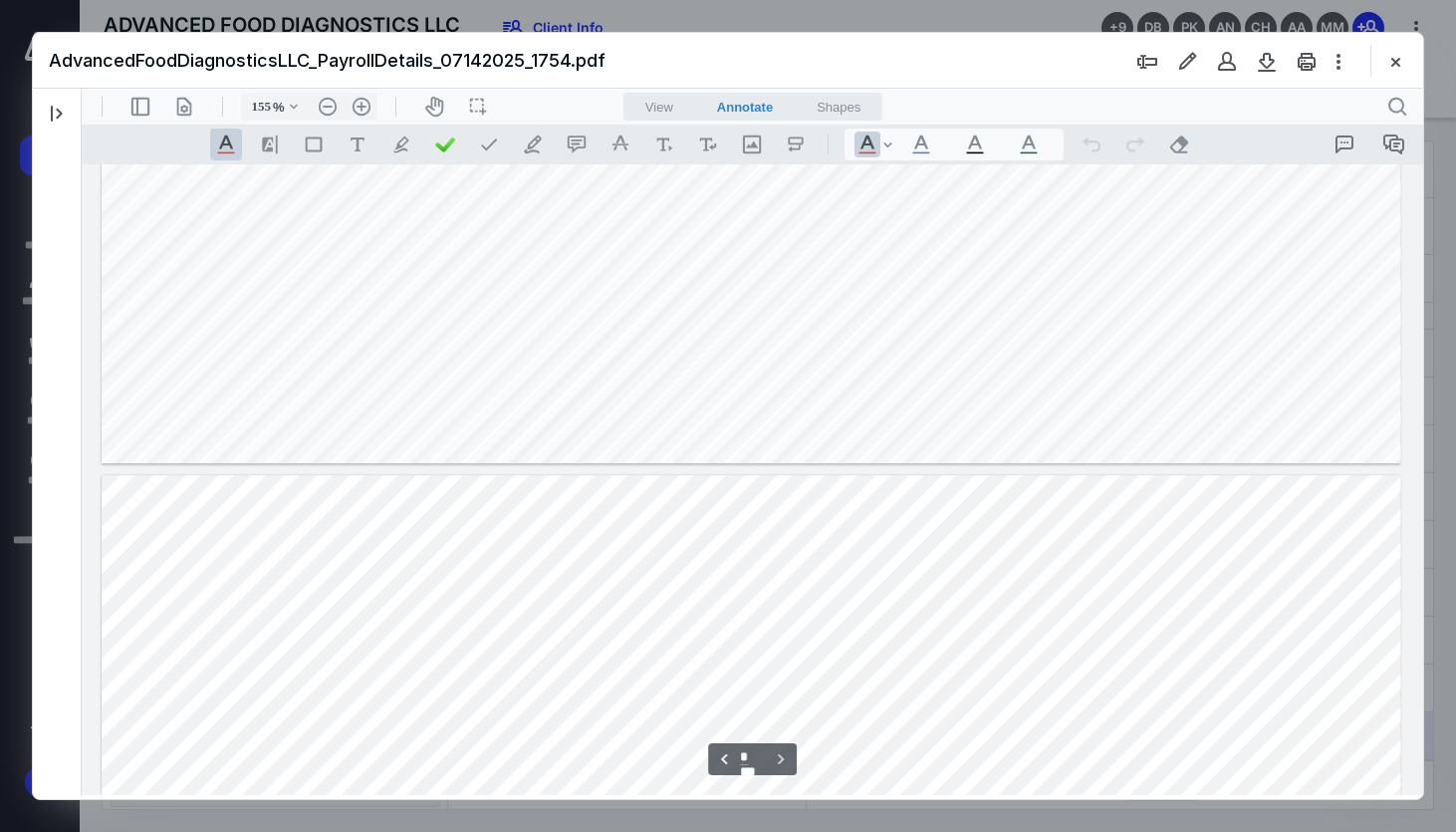 type on "*" 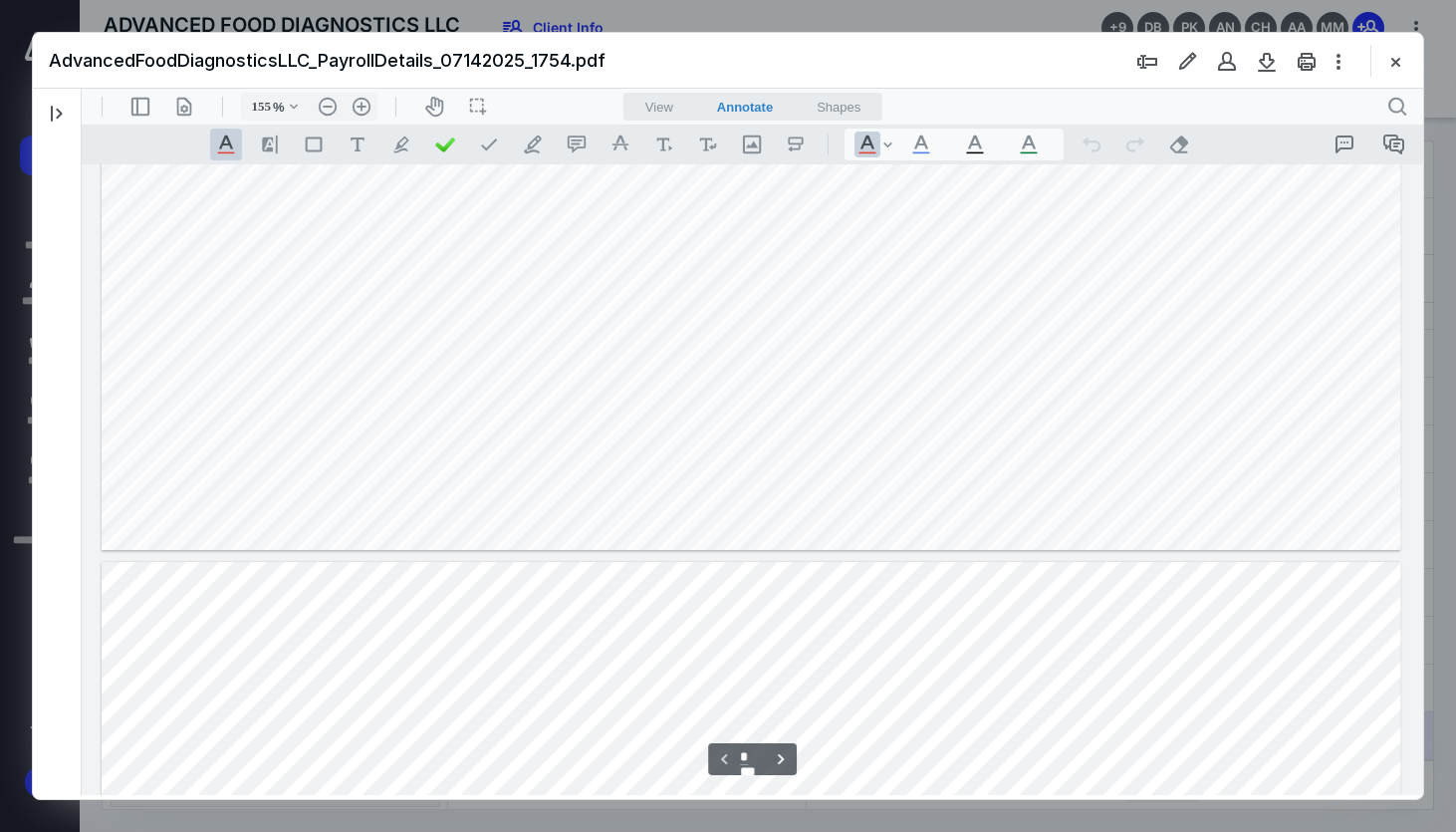 scroll, scrollTop: 500, scrollLeft: 0, axis: vertical 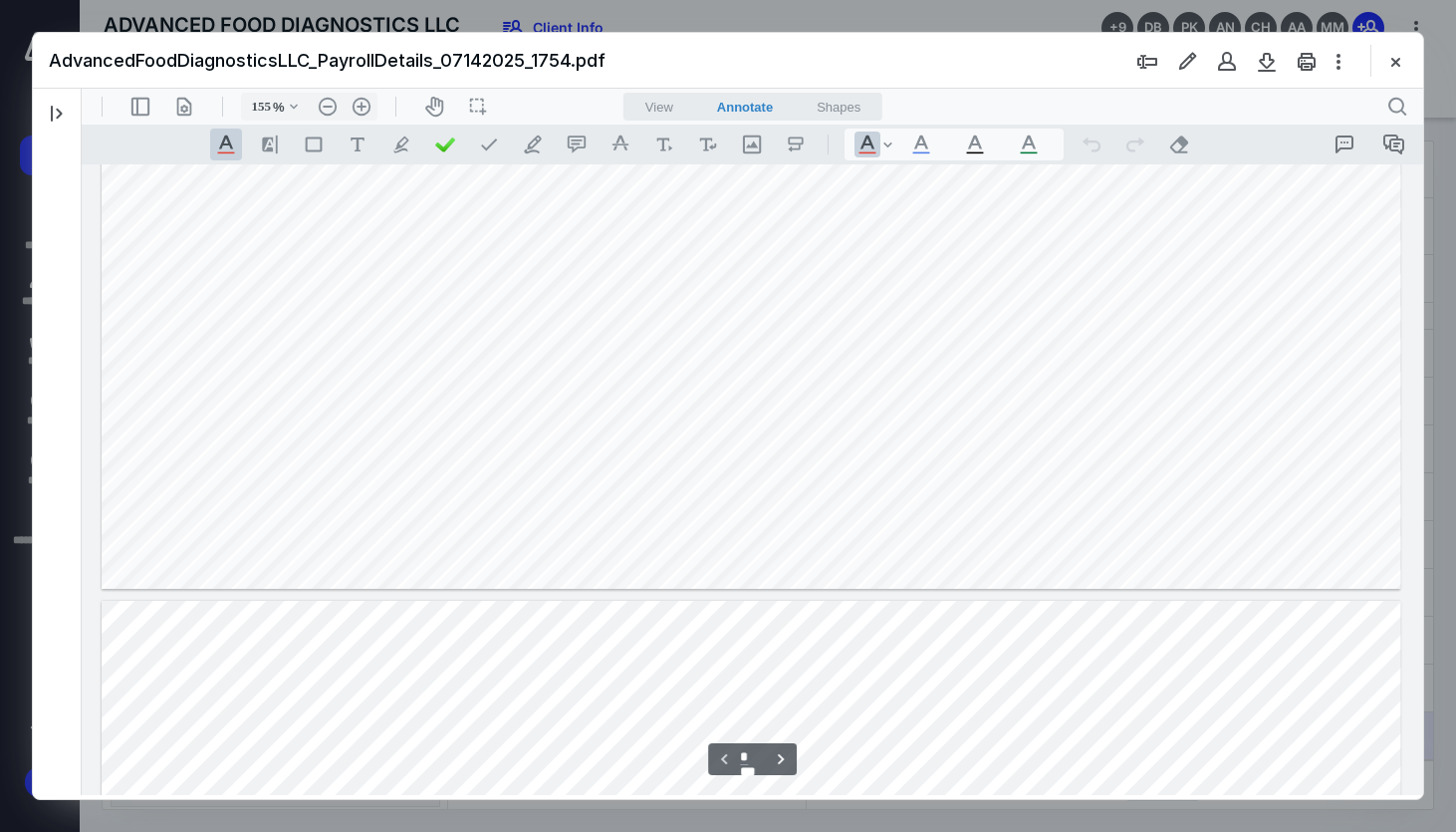 type 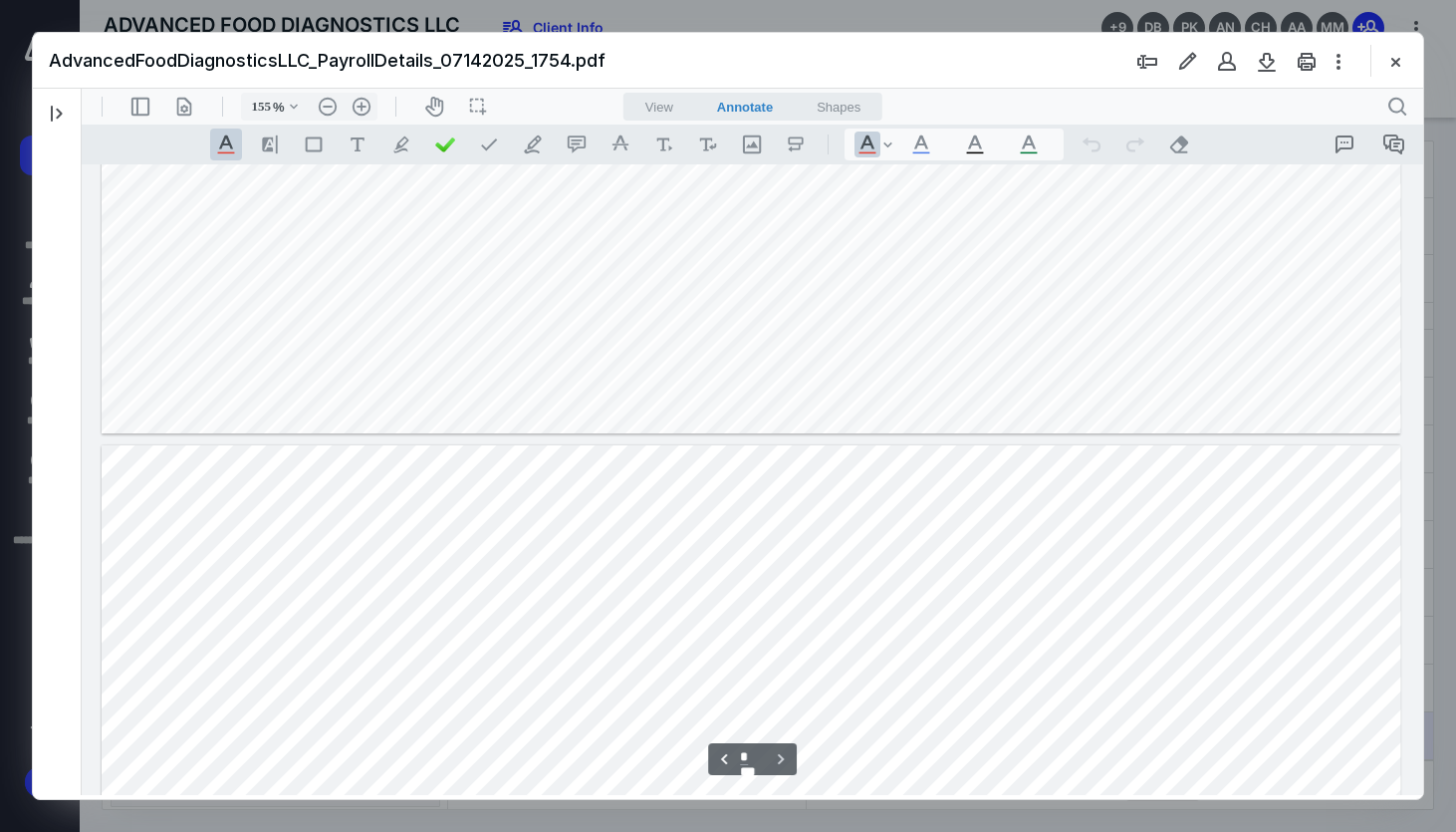 scroll, scrollTop: 653, scrollLeft: 0, axis: vertical 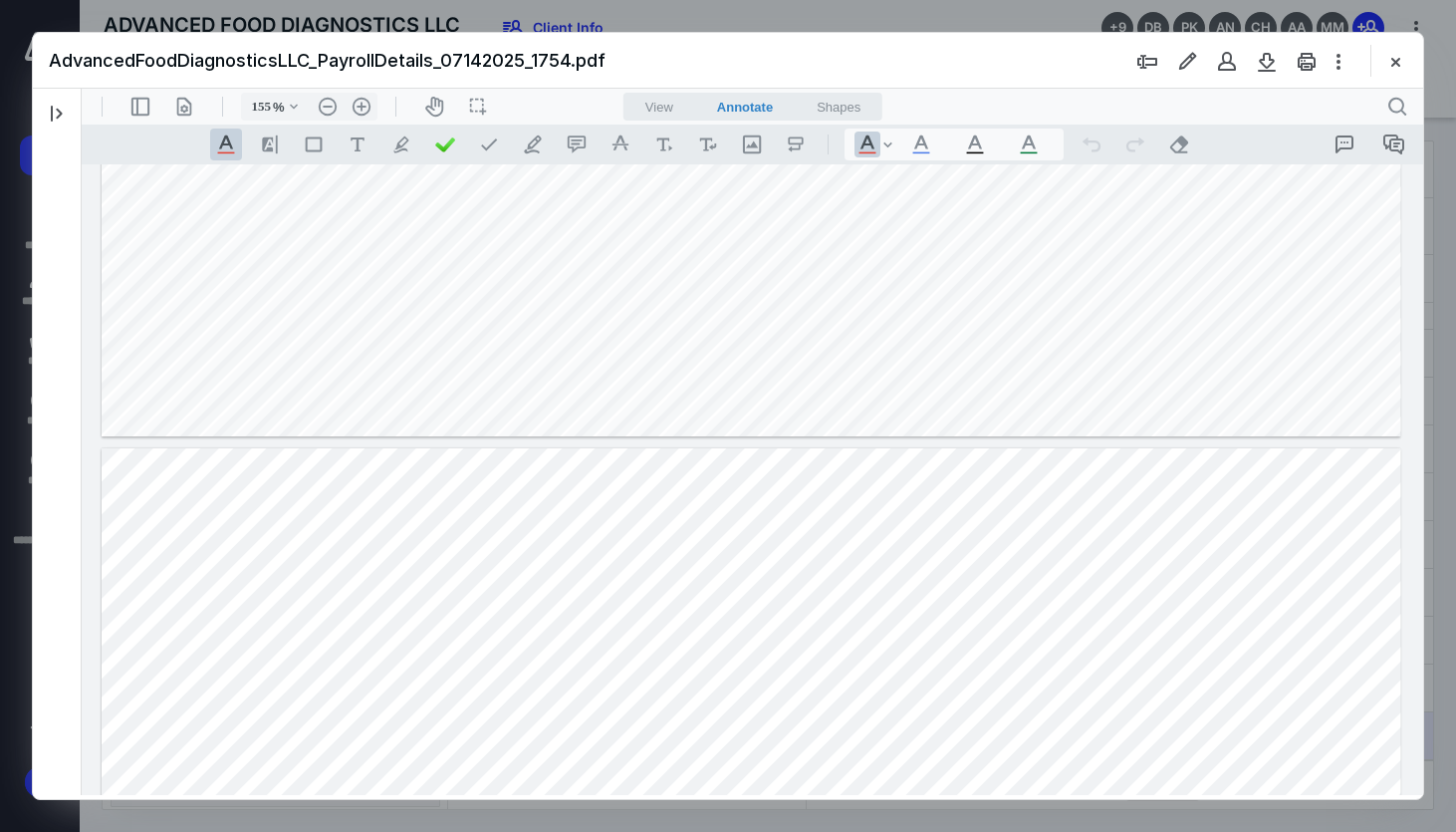 type on "*" 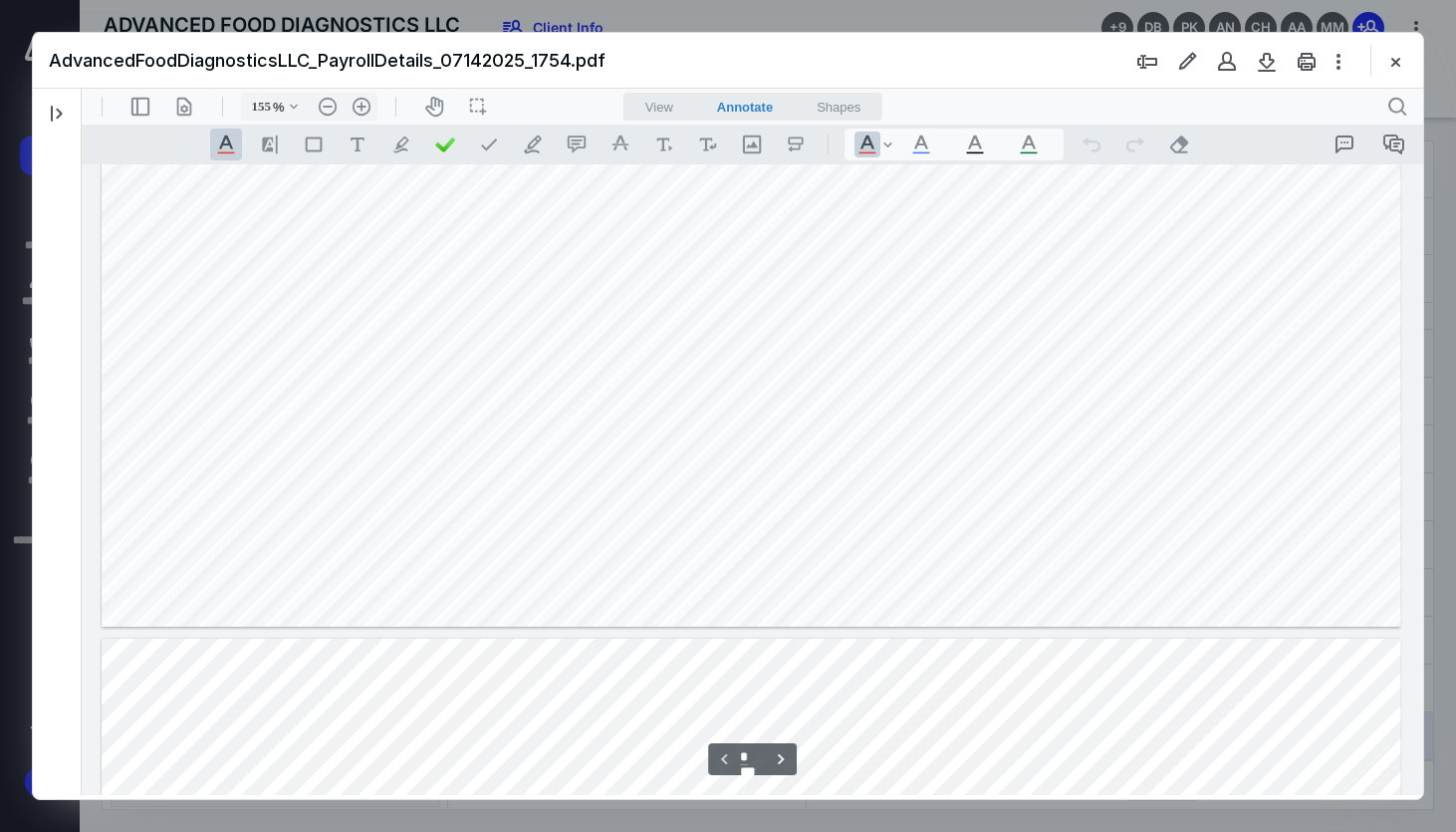 scroll, scrollTop: 471, scrollLeft: 0, axis: vertical 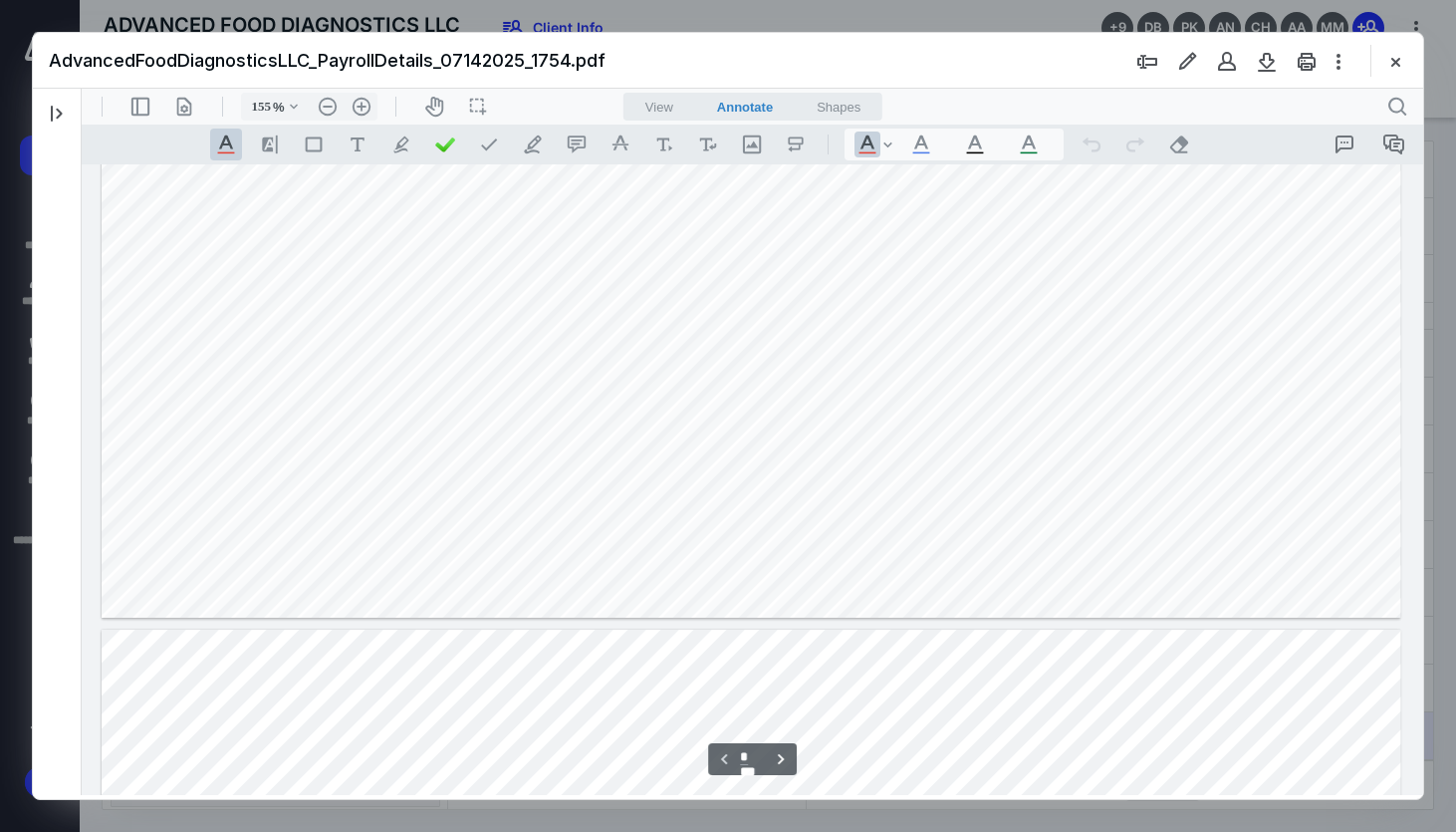 click at bounding box center (752, 479) 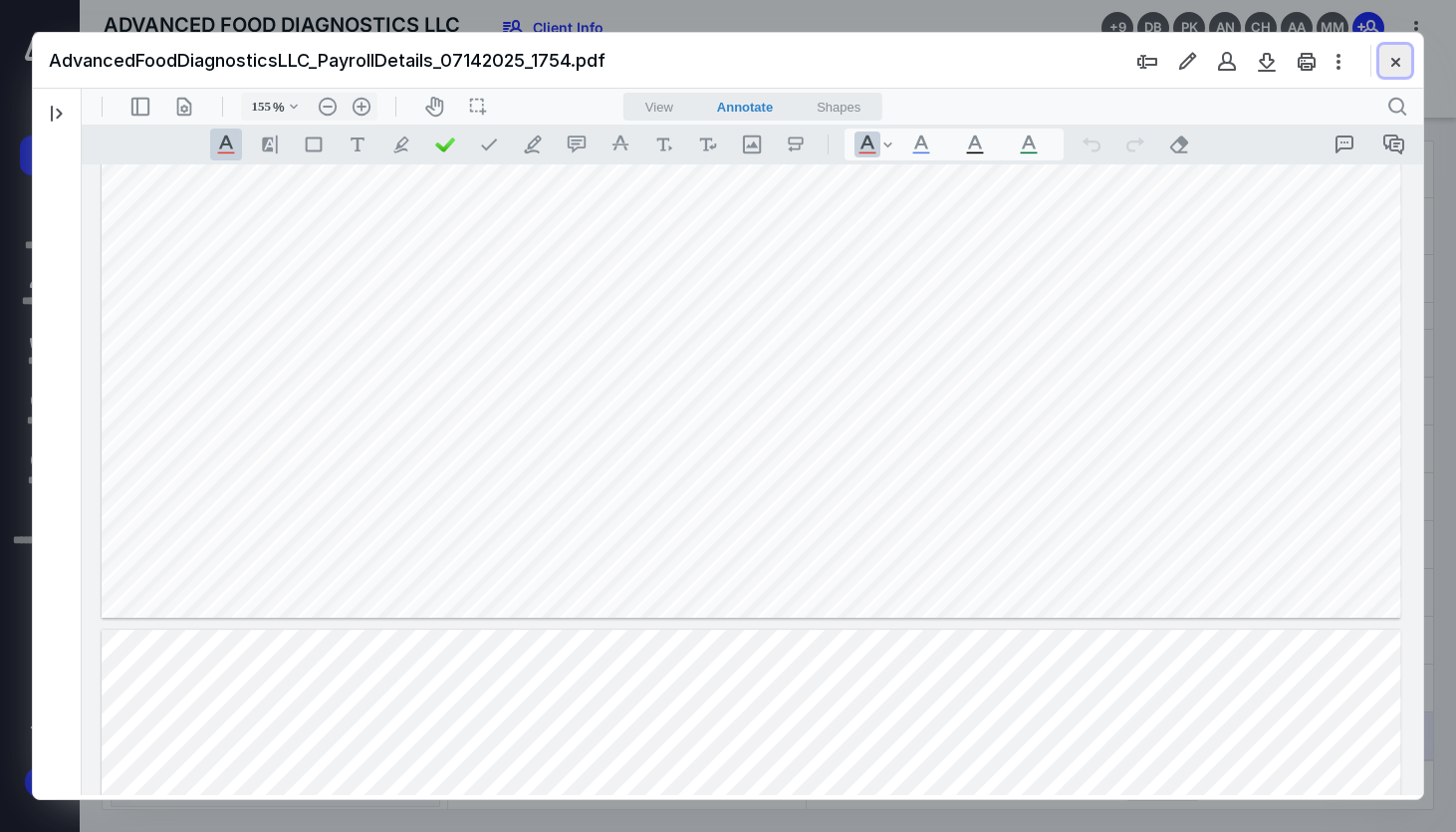 click at bounding box center [1395, 61] 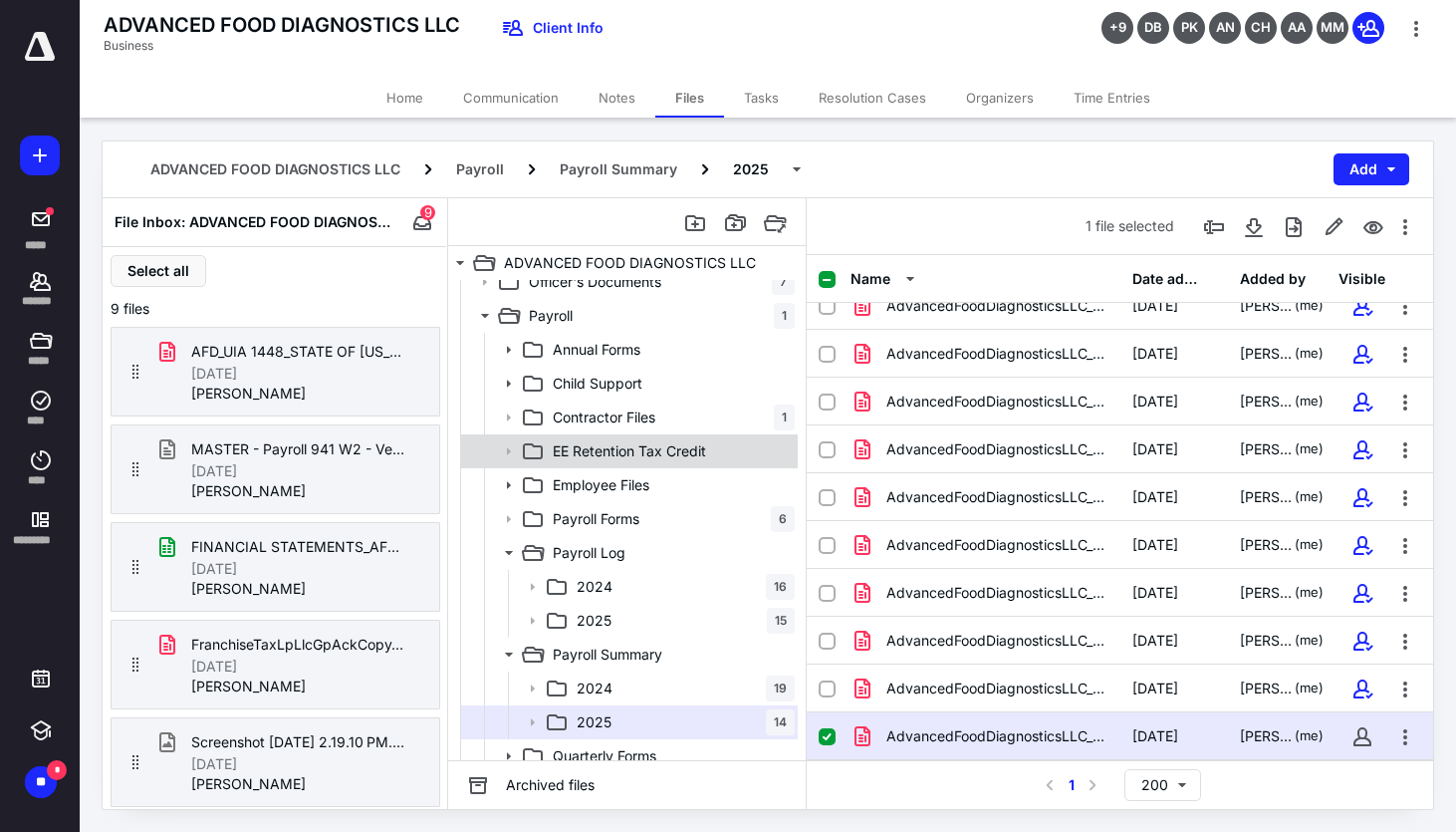 scroll, scrollTop: 241, scrollLeft: 0, axis: vertical 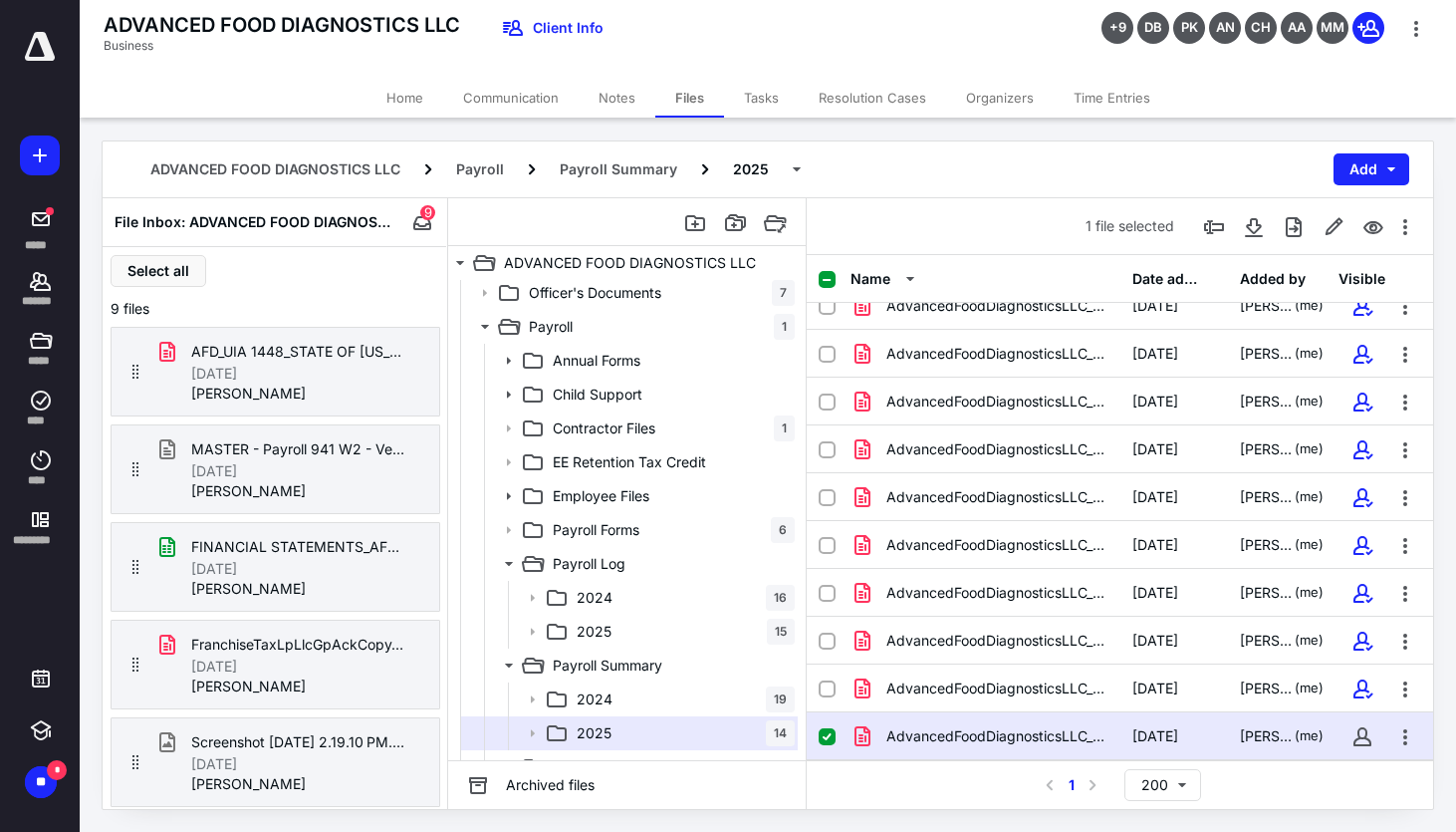 click on "Employee Files" at bounding box center [669, 496] 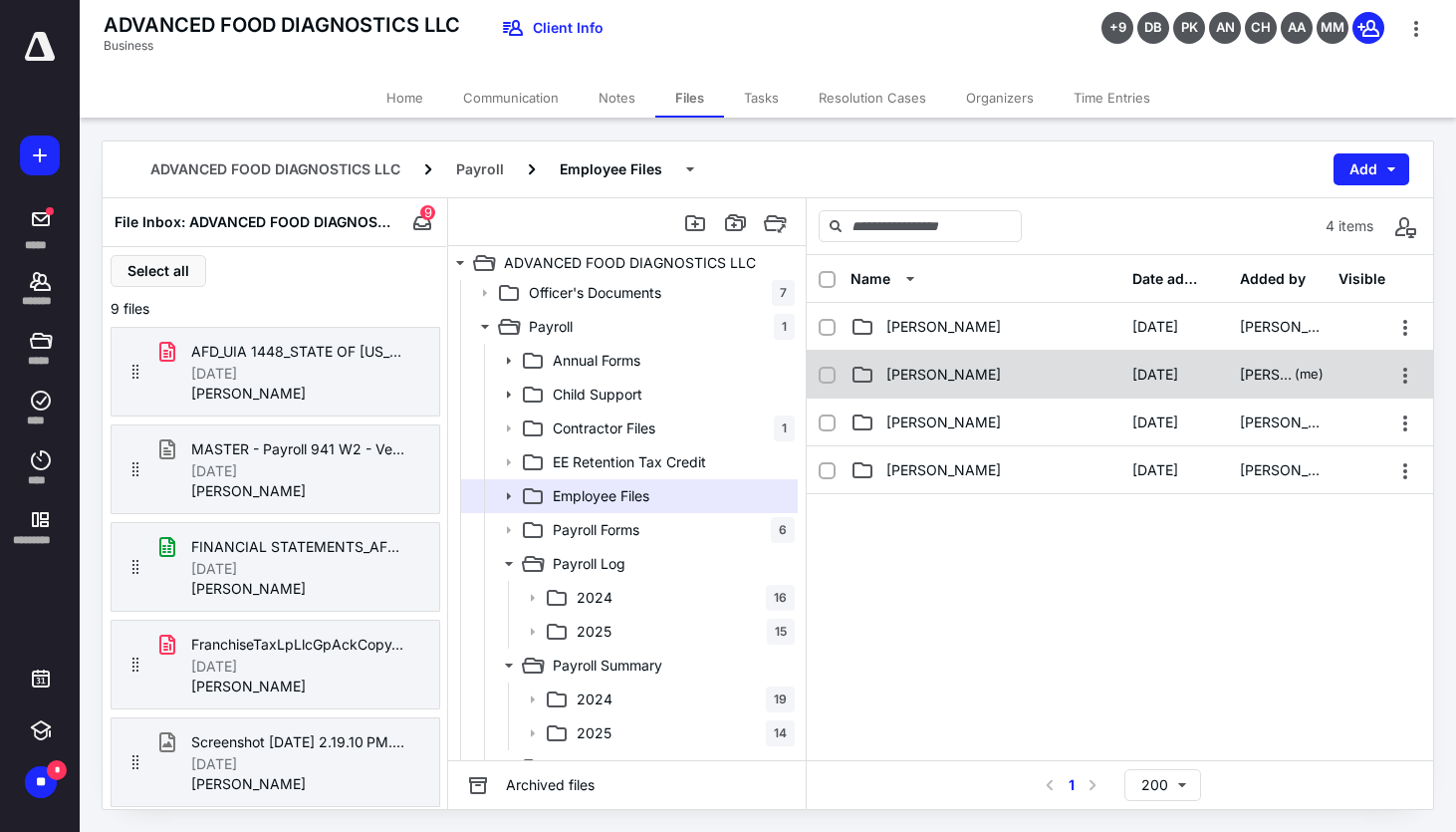 click on "Mariana Medina" at bounding box center (943, 375) 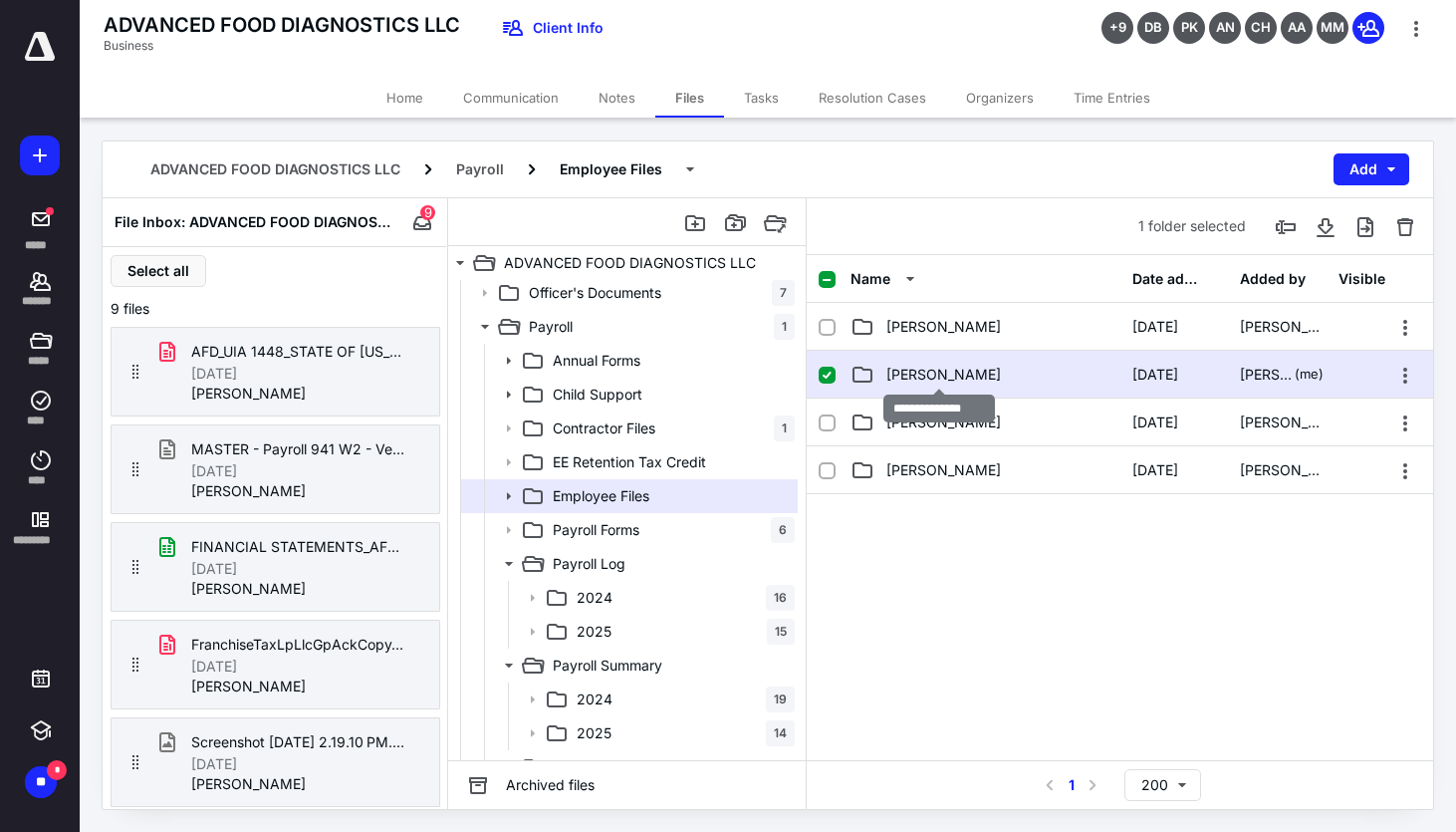 click on "Mariana Medina" at bounding box center [943, 375] 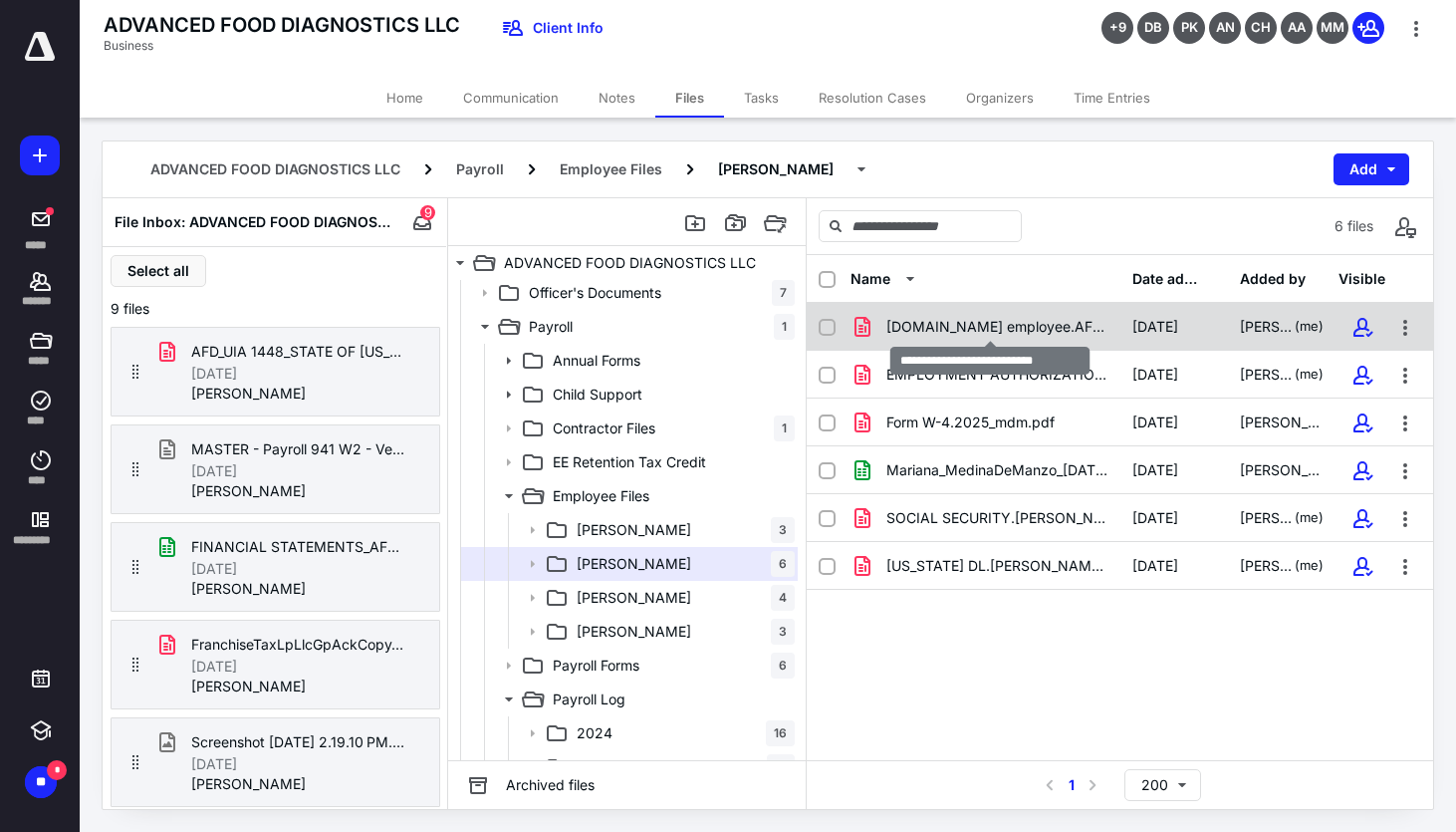 click on "253314.New employee.AFD.pdf" at bounding box center (997, 327) 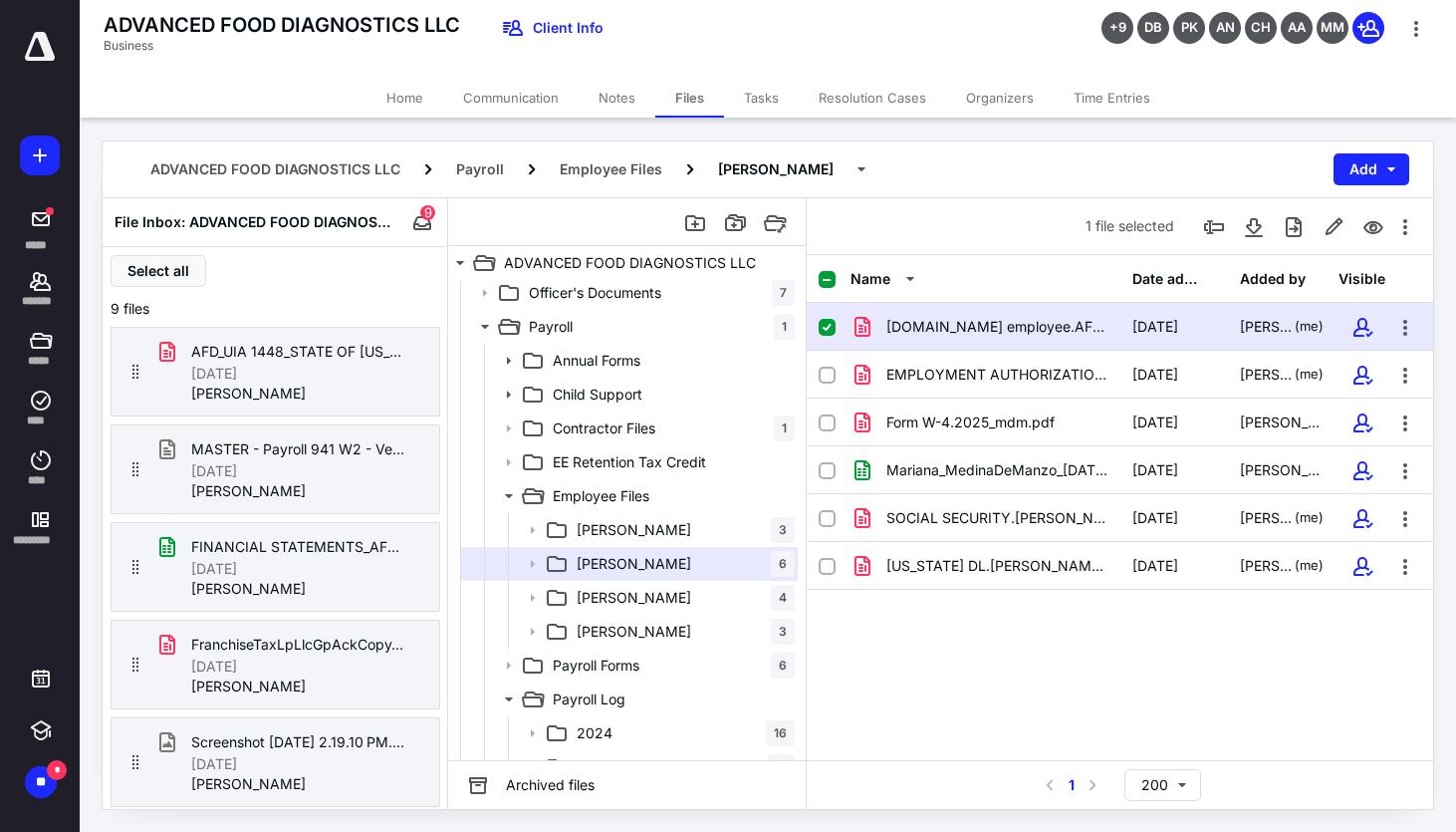 click on "253314.New employee.AFD.pdf 6/30/2025 Liz Gamarra  (me)" at bounding box center [1119, 327] 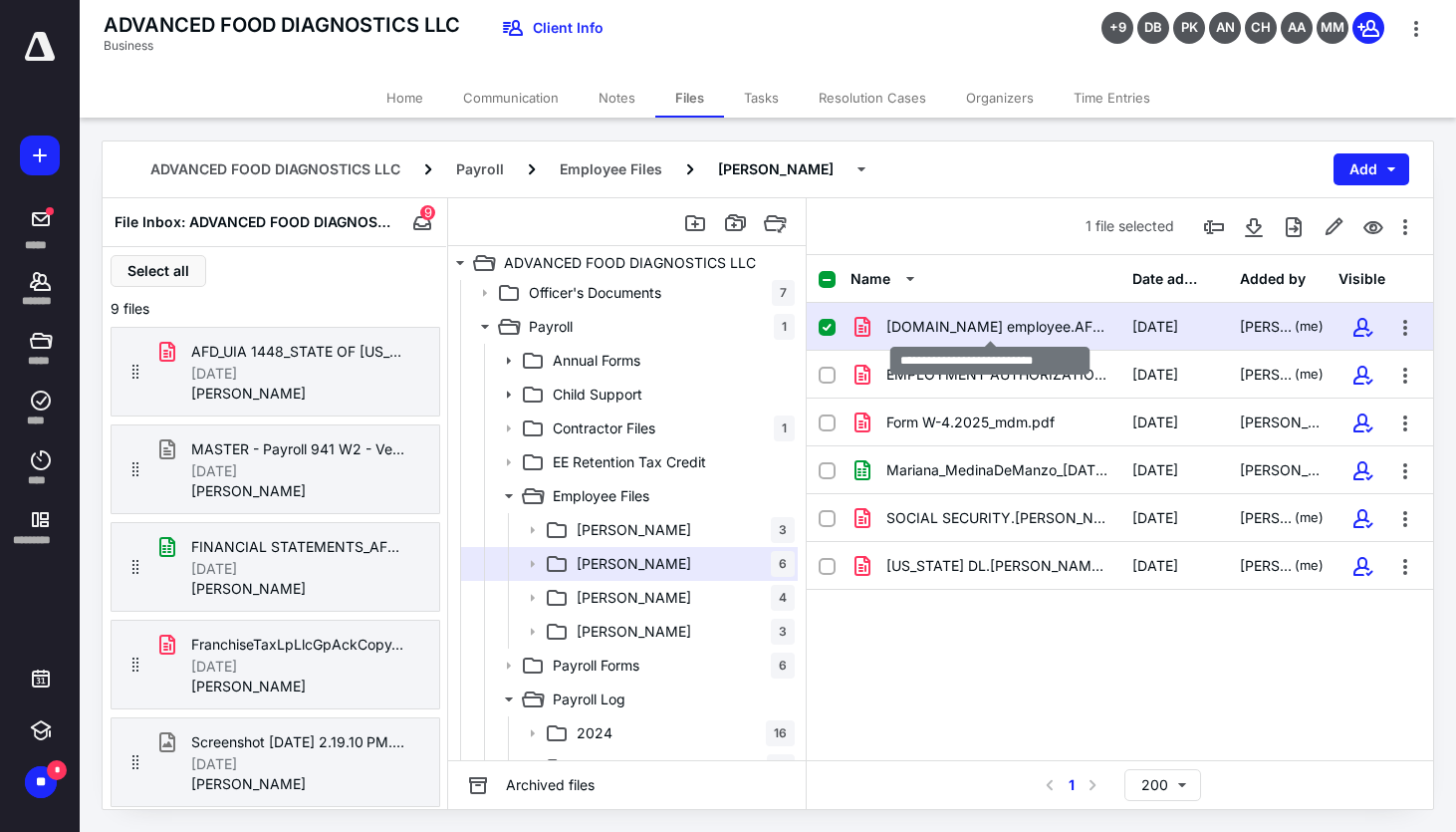 click on "253314.New employee.AFD.pdf" at bounding box center (997, 327) 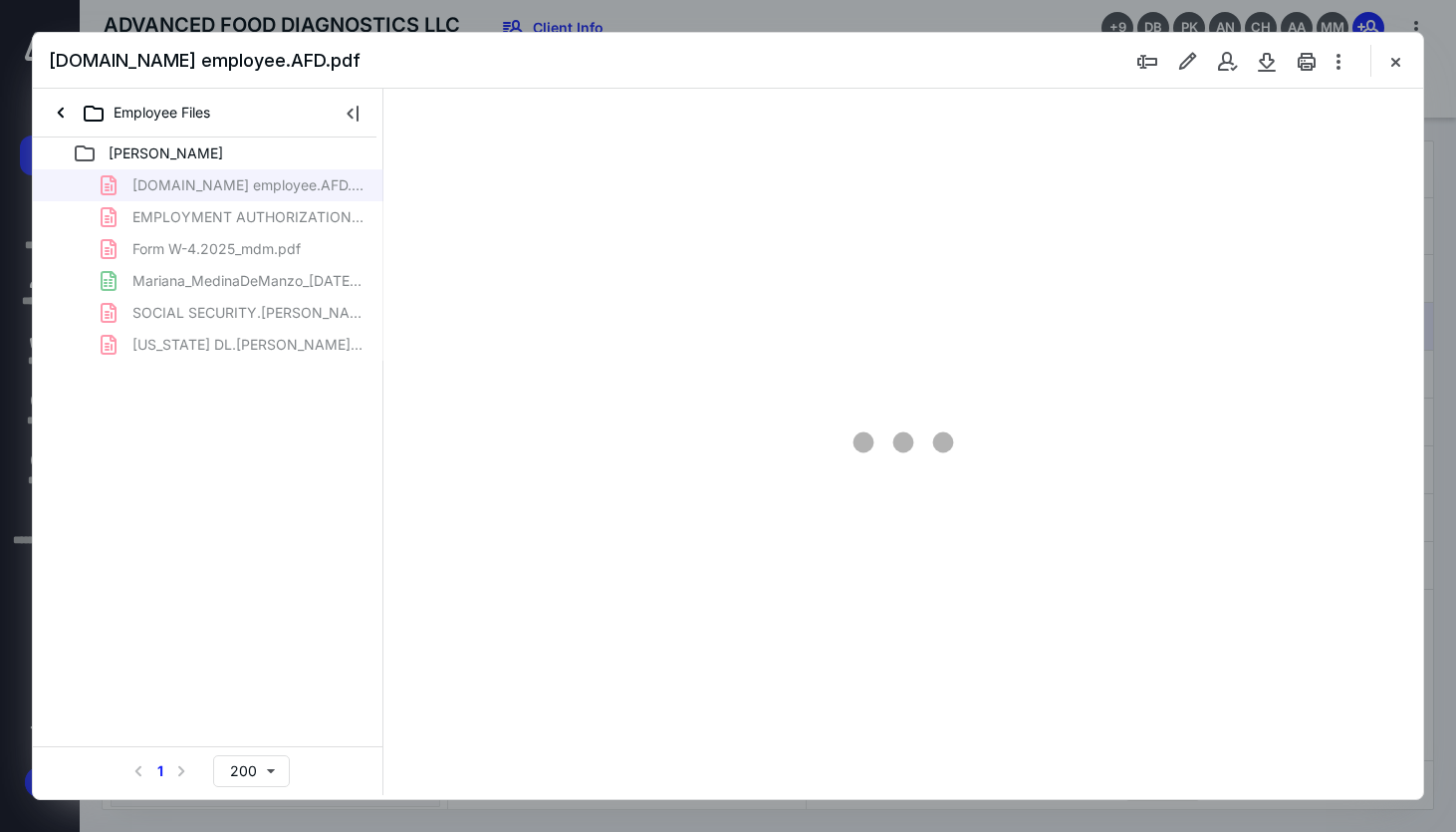 scroll, scrollTop: 0, scrollLeft: 0, axis: both 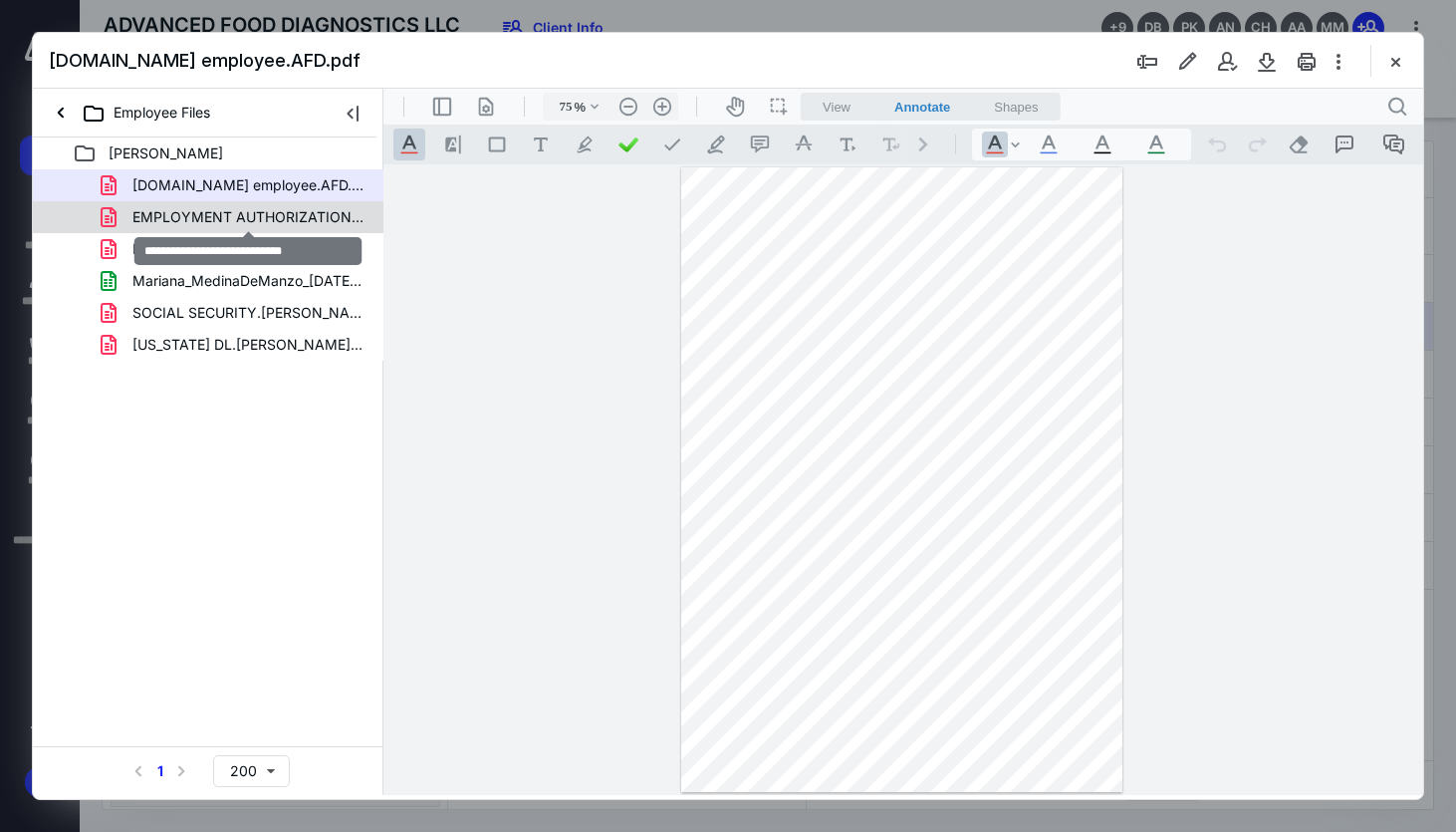click on "EMPLOYMENT AUTHORIZATION.pdf" at bounding box center [248, 217] 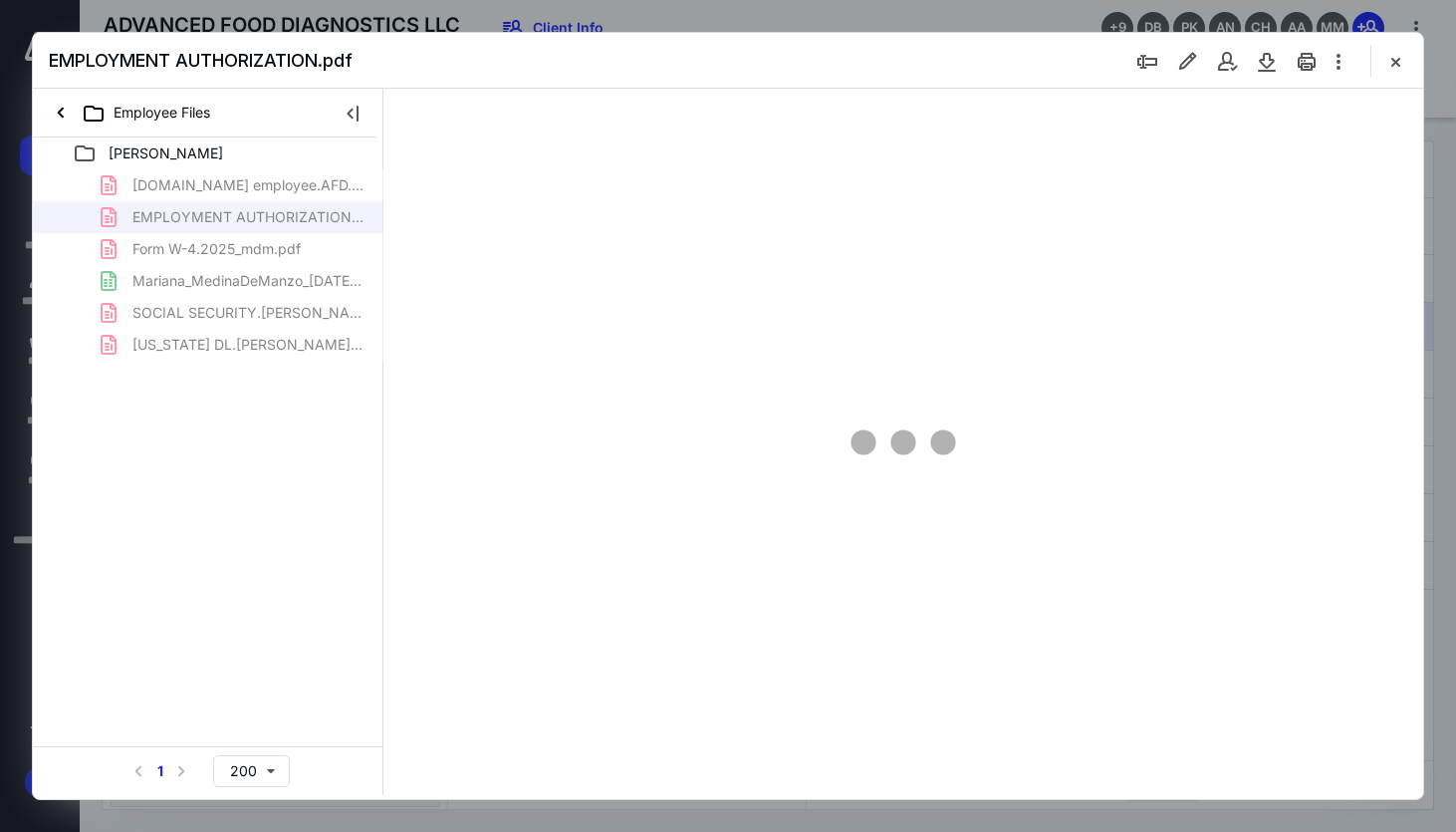 type on "63" 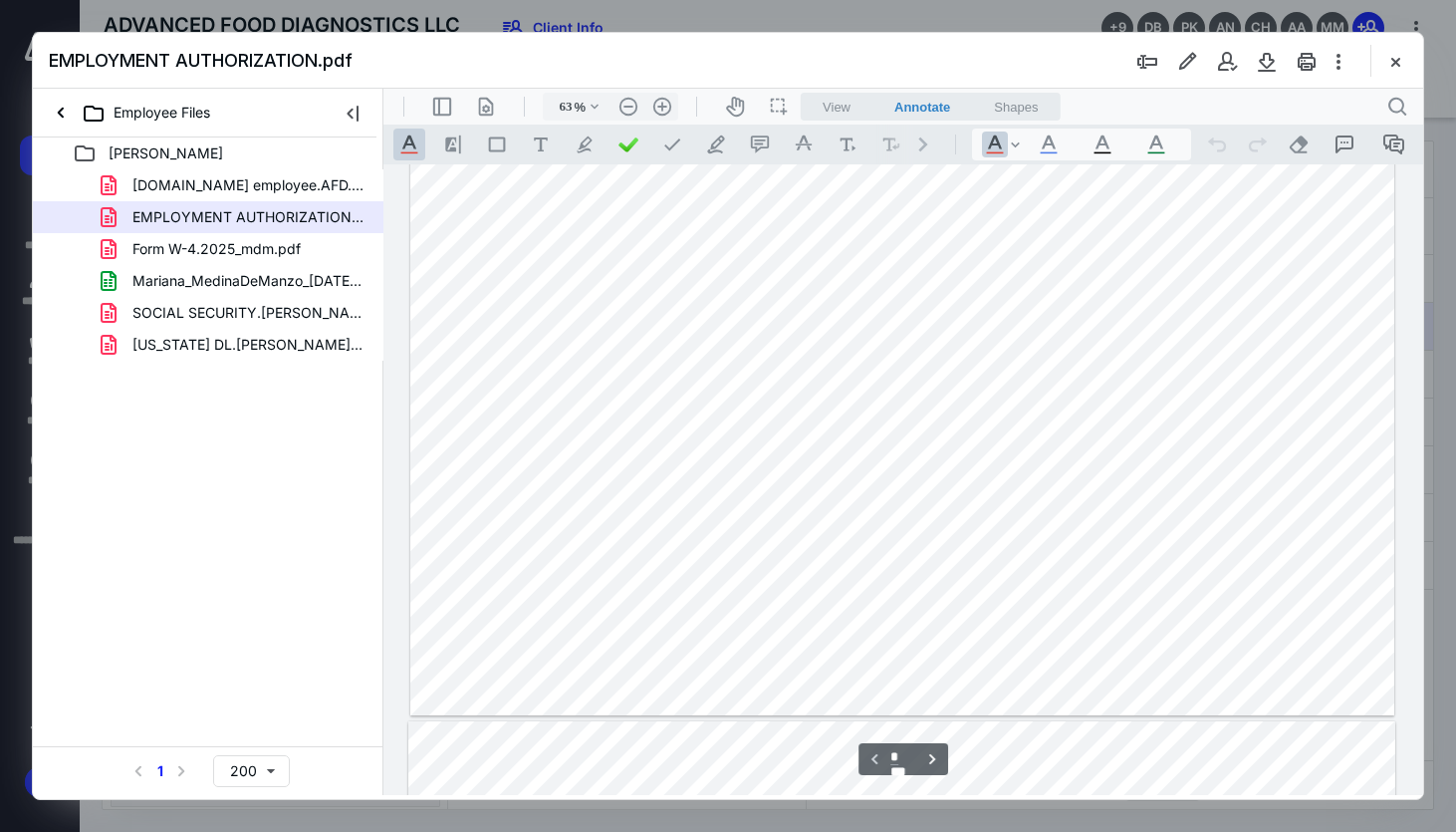 scroll, scrollTop: 76, scrollLeft: 0, axis: vertical 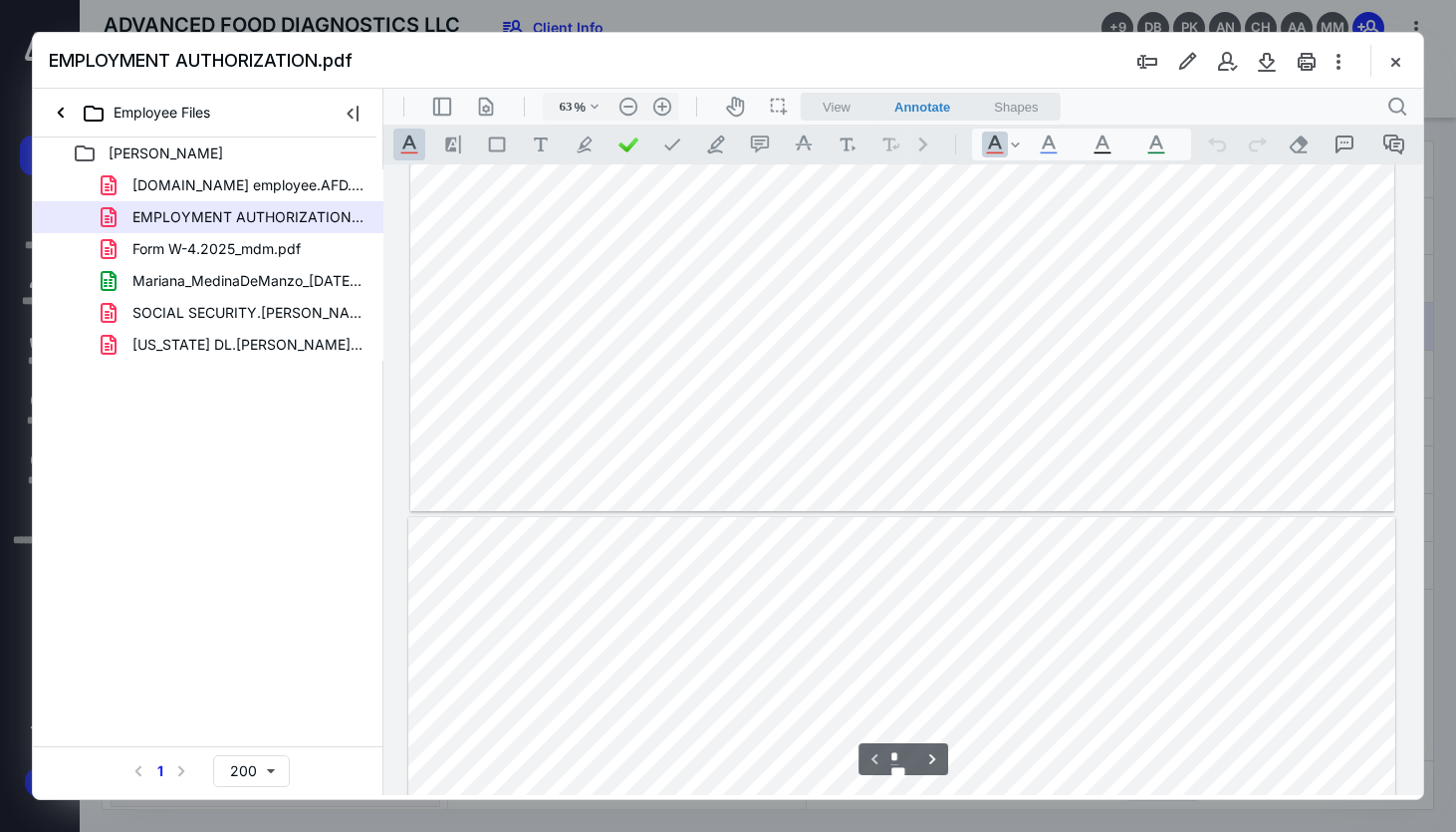 type on "*" 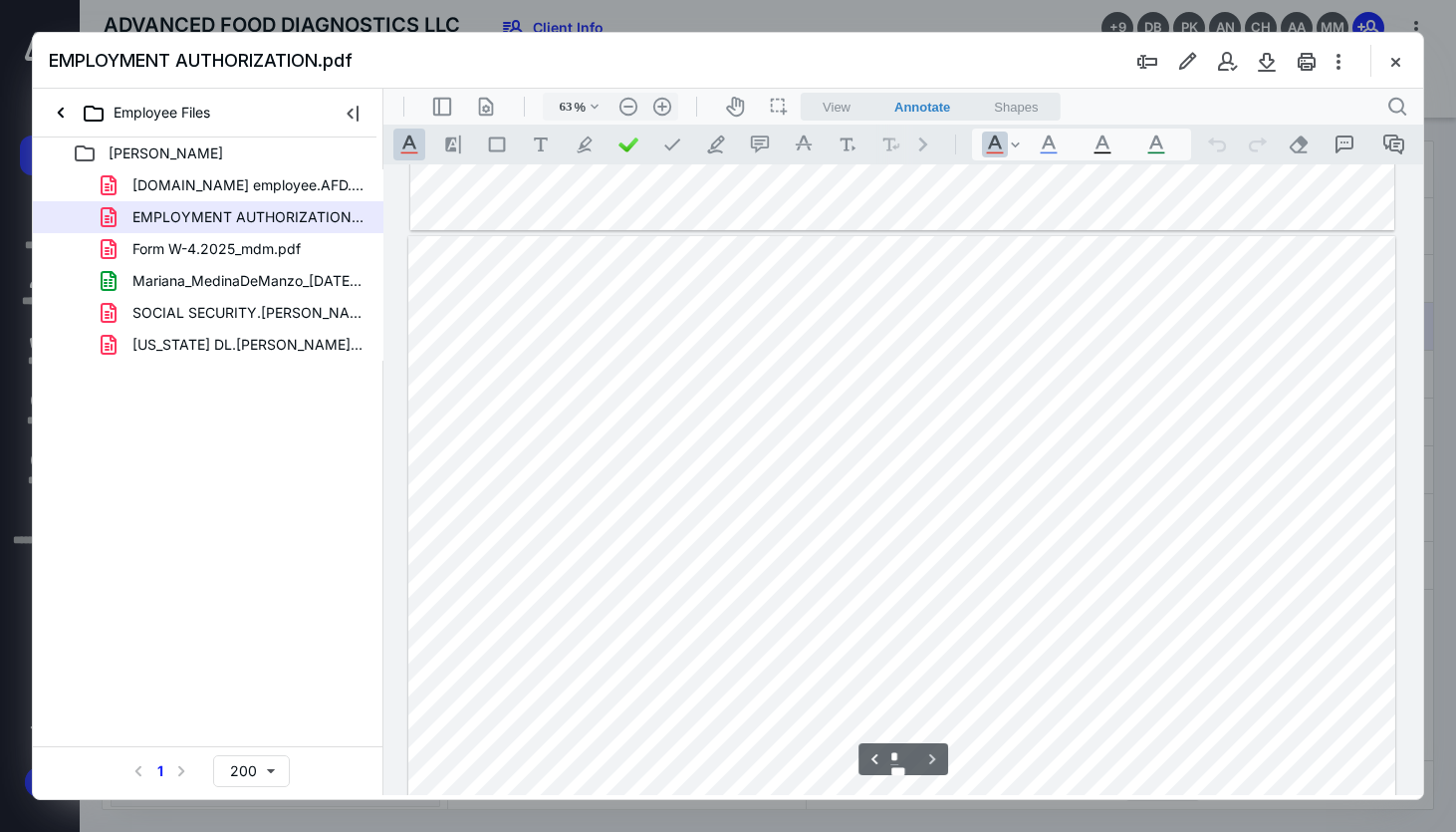 scroll, scrollTop: 611, scrollLeft: 0, axis: vertical 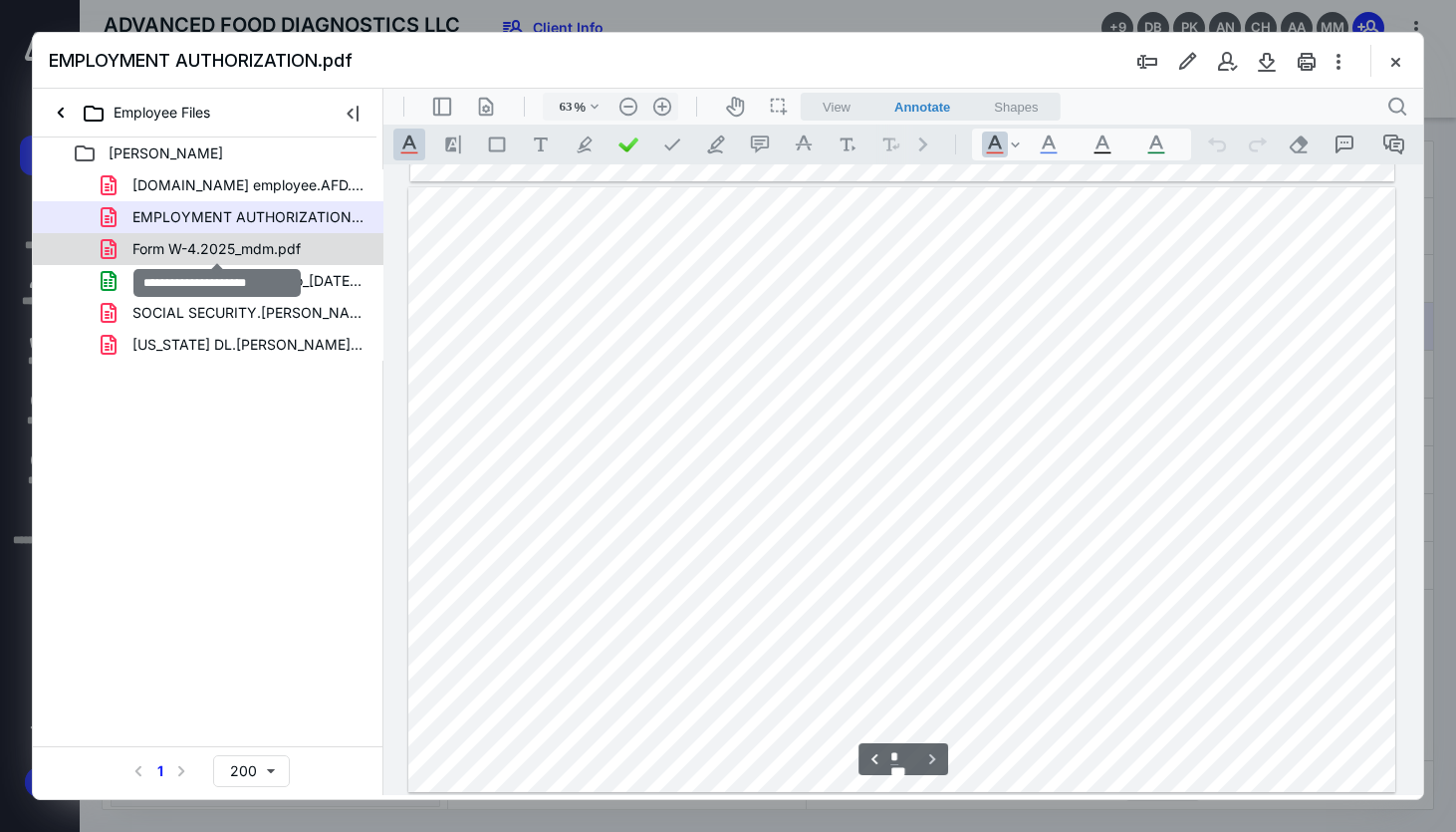 click on "Form W-4.2025_mdm.pdf" at bounding box center [216, 249] 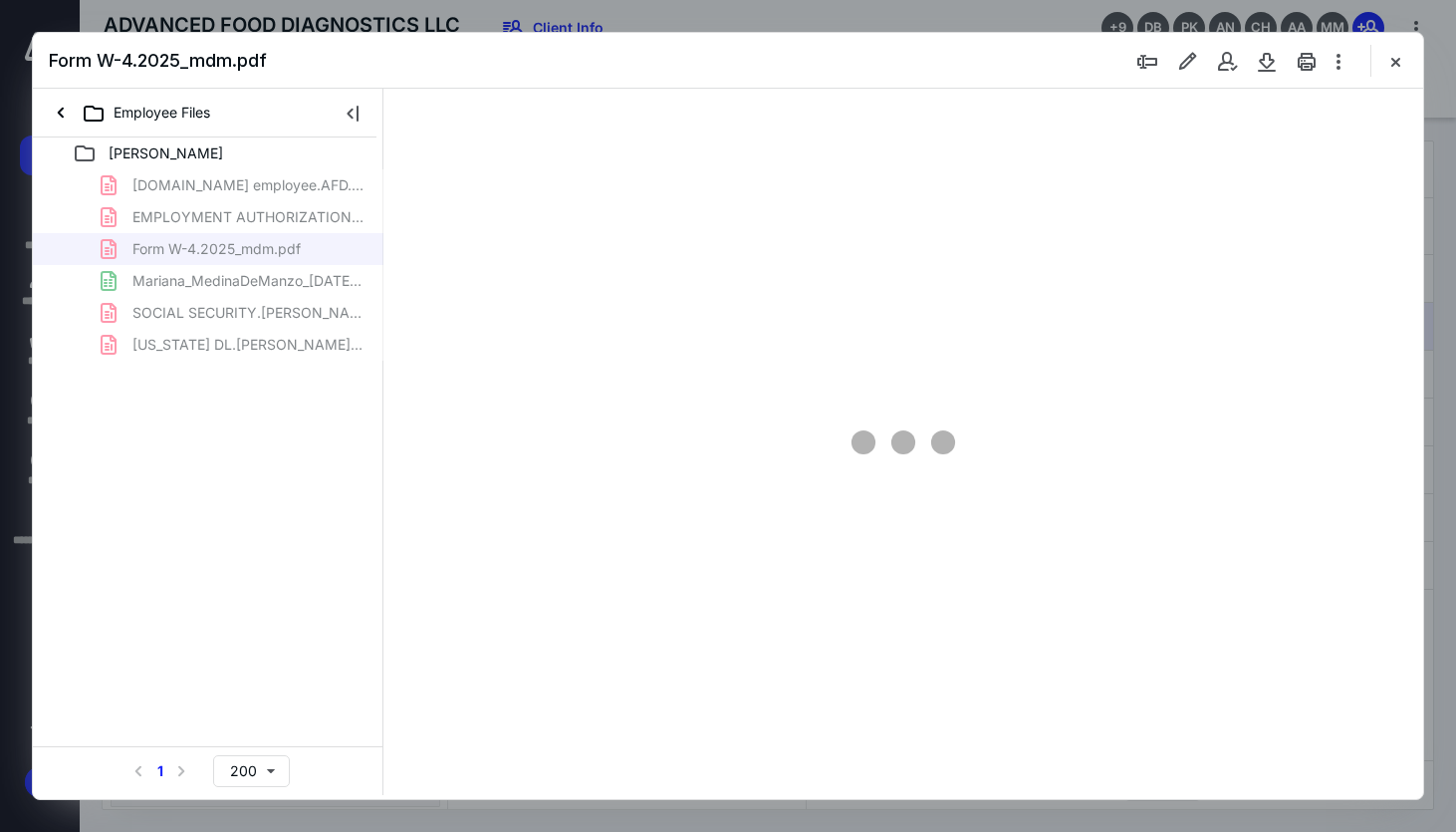 scroll, scrollTop: 0, scrollLeft: 0, axis: both 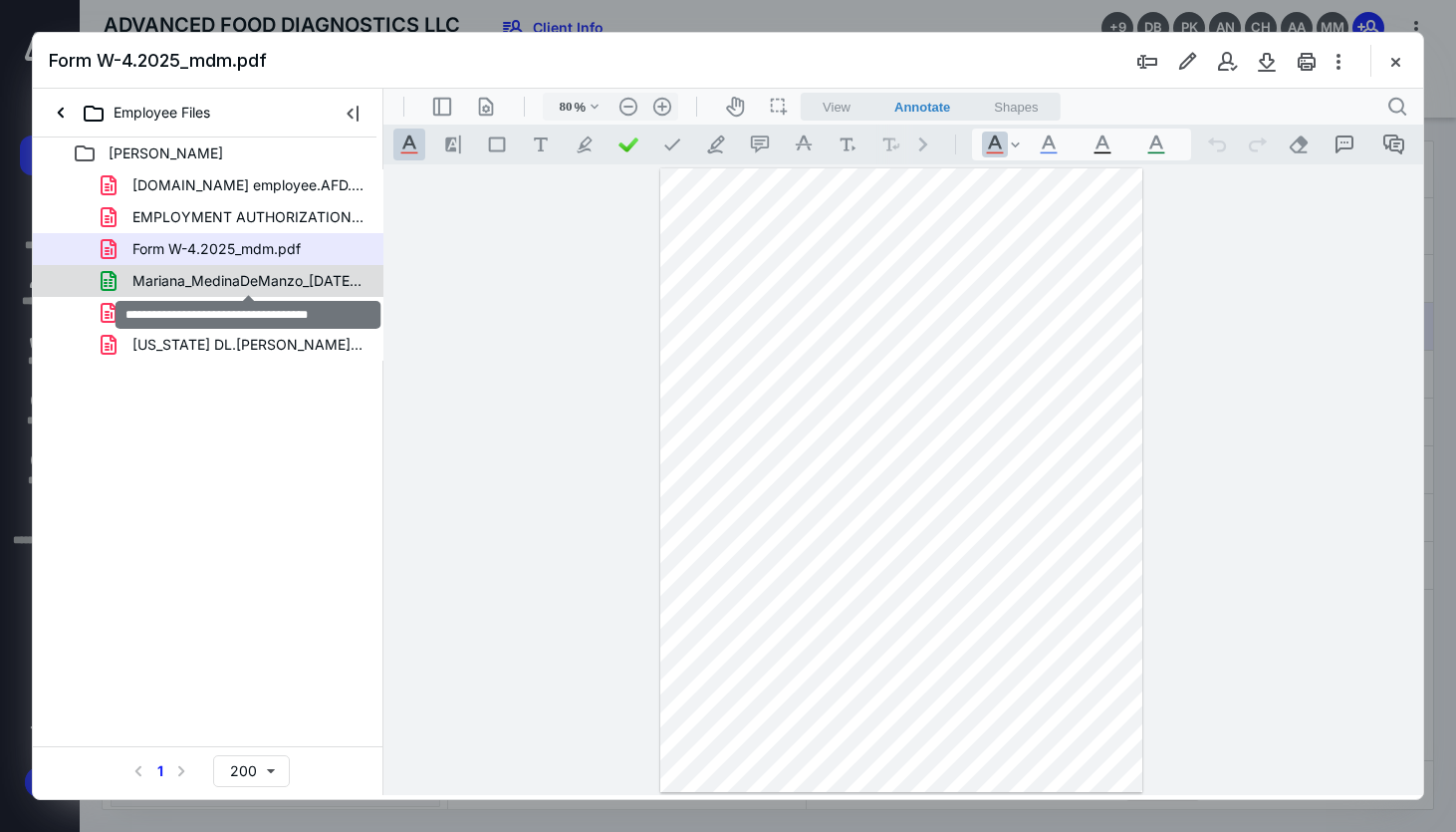 click on "Mariana_MedinaDeManzo_30.06.2025.xlsx" at bounding box center (248, 281) 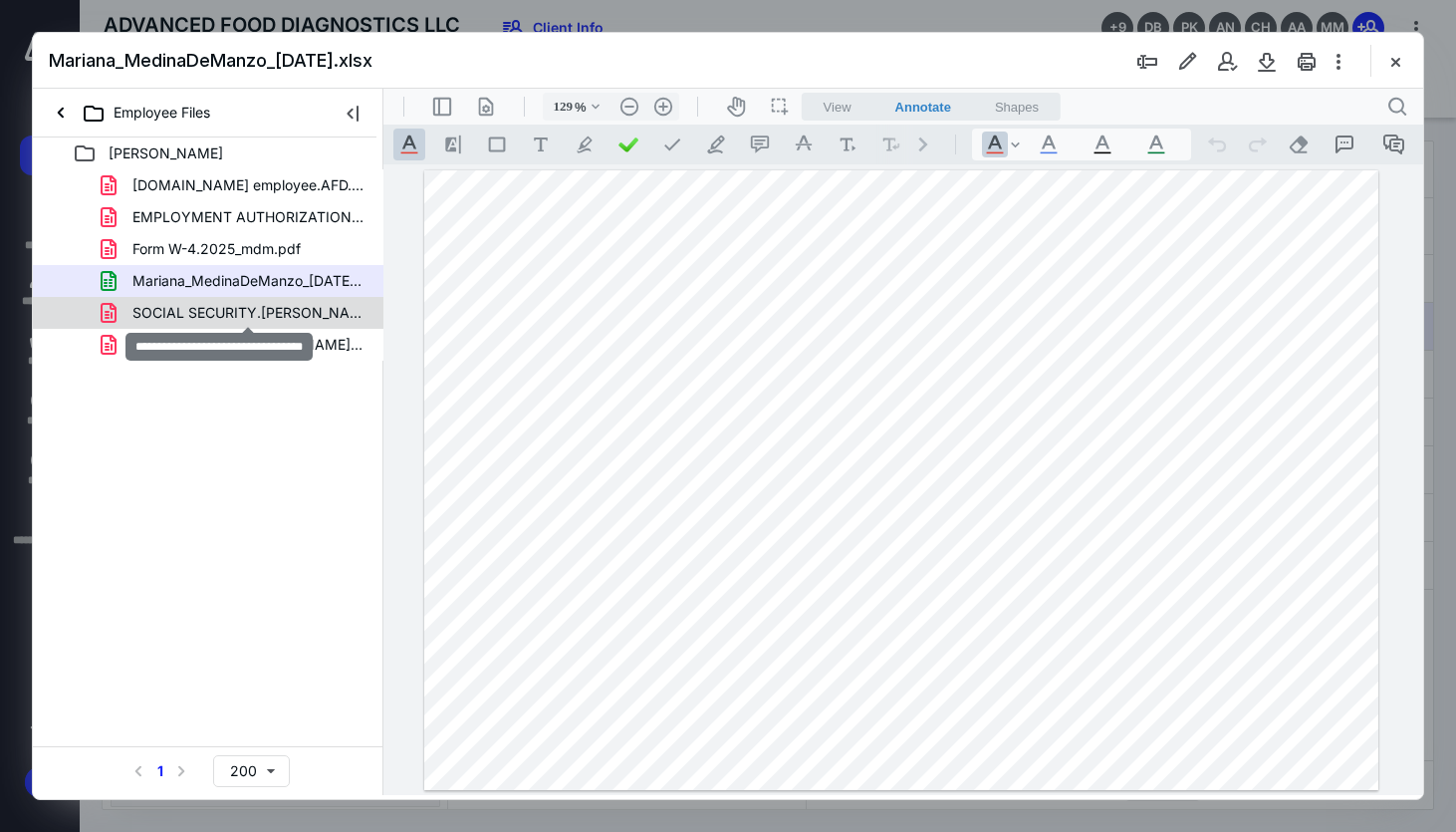 click on "SOCIAL SECURITY.Mariana Medina.pdf" at bounding box center [248, 313] 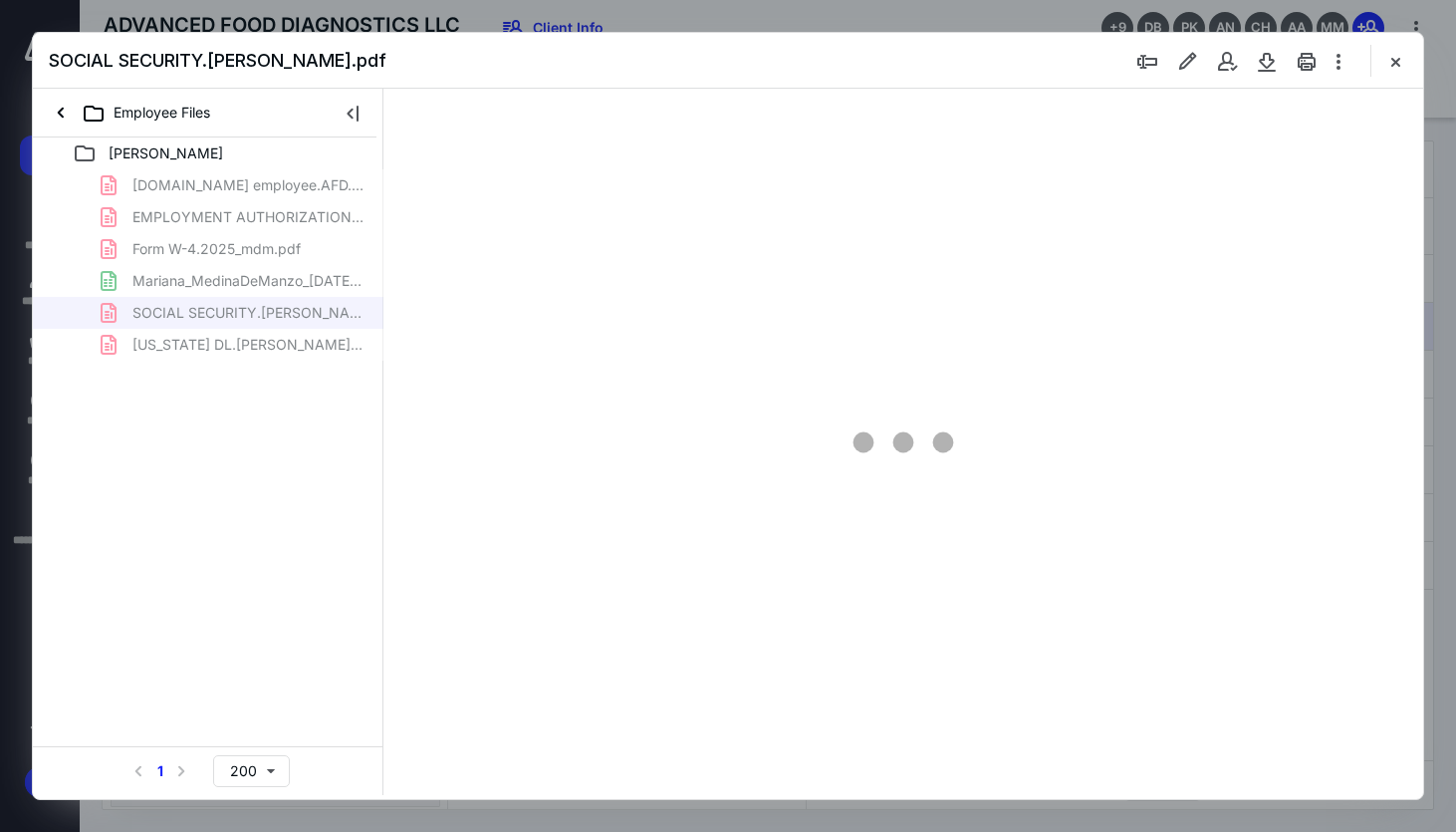 type on "42" 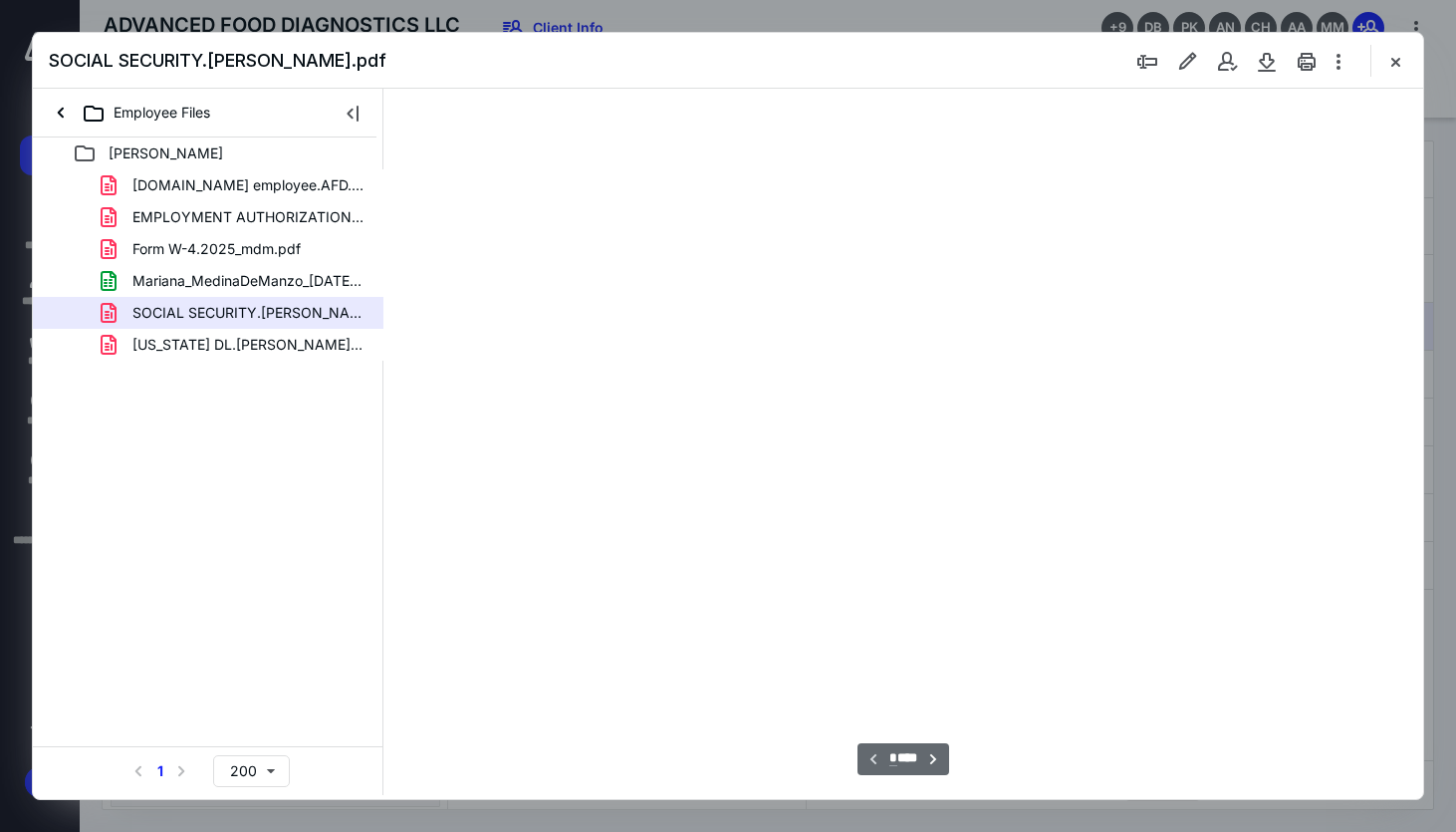 scroll, scrollTop: 78, scrollLeft: 0, axis: vertical 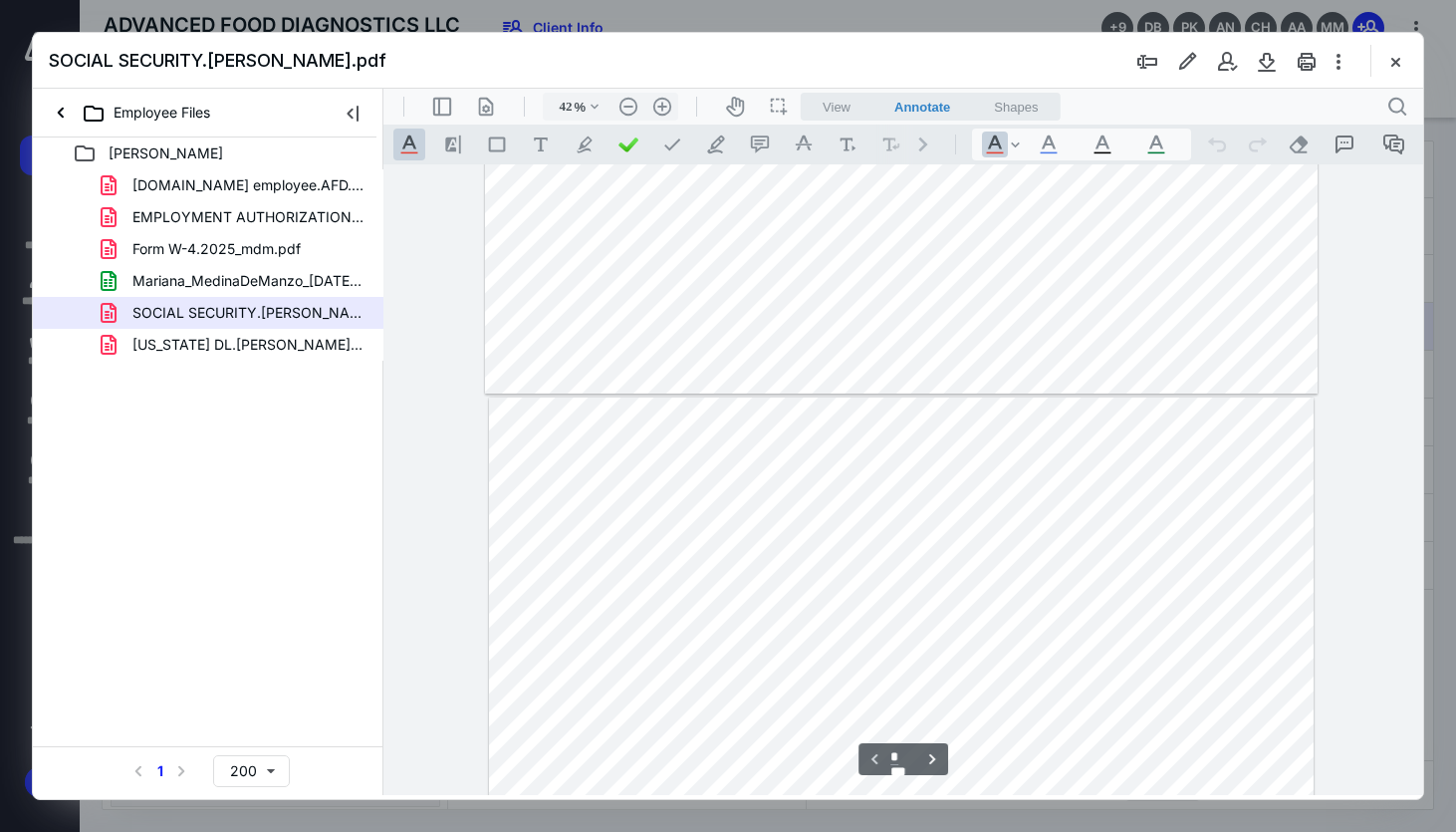 type on "*" 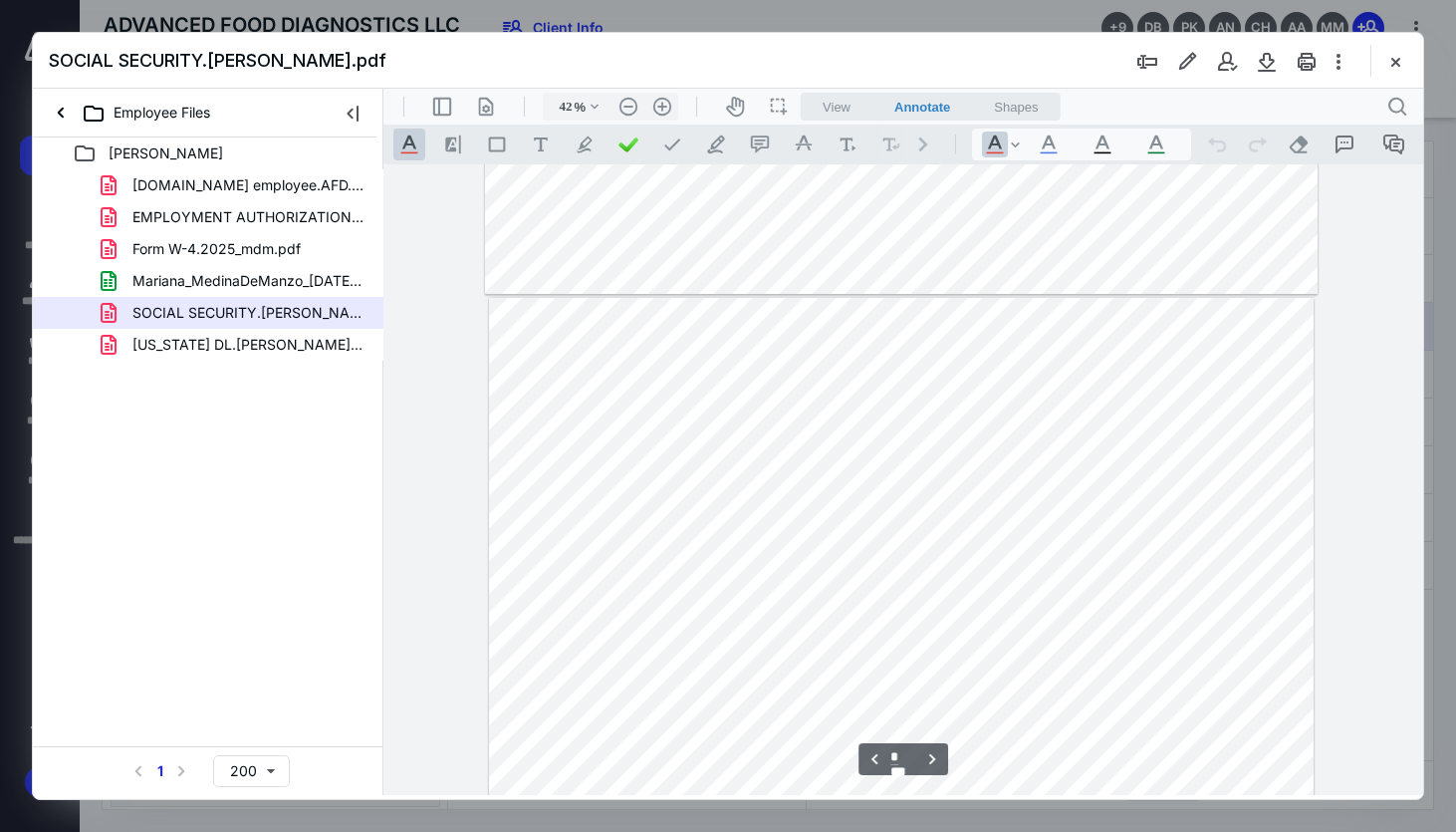 scroll, scrollTop: 509, scrollLeft: 0, axis: vertical 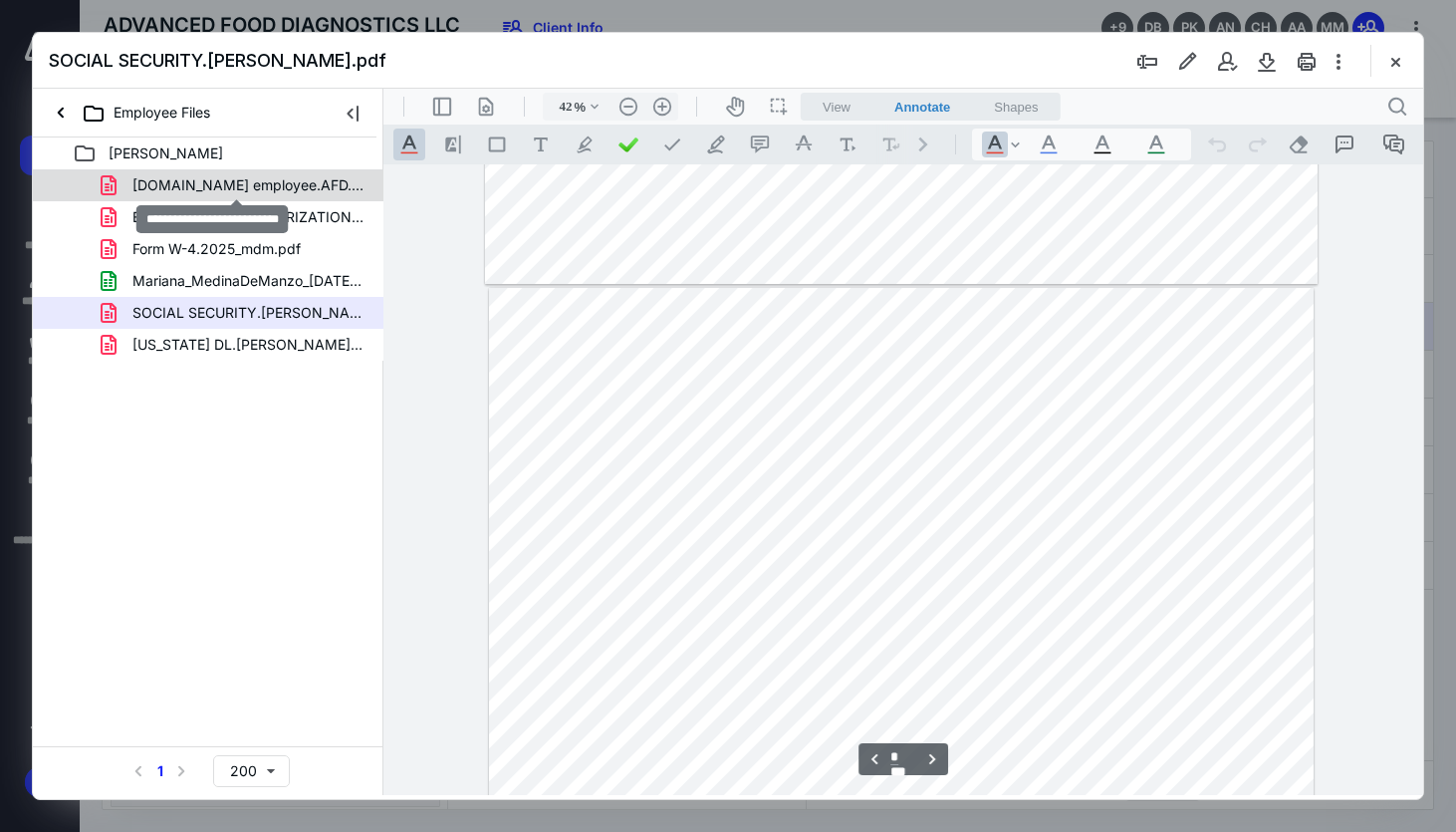 click on "253314.New employee.AFD.pdf" at bounding box center (248, 185) 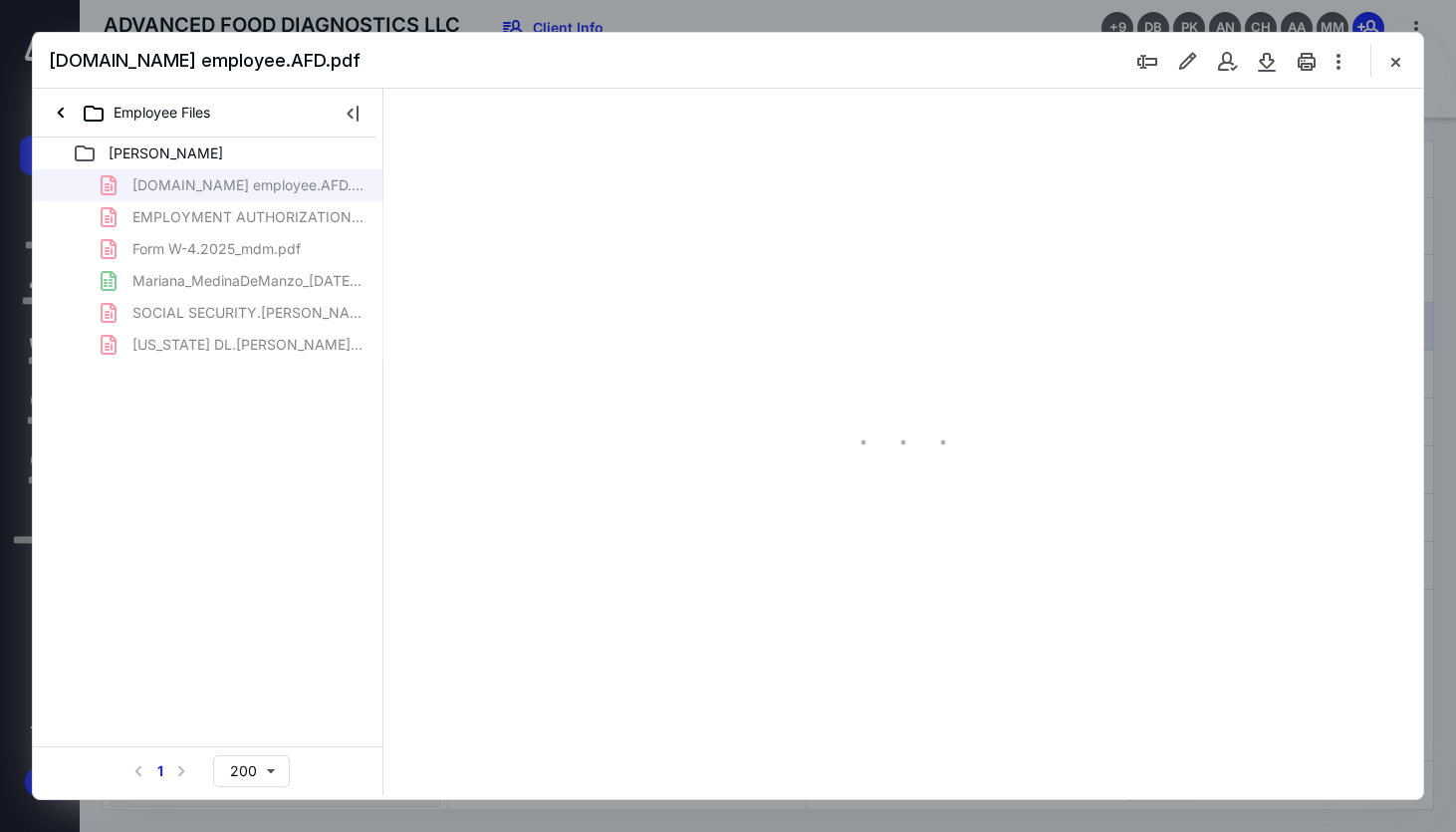 click on "253314.New employee.AFD.pdf EMPLOYMENT AUTHORIZATION.pdf Form W-4.2025_mdm.pdf Mariana_MedinaDeManzo_30.06.2025.xlsx SOCIAL SECURITY.Mariana Medina.pdf TEXAS DL.Mariana Medina.pdf" at bounding box center (208, 265) 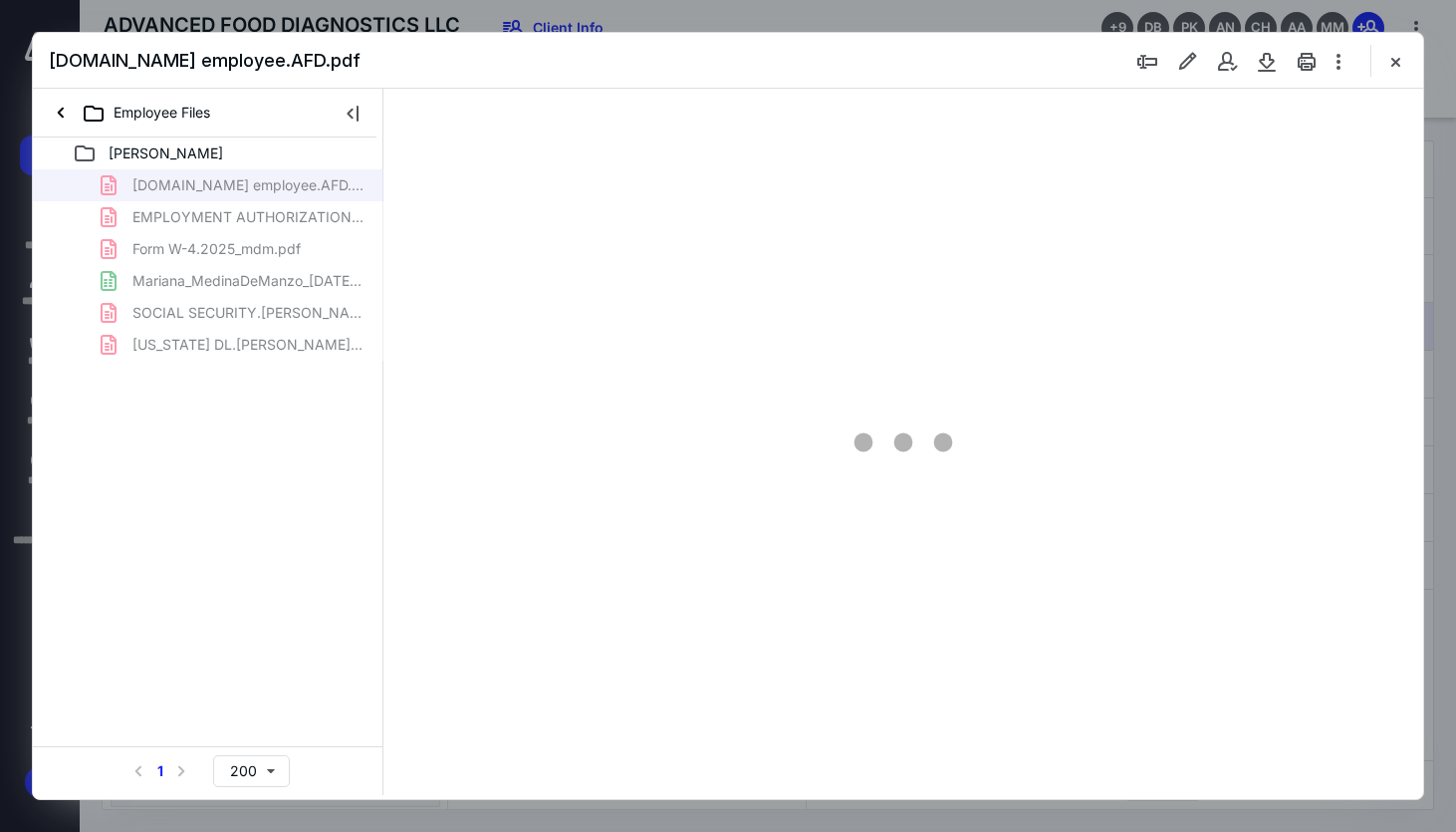 scroll, scrollTop: 0, scrollLeft: 0, axis: both 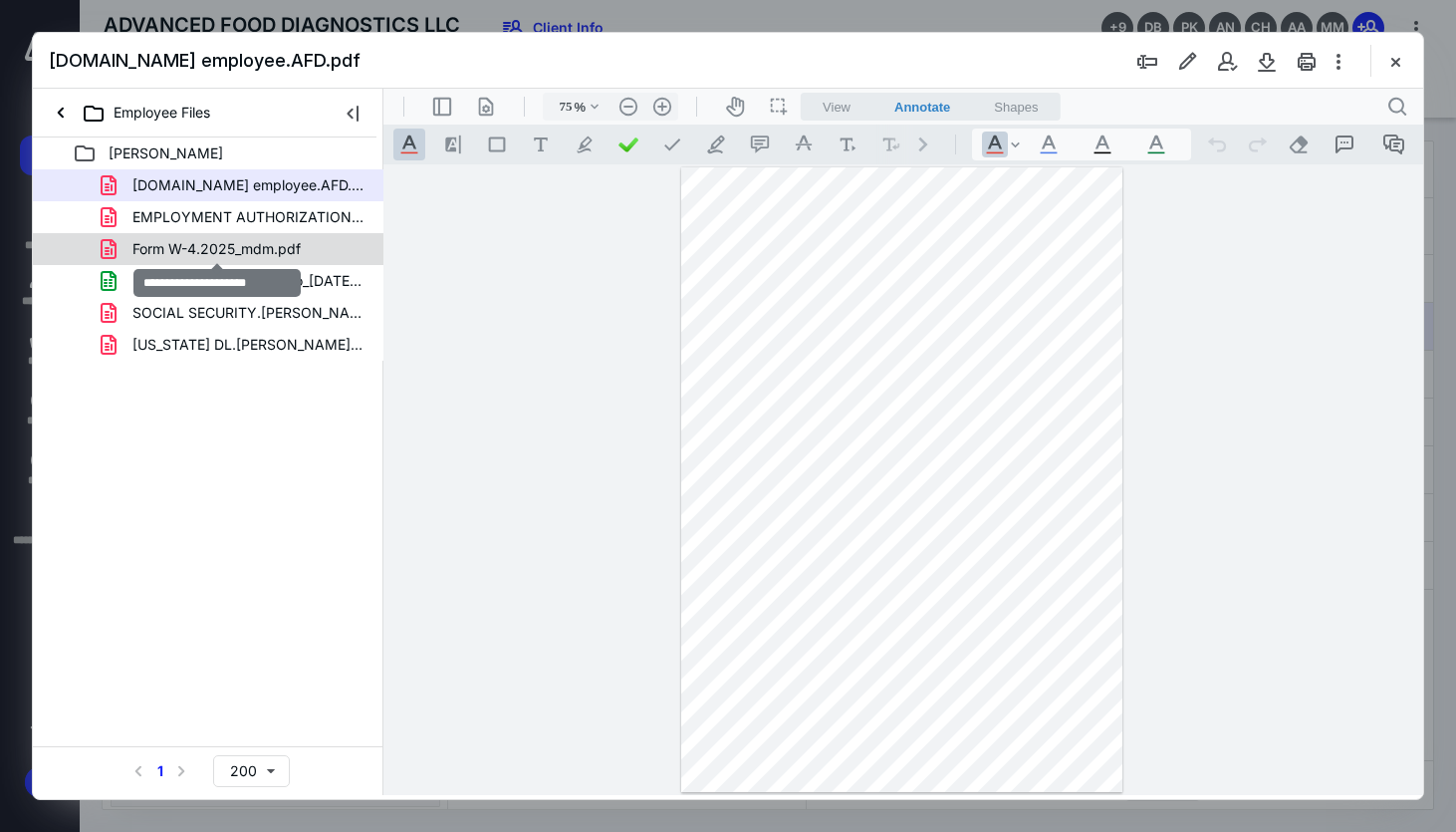 click on "Form W-4.2025_mdm.pdf" at bounding box center (216, 249) 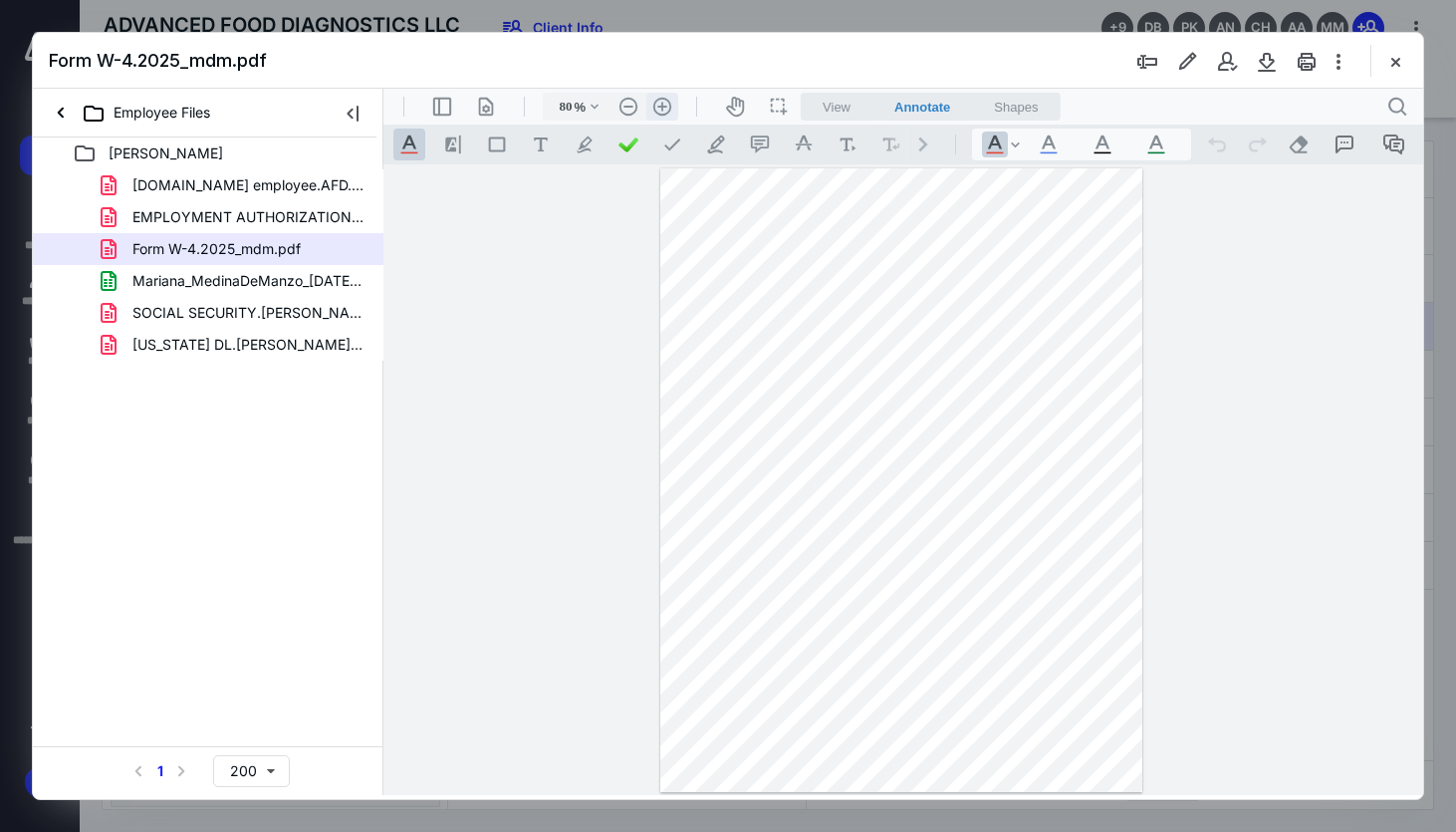 click on ".cls-1{fill:#abb0c4;} icon - header - zoom - in - line" at bounding box center (662, 107) 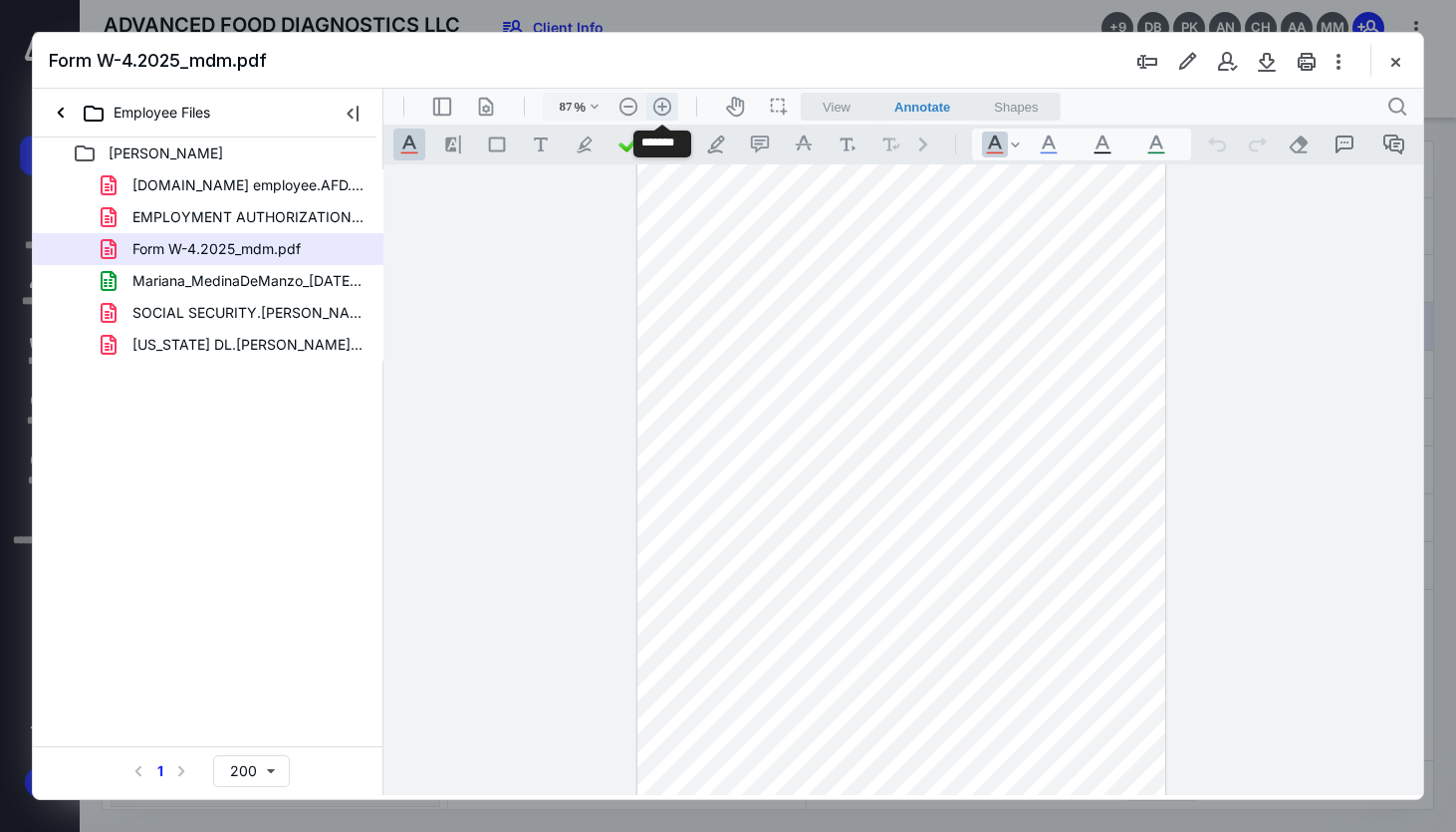 click on ".cls-1{fill:#abb0c4;} icon - header - zoom - in - line" at bounding box center [662, 107] 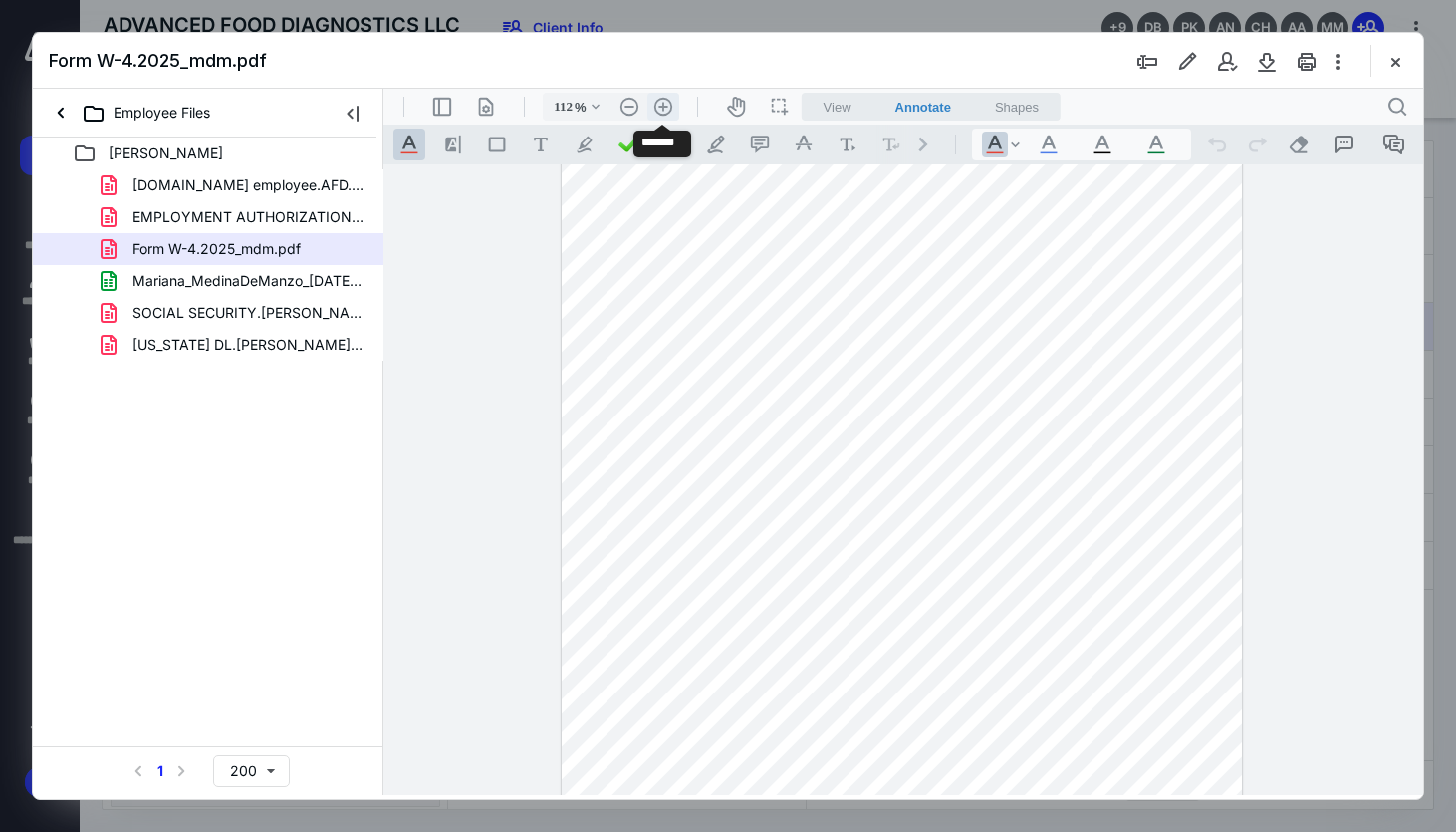 click on ".cls-1{fill:#abb0c4;} icon - header - zoom - in - line" at bounding box center [663, 107] 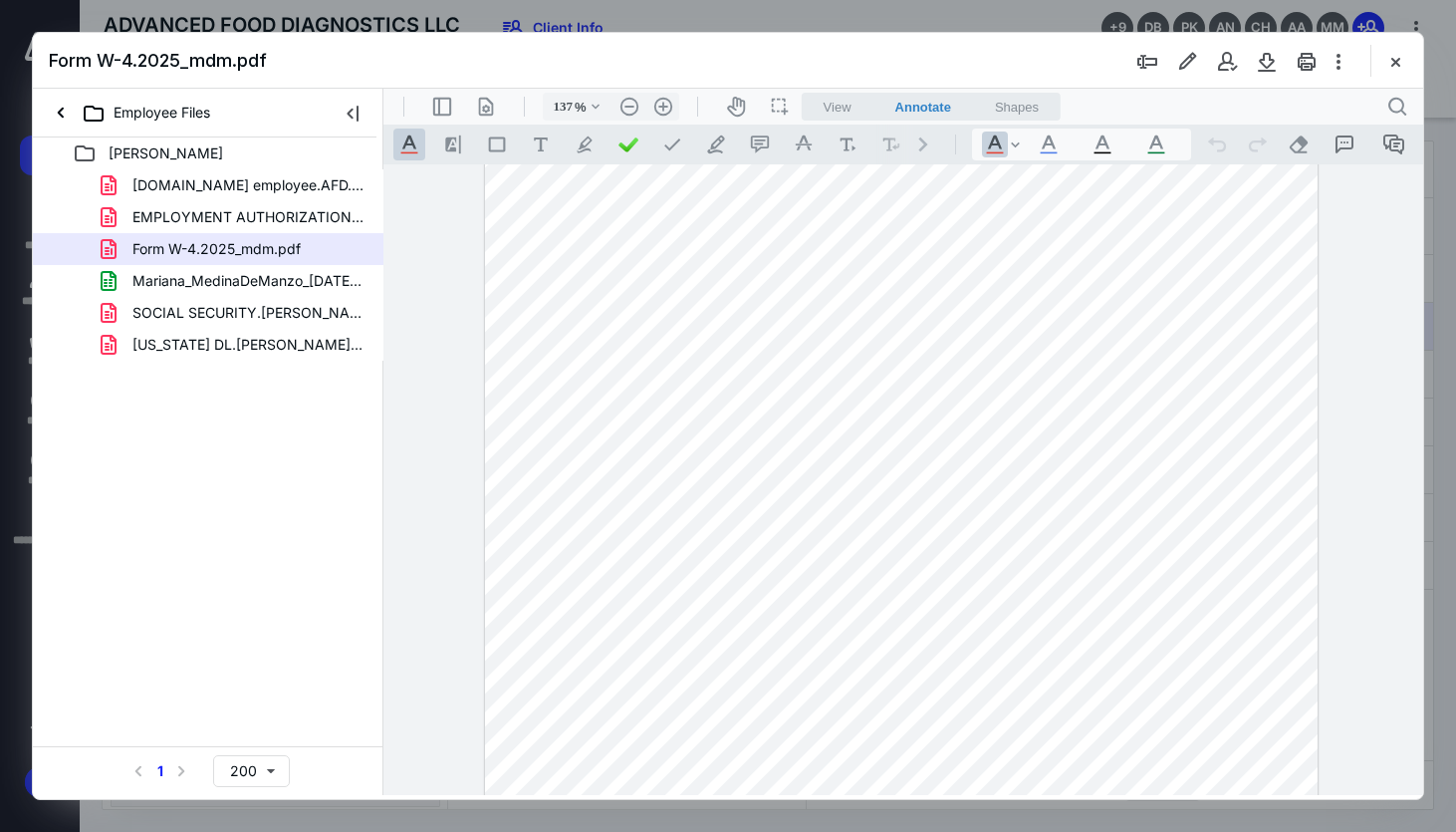 scroll, scrollTop: 0, scrollLeft: 0, axis: both 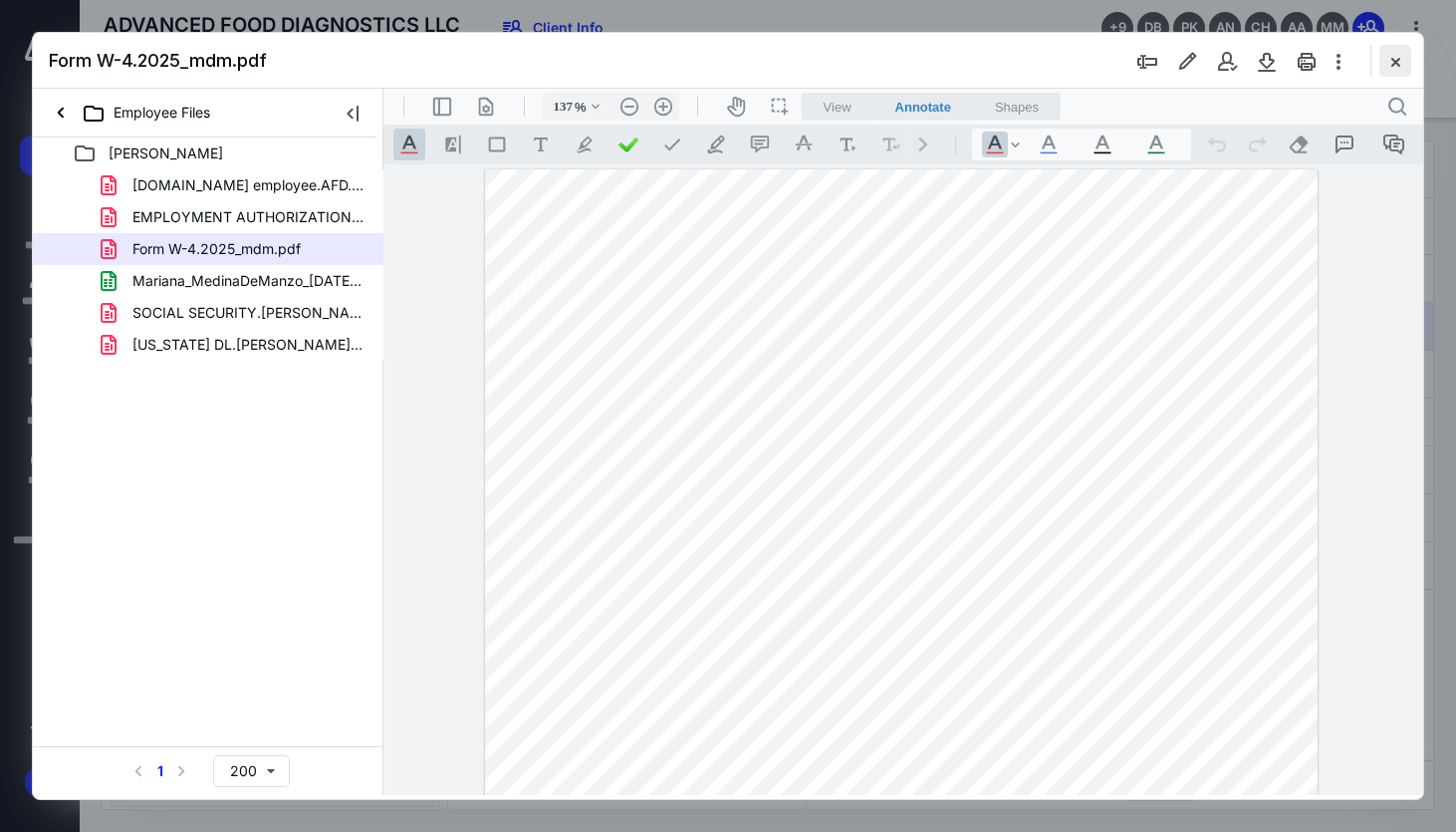 click at bounding box center [1395, 61] 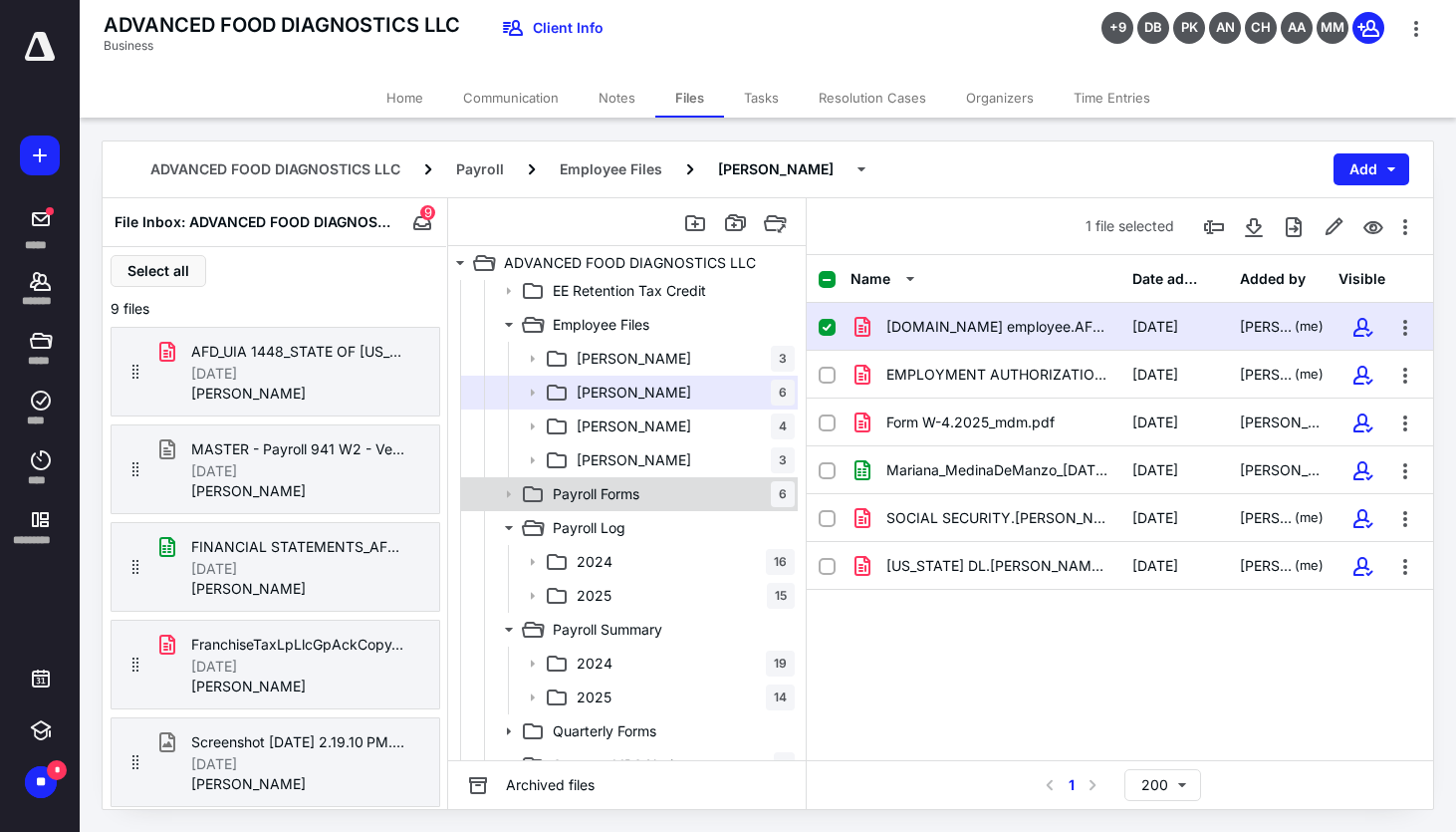 scroll, scrollTop: 415, scrollLeft: 0, axis: vertical 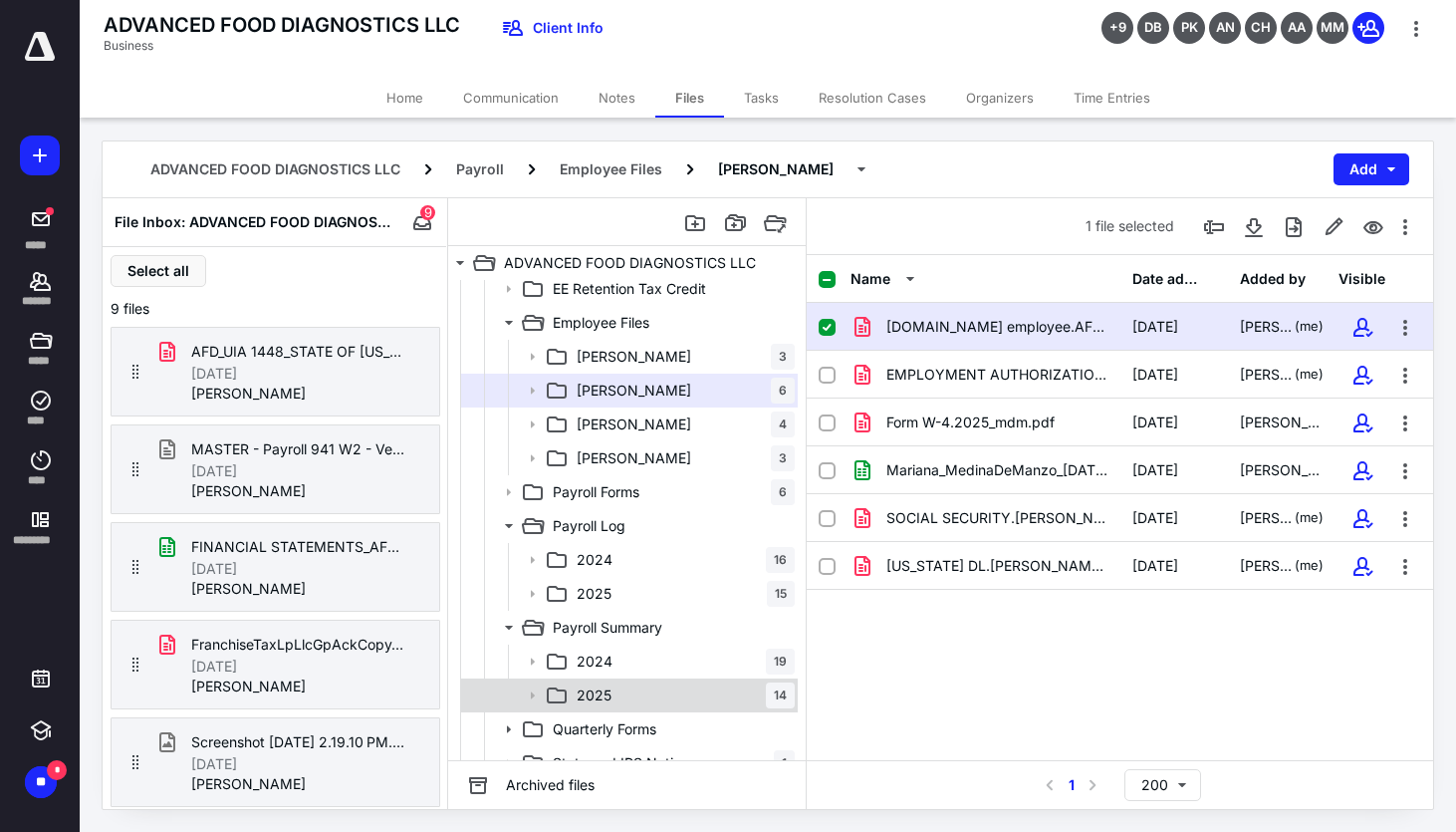 click on "2025 14" at bounding box center (681, 695) 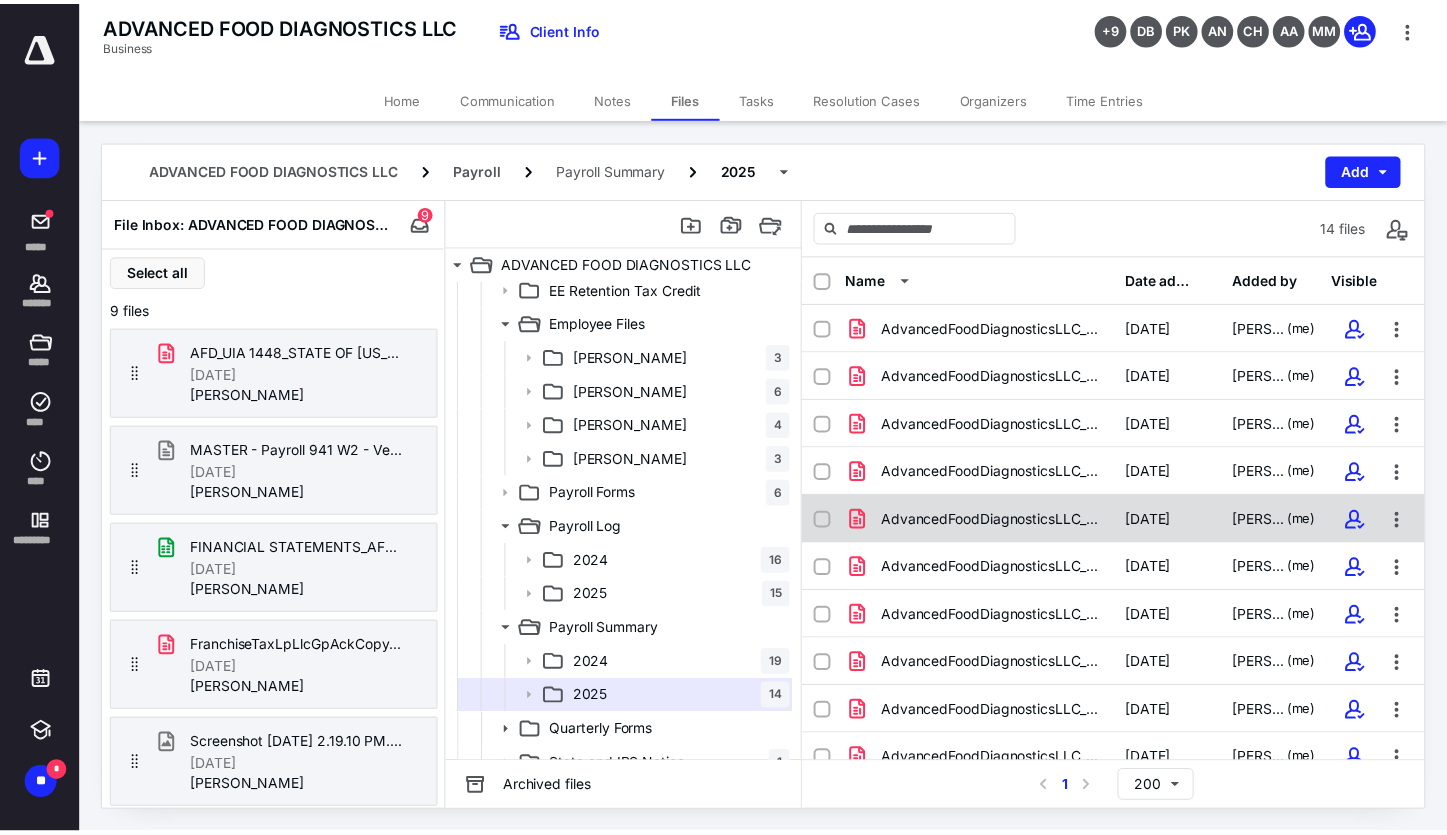 scroll, scrollTop: 213, scrollLeft: 0, axis: vertical 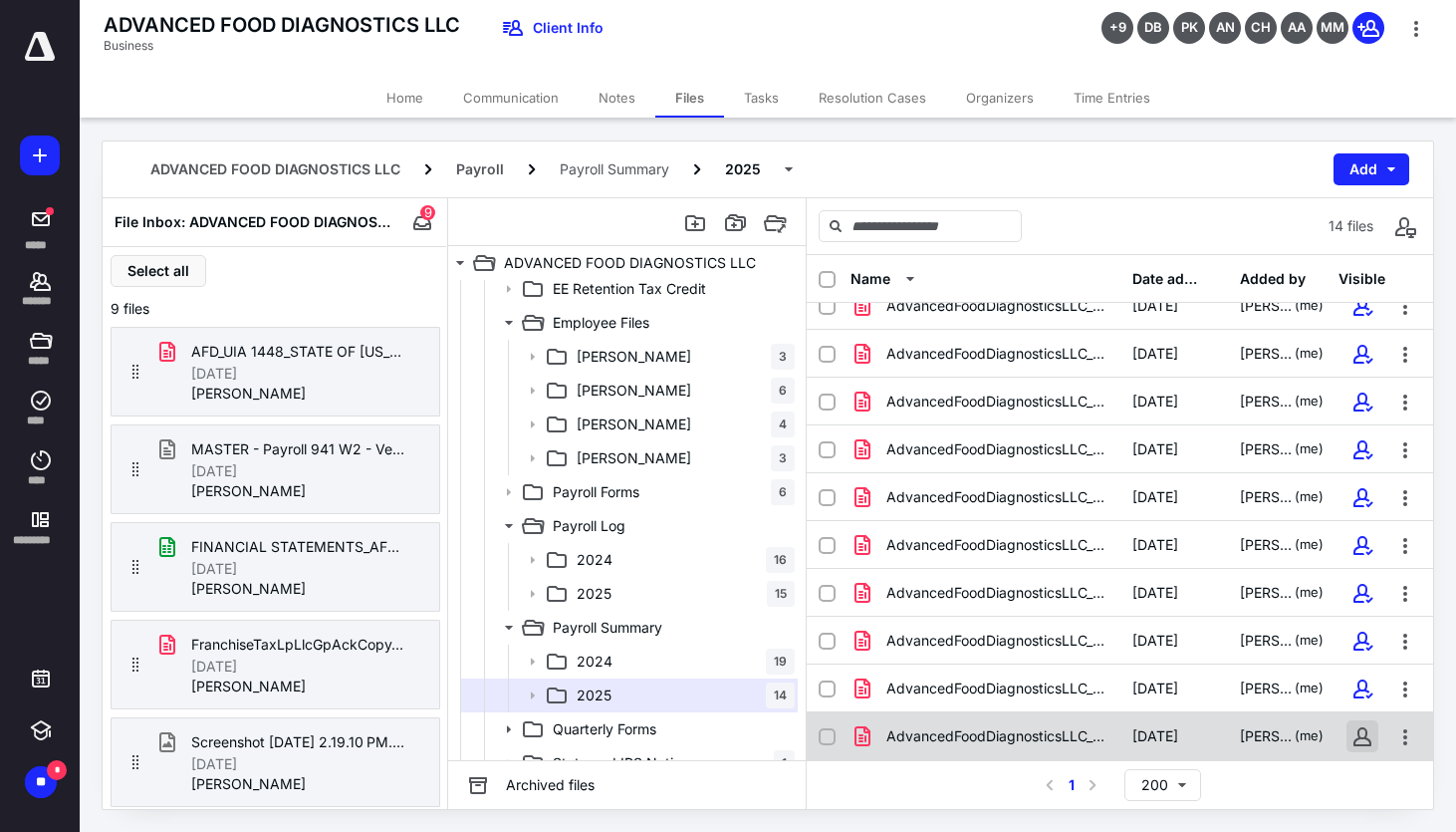 click at bounding box center (1362, 736) 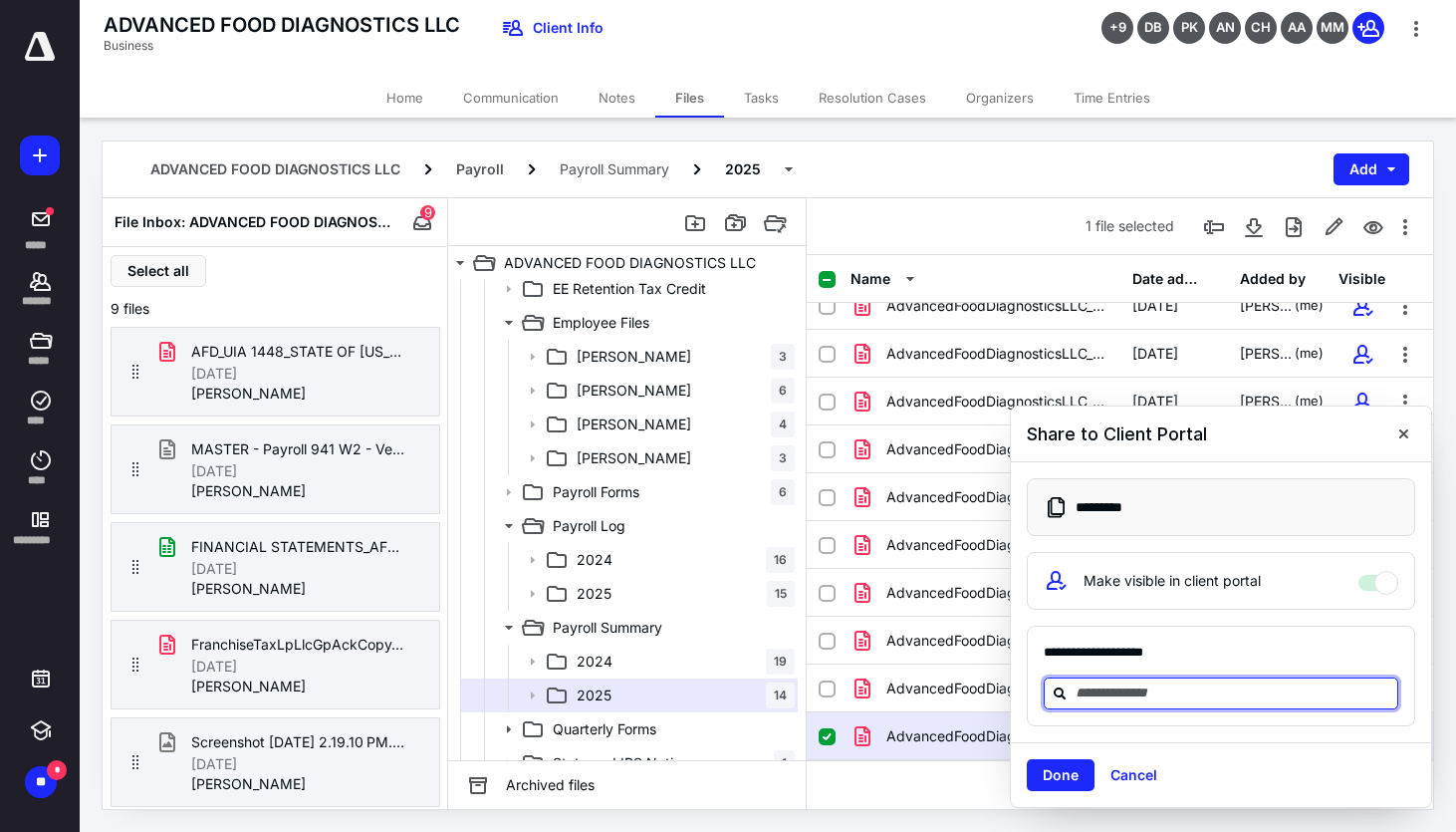 click at bounding box center (1233, 693) 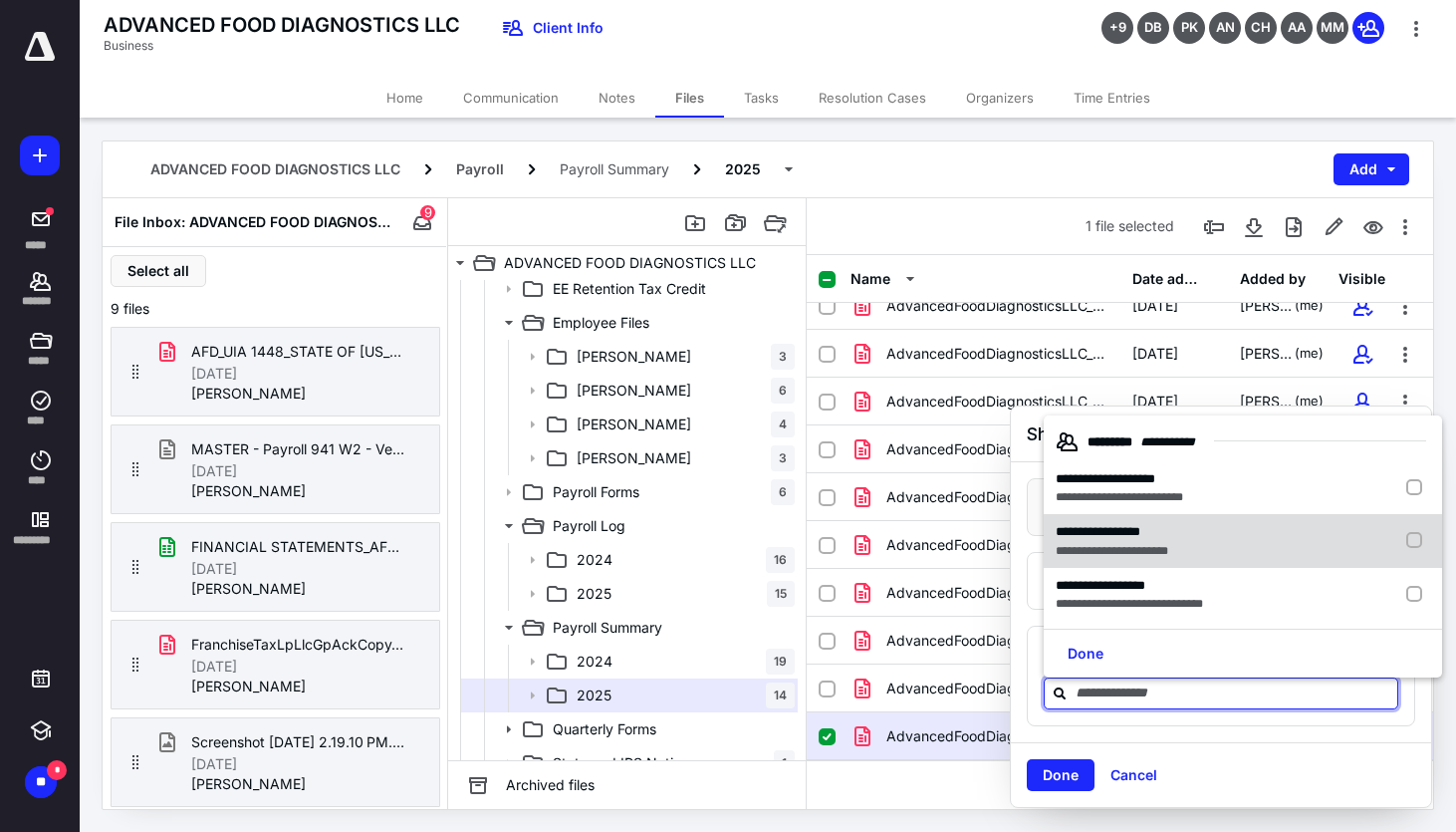 click on "**********" at bounding box center [1097, 531] 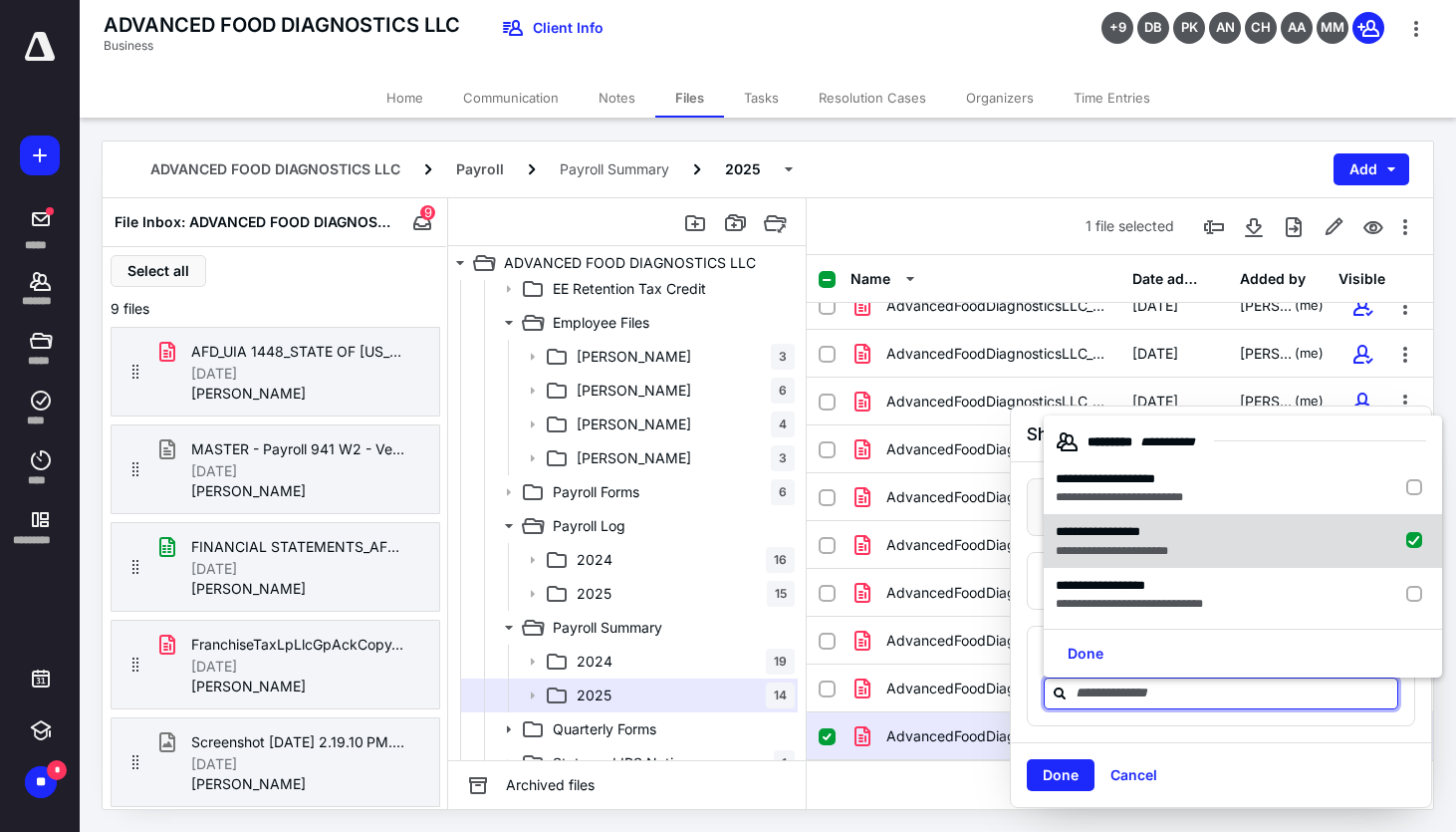 checkbox on "true" 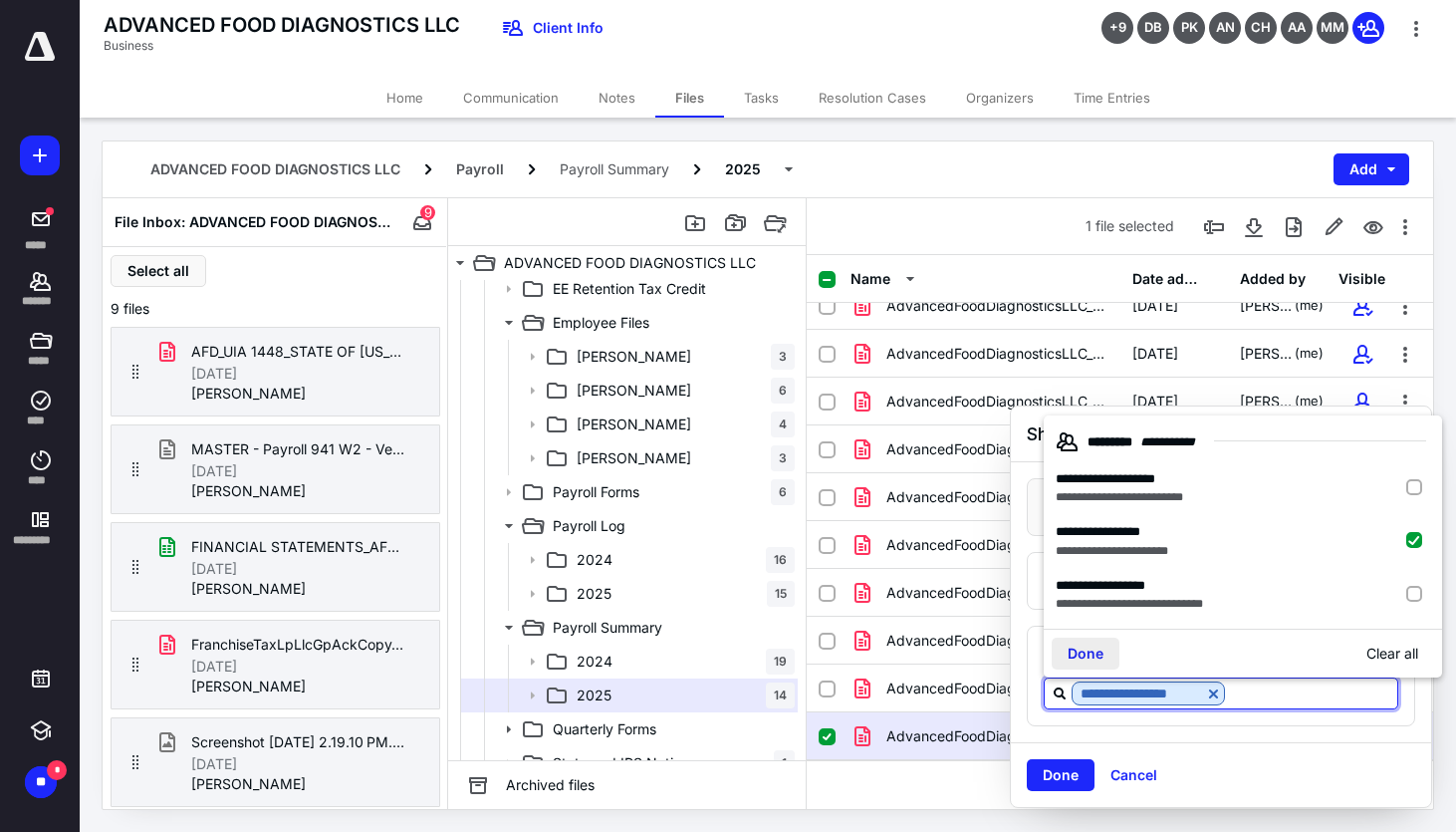 click on "Done" at bounding box center (1086, 654) 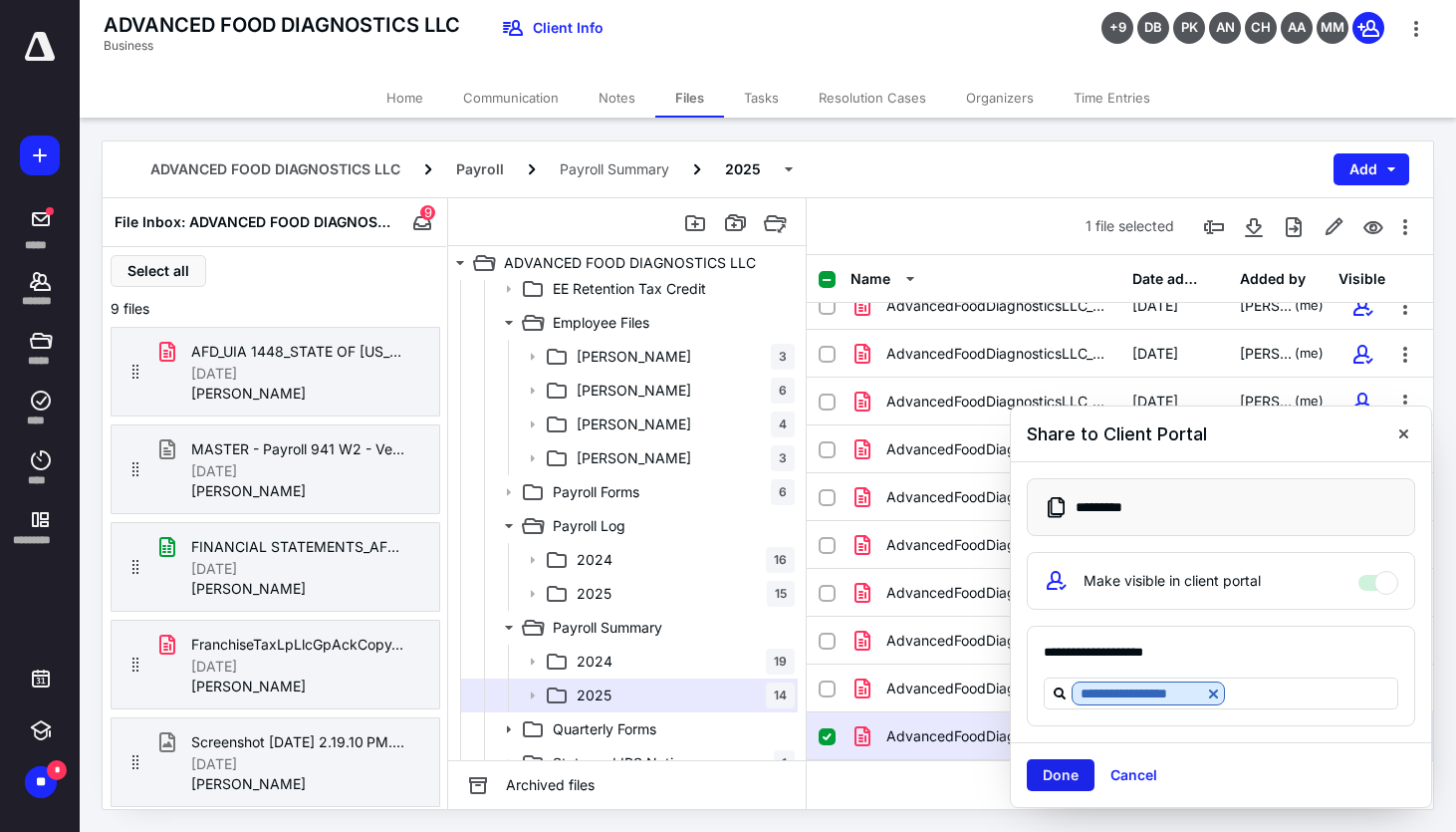 click on "Done" at bounding box center [1061, 775] 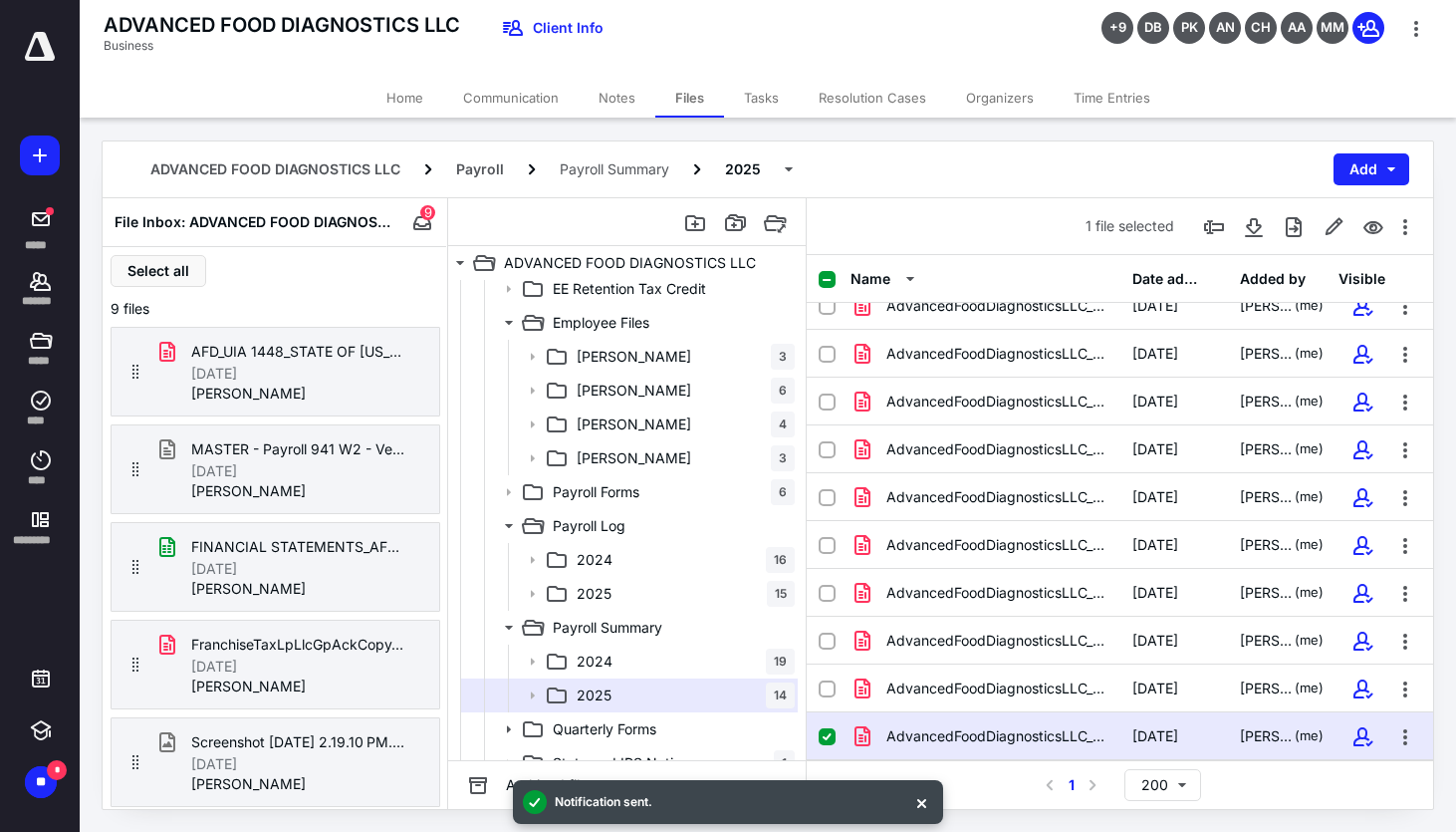 click on "Tasks" at bounding box center (761, 98) 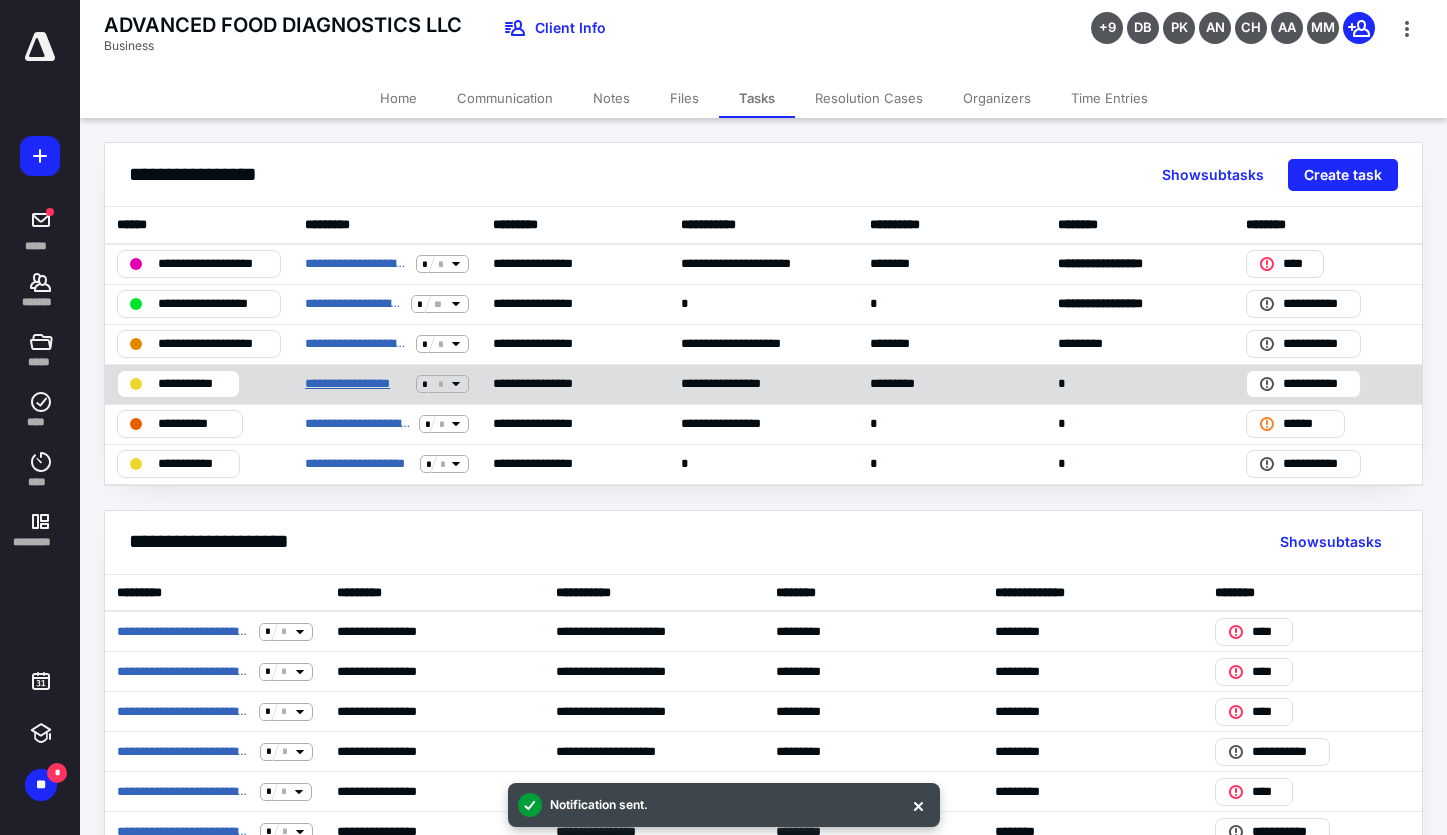 click on "**********" at bounding box center (356, 384) 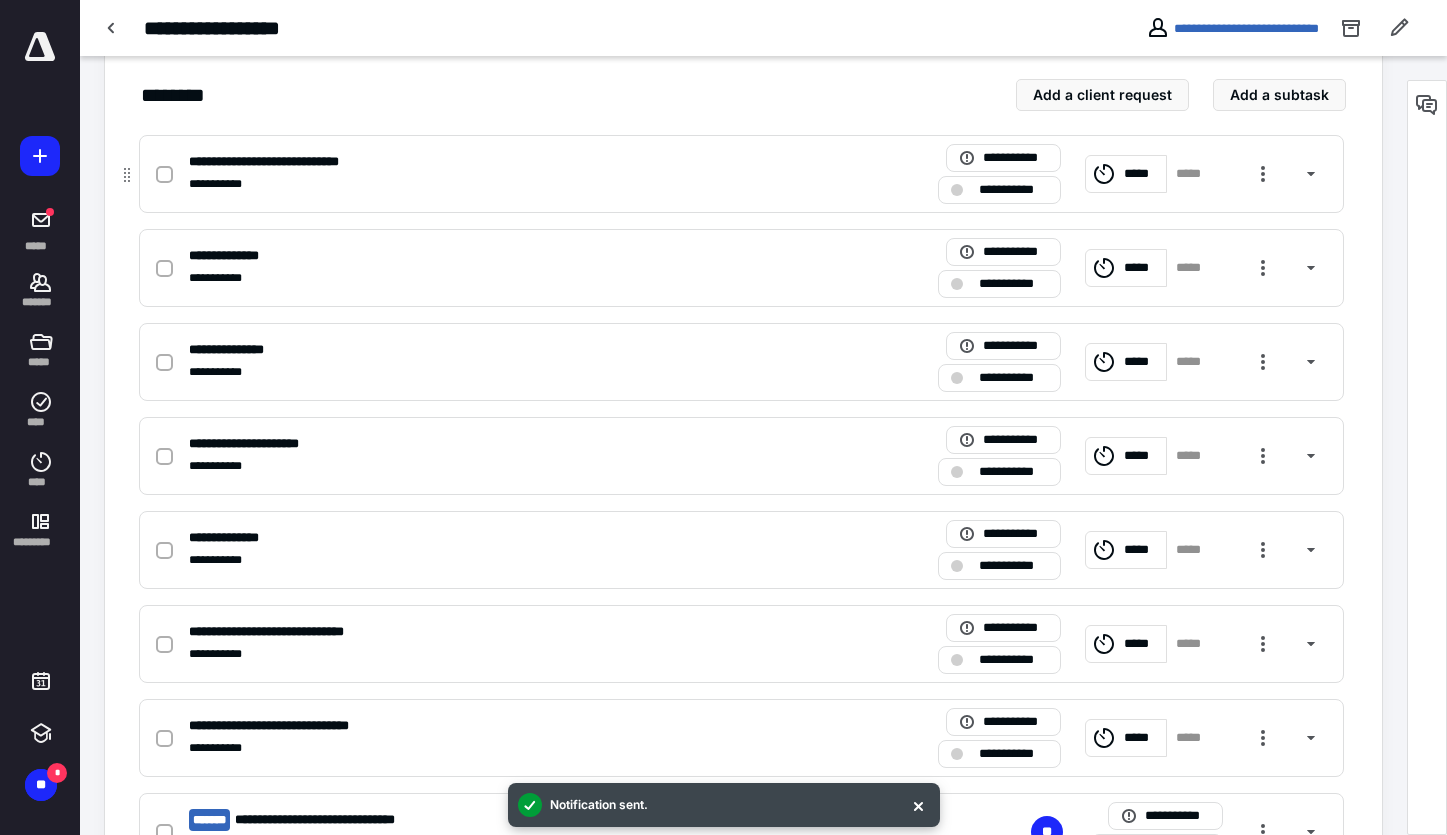 scroll, scrollTop: 438, scrollLeft: 0, axis: vertical 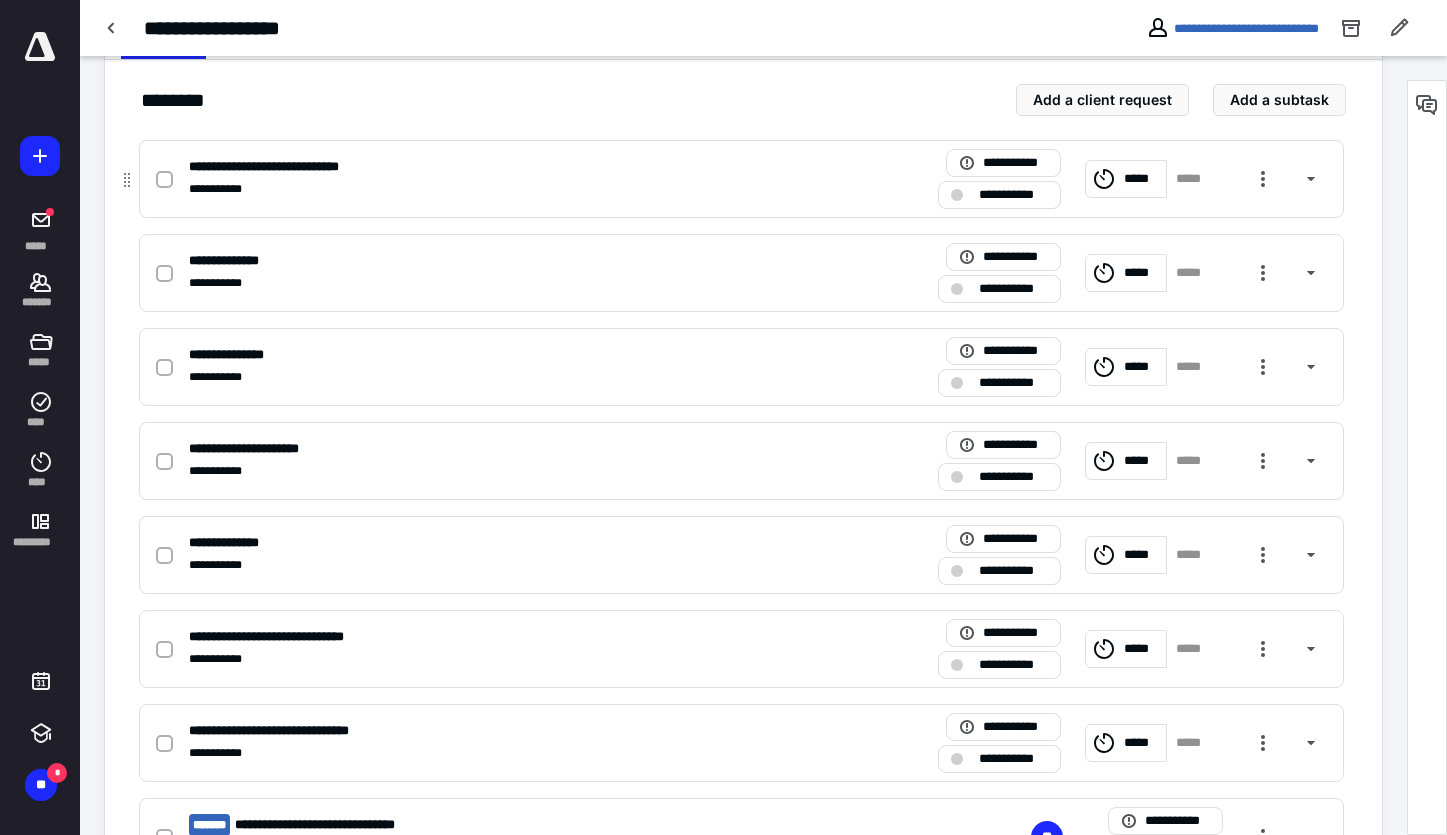 click at bounding box center (168, 179) 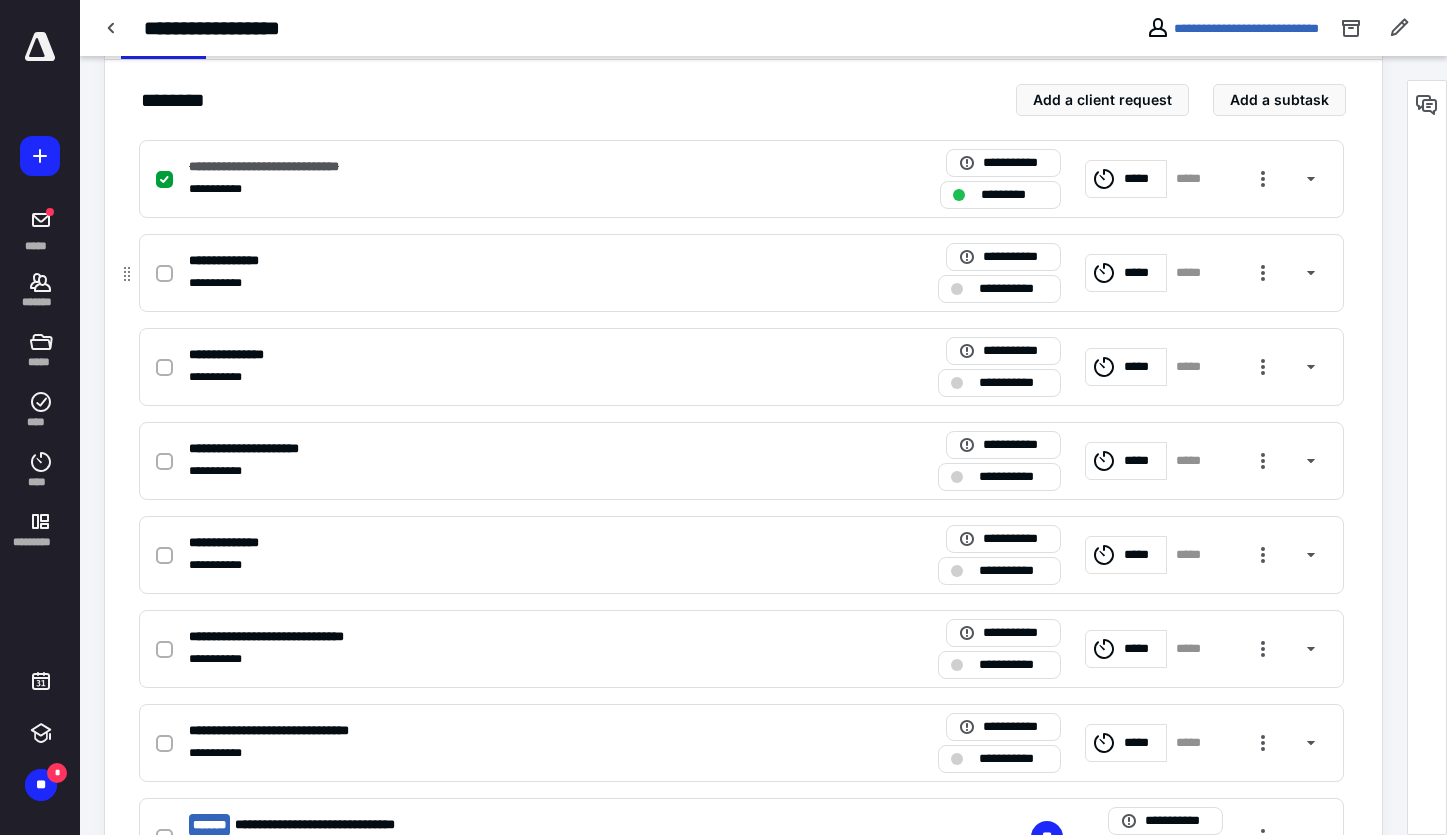 click 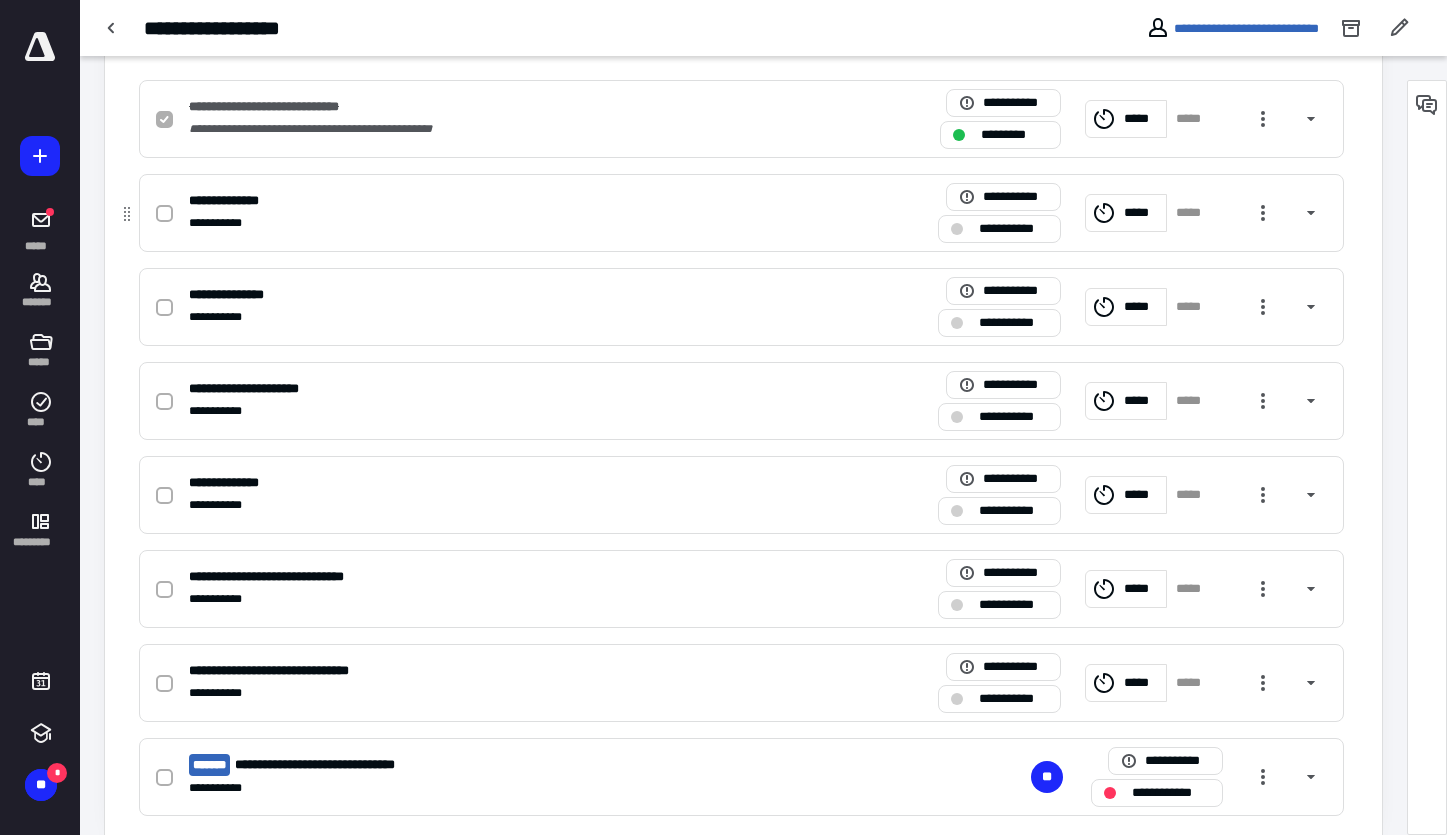 checkbox on "true" 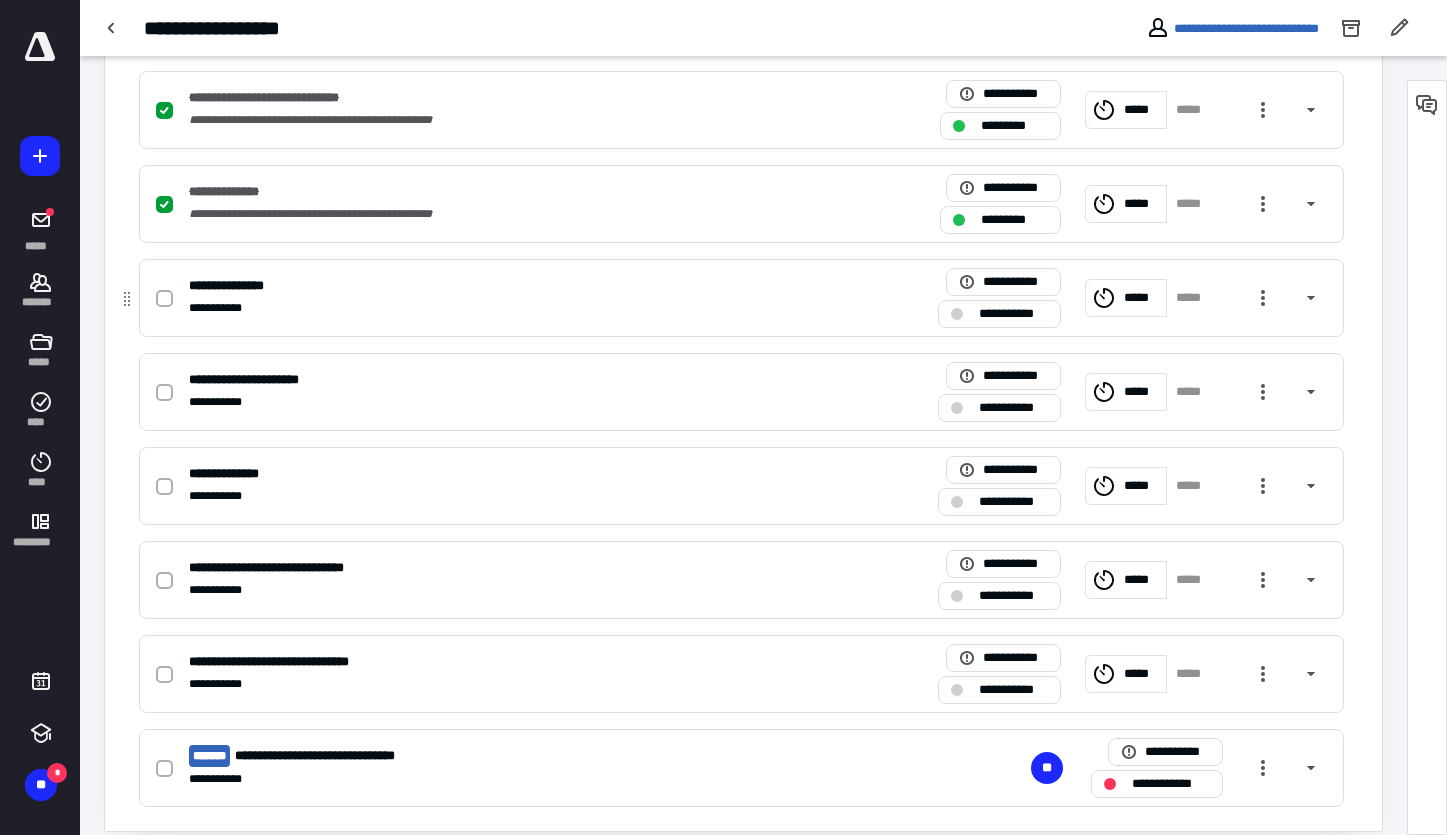 click at bounding box center (164, 299) 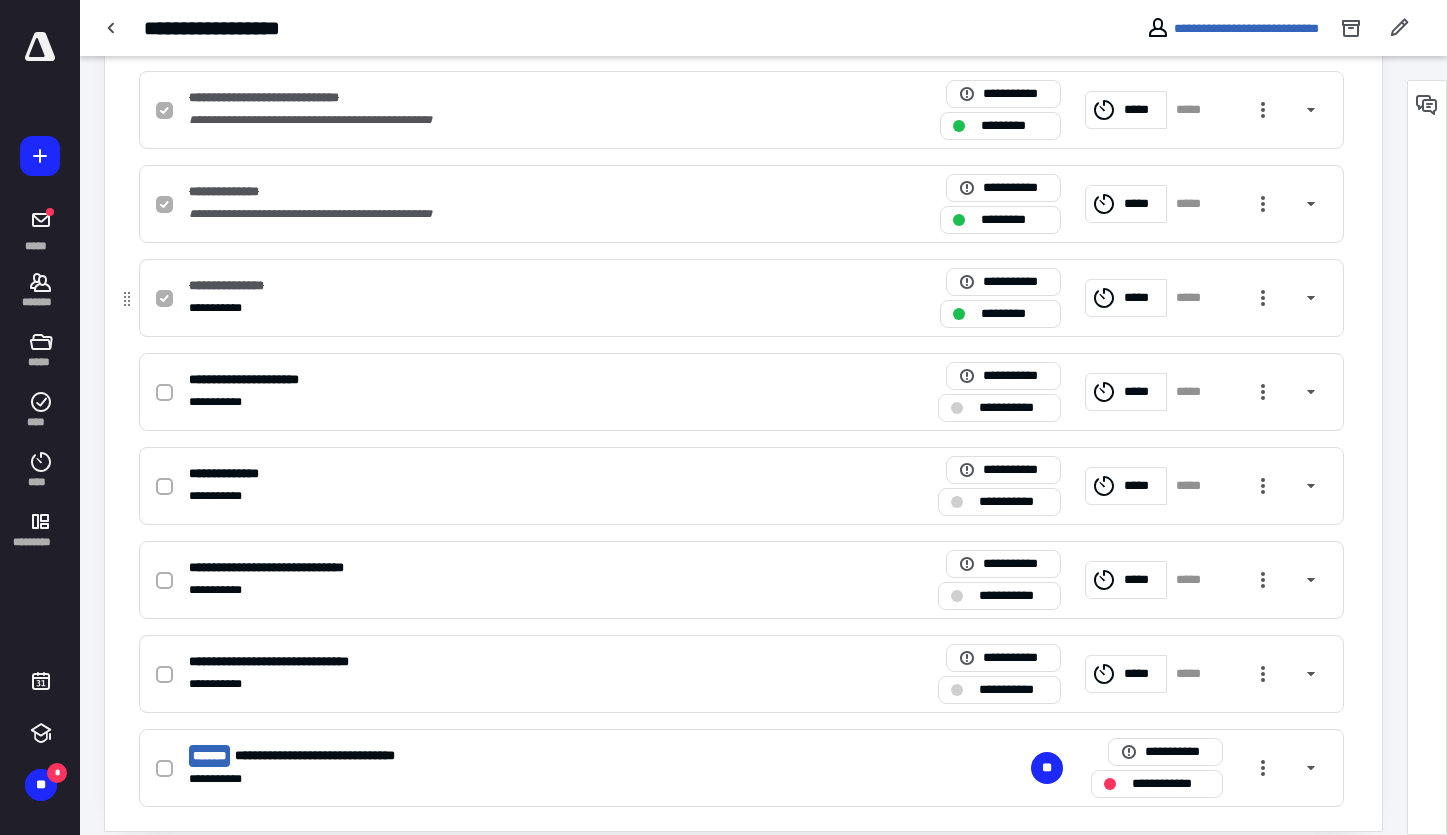 scroll, scrollTop: 528, scrollLeft: 0, axis: vertical 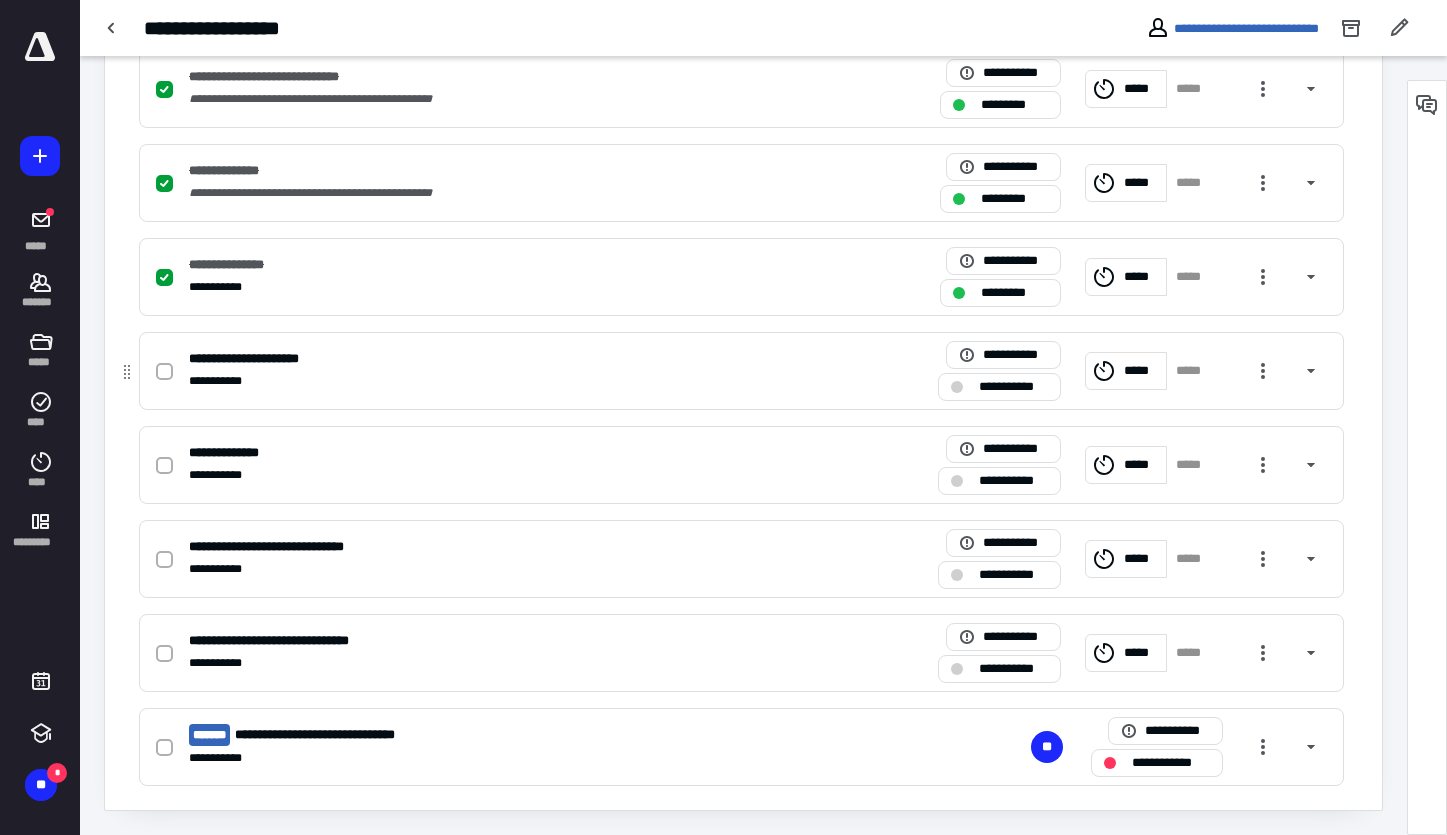 click 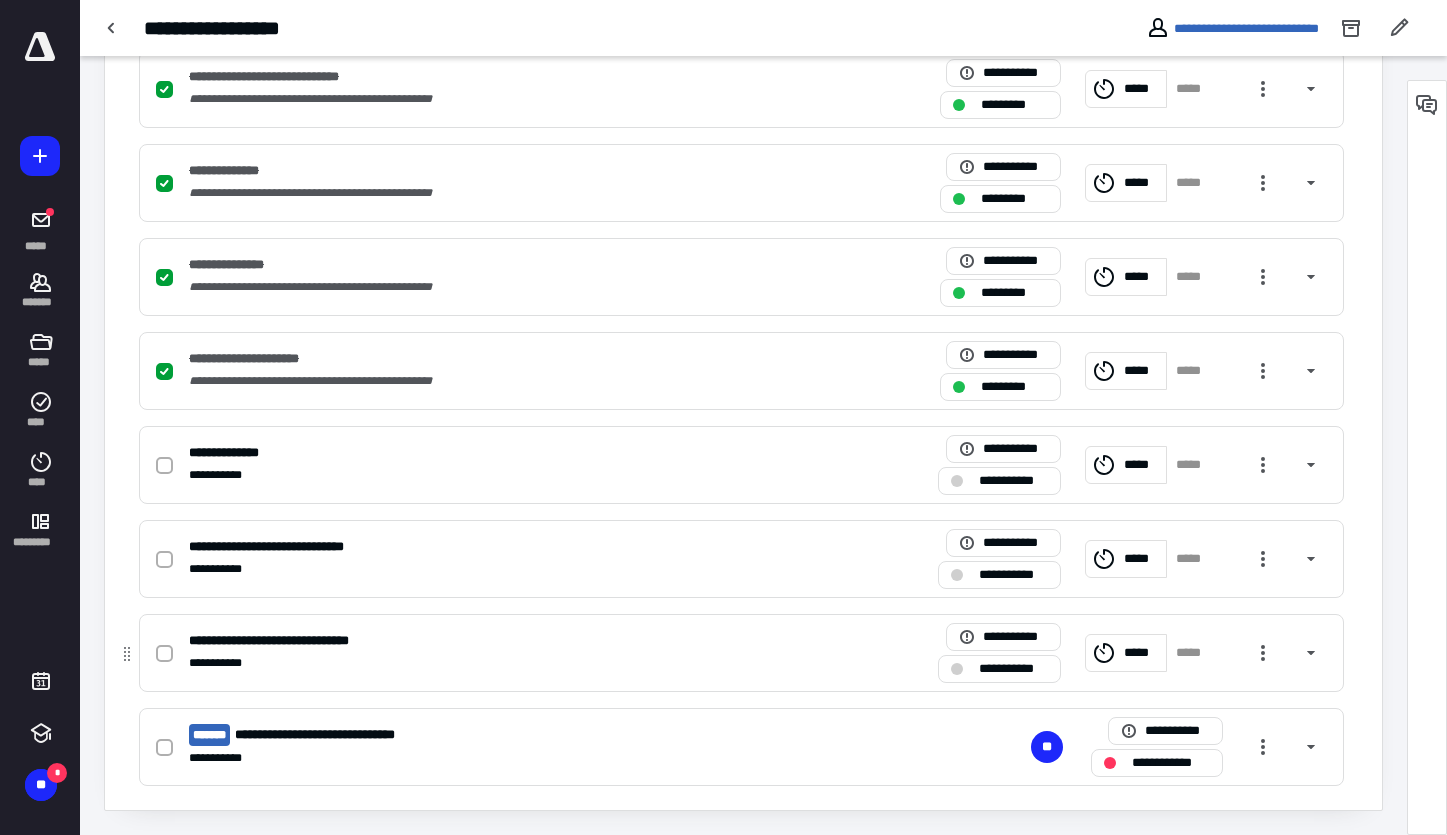 click at bounding box center [168, 653] 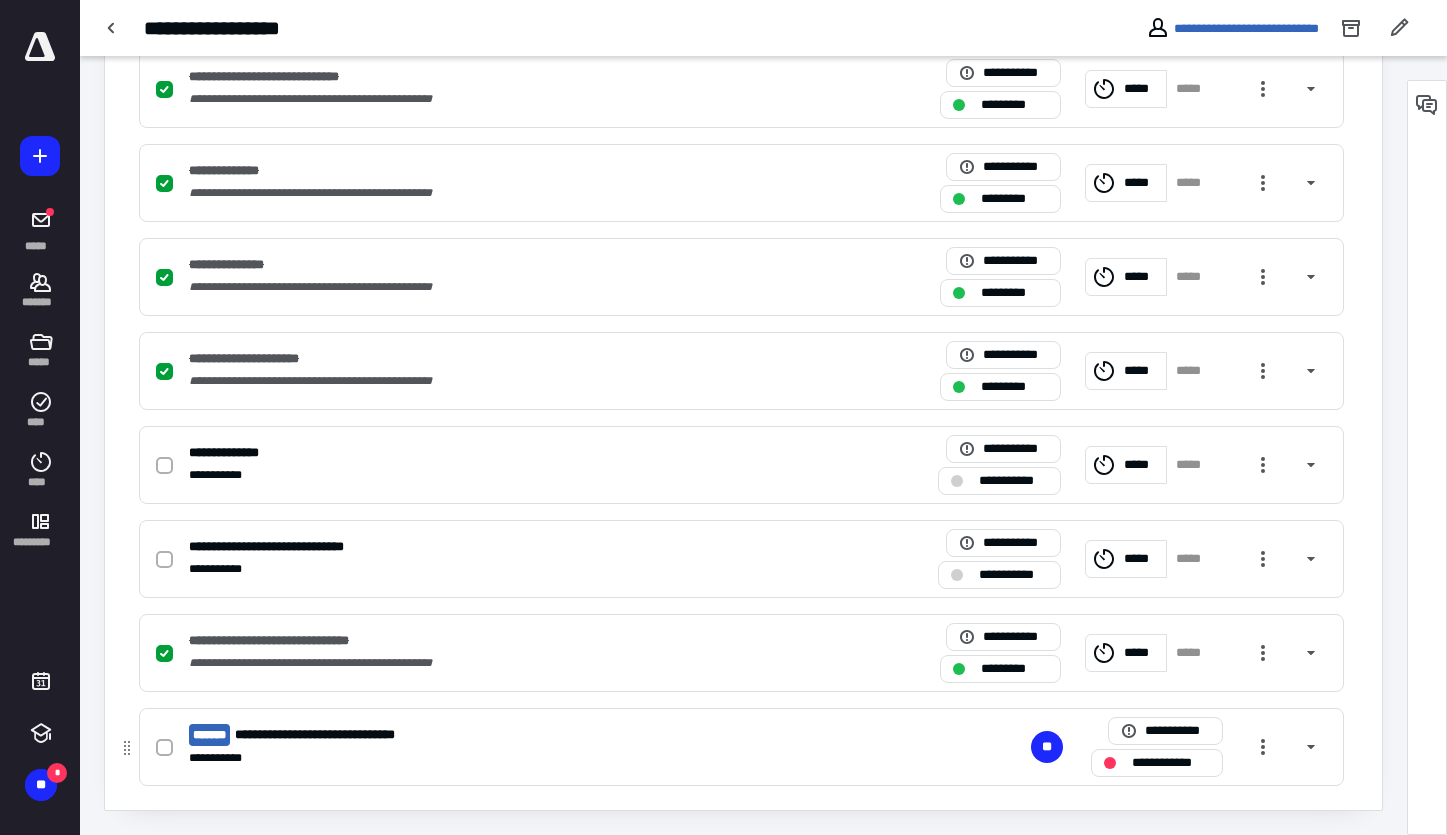 click on "**********" at bounding box center [479, 735] 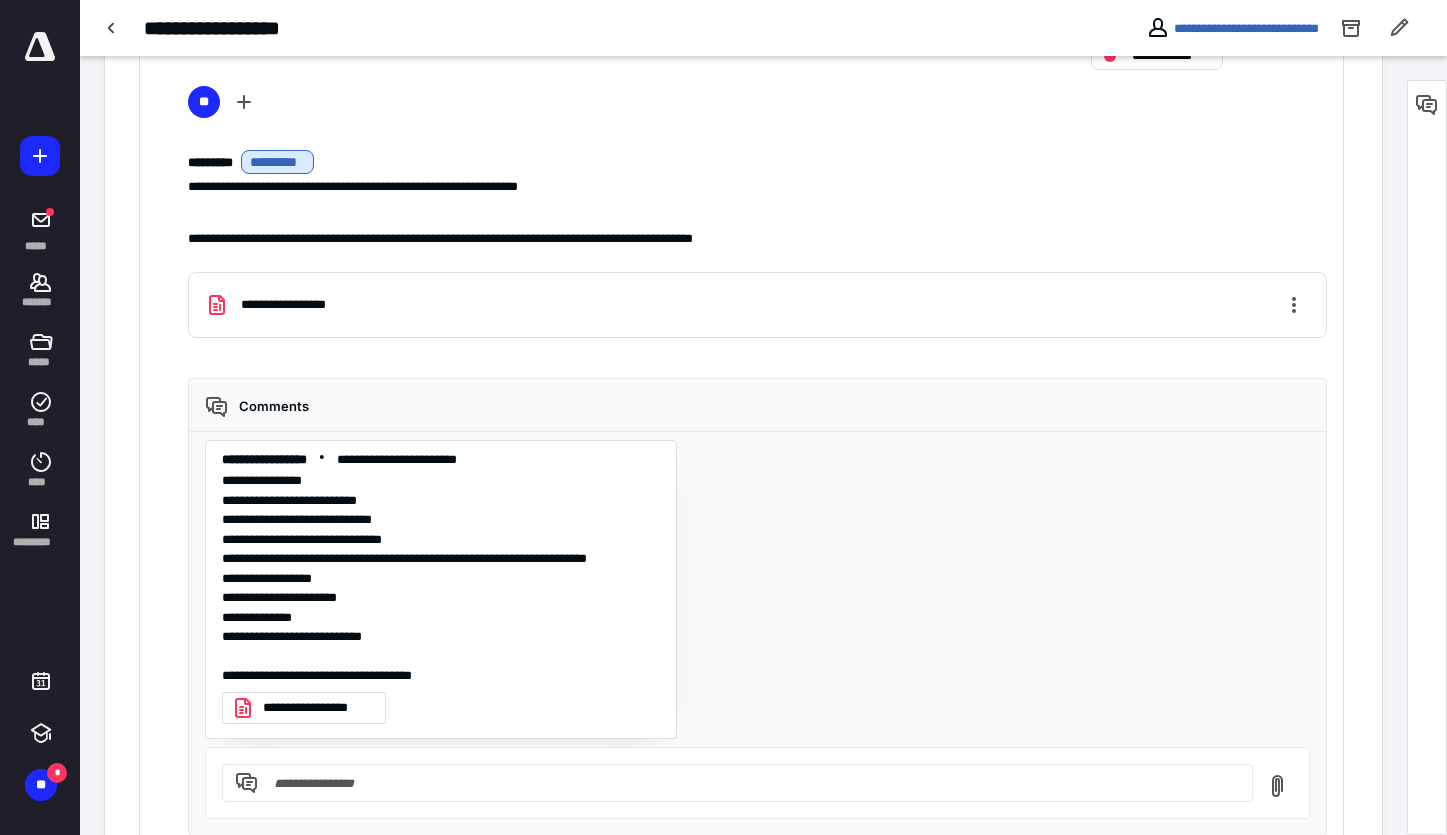 scroll, scrollTop: 1301, scrollLeft: 0, axis: vertical 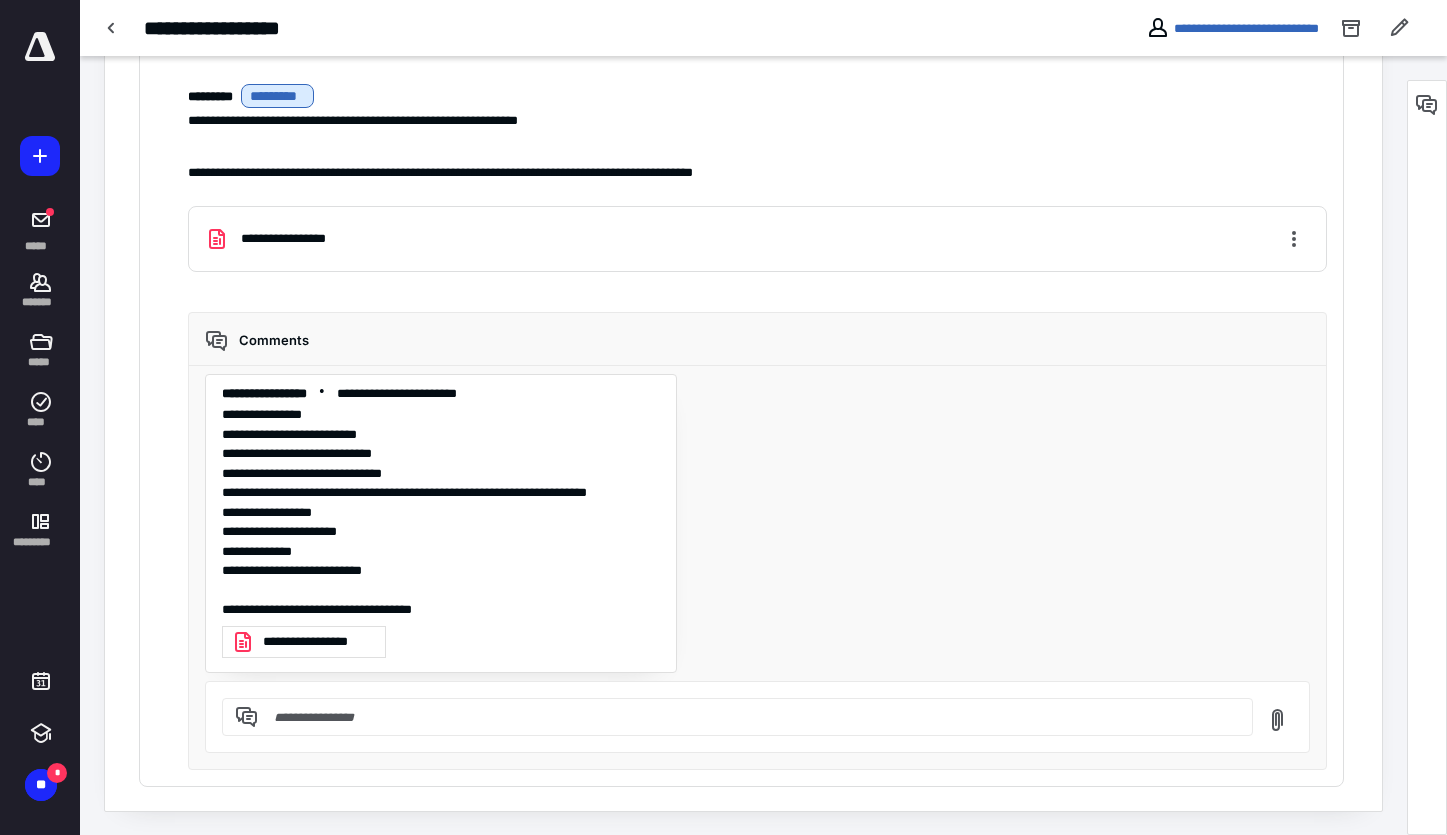 click at bounding box center [749, 717] 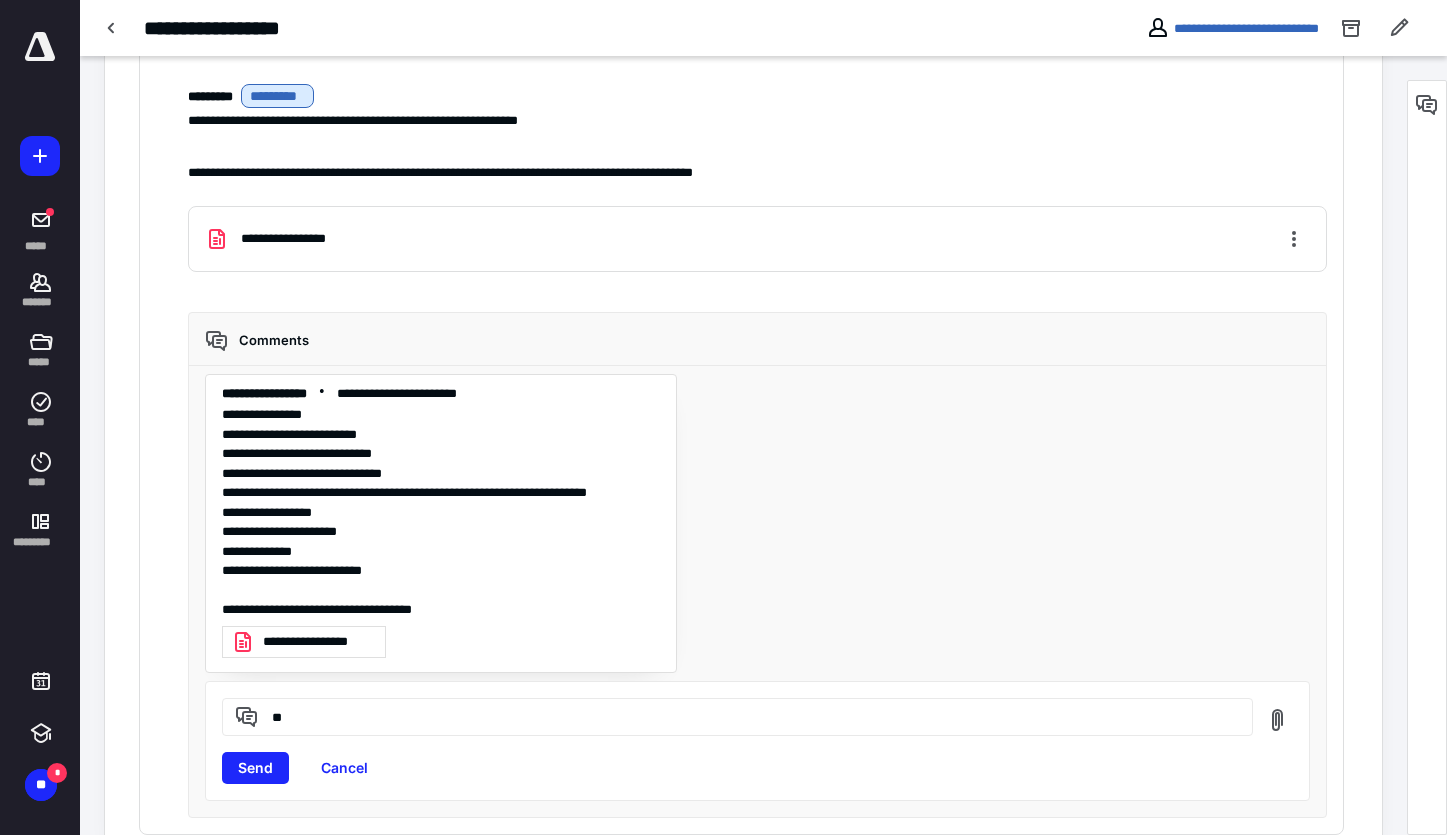 type on "*" 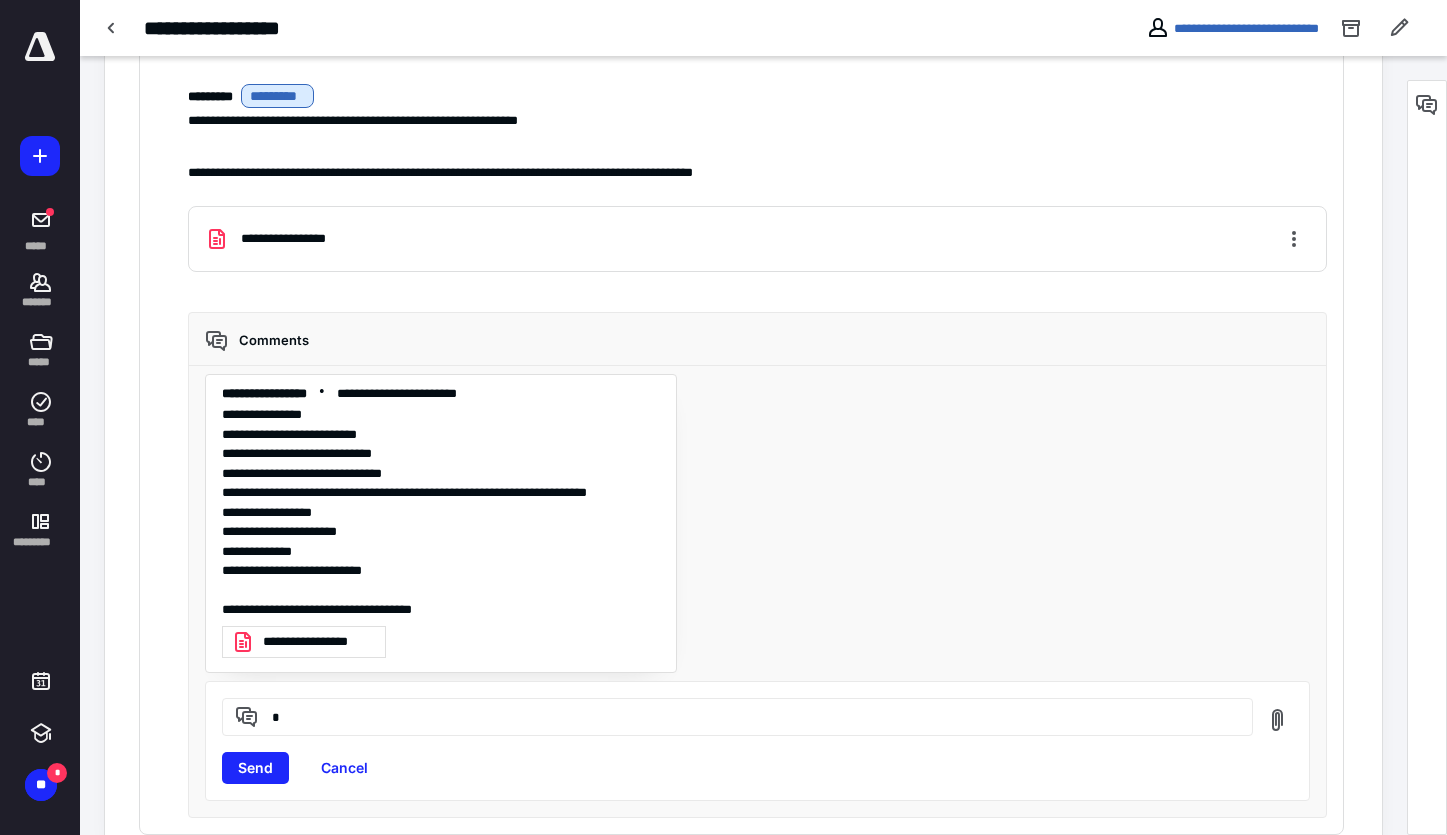 type 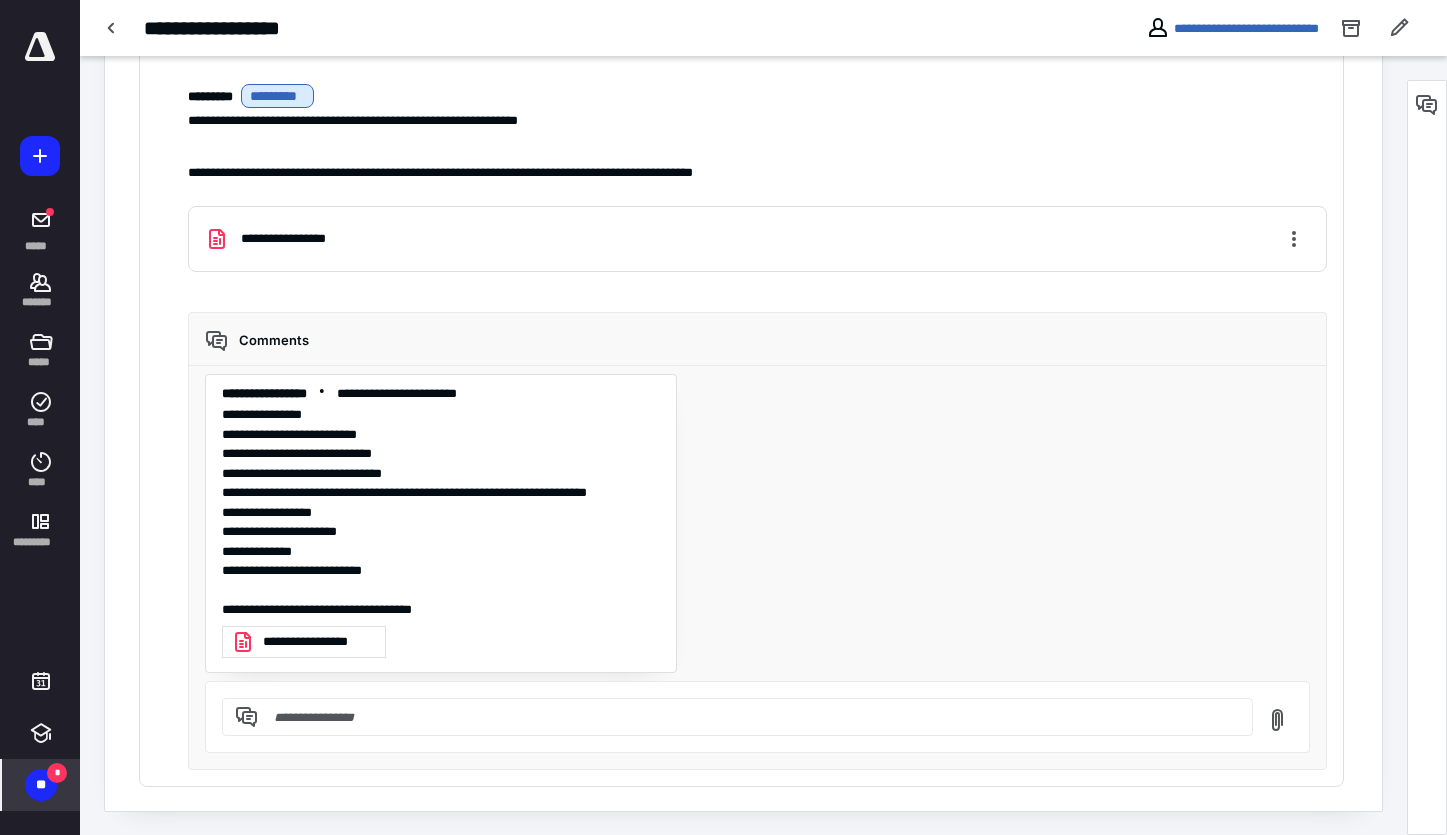 click on "*" at bounding box center (57, 773) 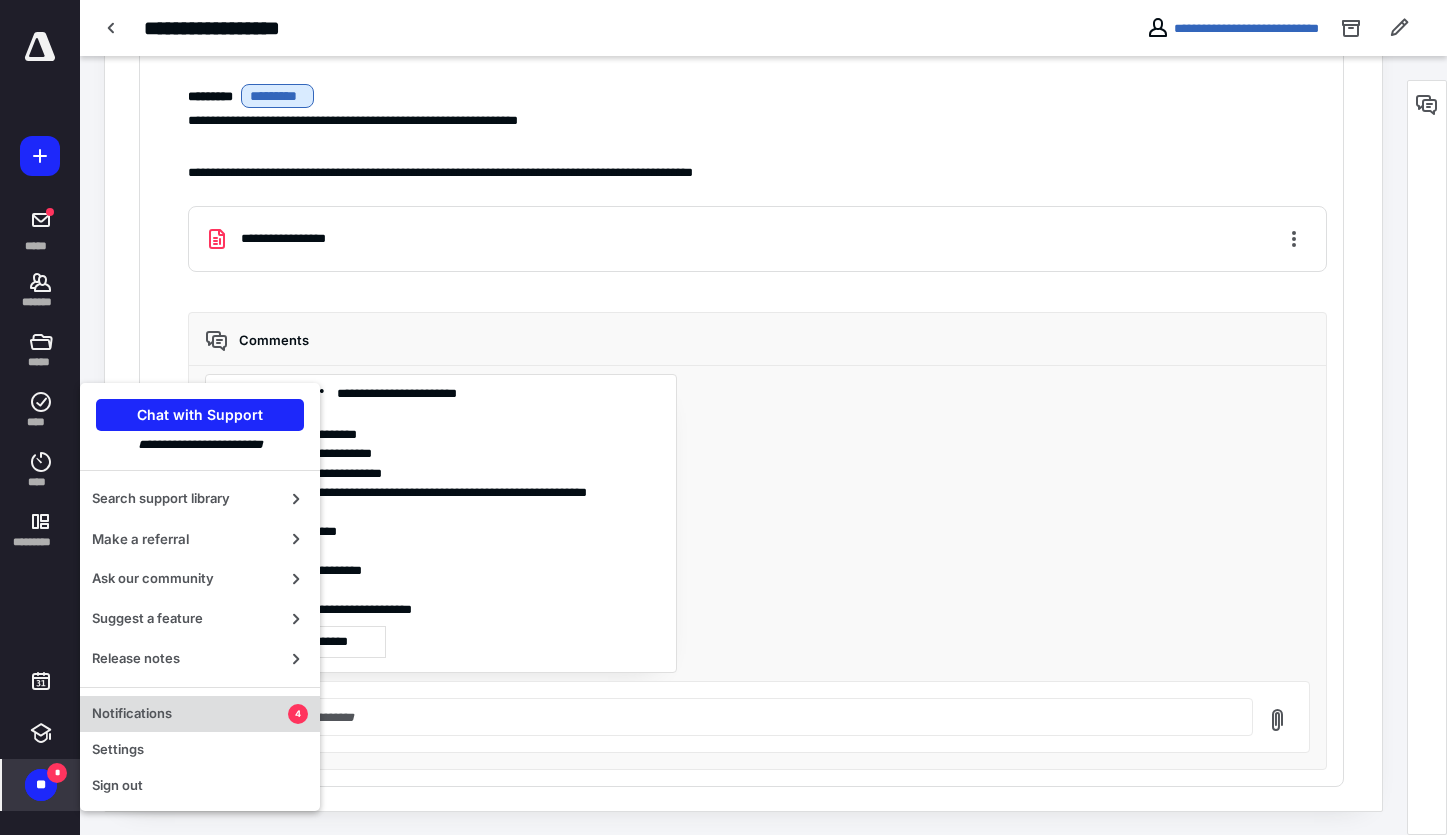 click on "Notifications" at bounding box center (190, 714) 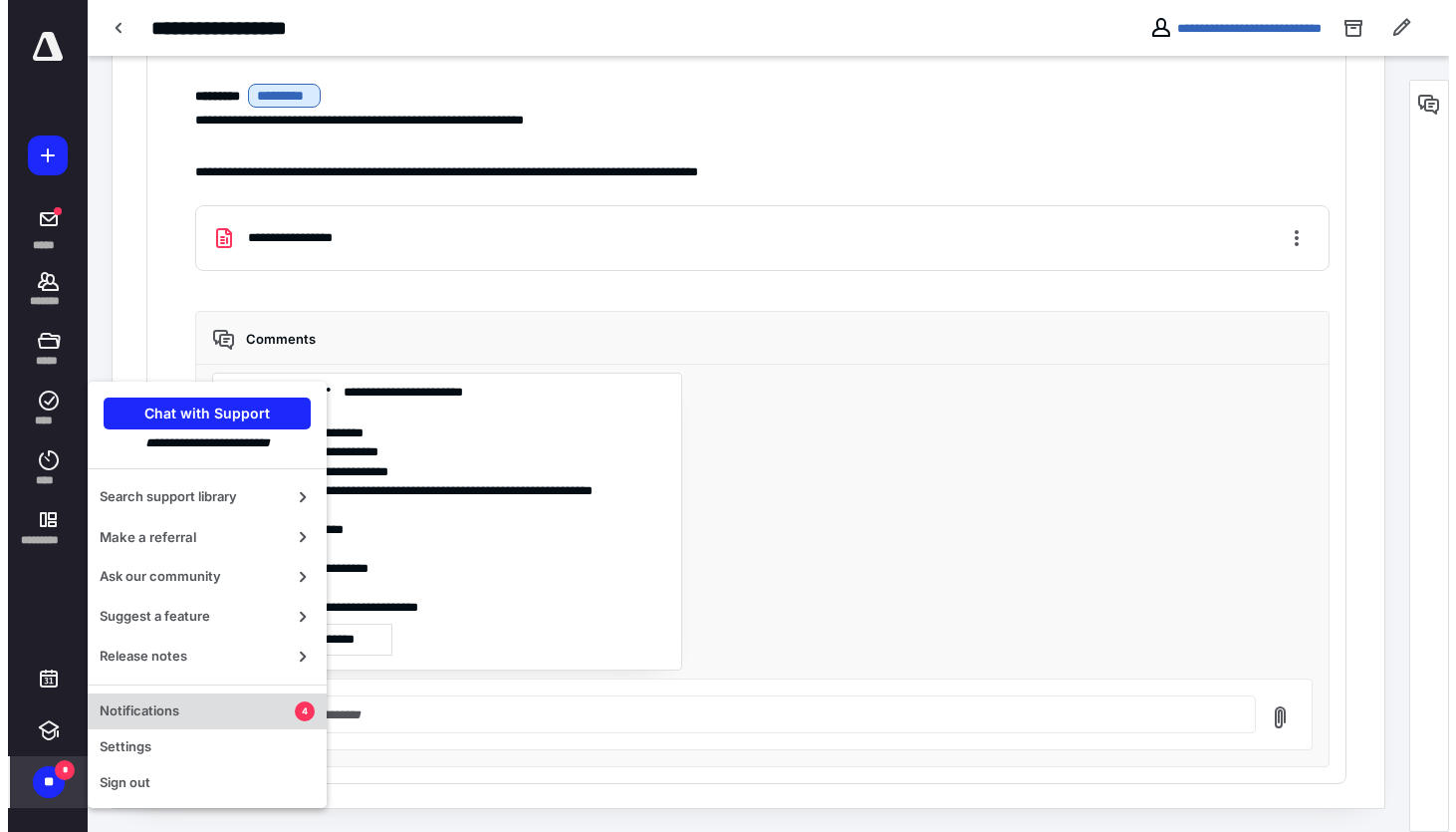 scroll, scrollTop: 0, scrollLeft: 0, axis: both 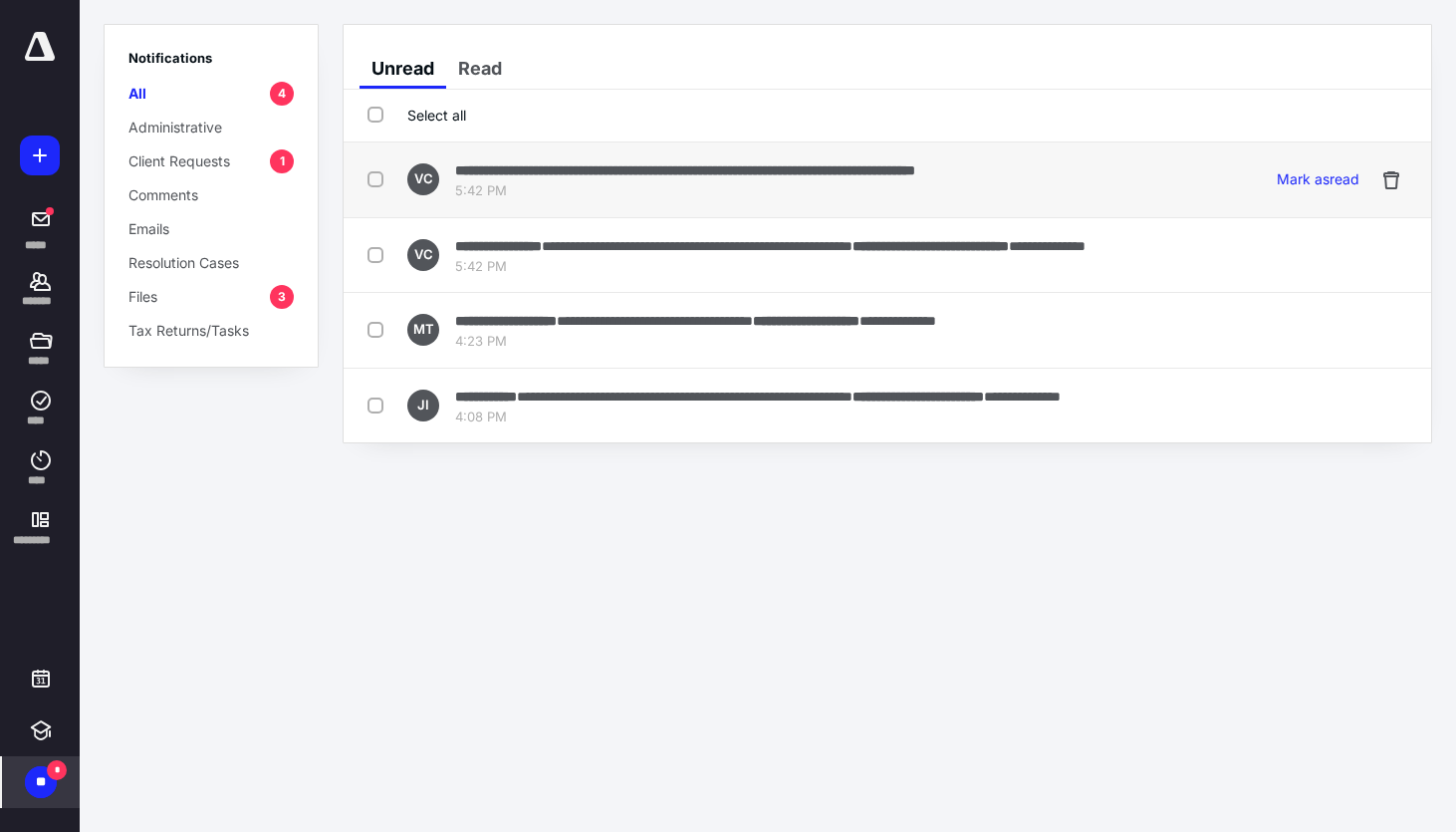 click on "5:42 PM" at bounding box center (685, 191) 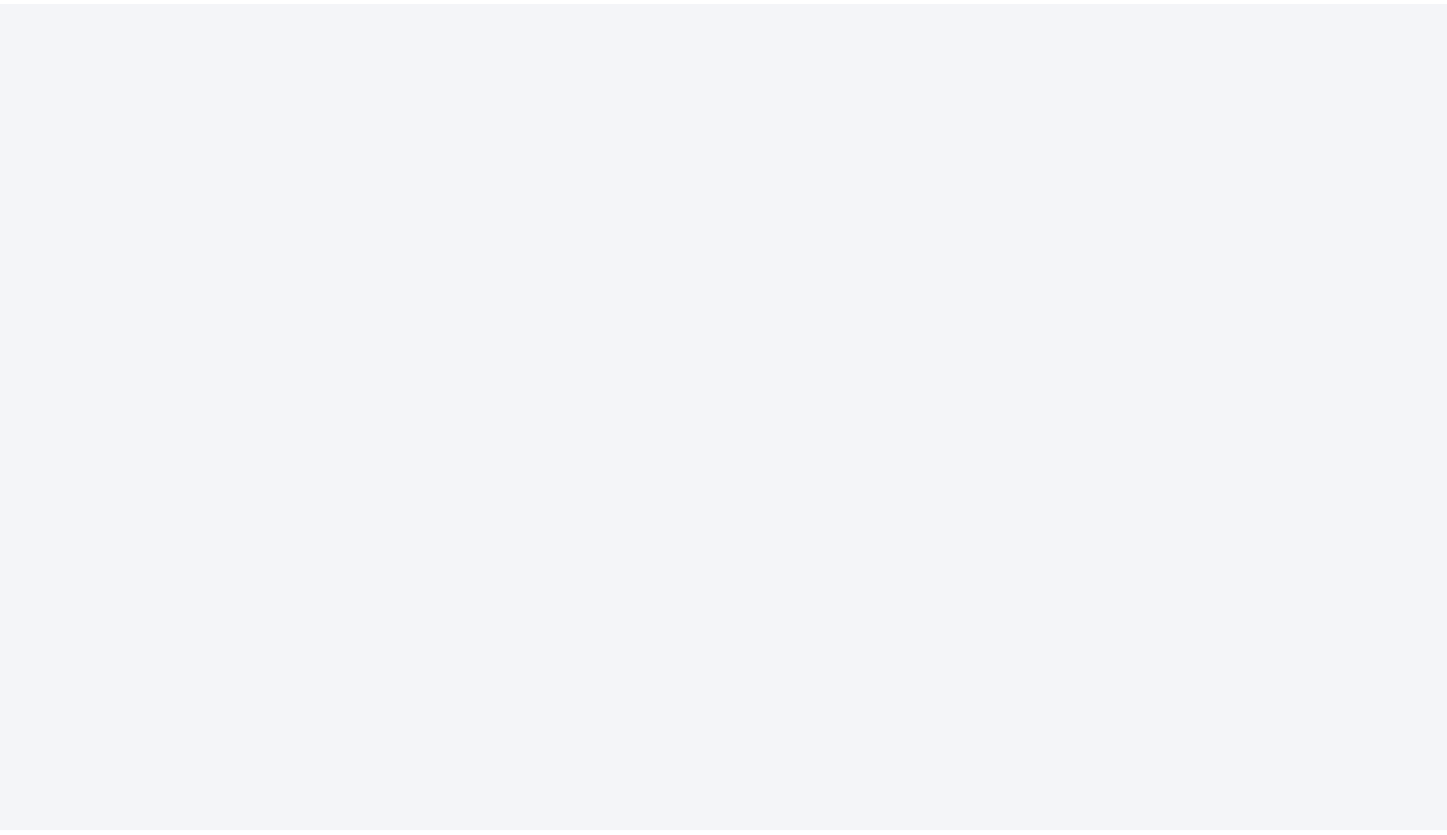 scroll, scrollTop: 0, scrollLeft: 0, axis: both 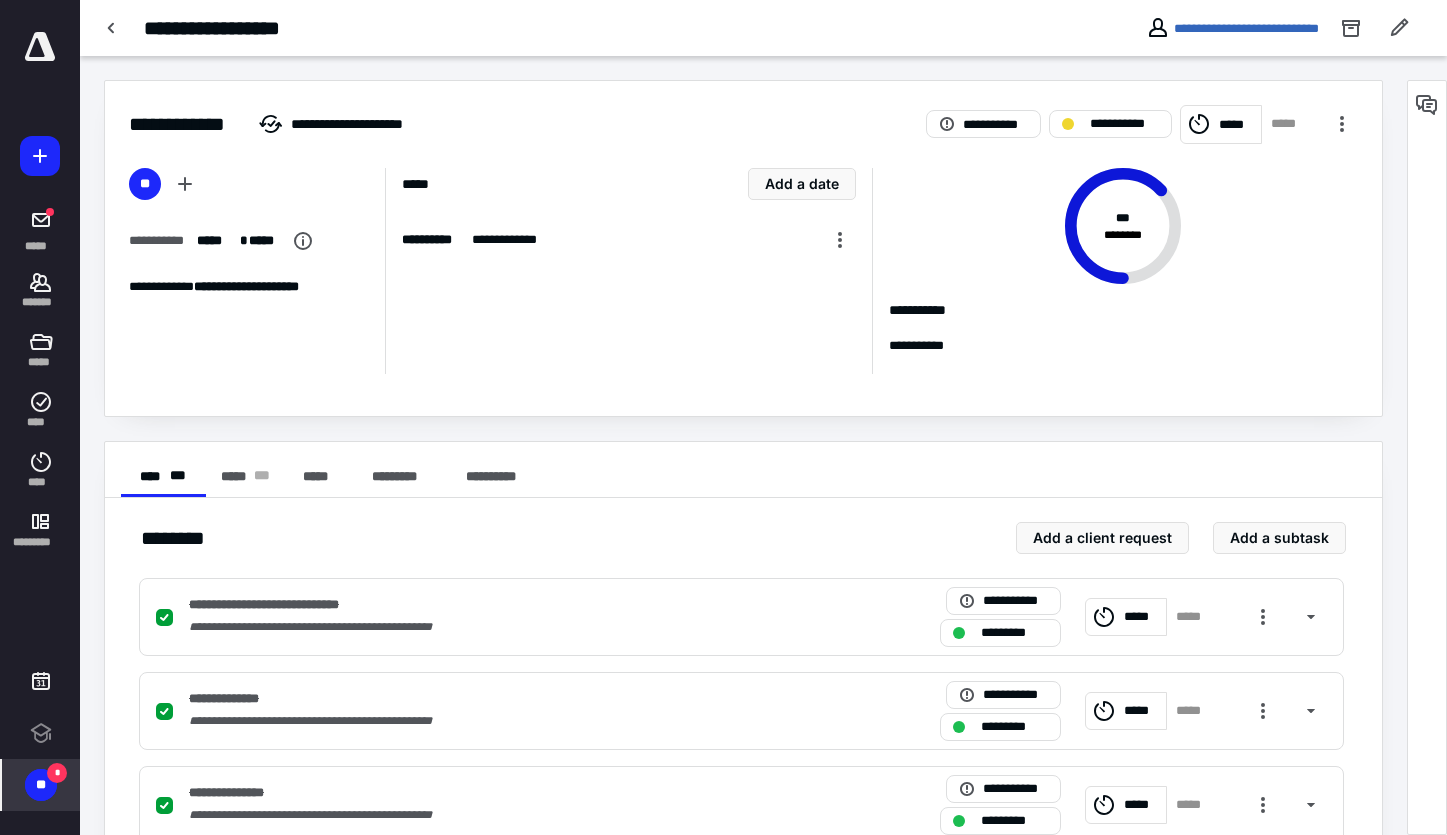 click on "*" at bounding box center (57, 773) 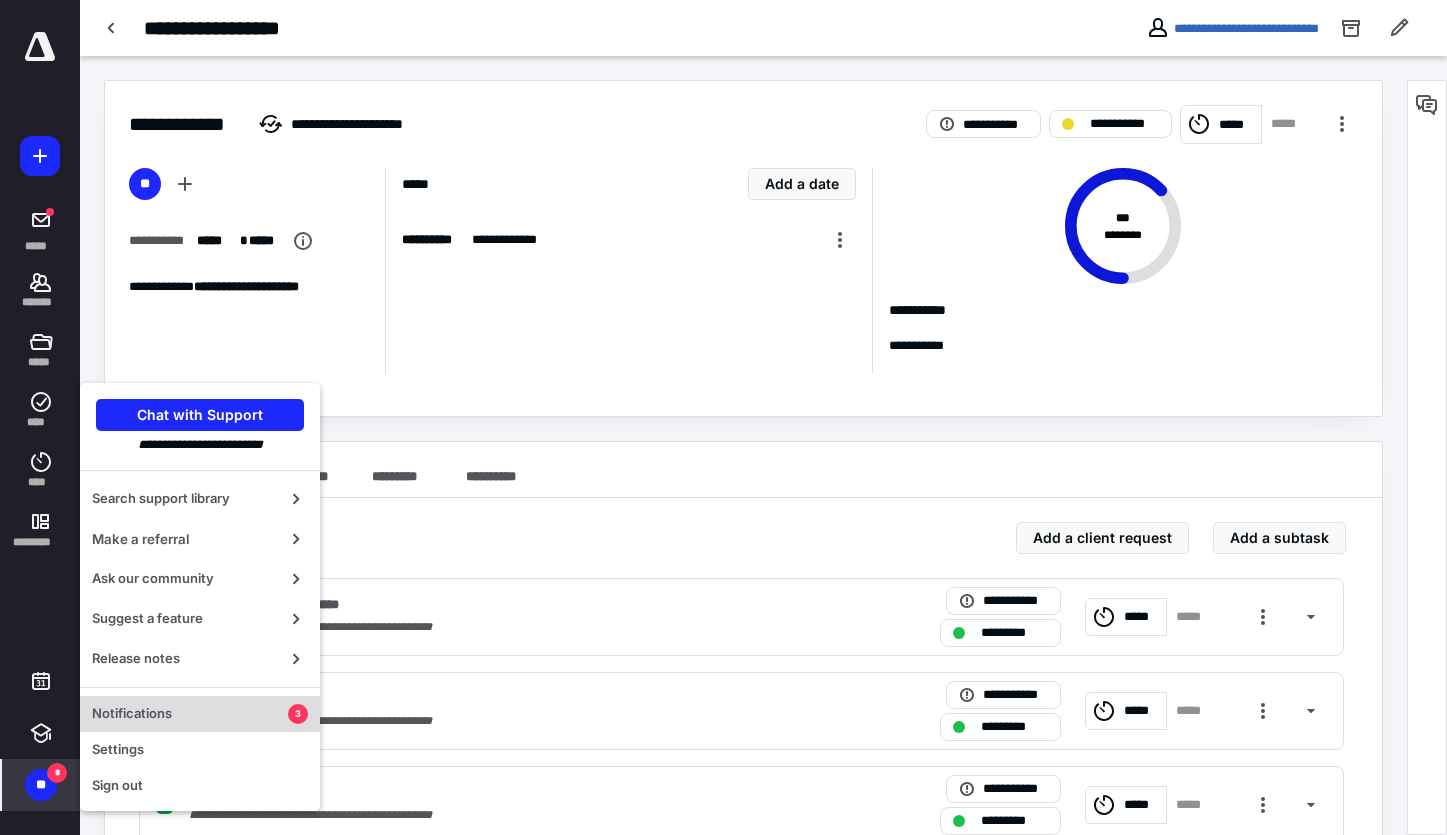 click on "Notifications" at bounding box center (190, 714) 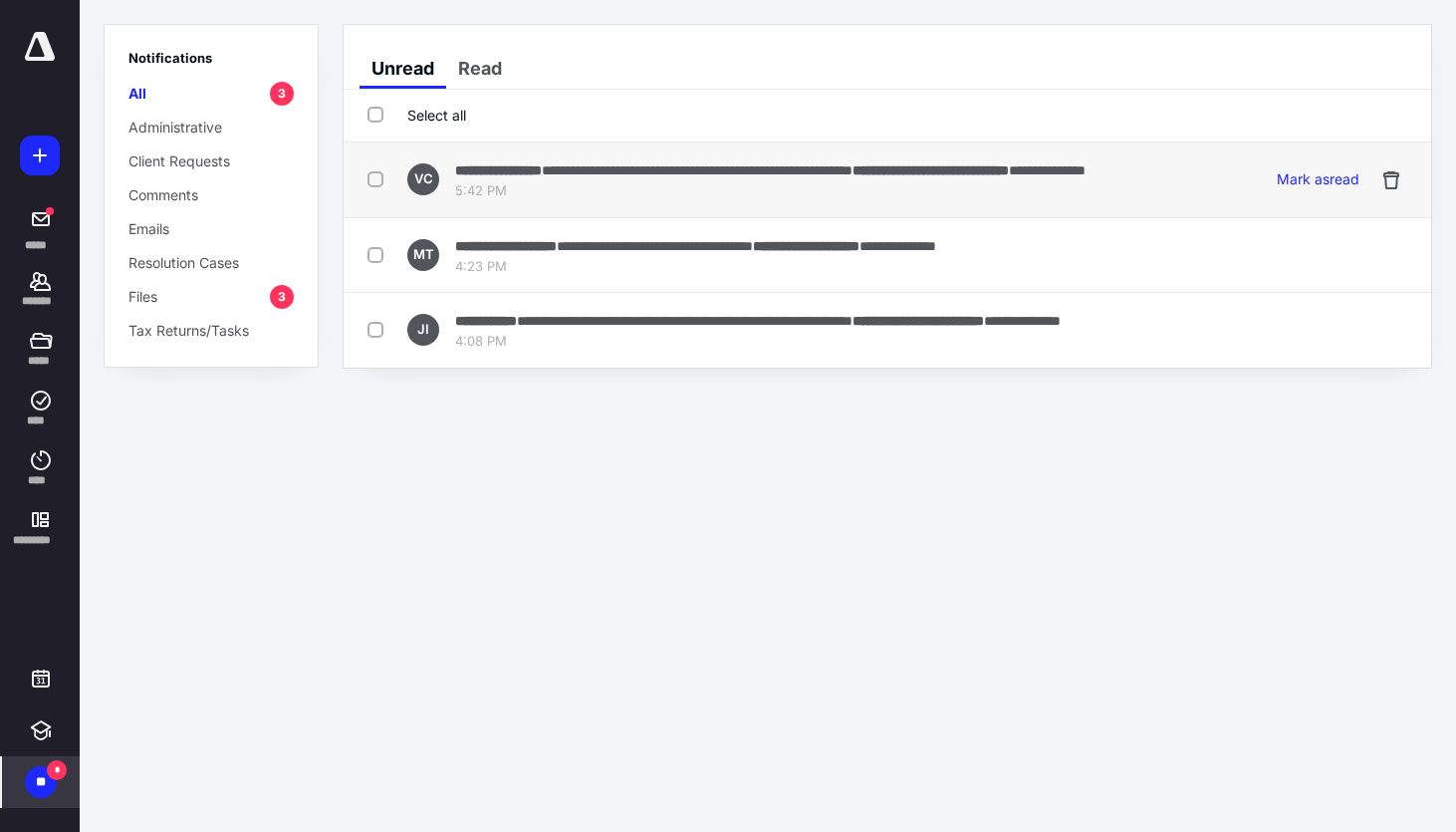 click on "**********" at bounding box center (770, 169) 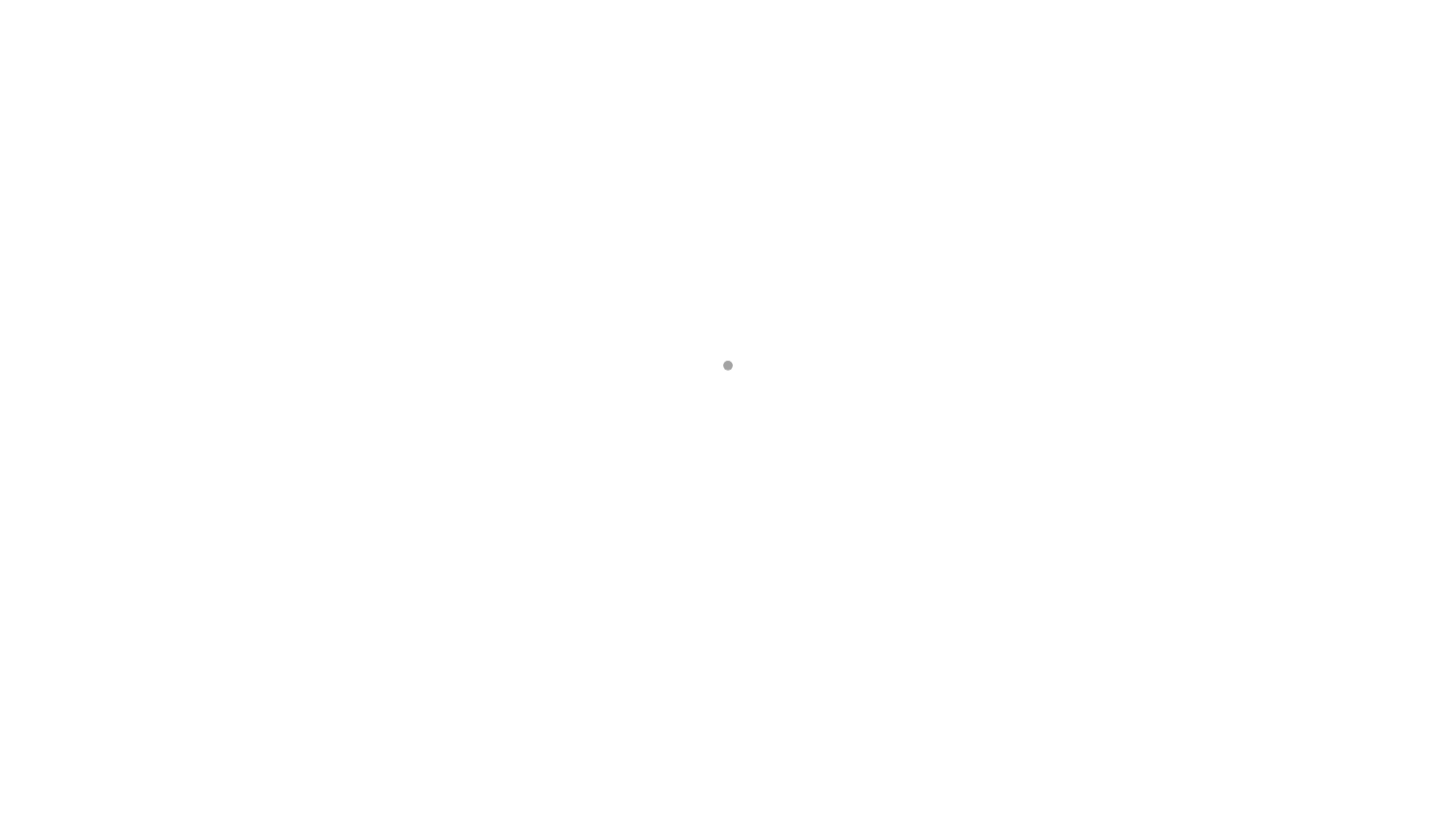 scroll, scrollTop: 0, scrollLeft: 0, axis: both 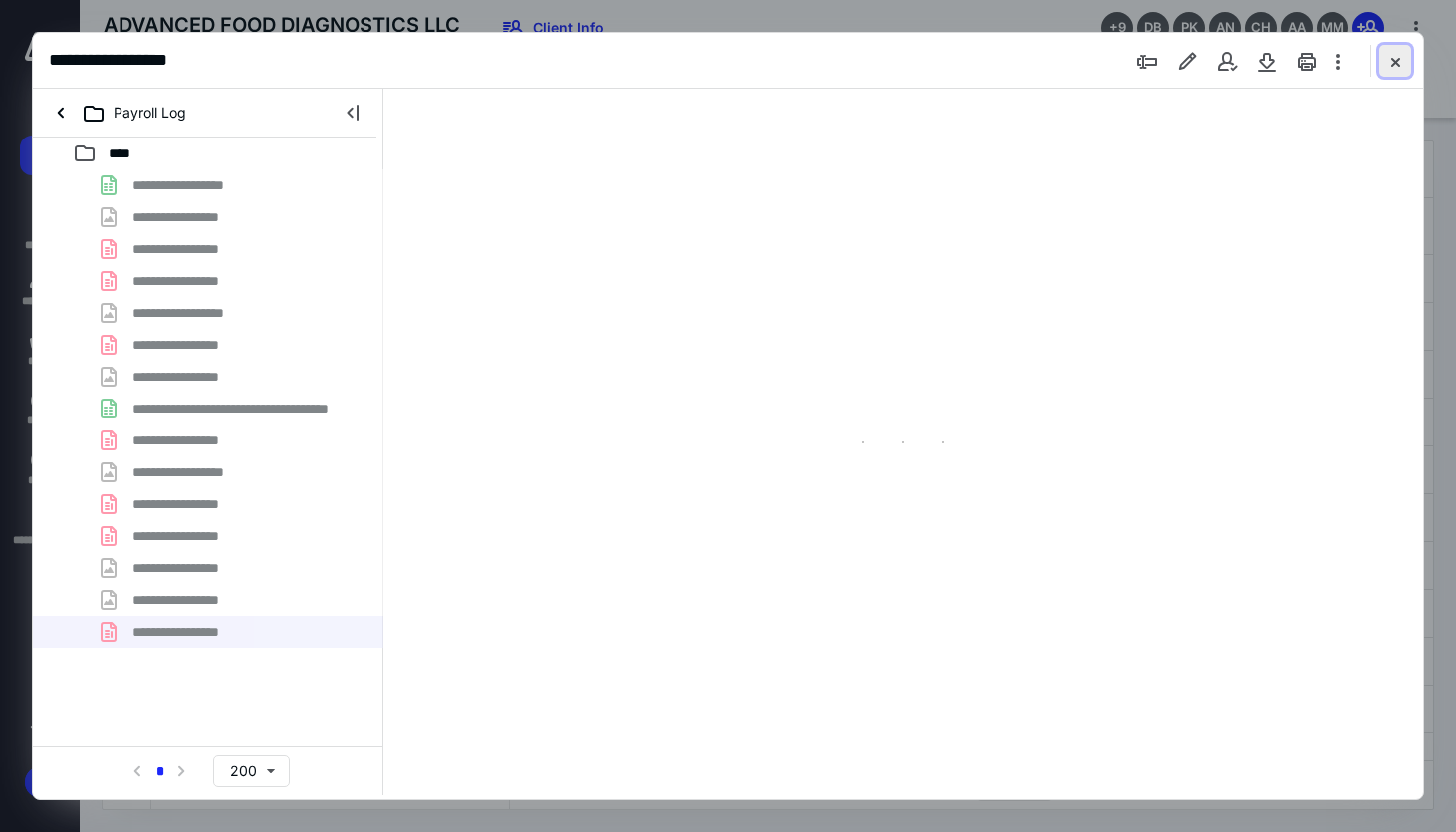 click at bounding box center [1395, 61] 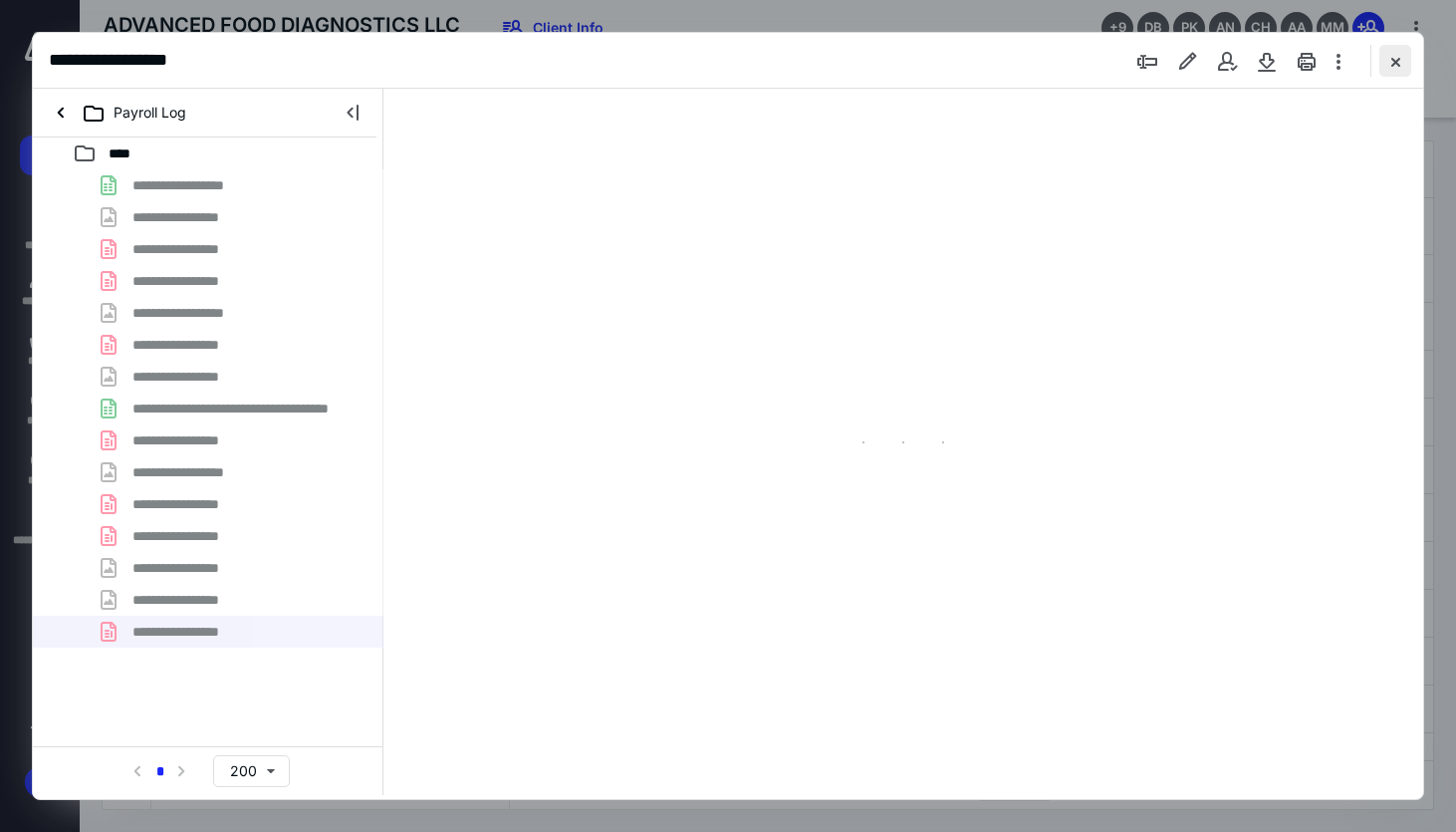 checkbox on "false" 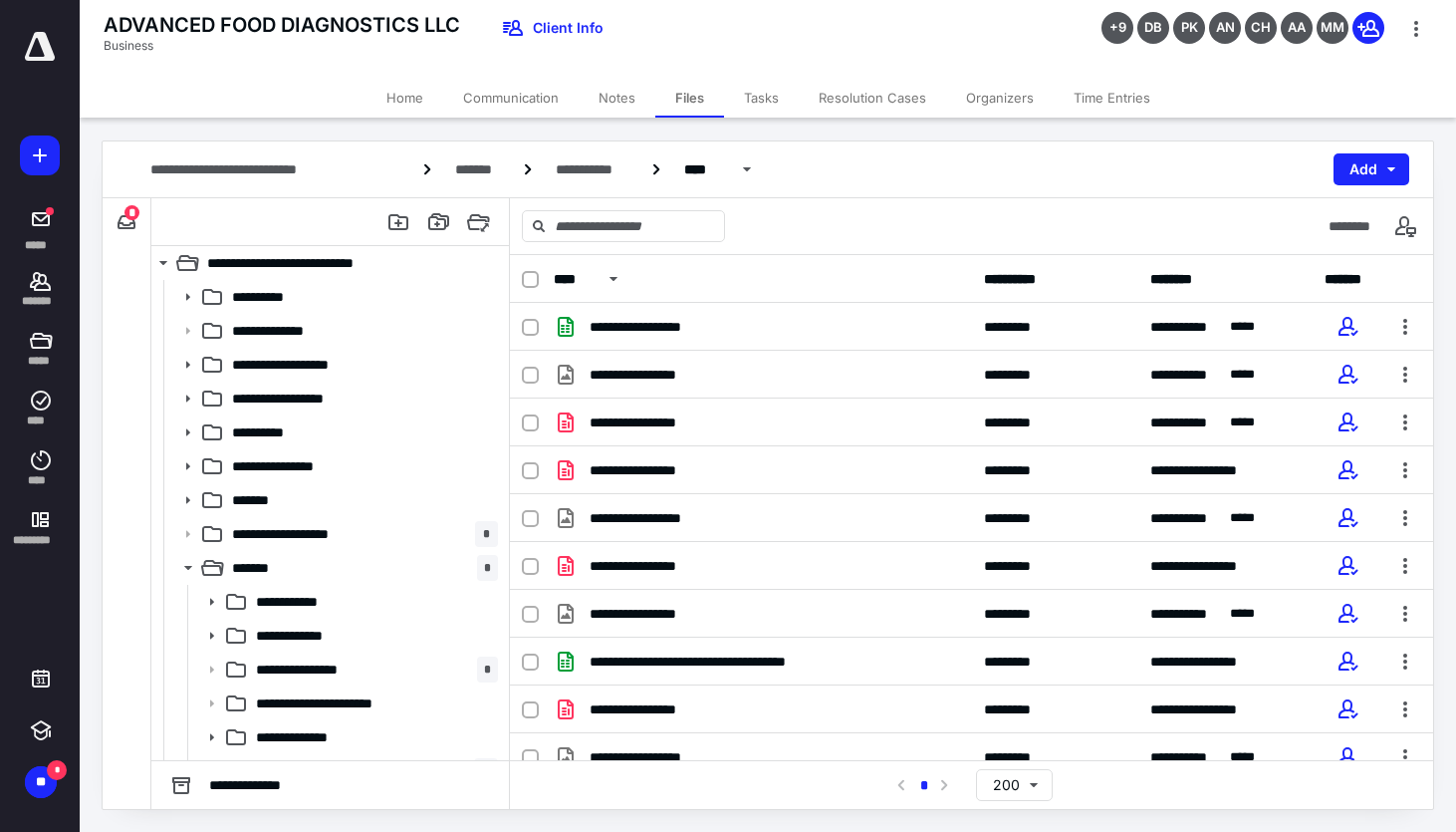click on "Tasks" at bounding box center [761, 98] 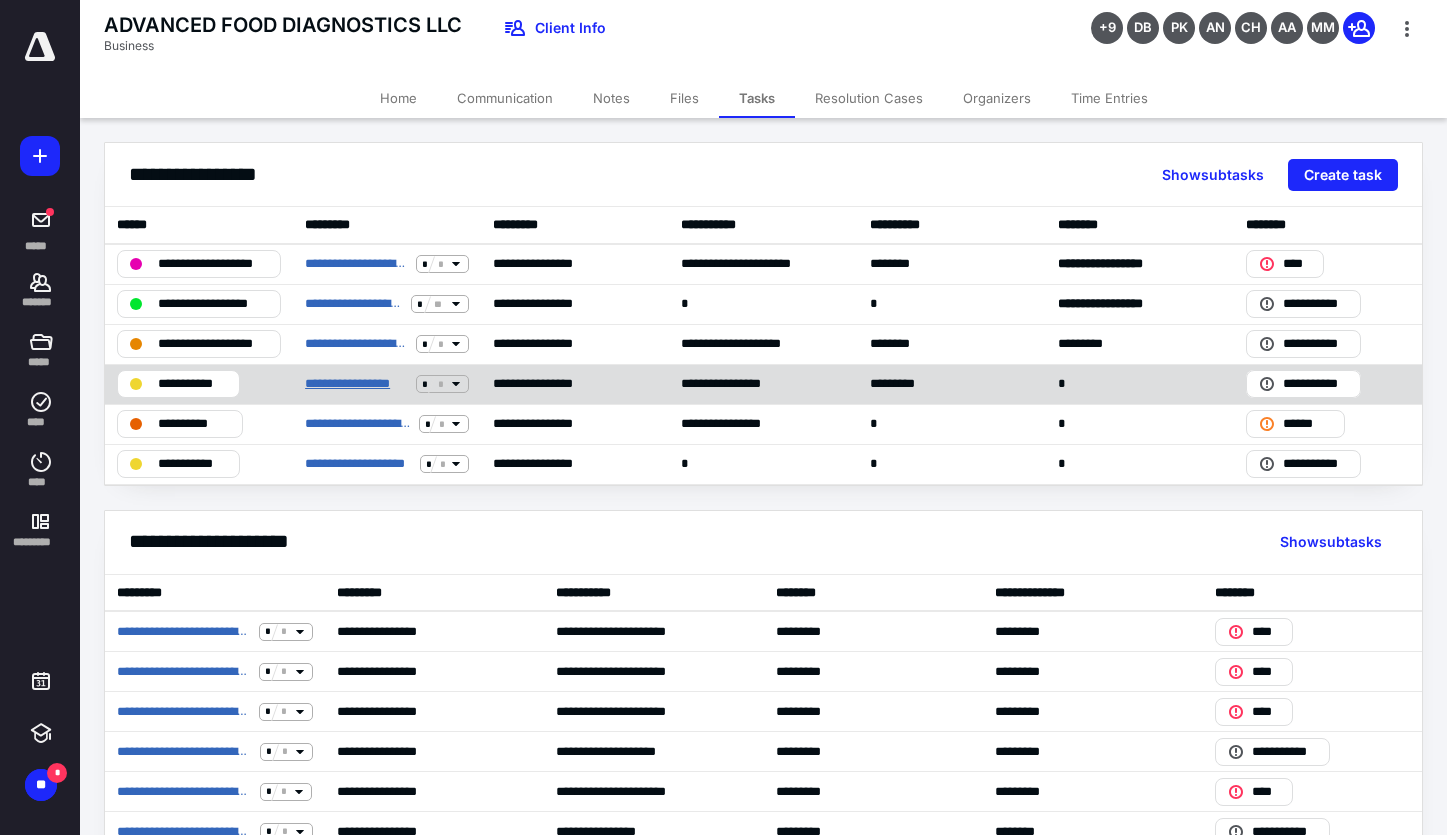 click on "**********" at bounding box center (356, 384) 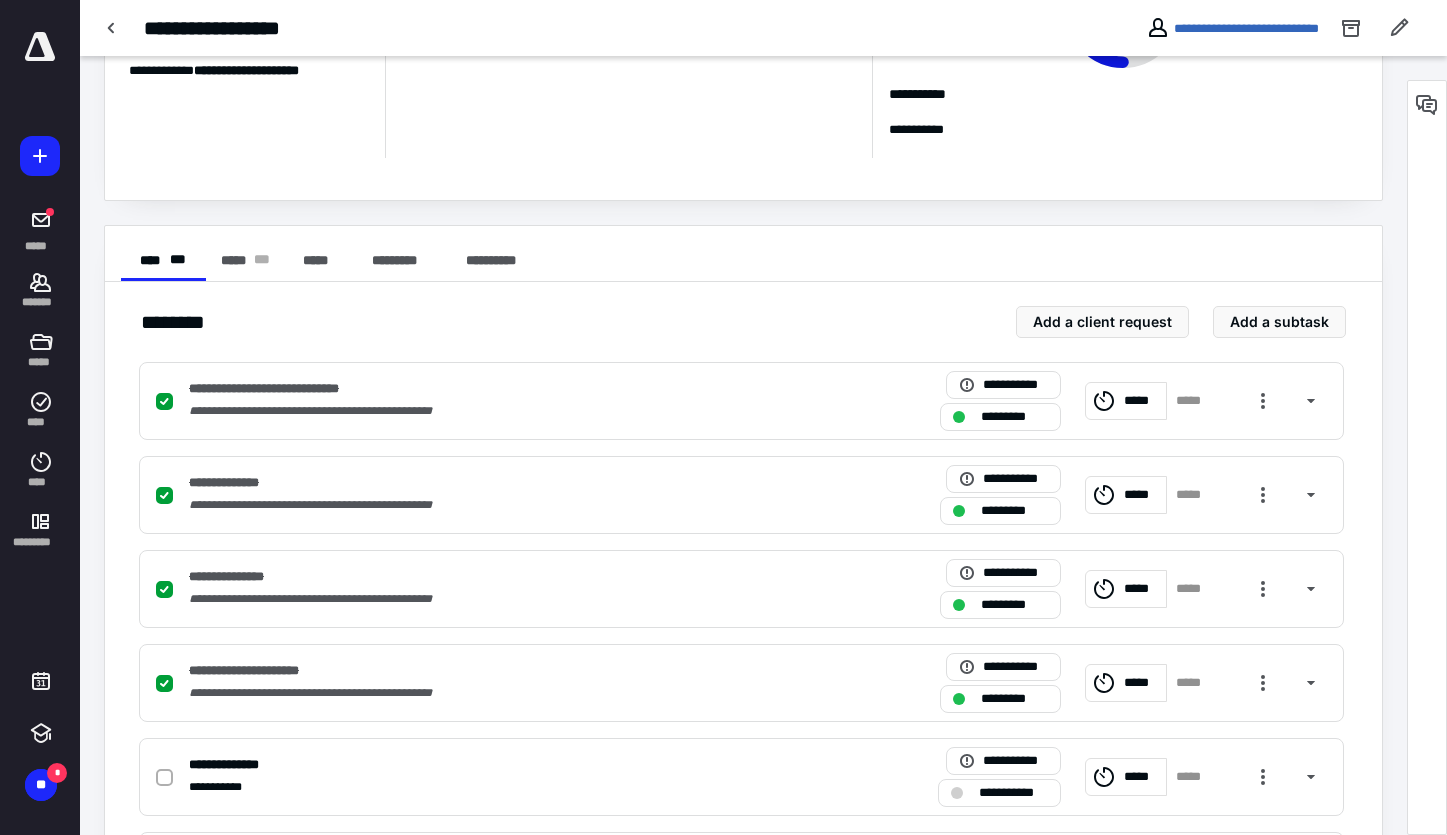 scroll, scrollTop: 528, scrollLeft: 0, axis: vertical 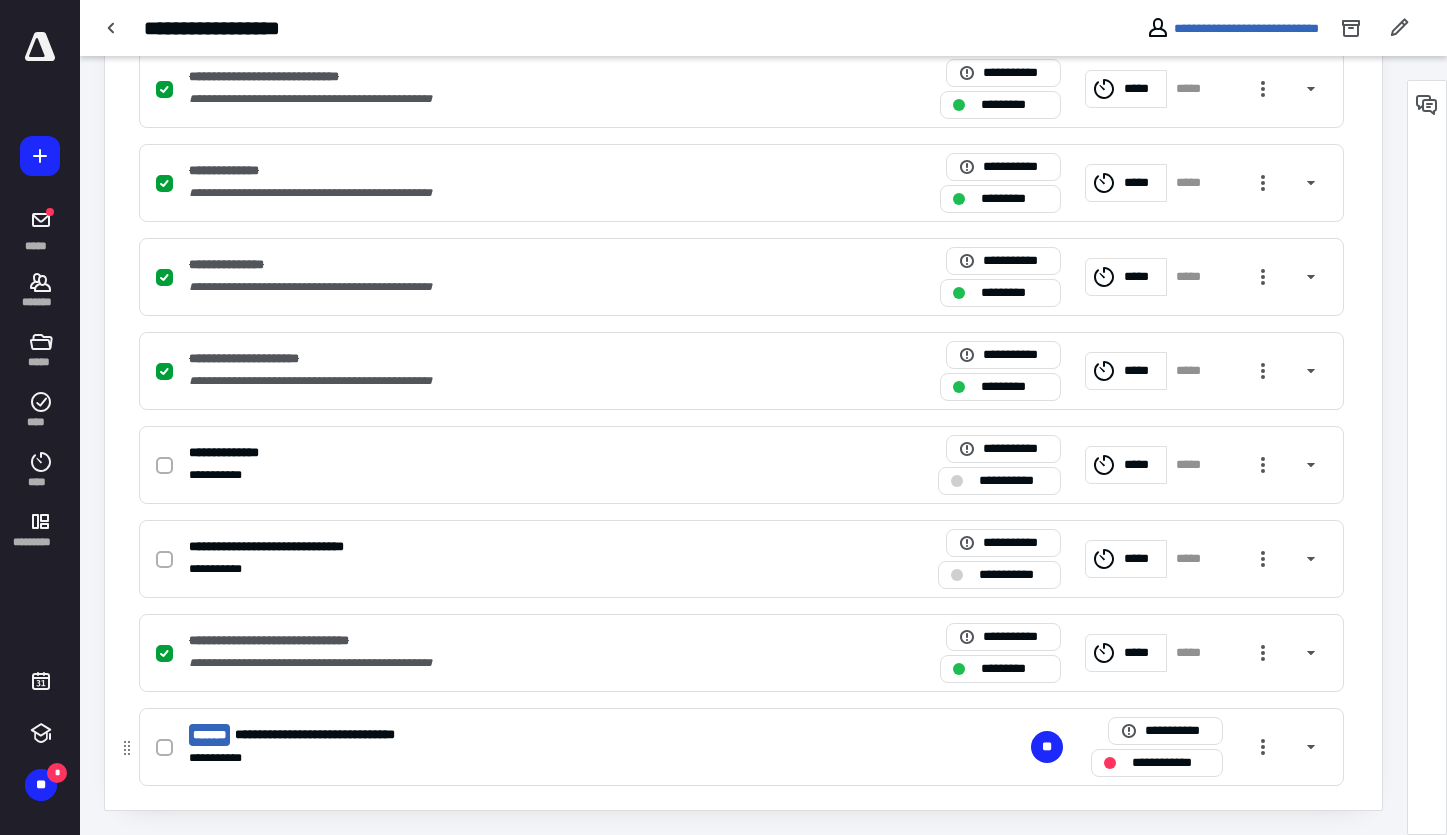 click on "**********" at bounding box center (479, 758) 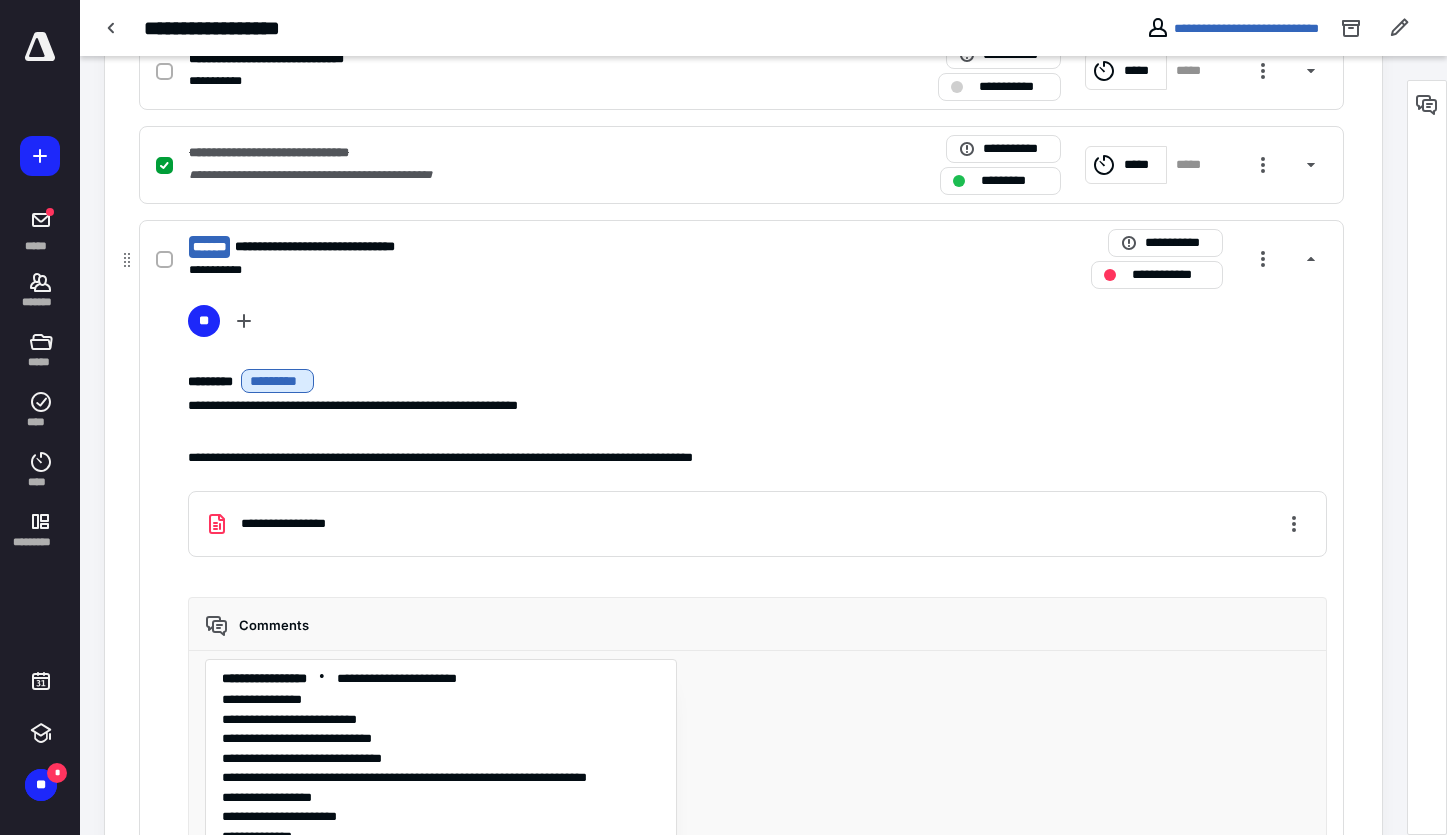 scroll, scrollTop: 963, scrollLeft: 0, axis: vertical 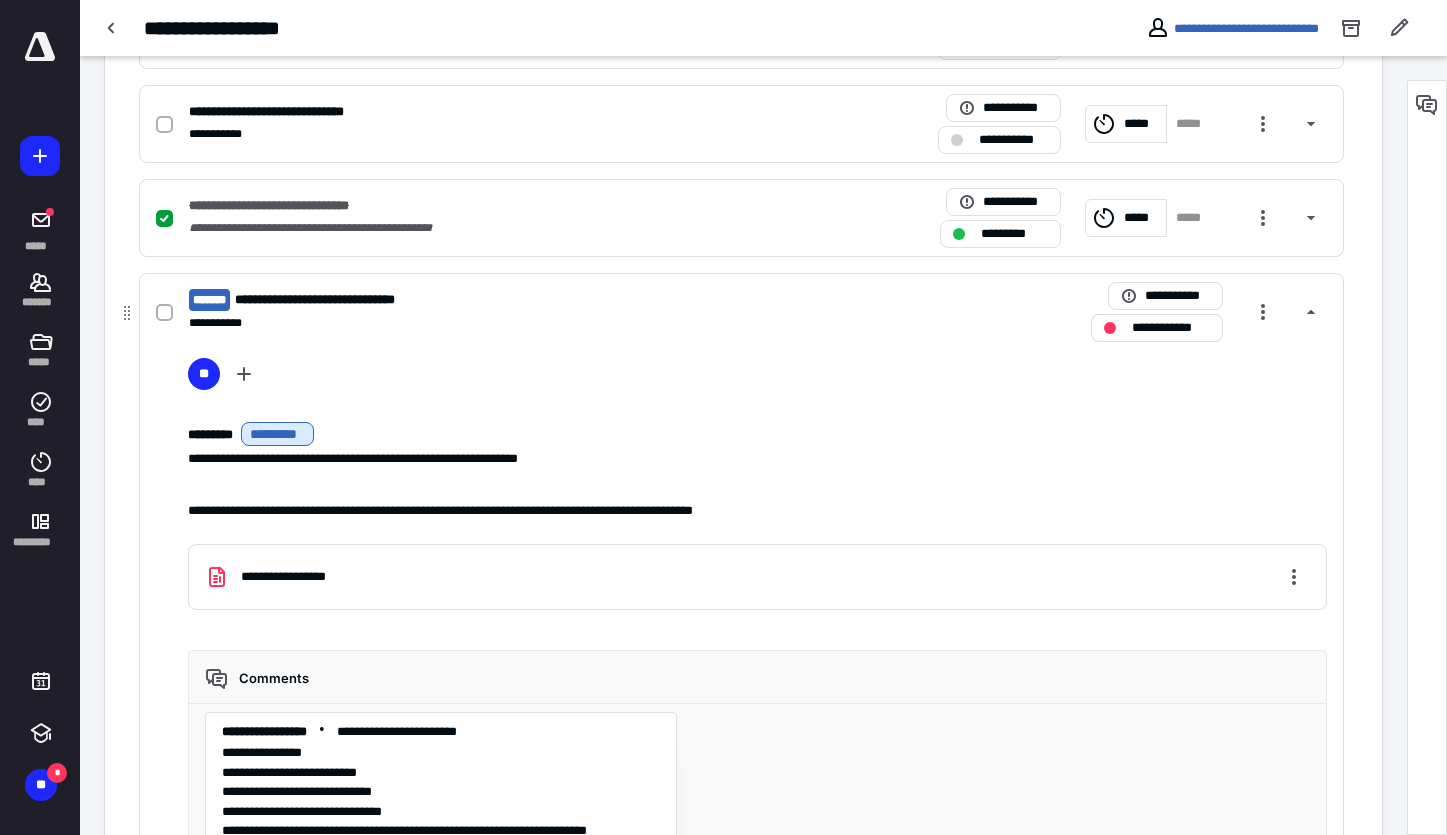 click on "**********" at bounding box center [1171, 328] 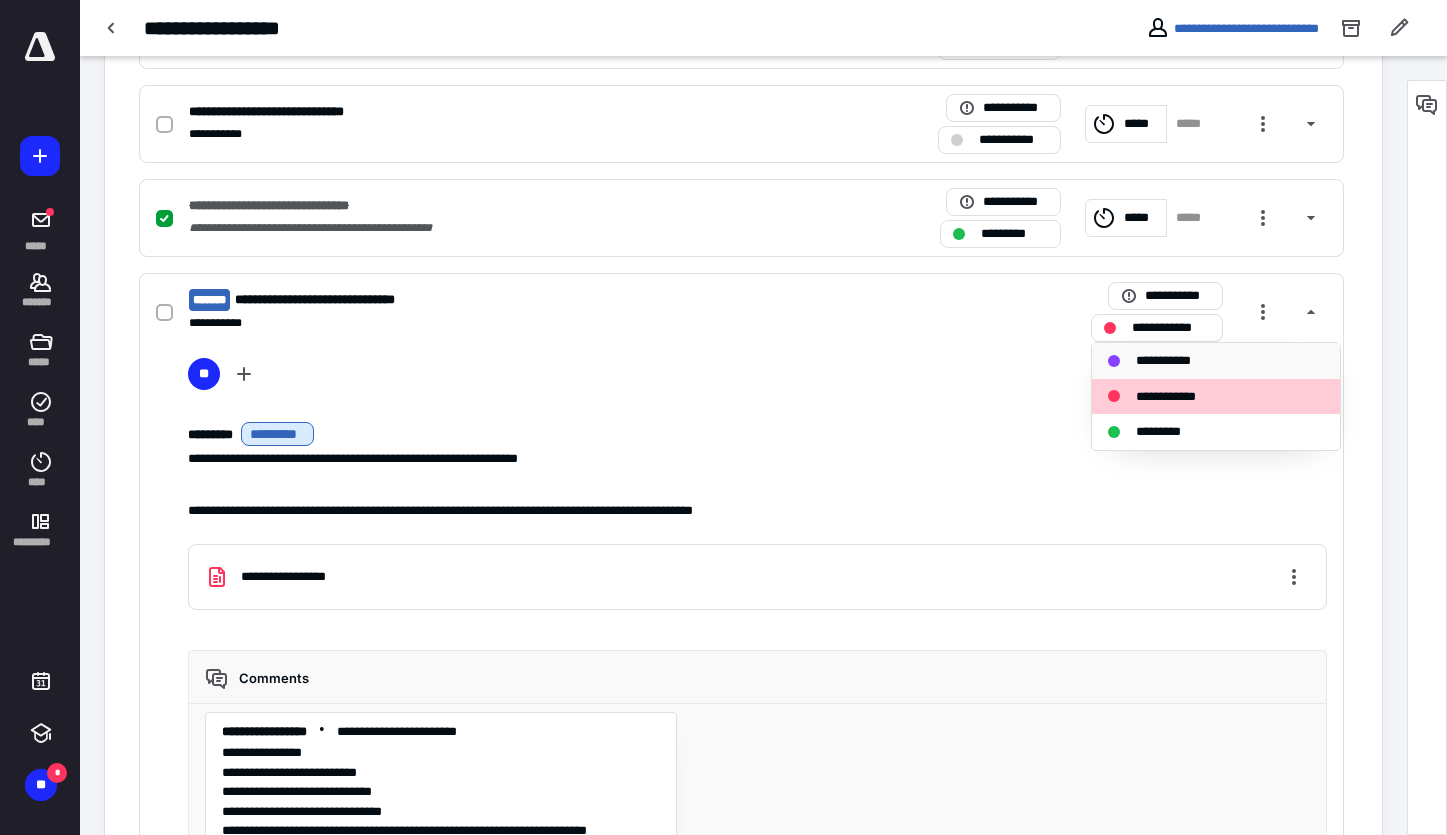 click on "**********" at bounding box center (1168, 361) 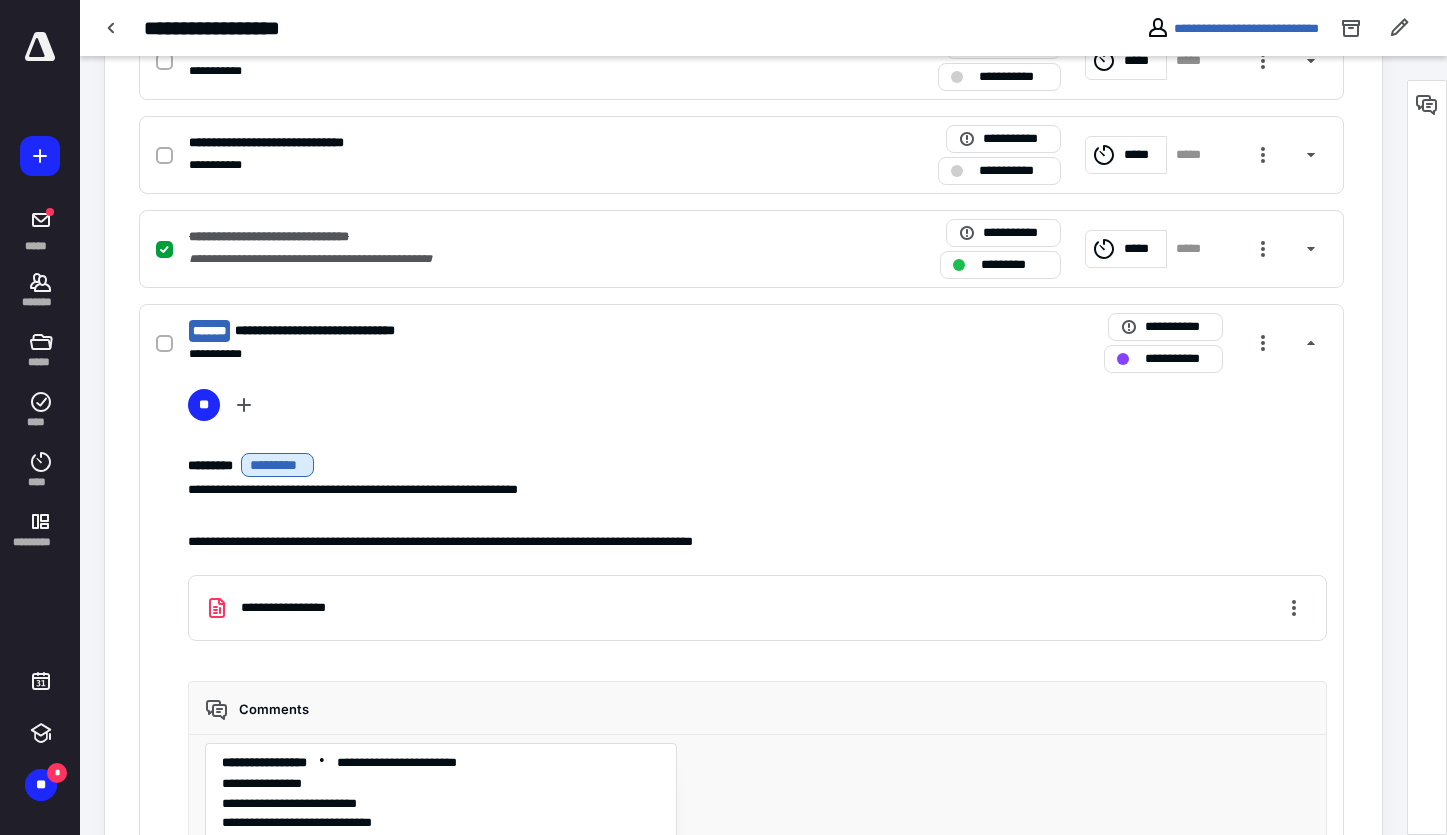 scroll, scrollTop: 919, scrollLeft: 0, axis: vertical 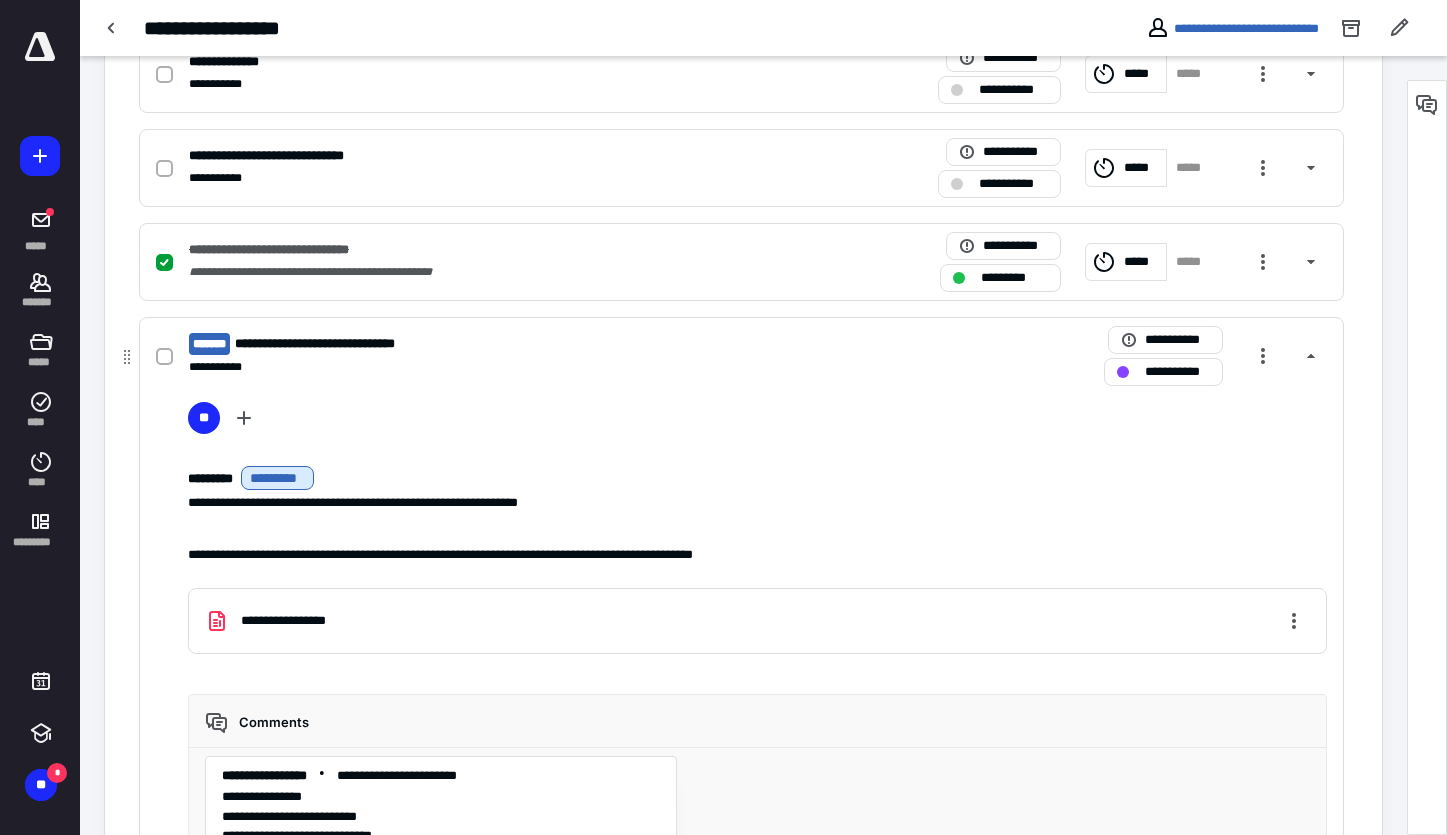 click 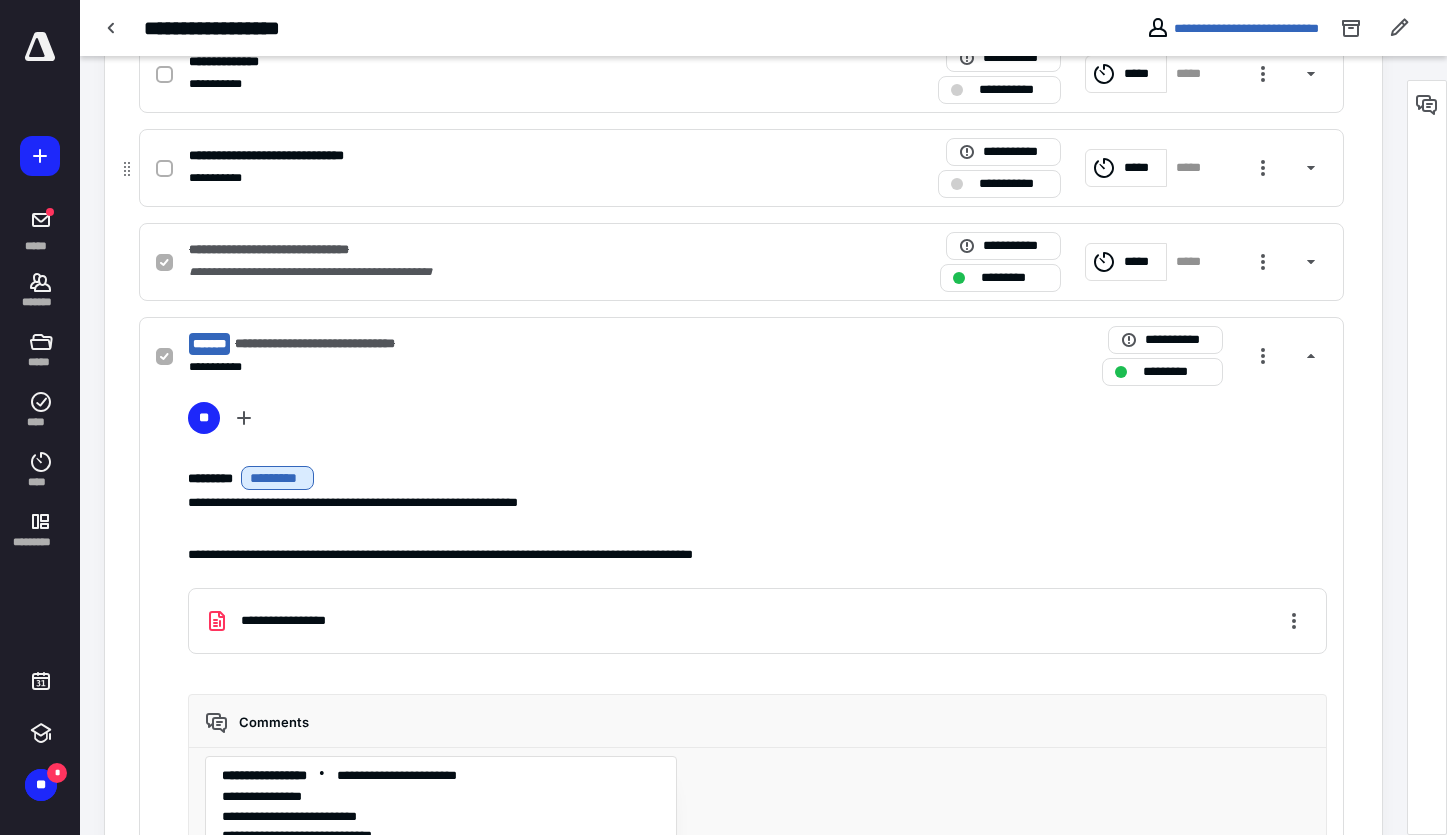 click 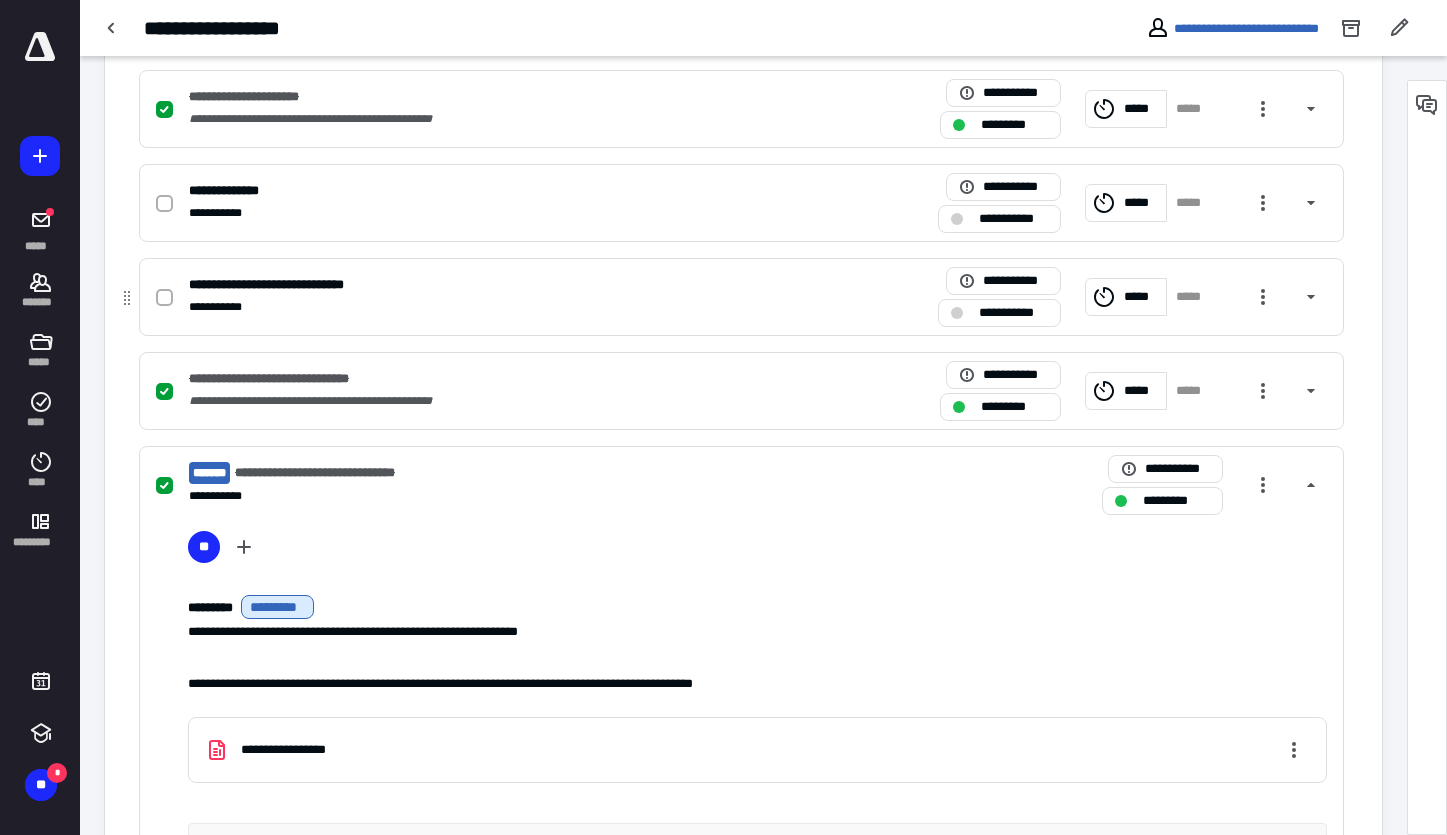 scroll, scrollTop: 781, scrollLeft: 0, axis: vertical 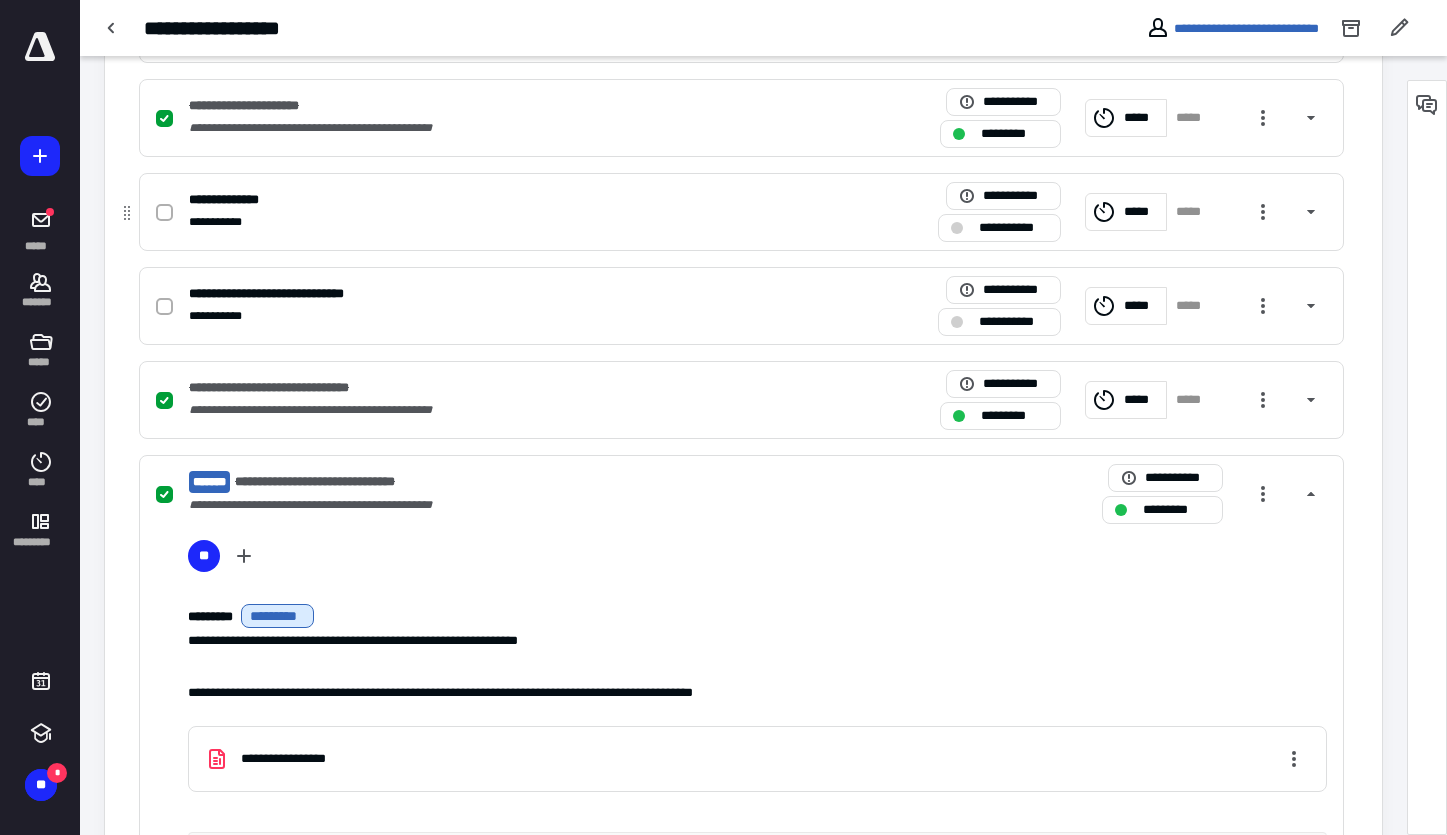 click at bounding box center [164, 213] 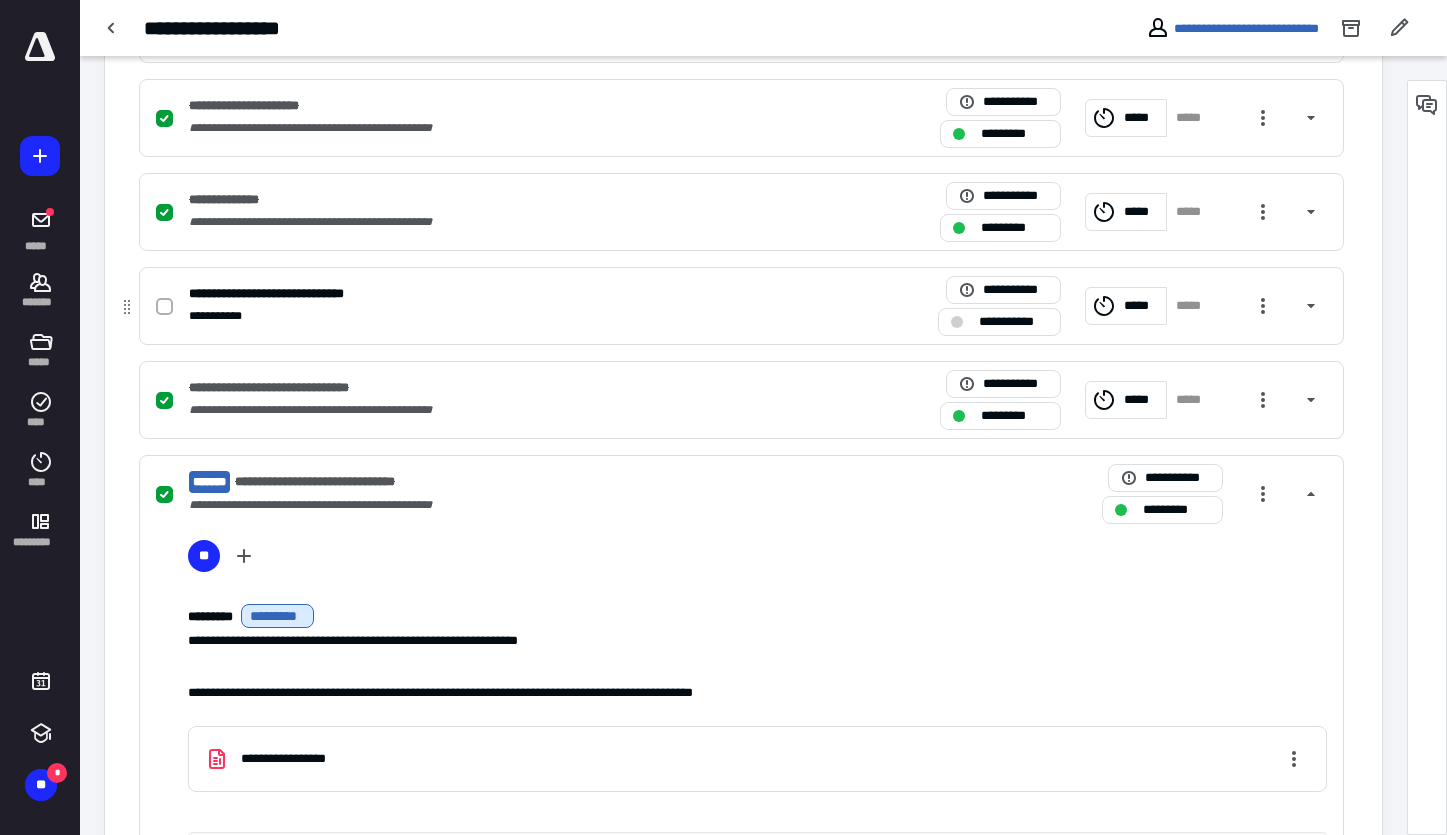 click at bounding box center (164, 307) 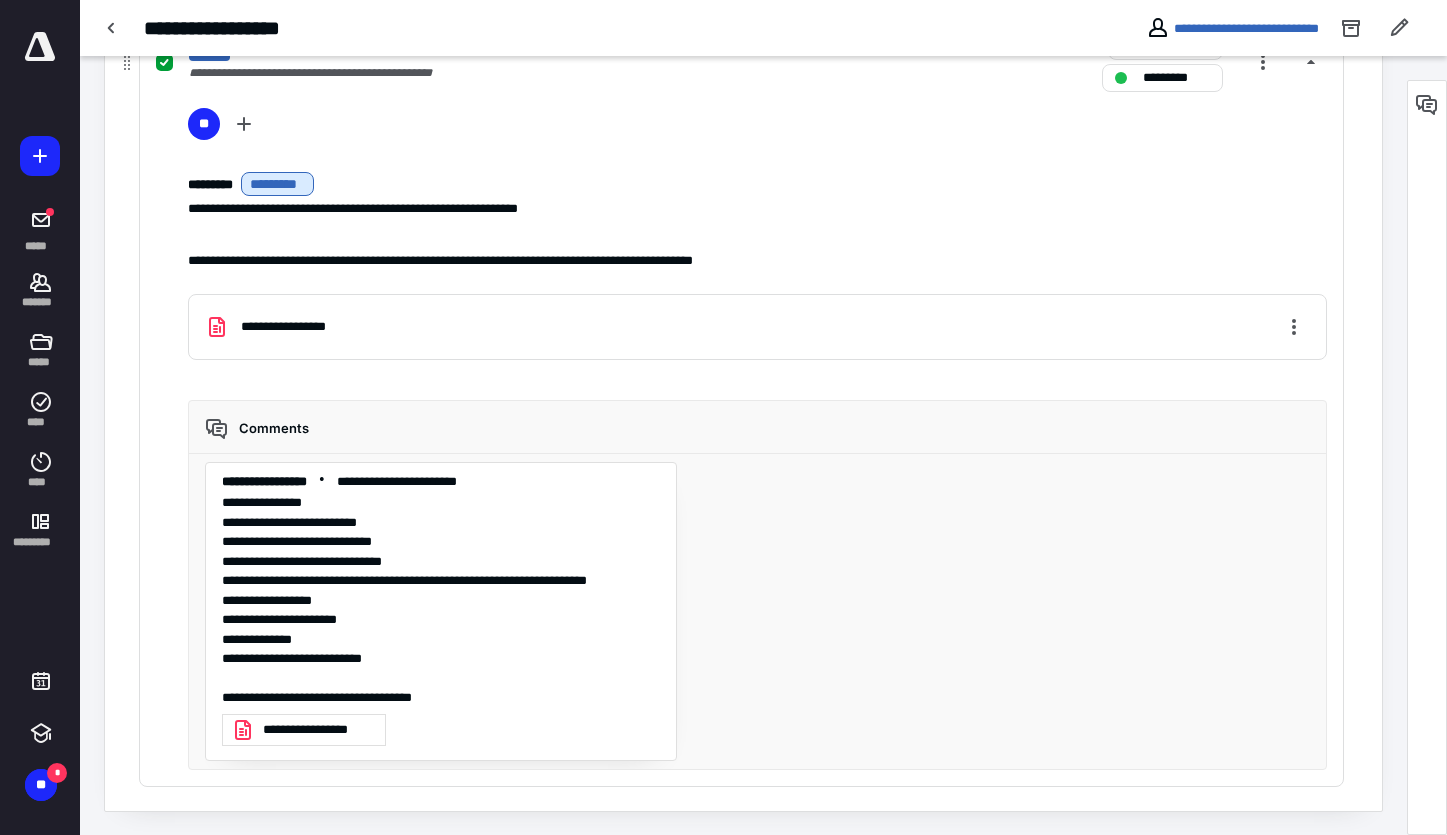 scroll, scrollTop: 0, scrollLeft: 0, axis: both 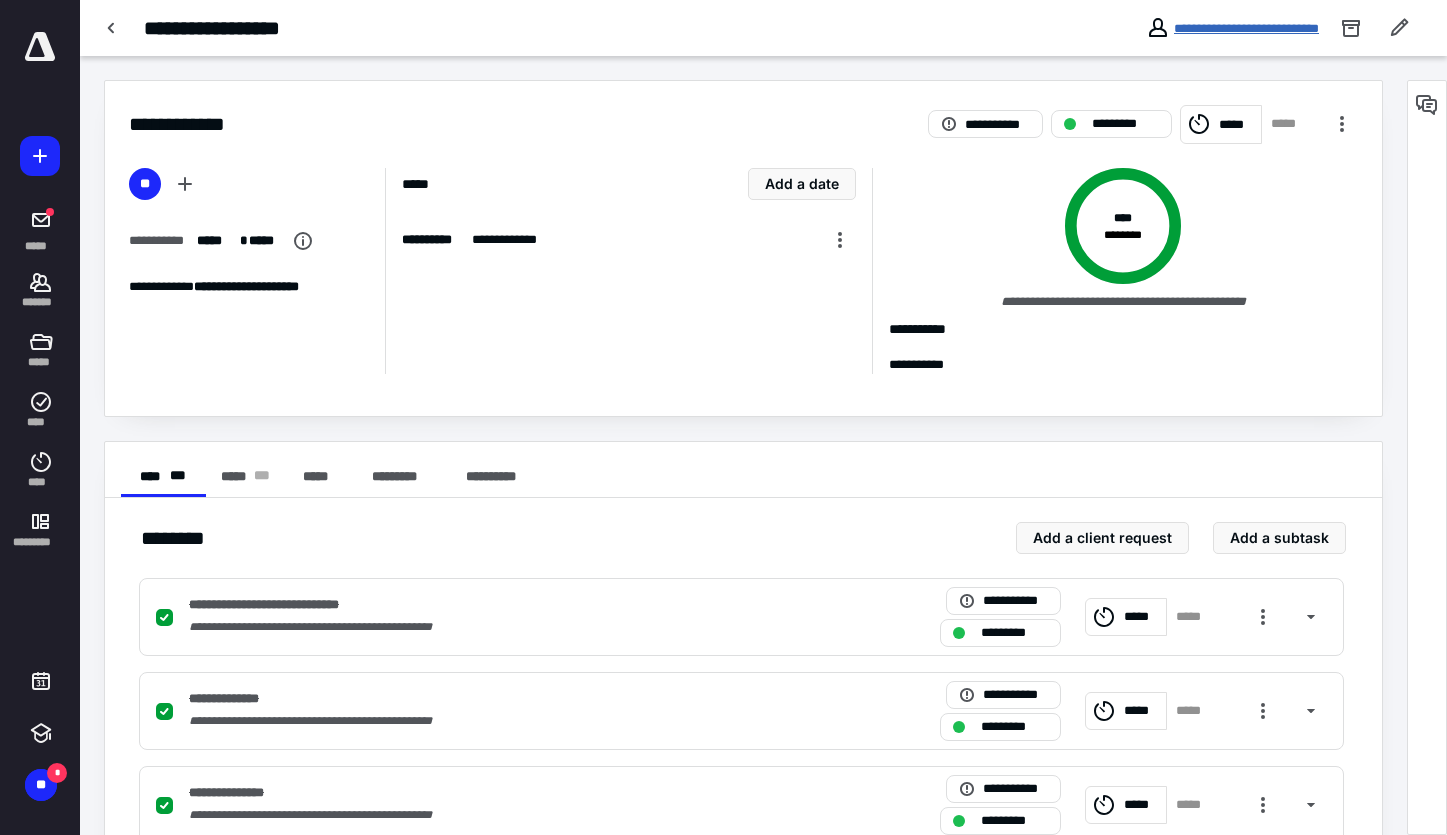 click on "**********" at bounding box center [1246, 28] 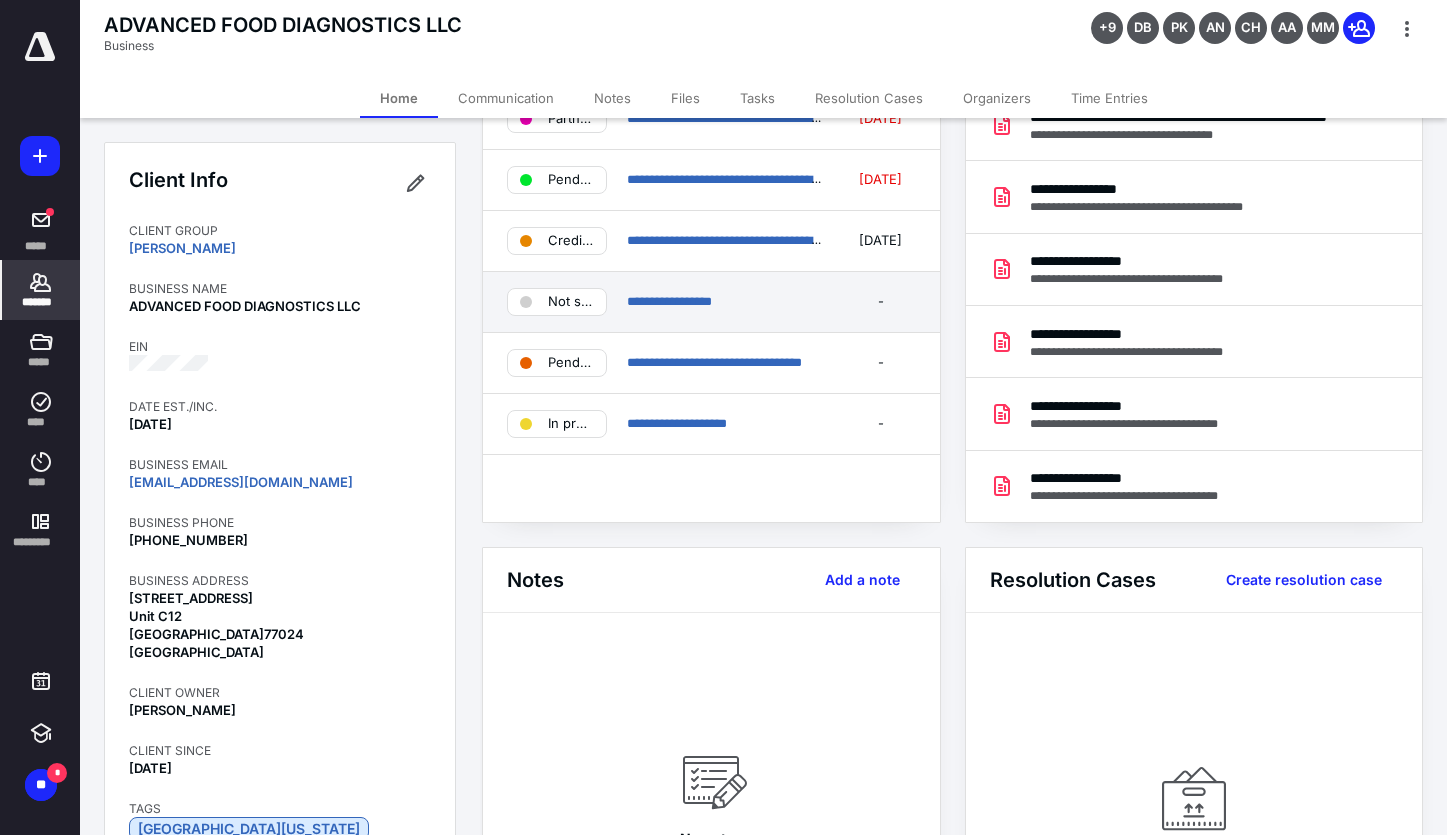scroll, scrollTop: 121, scrollLeft: 0, axis: vertical 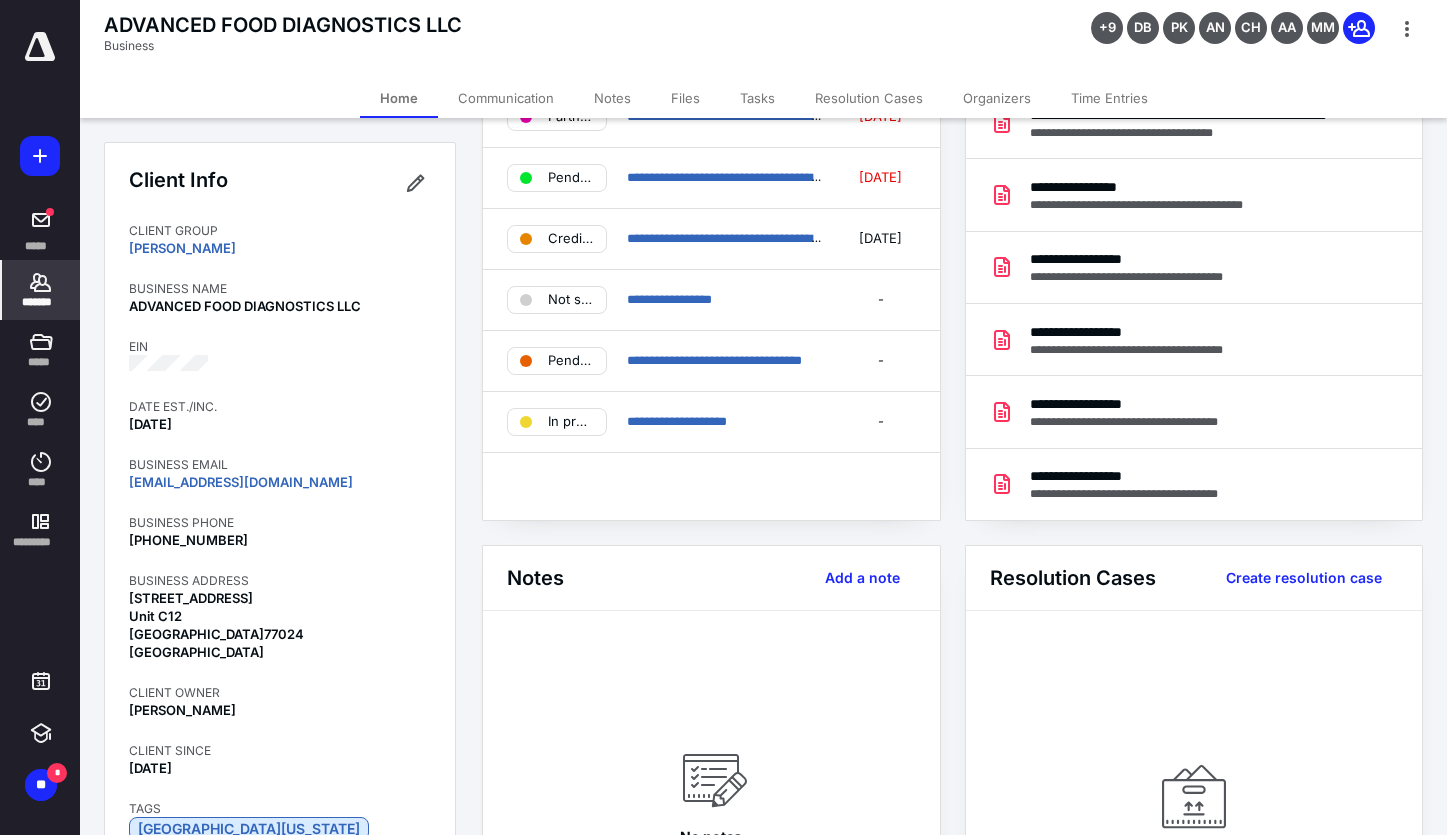 click on "Tasks" at bounding box center (757, 98) 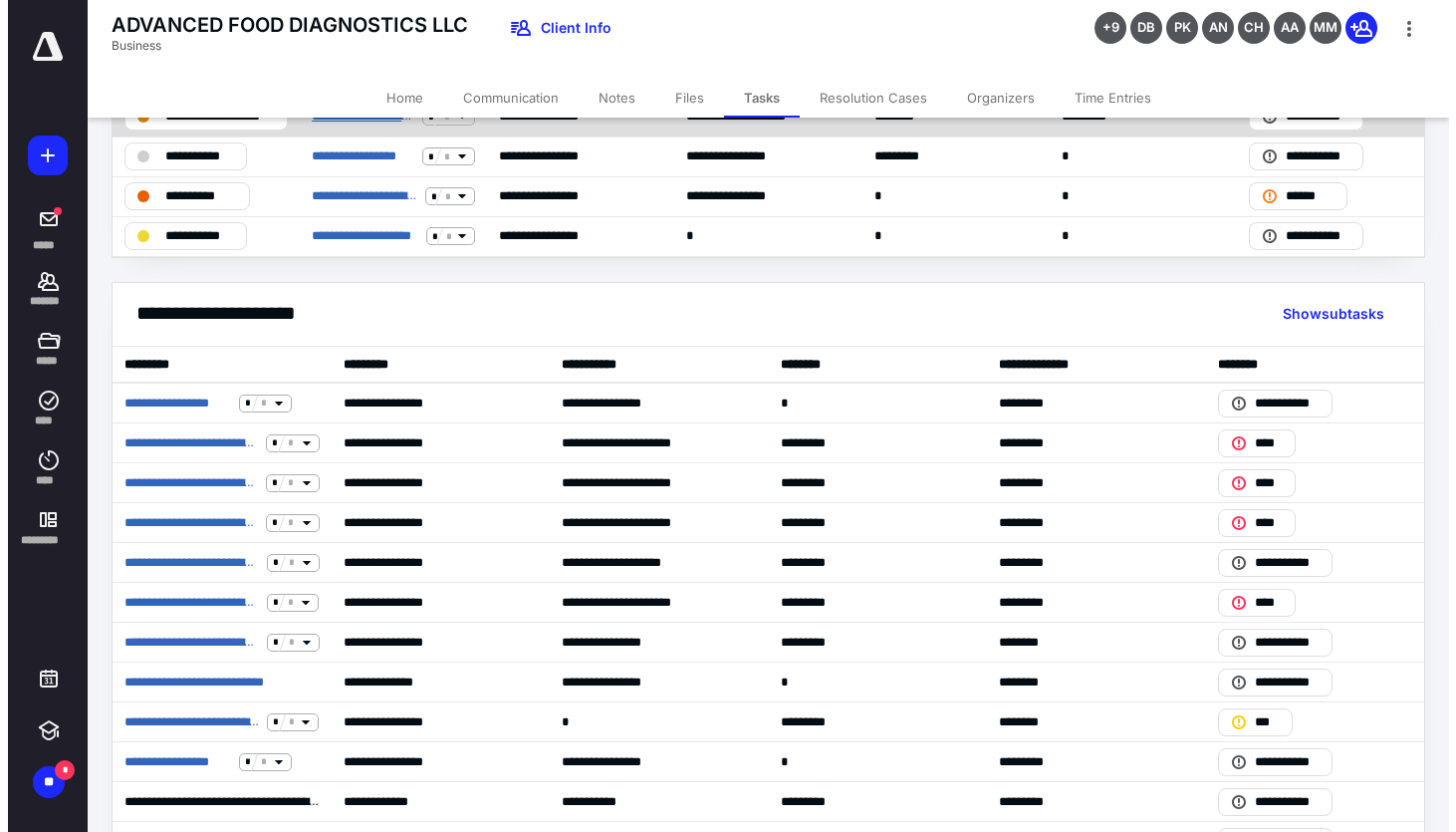 scroll, scrollTop: 0, scrollLeft: 0, axis: both 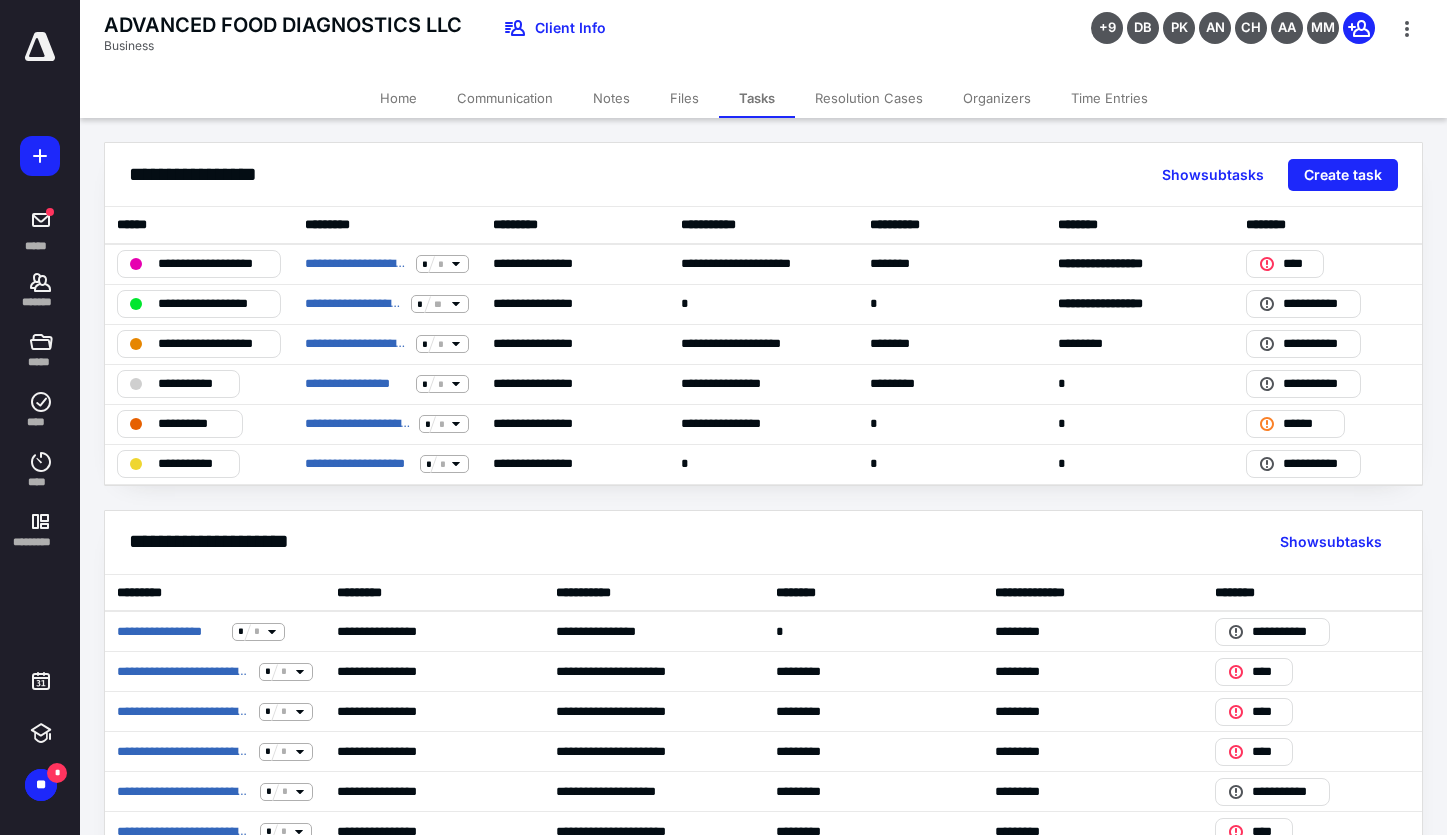 click on "Files" at bounding box center [684, 98] 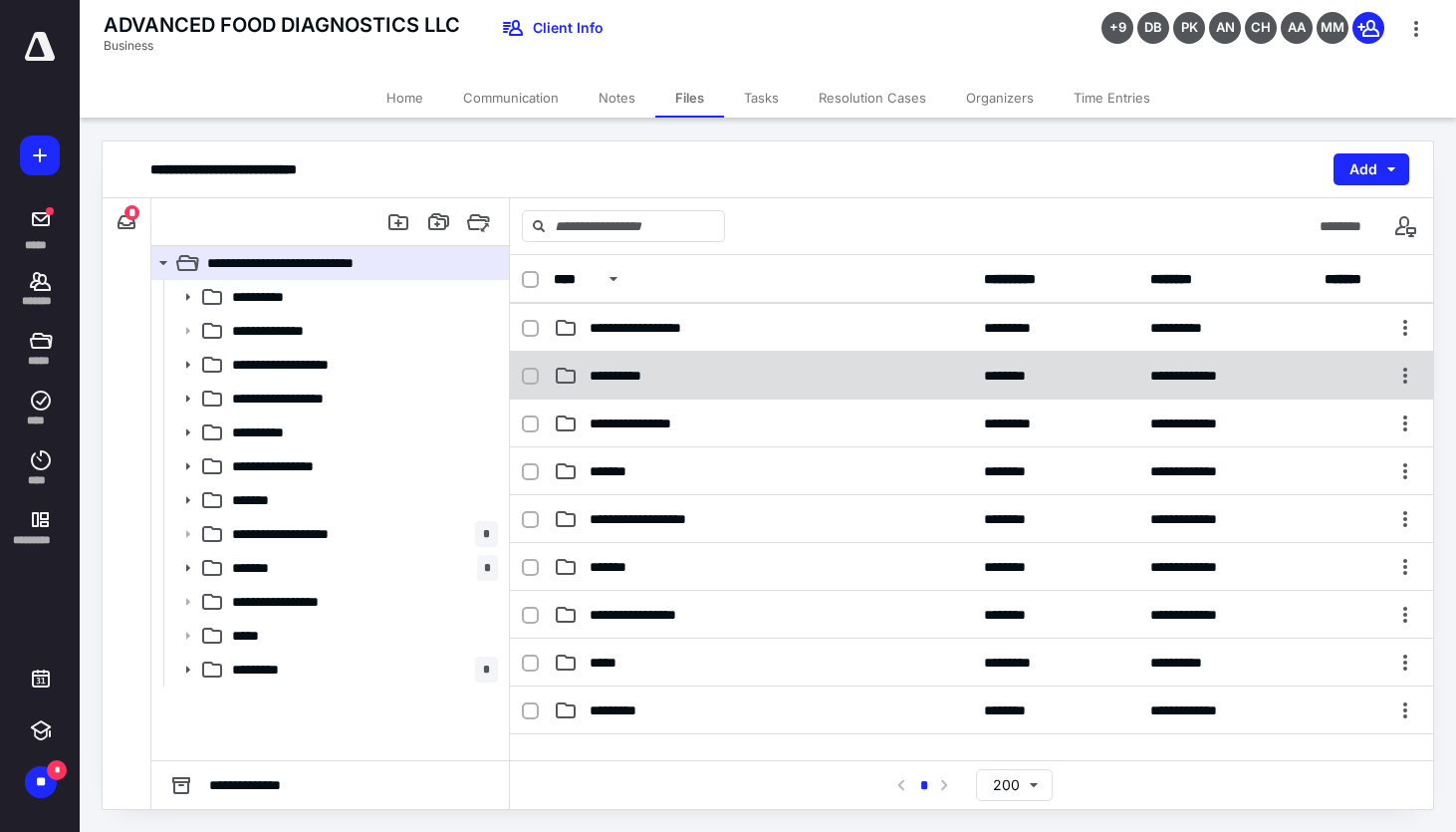 scroll, scrollTop: 416, scrollLeft: 0, axis: vertical 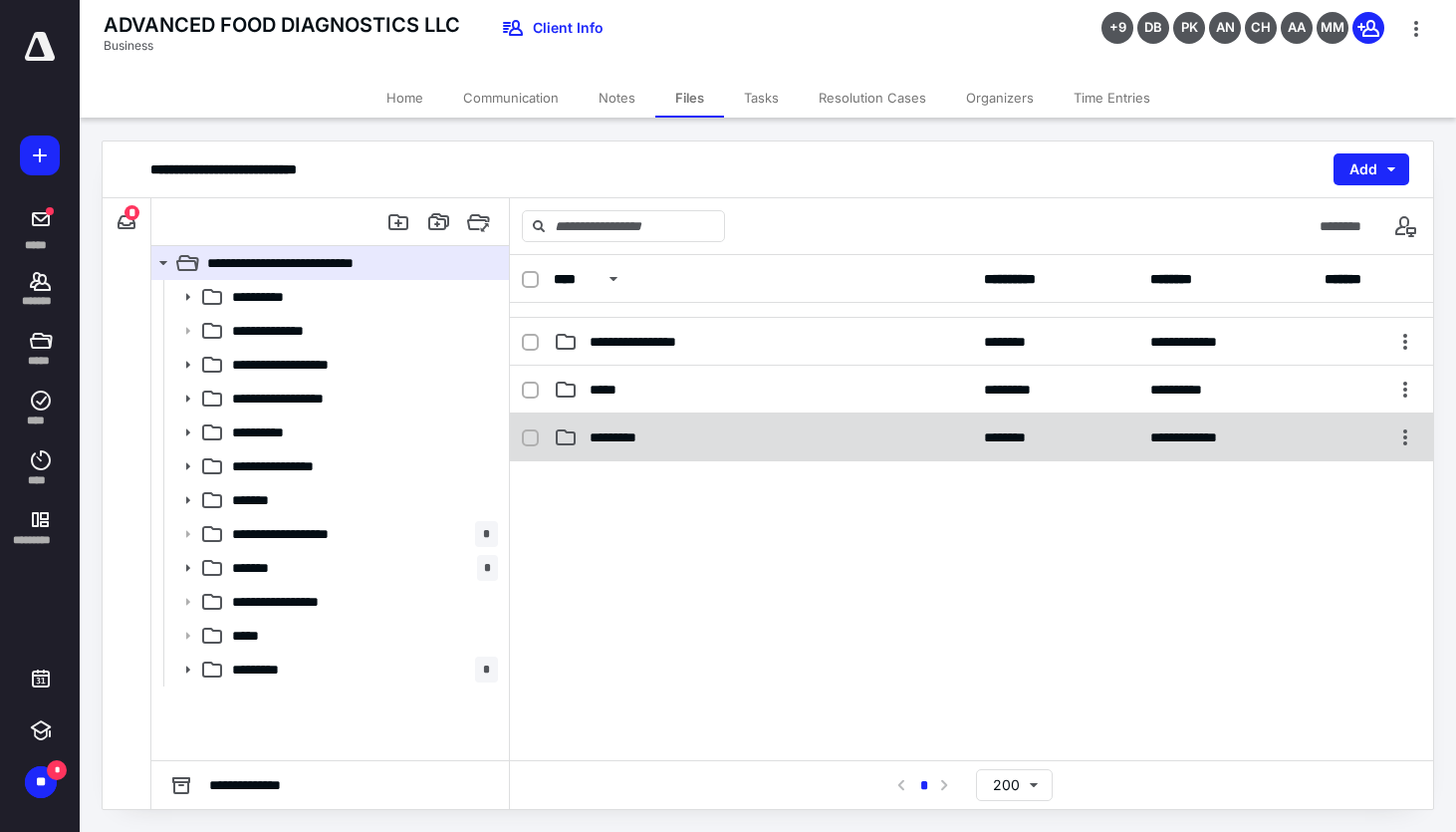 click on "*********" at bounding box center (763, 437) 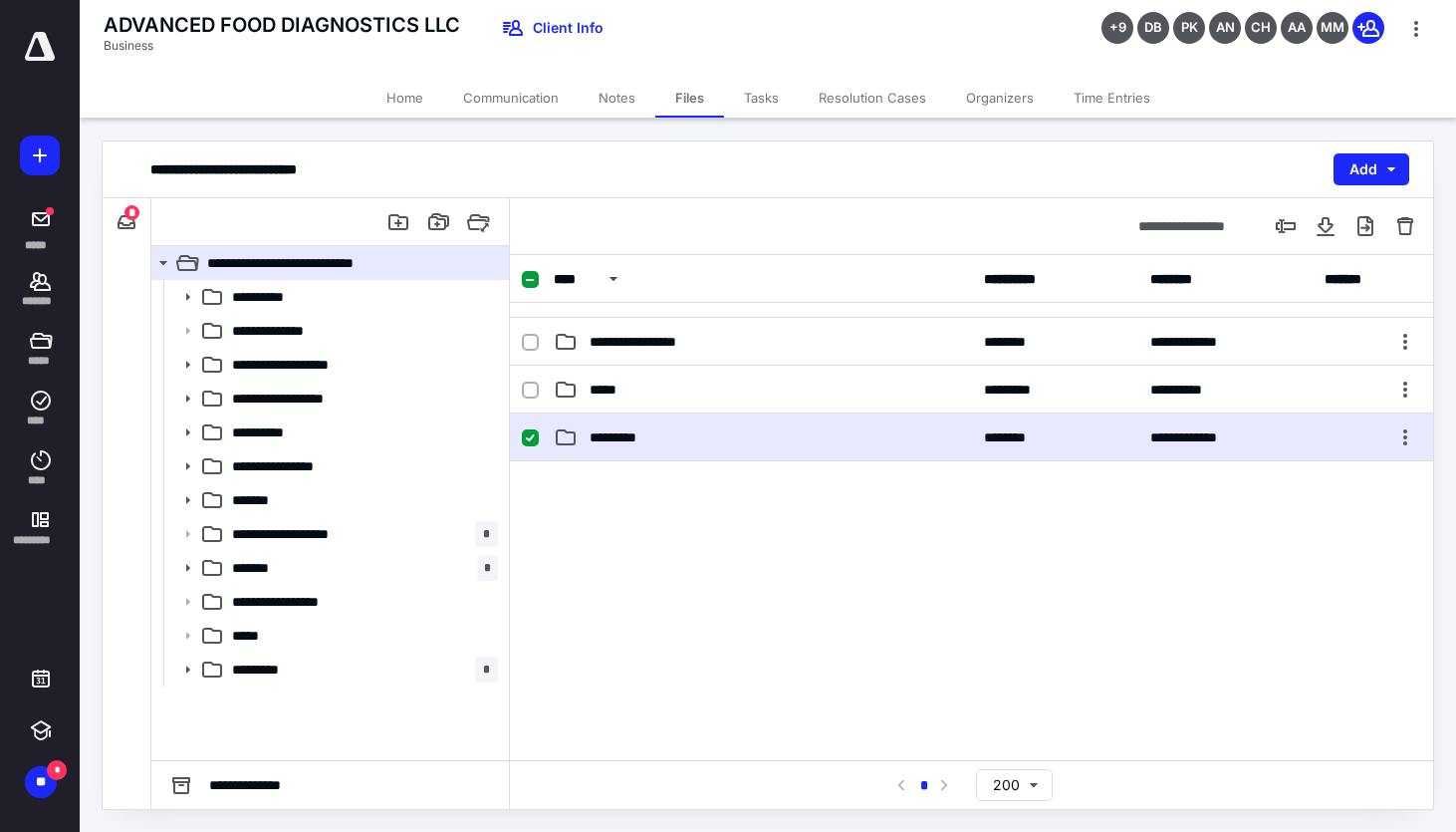 click on "*********" at bounding box center (763, 437) 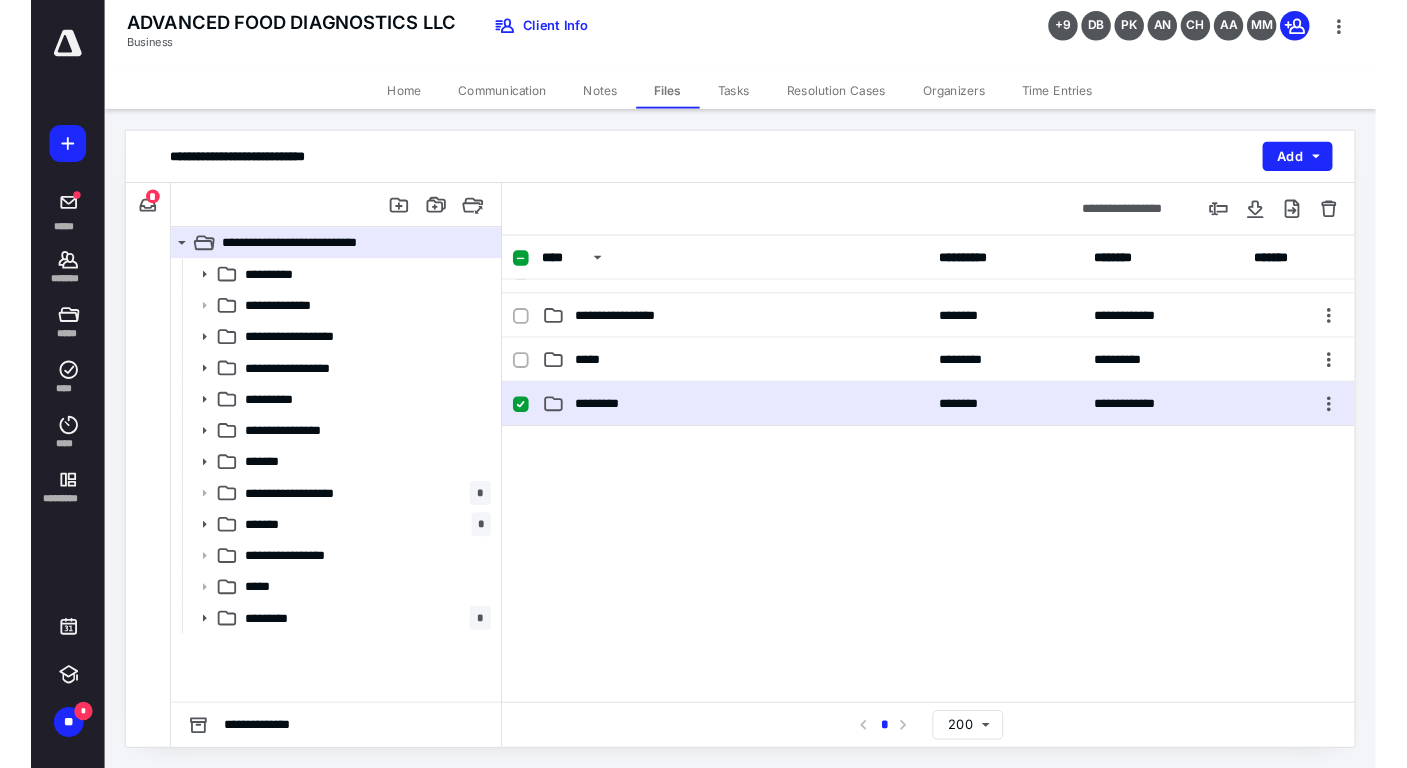 scroll, scrollTop: 0, scrollLeft: 0, axis: both 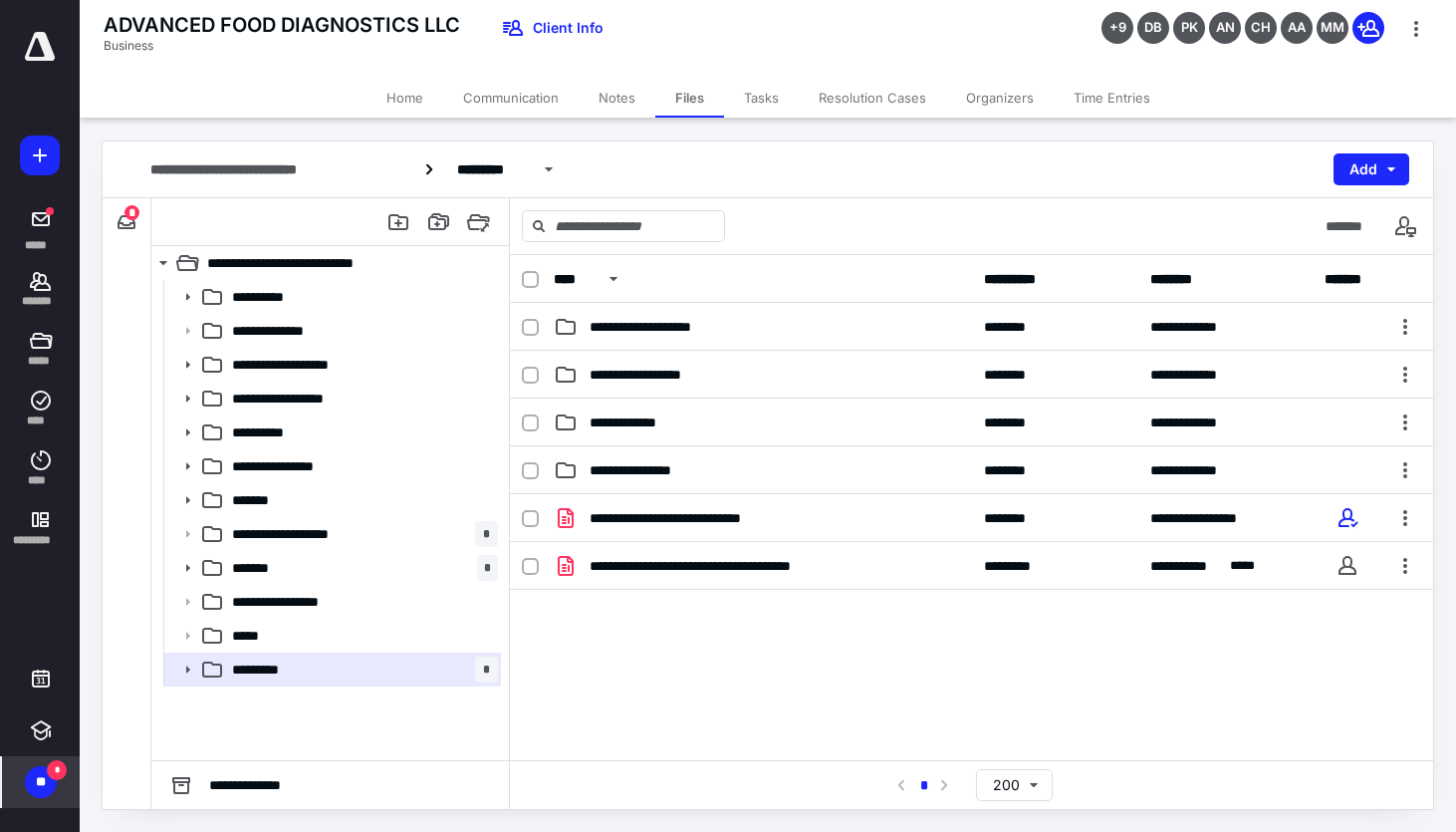 click on "**" at bounding box center (41, 782) 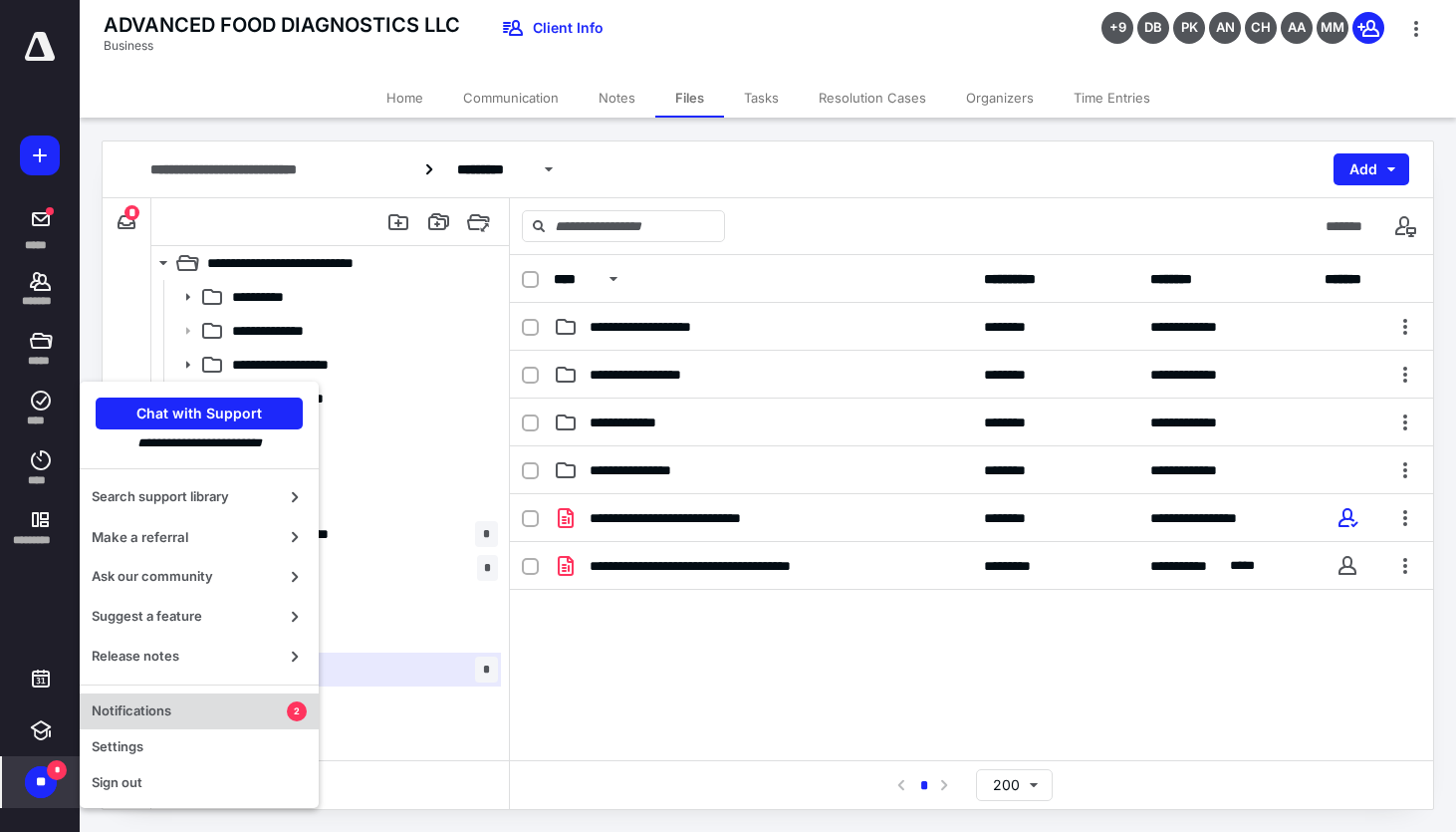 click on "Notifications" at bounding box center (189, 711) 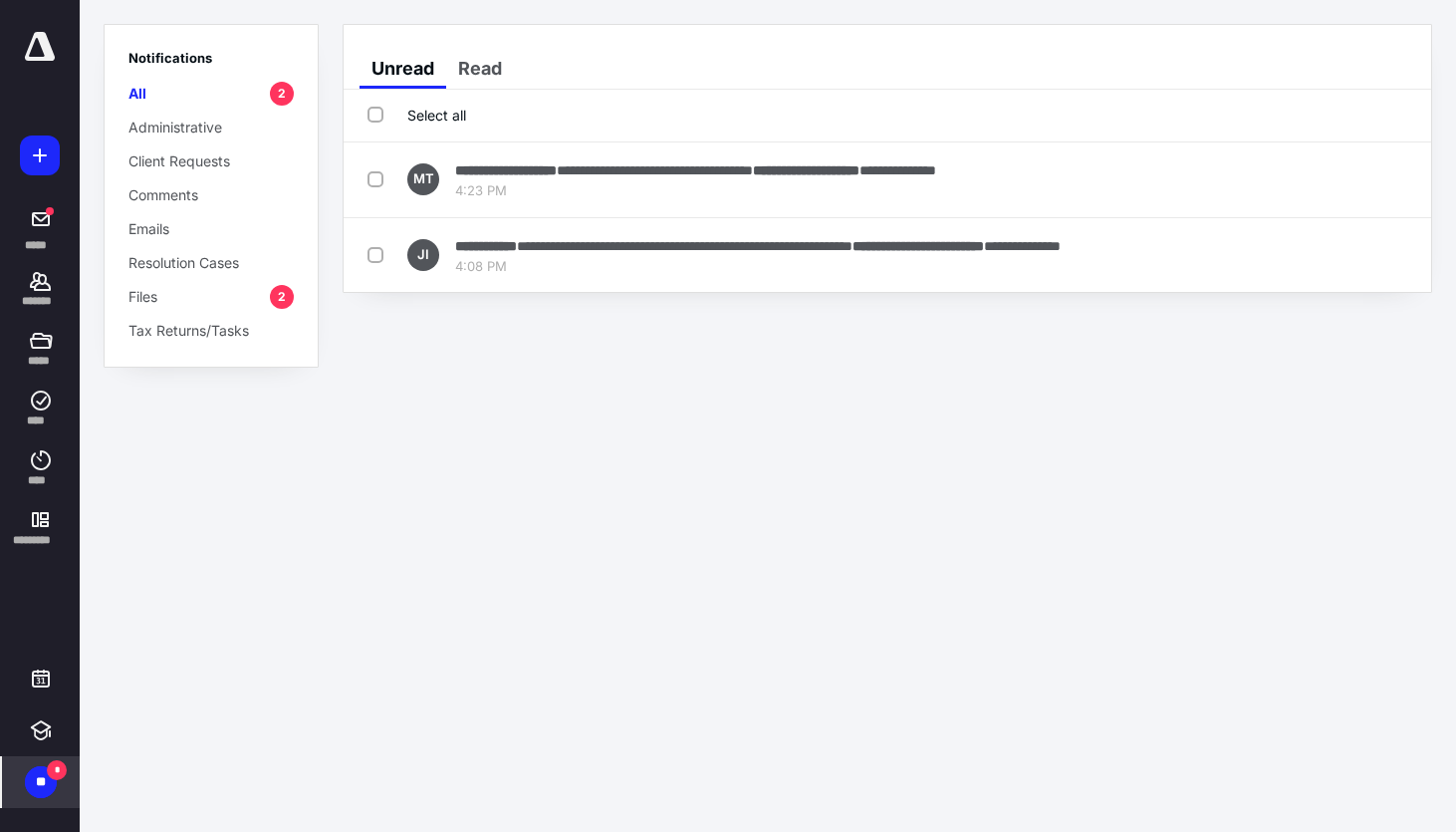 click on "Select all" at bounding box center (416, 115) 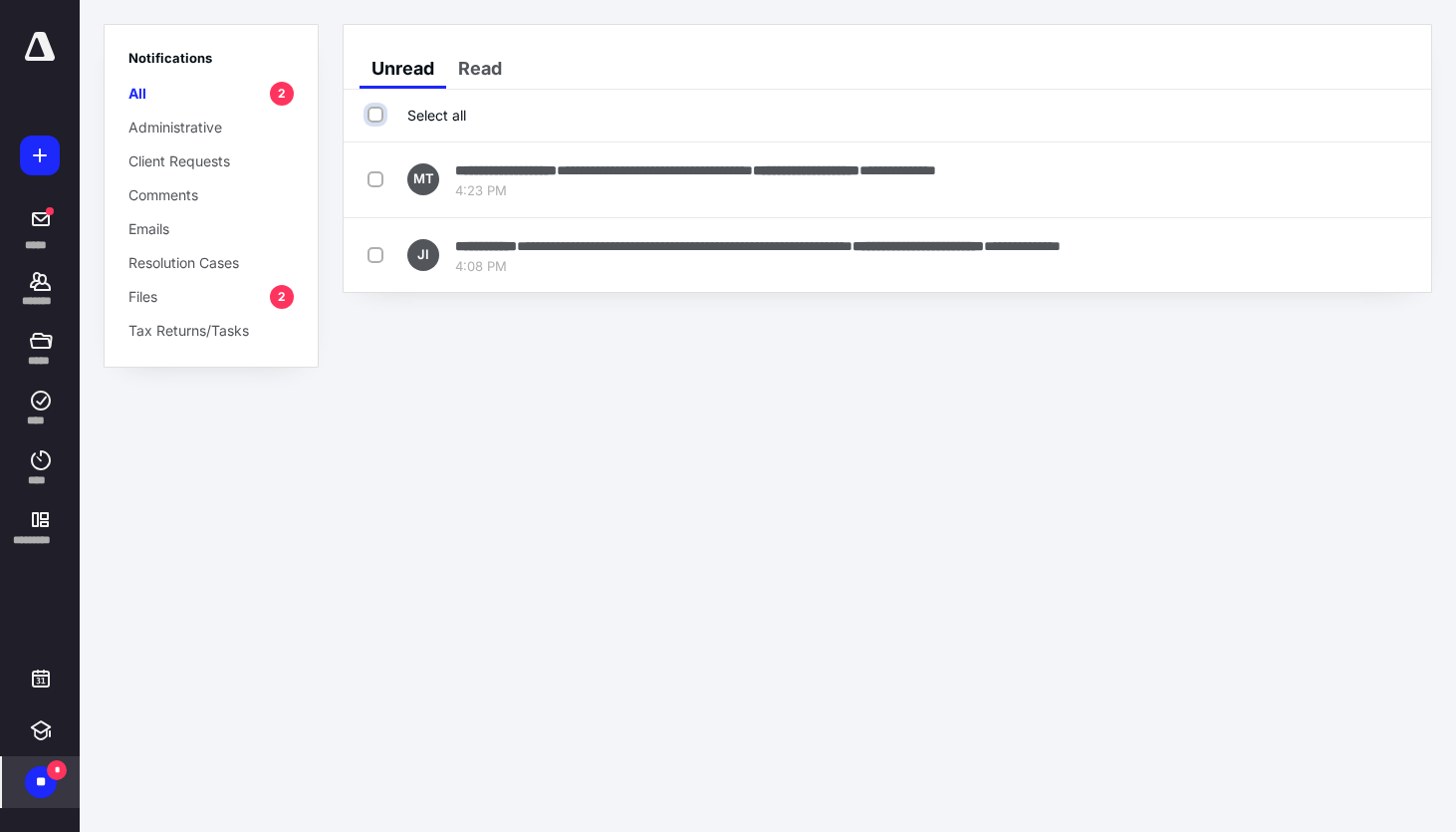 click on "Select all" at bounding box center [377, 115] 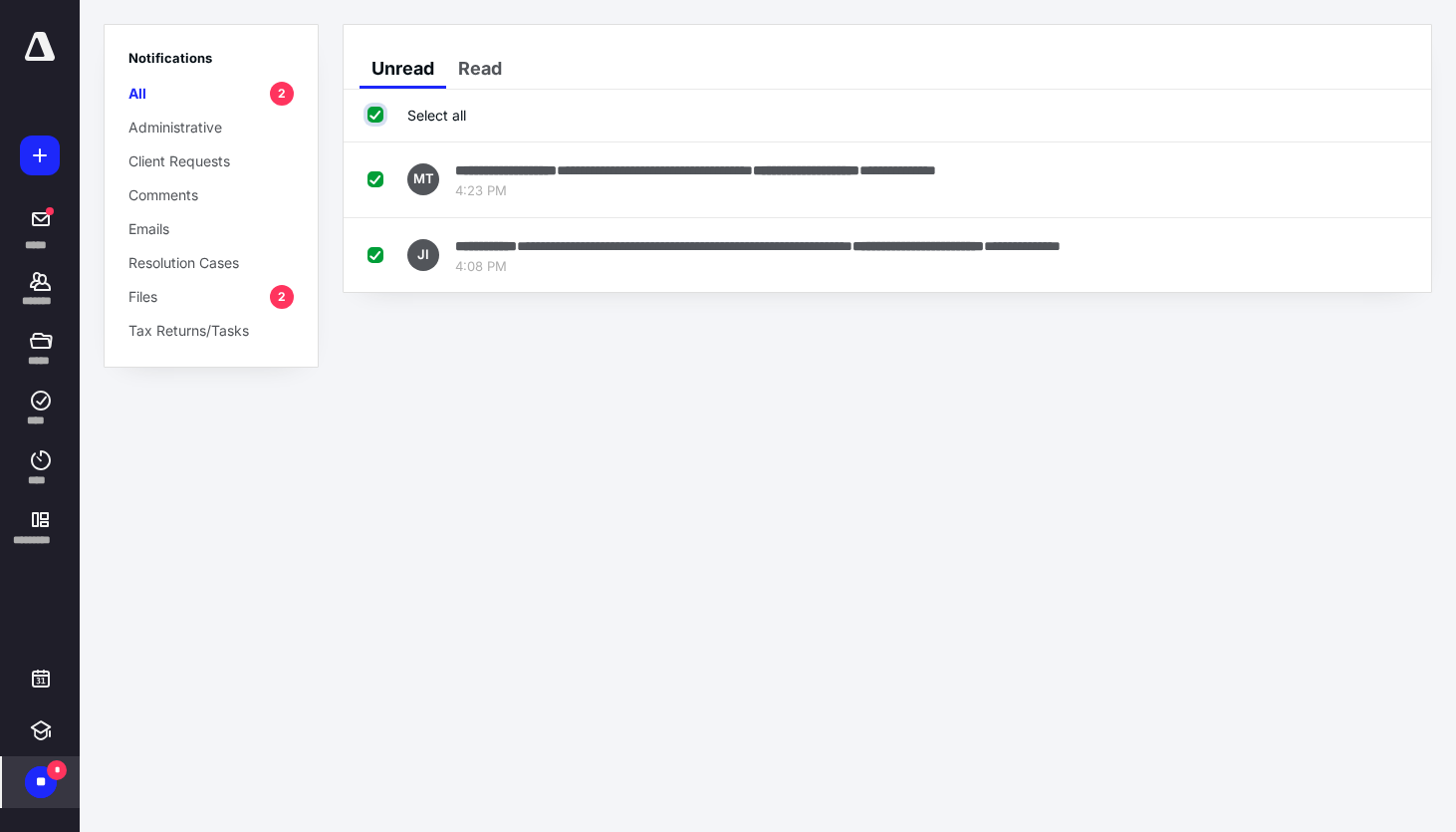 checkbox on "true" 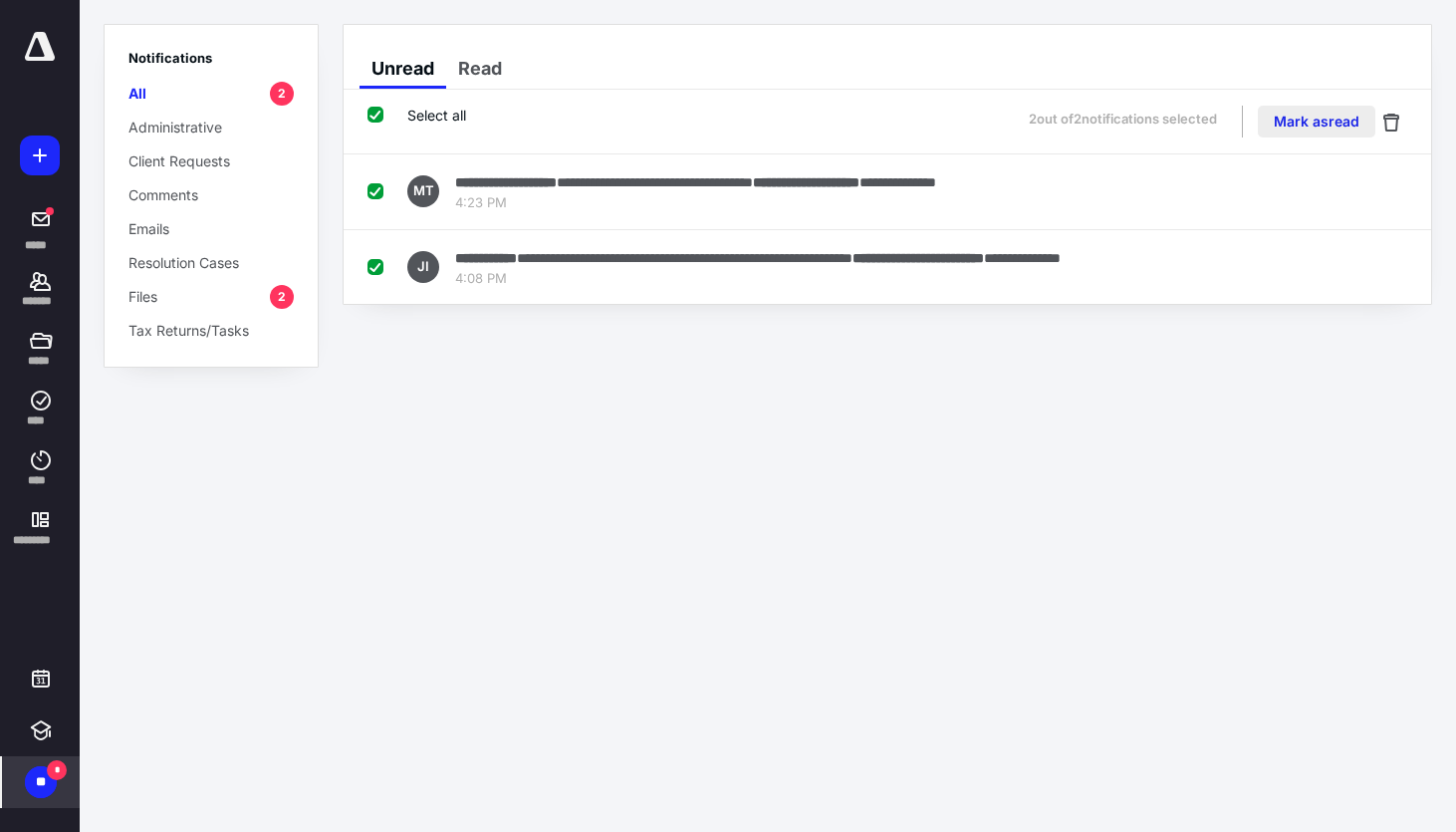 click on "Mark as  read" at bounding box center (1317, 122) 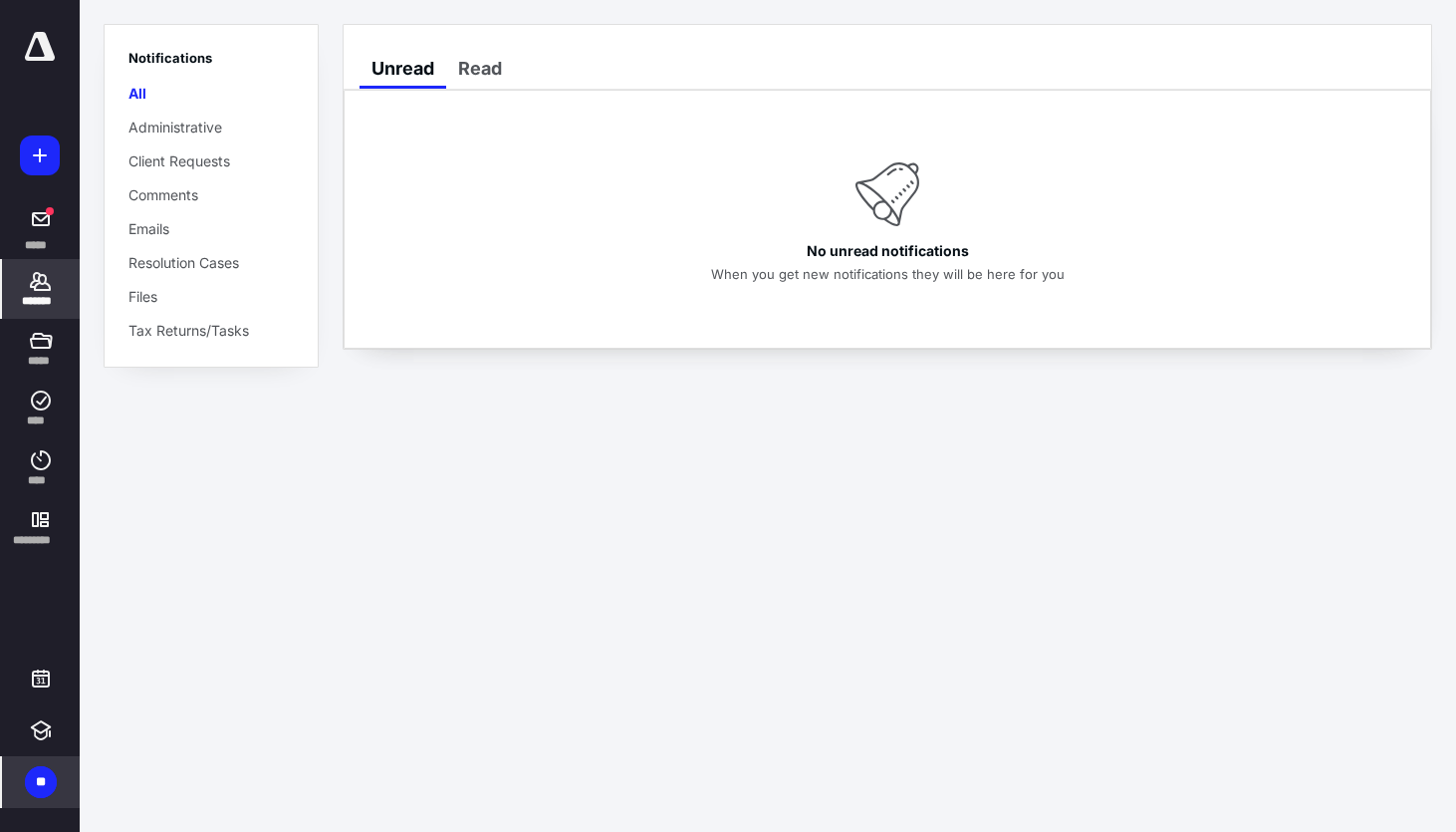 click 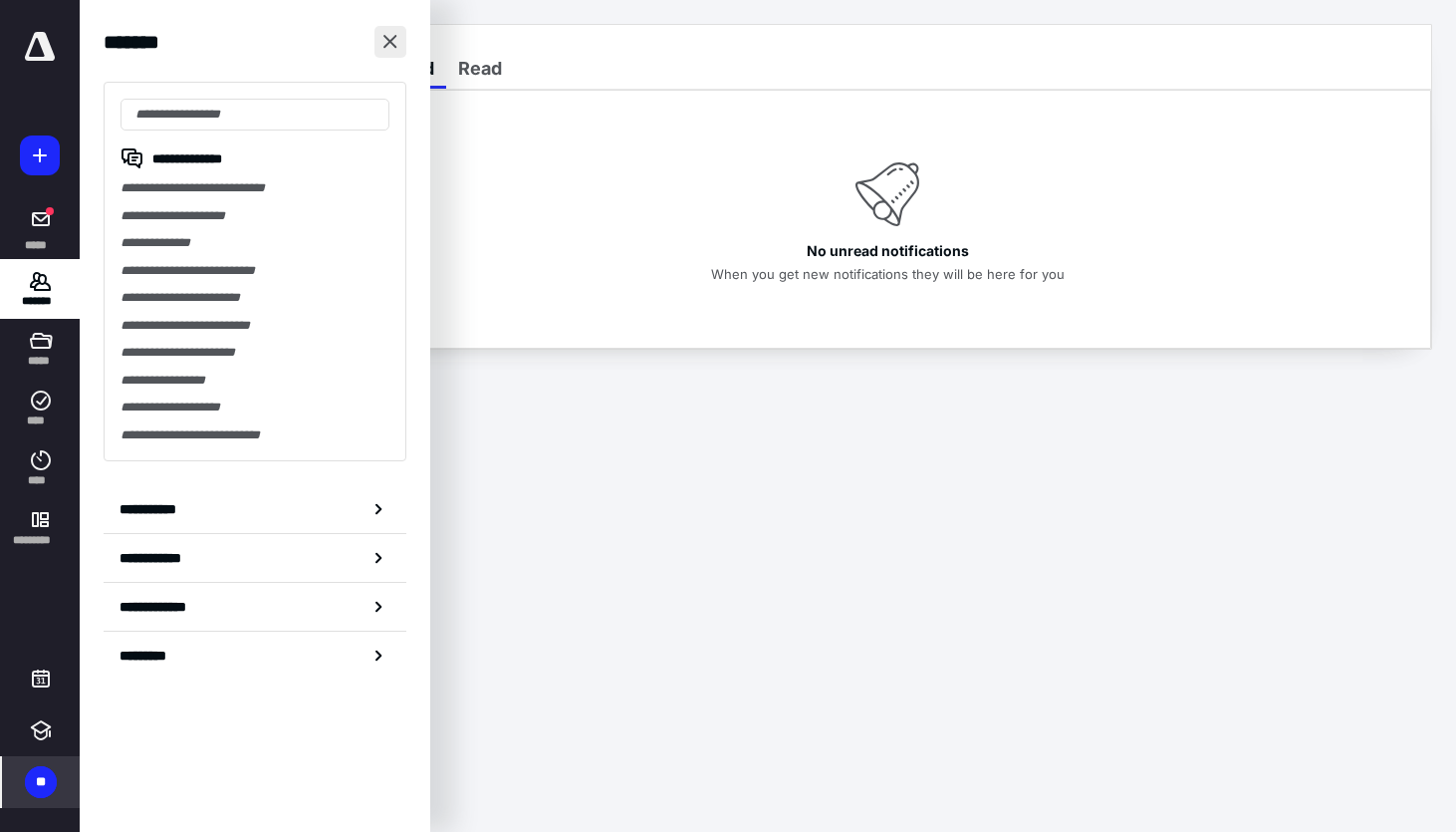 click at bounding box center [390, 42] 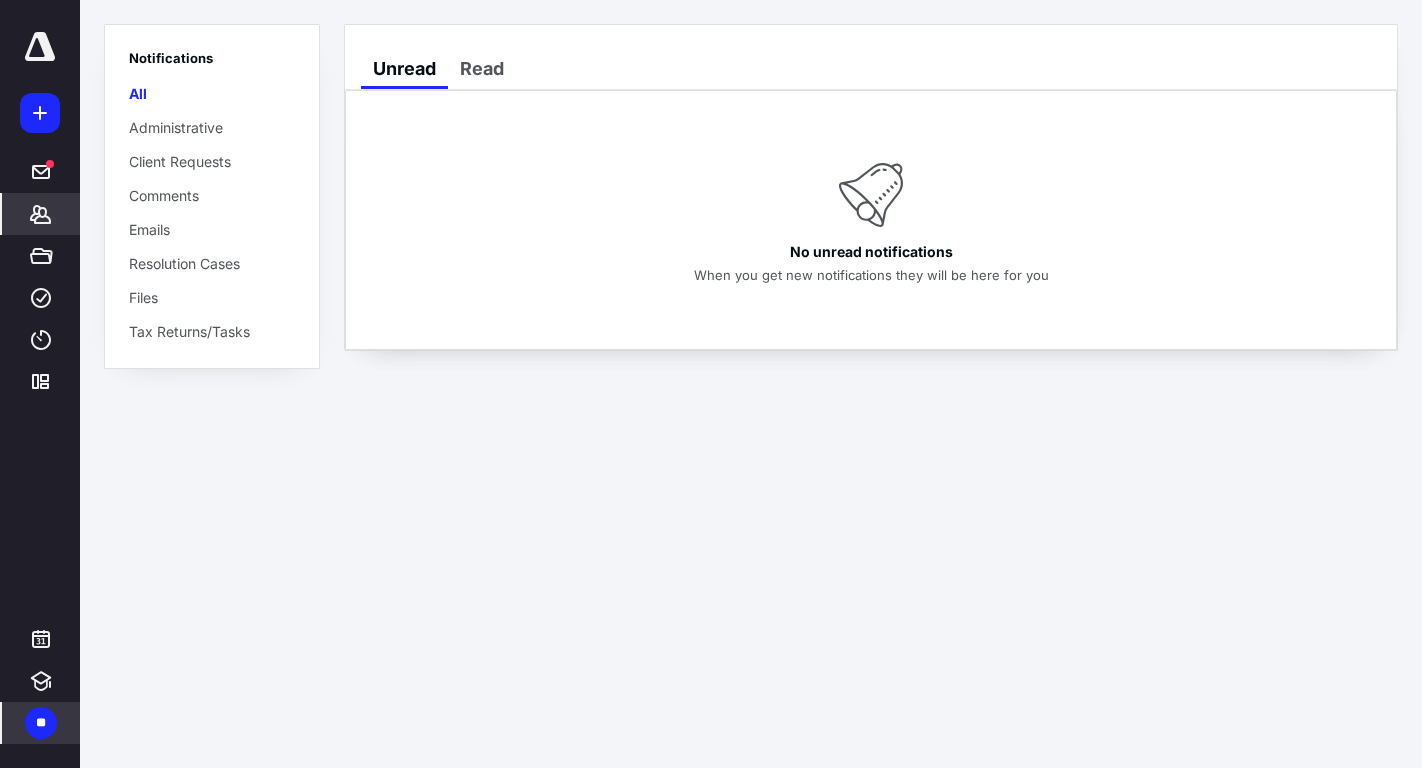 click on "*******" at bounding box center (41, 214) 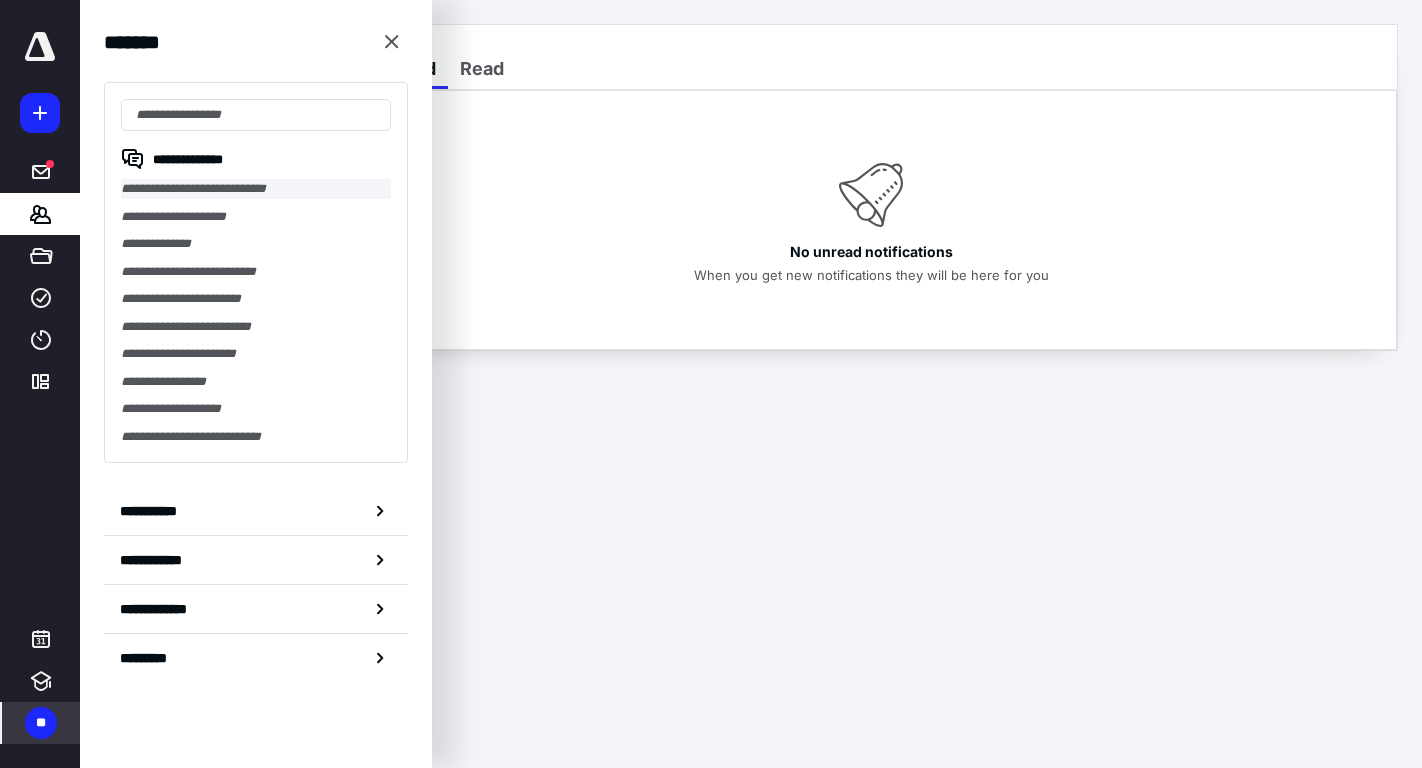 click on "**********" at bounding box center (256, 189) 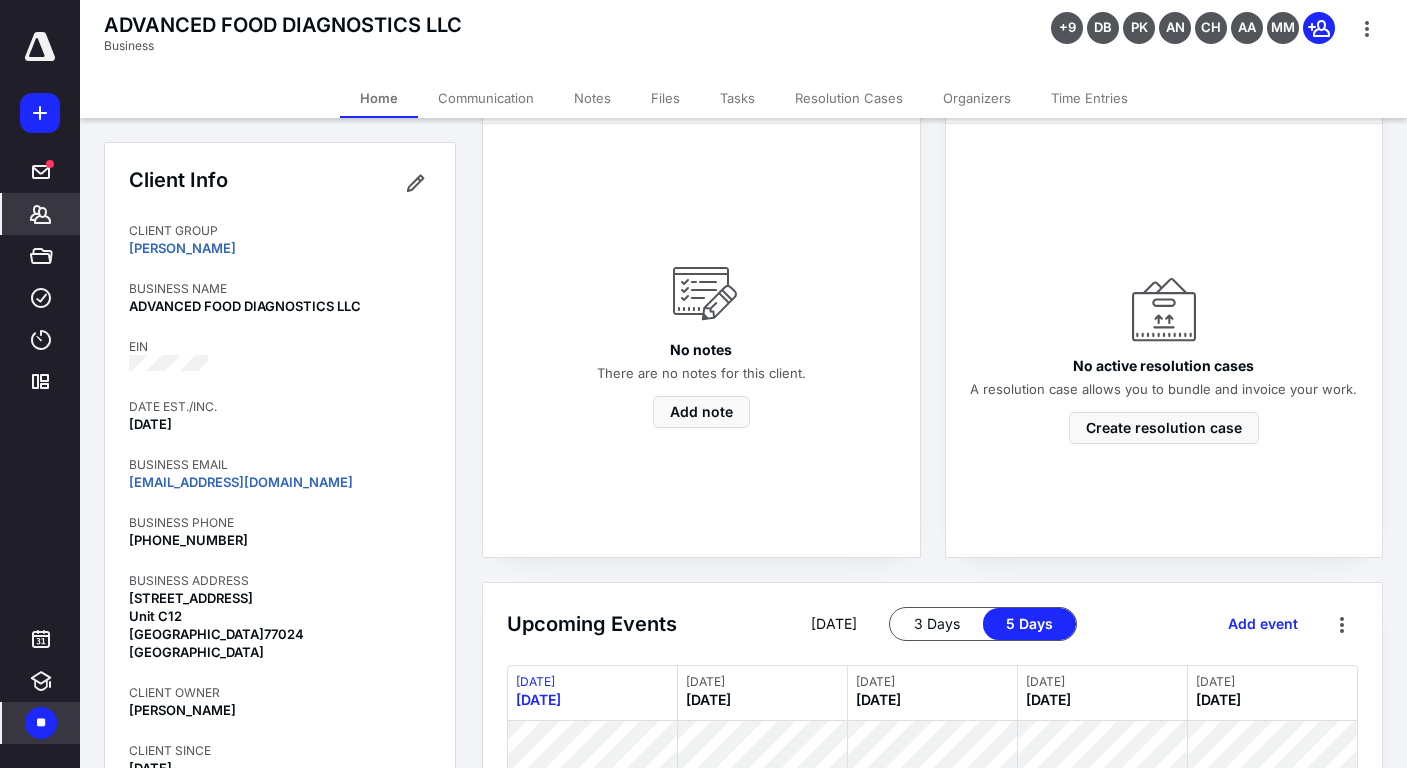 scroll, scrollTop: 754, scrollLeft: 0, axis: vertical 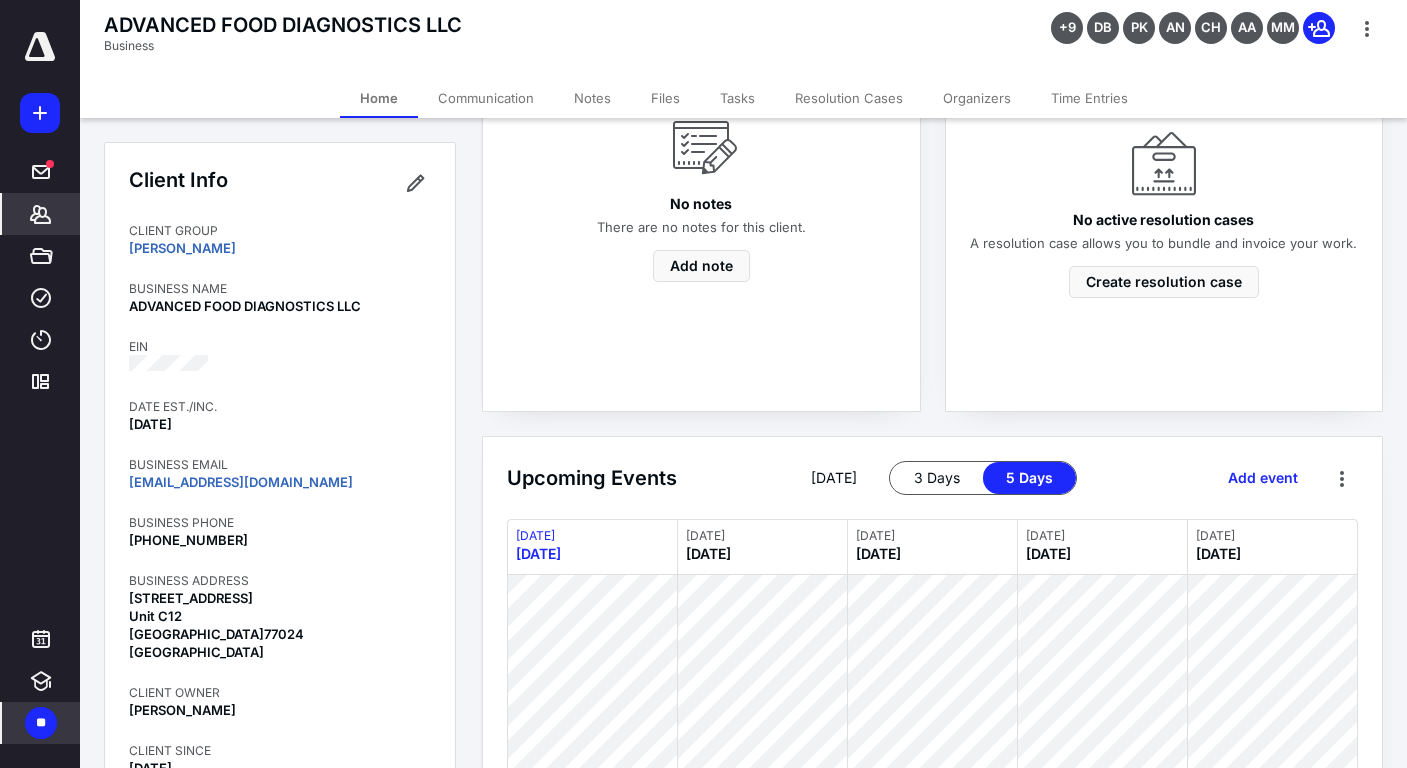click on "Tasks" at bounding box center [737, 98] 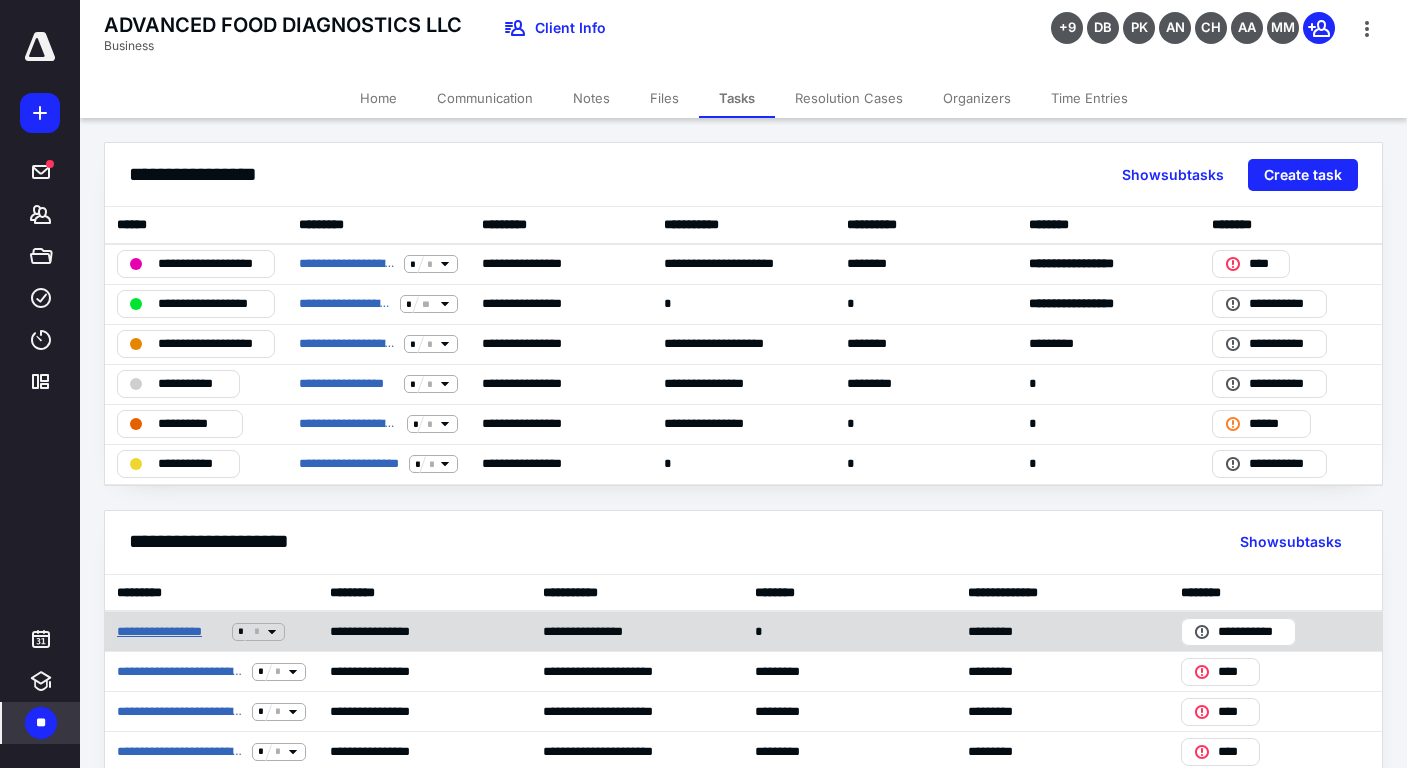 click on "**********" at bounding box center (170, 632) 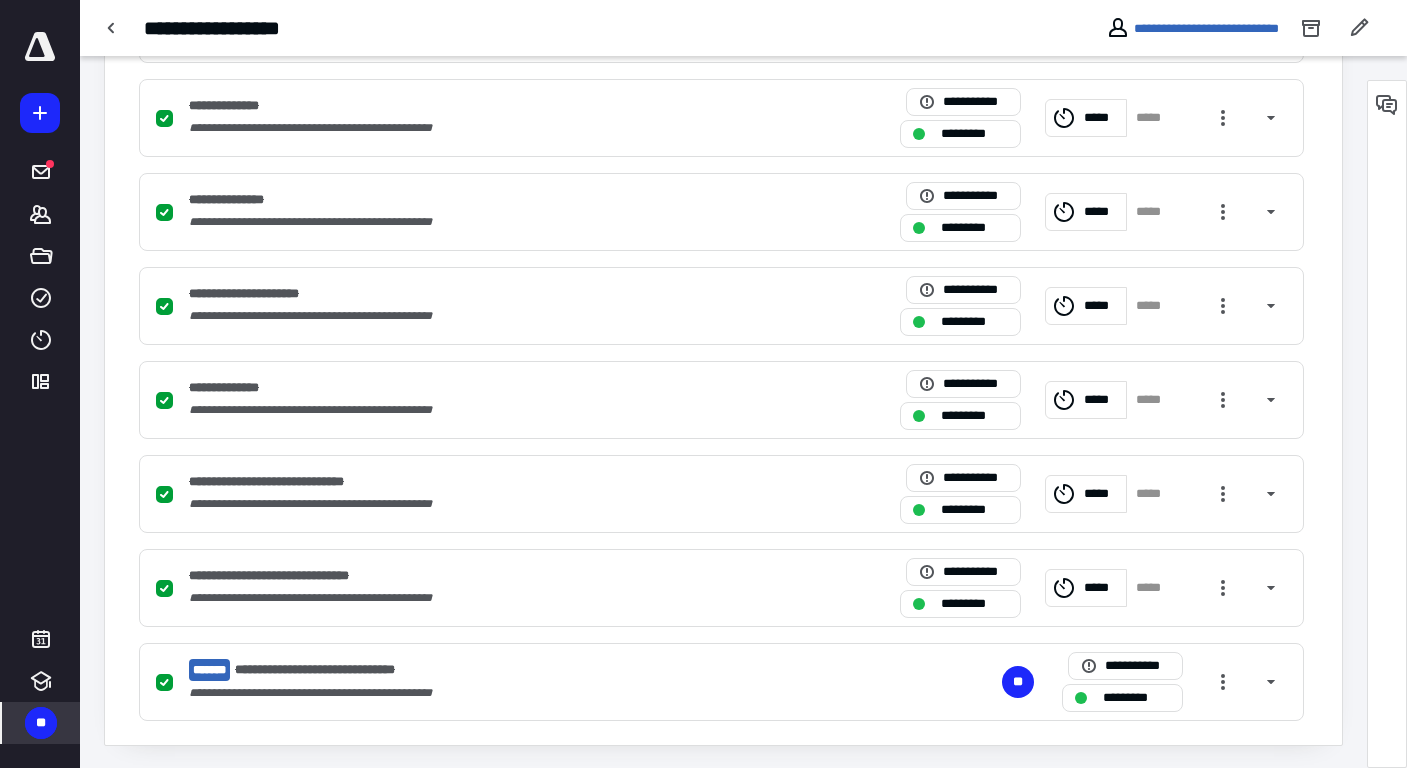 scroll, scrollTop: 595, scrollLeft: 0, axis: vertical 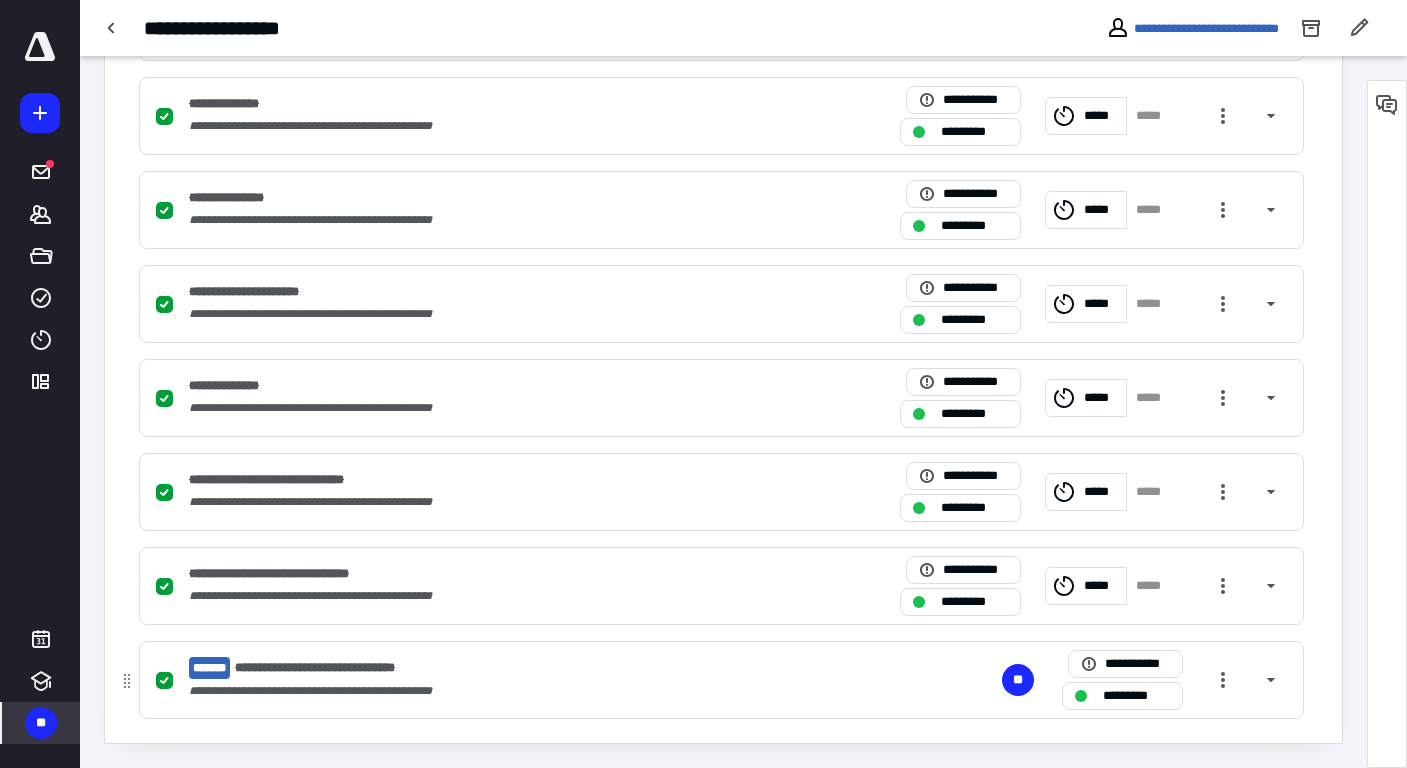 click on "**********" at bounding box center [341, 668] 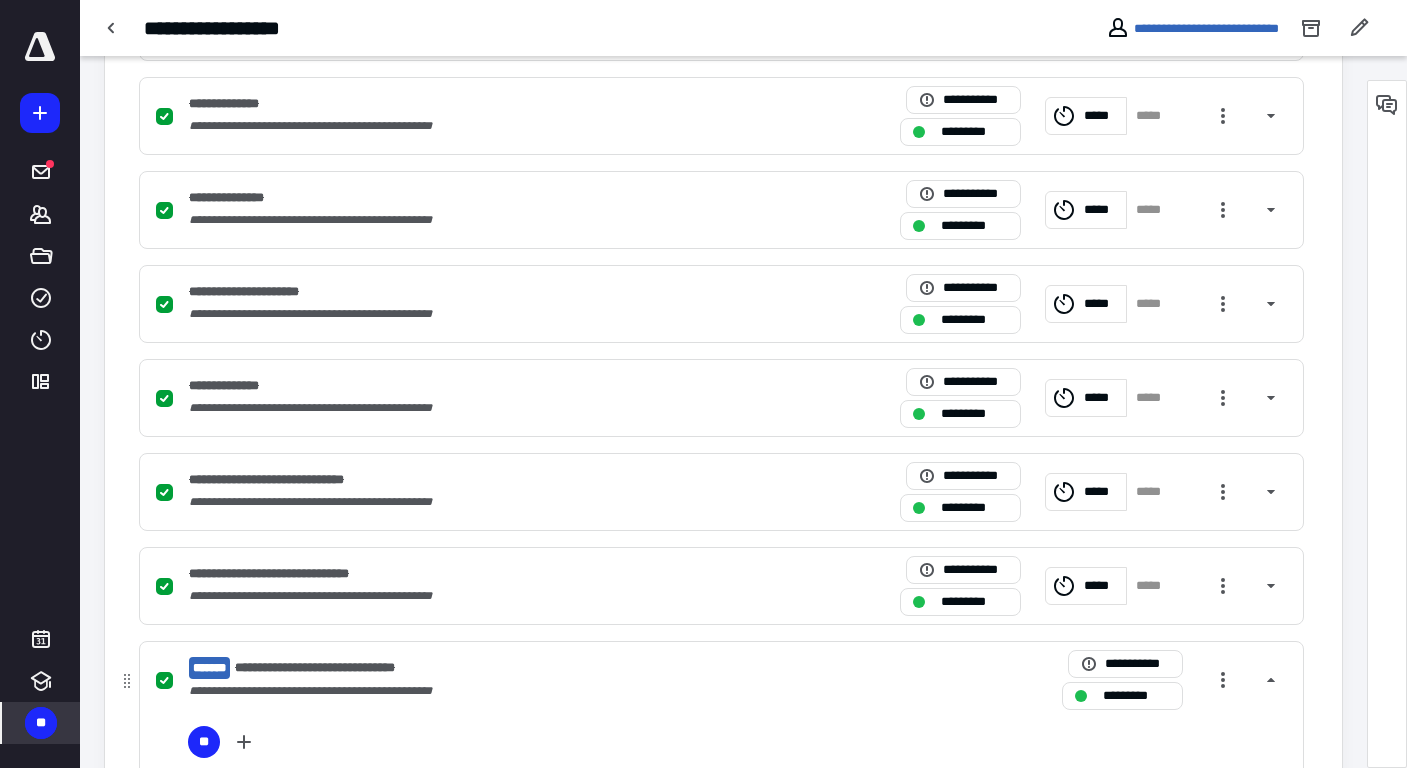 click at bounding box center (164, 681) 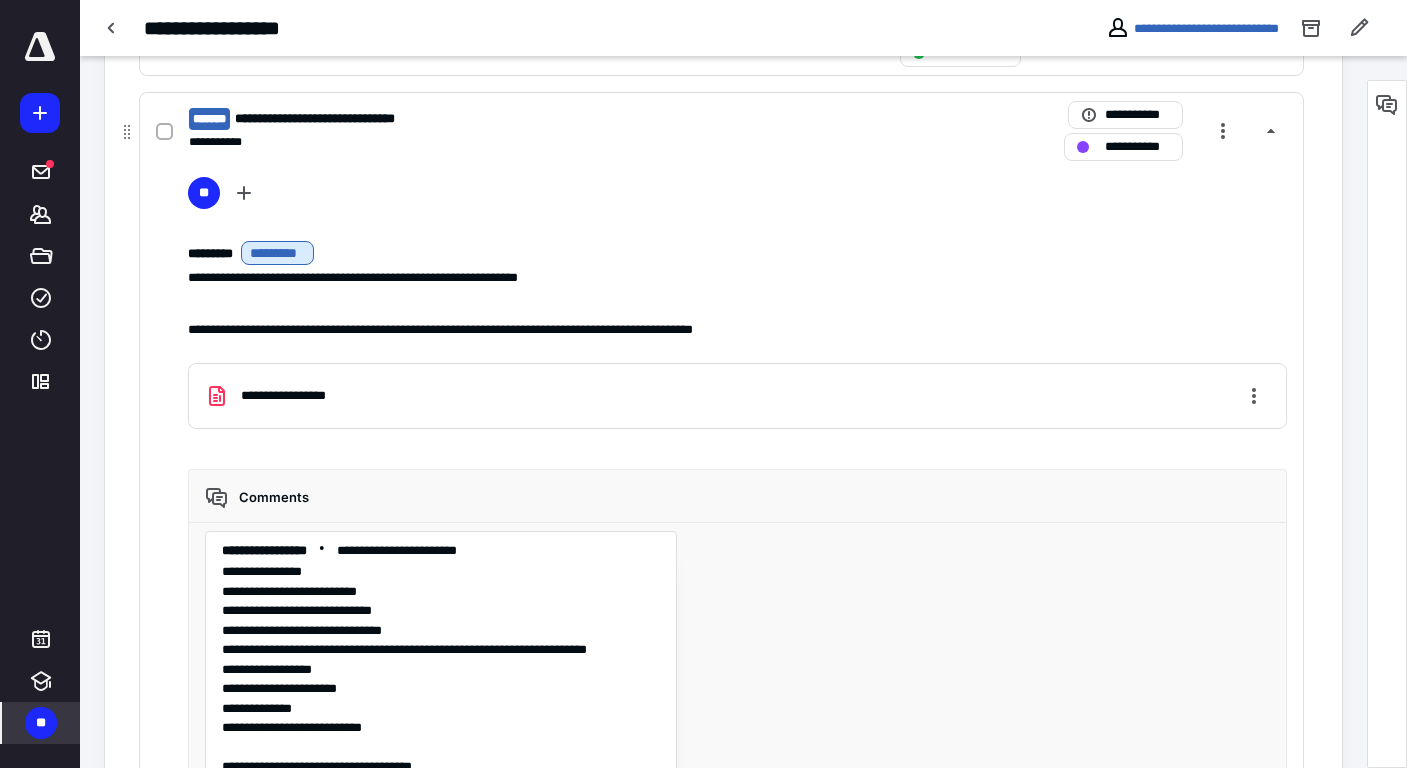 scroll, scrollTop: 1368, scrollLeft: 0, axis: vertical 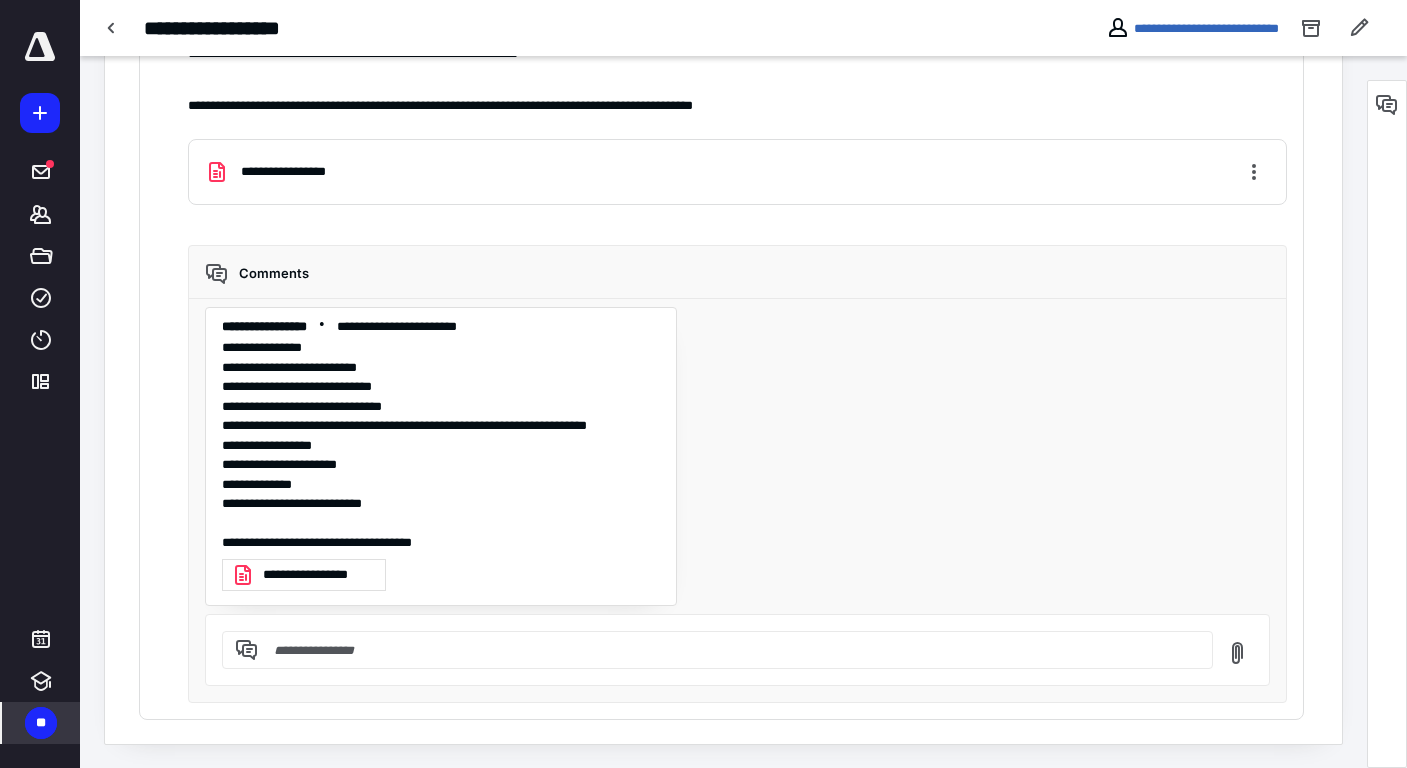 click at bounding box center (729, 650) 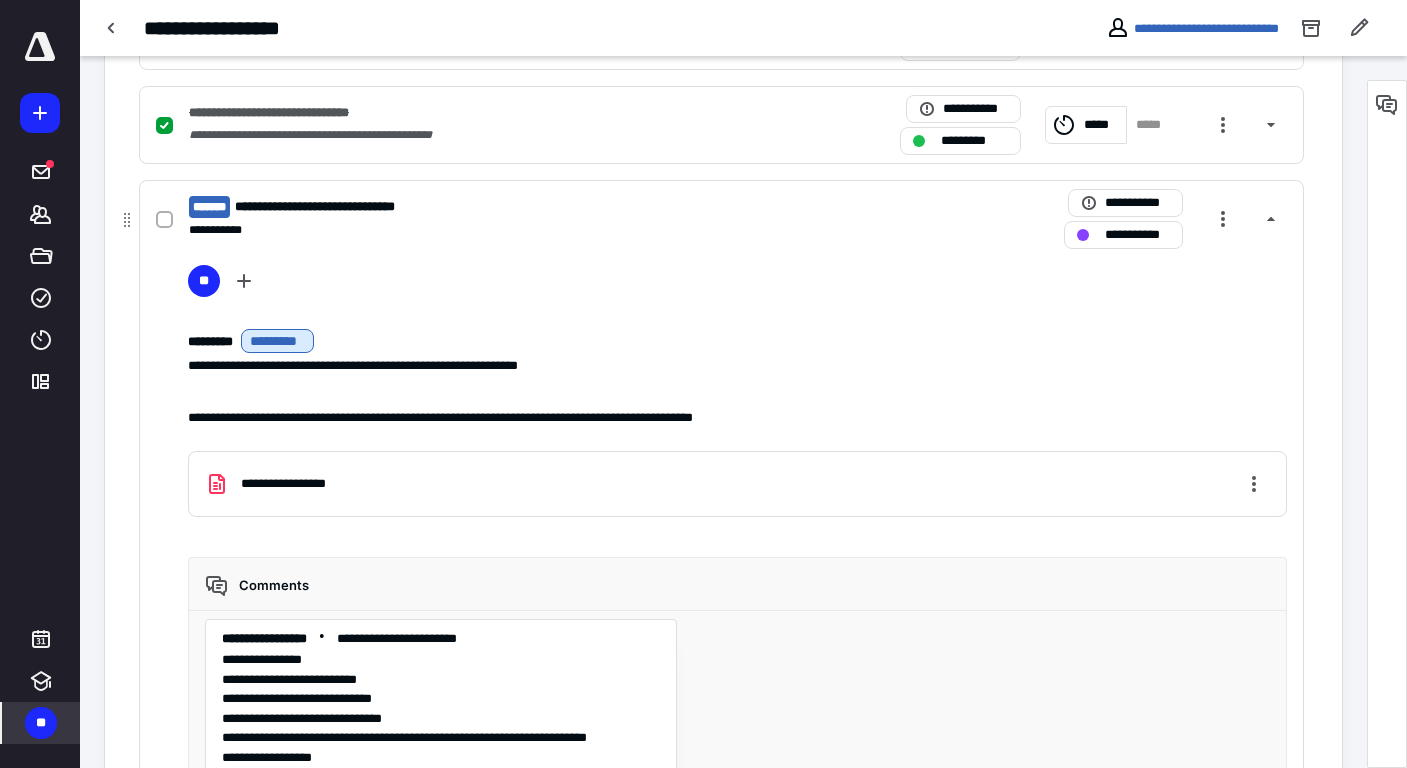scroll, scrollTop: 1012, scrollLeft: 0, axis: vertical 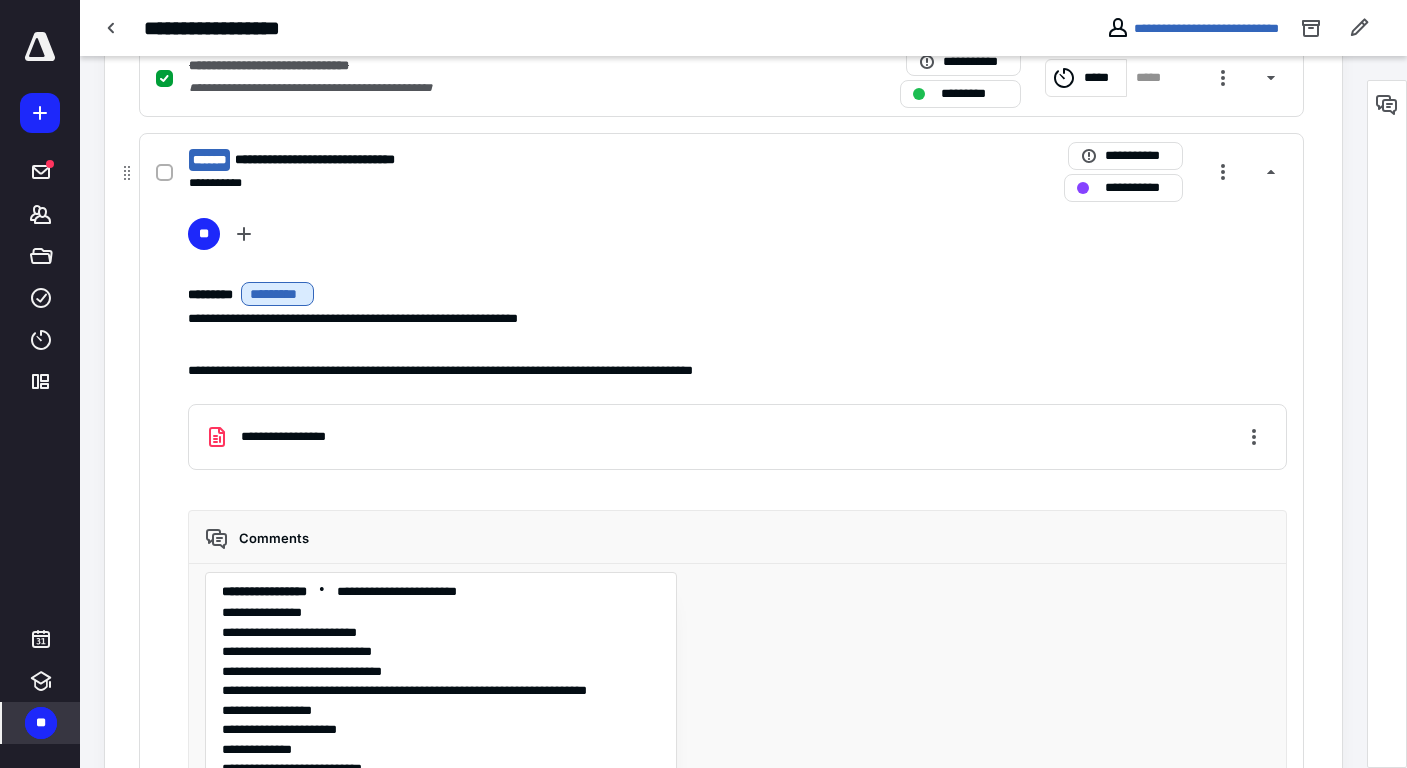 click 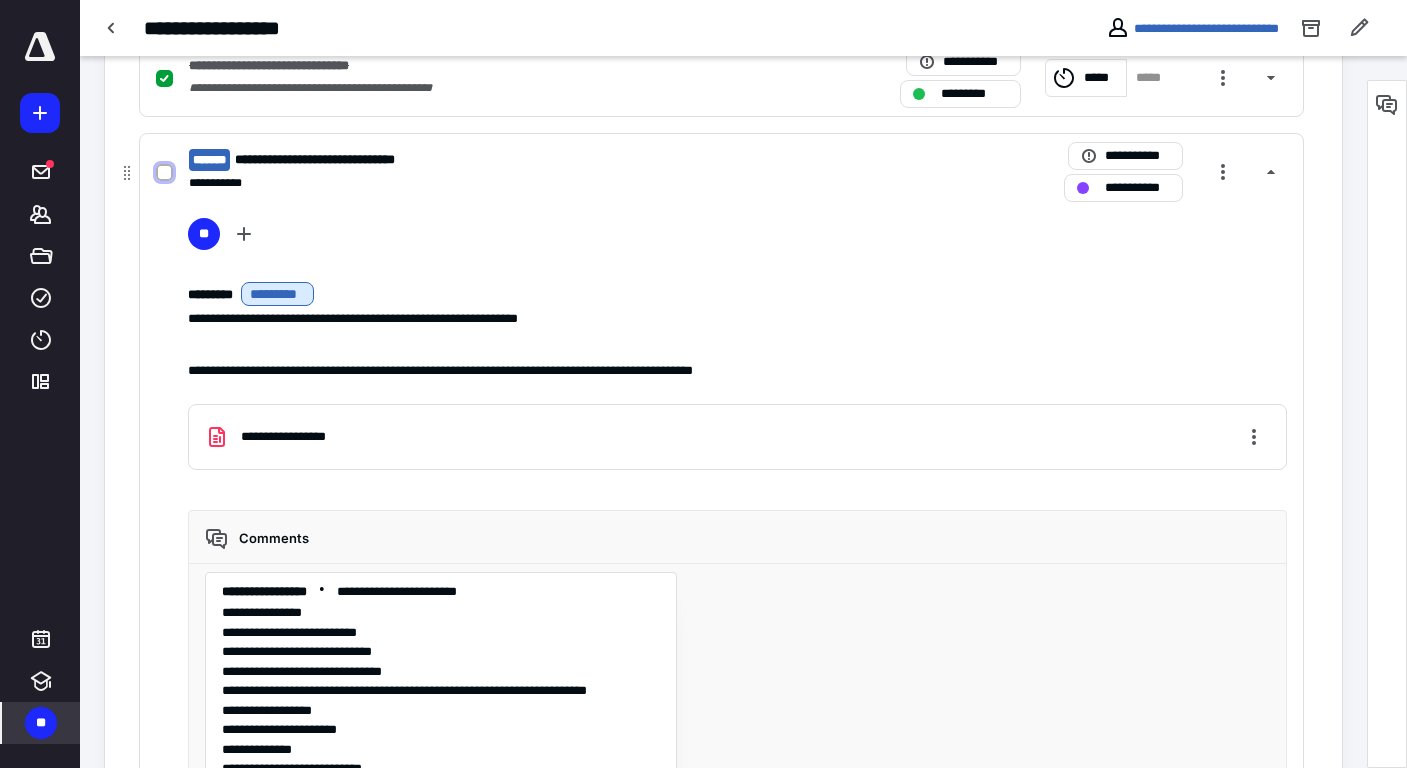 click at bounding box center [164, 173] 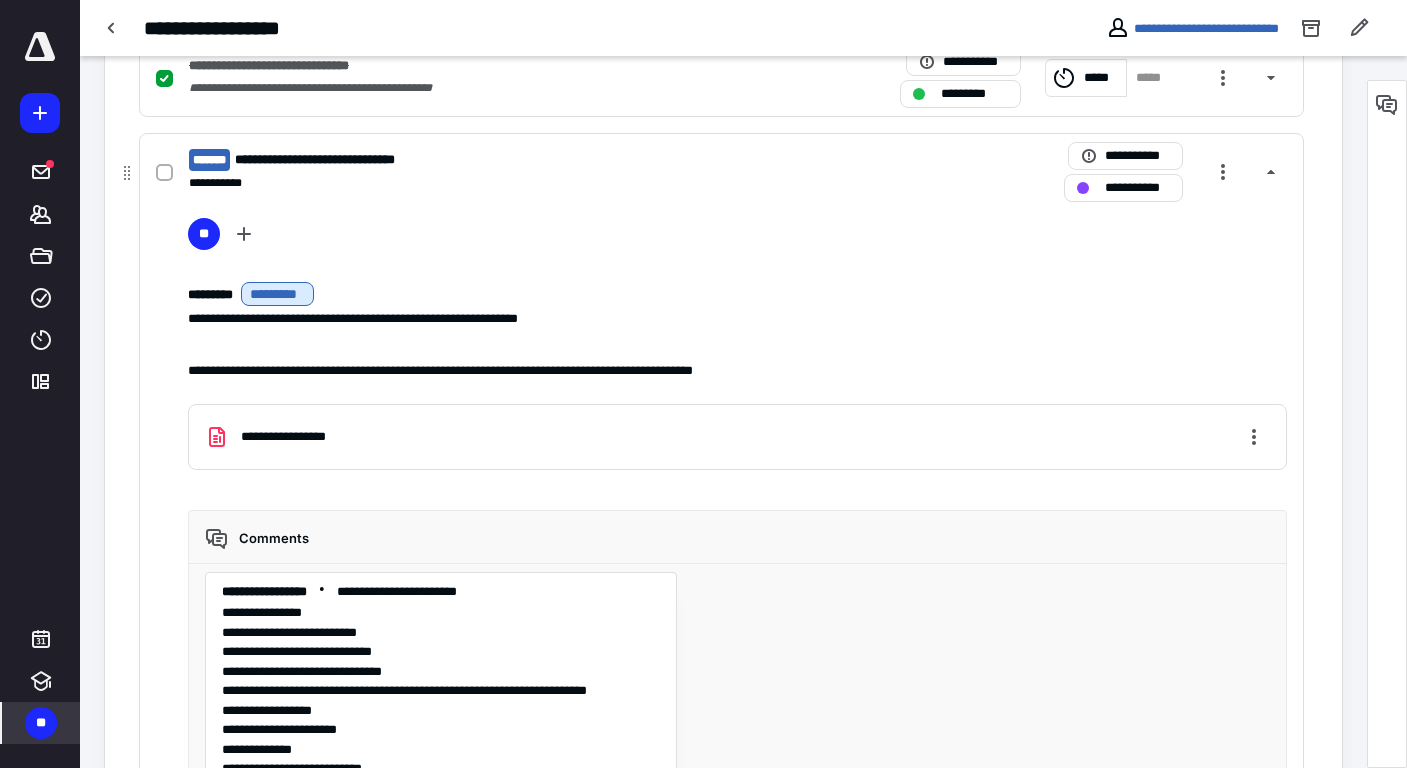 checkbox on "true" 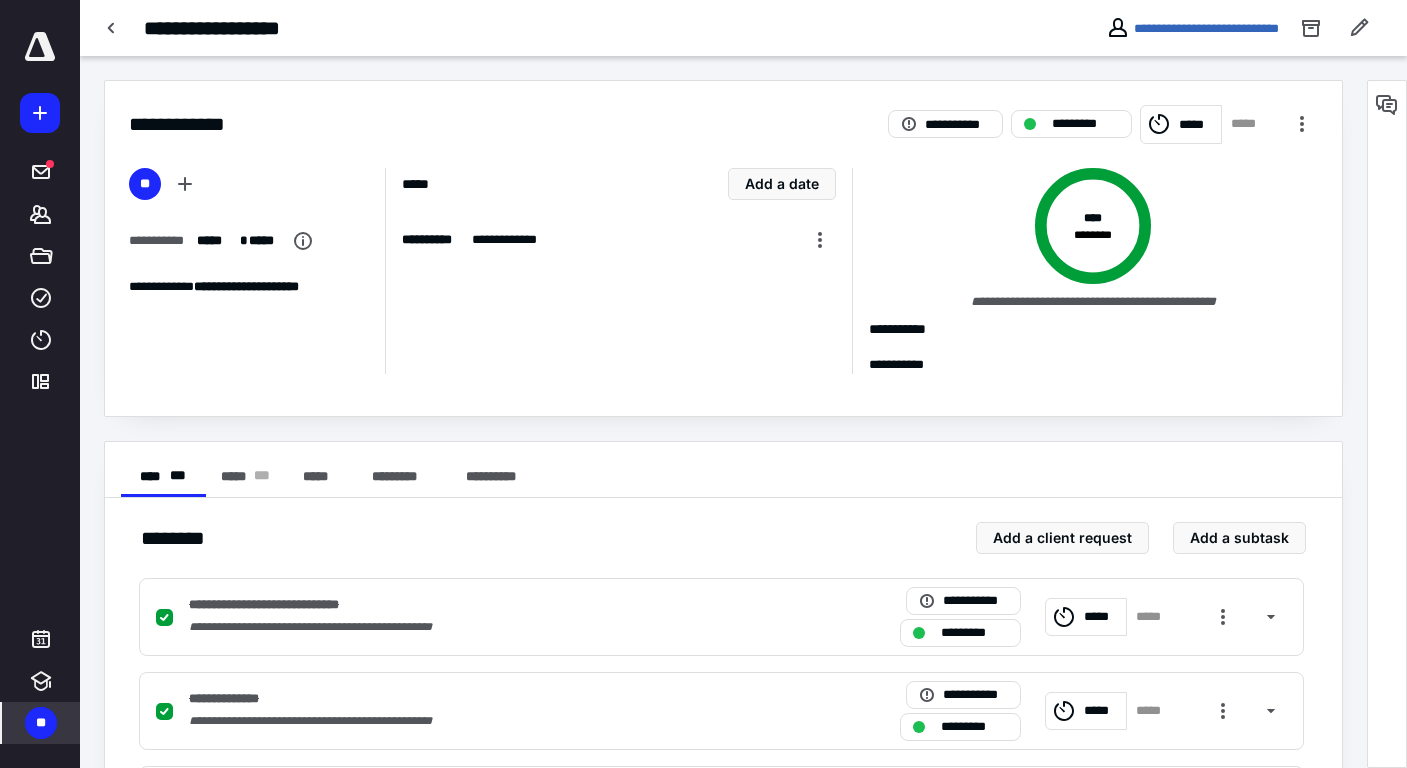 scroll, scrollTop: 1280, scrollLeft: 0, axis: vertical 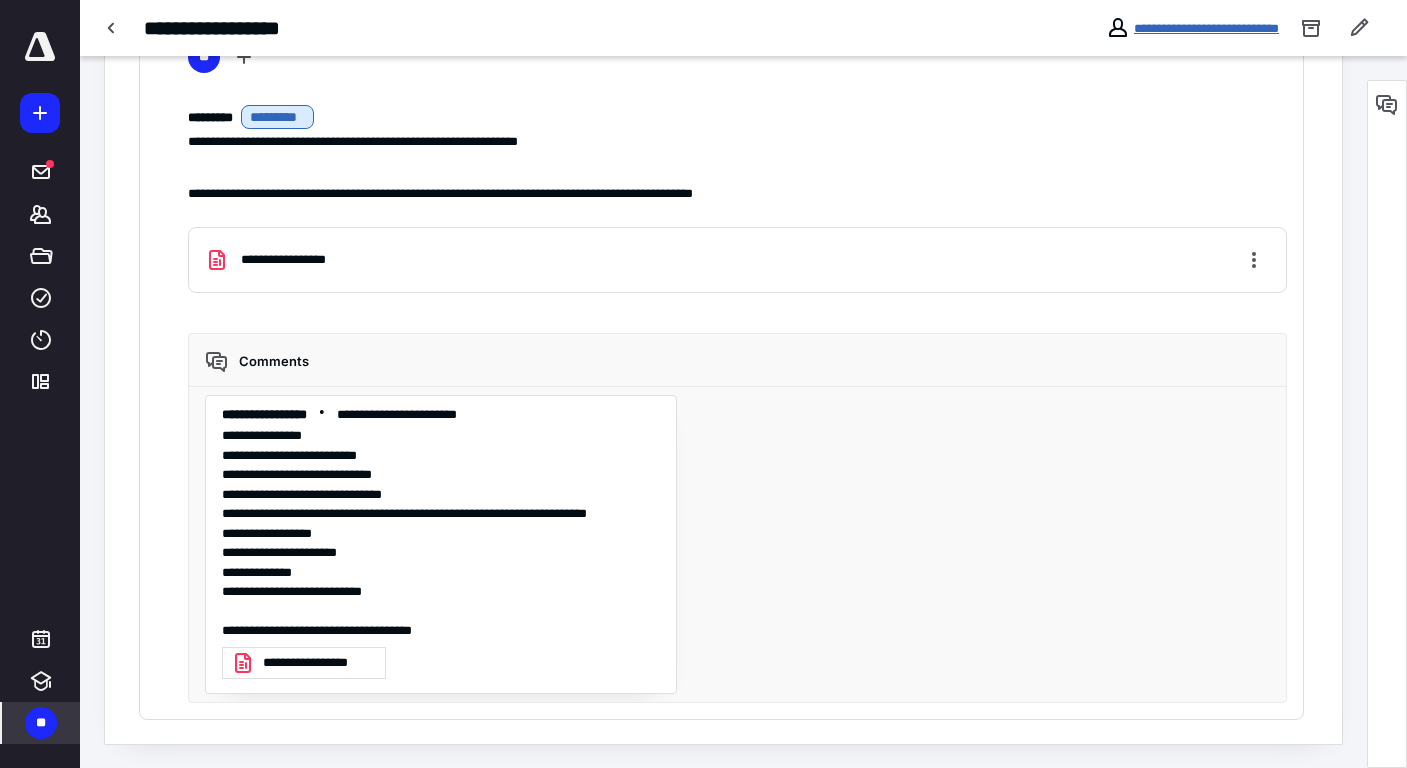click on "**********" at bounding box center (1206, 28) 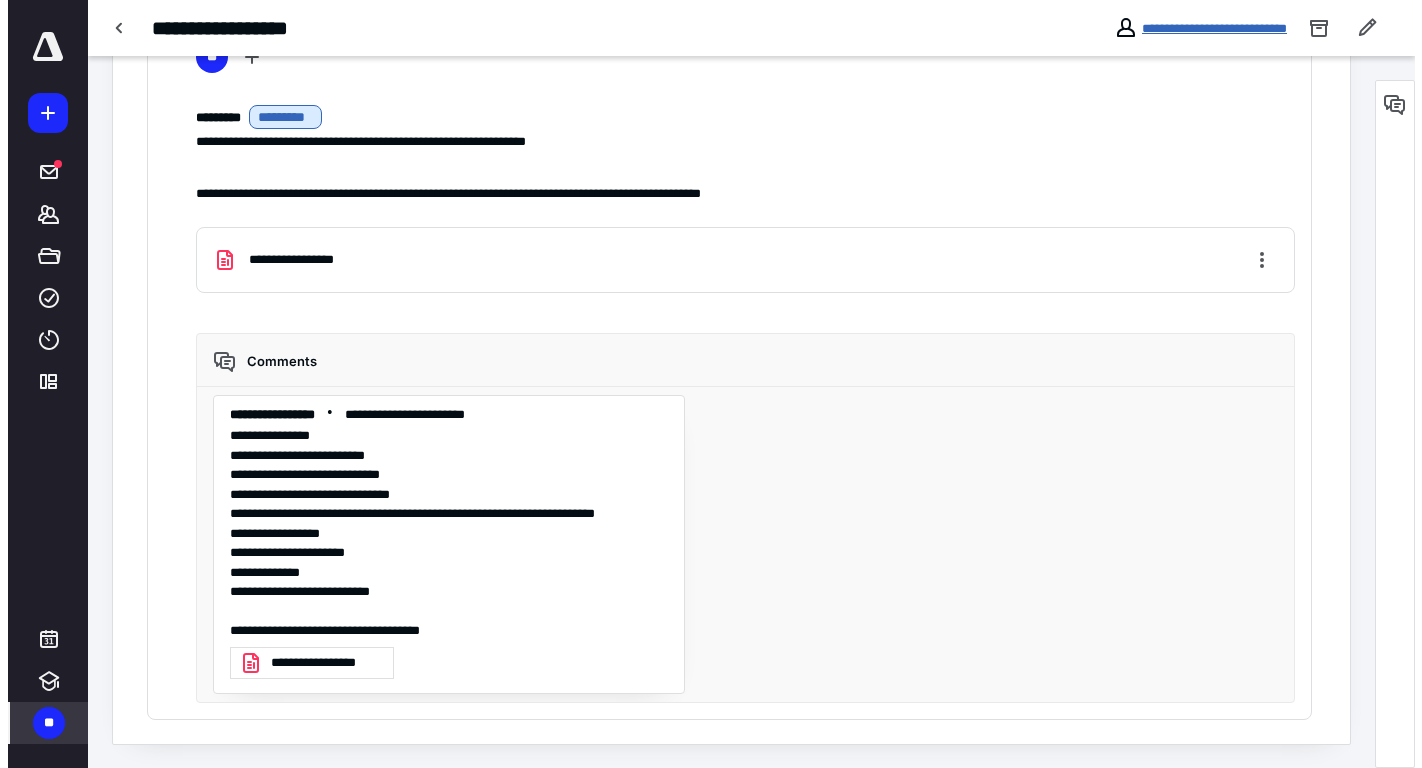 scroll, scrollTop: 0, scrollLeft: 0, axis: both 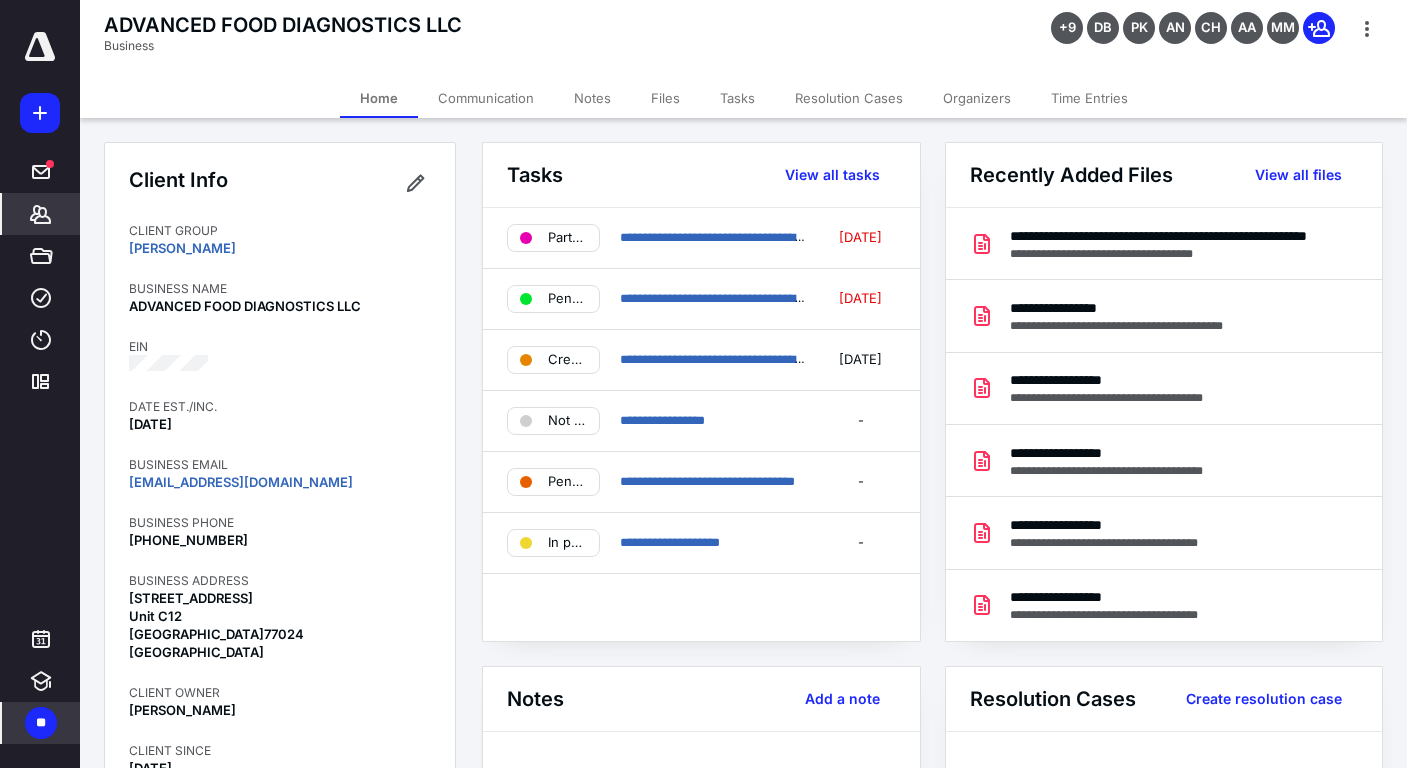 click on "Files" at bounding box center (665, 98) 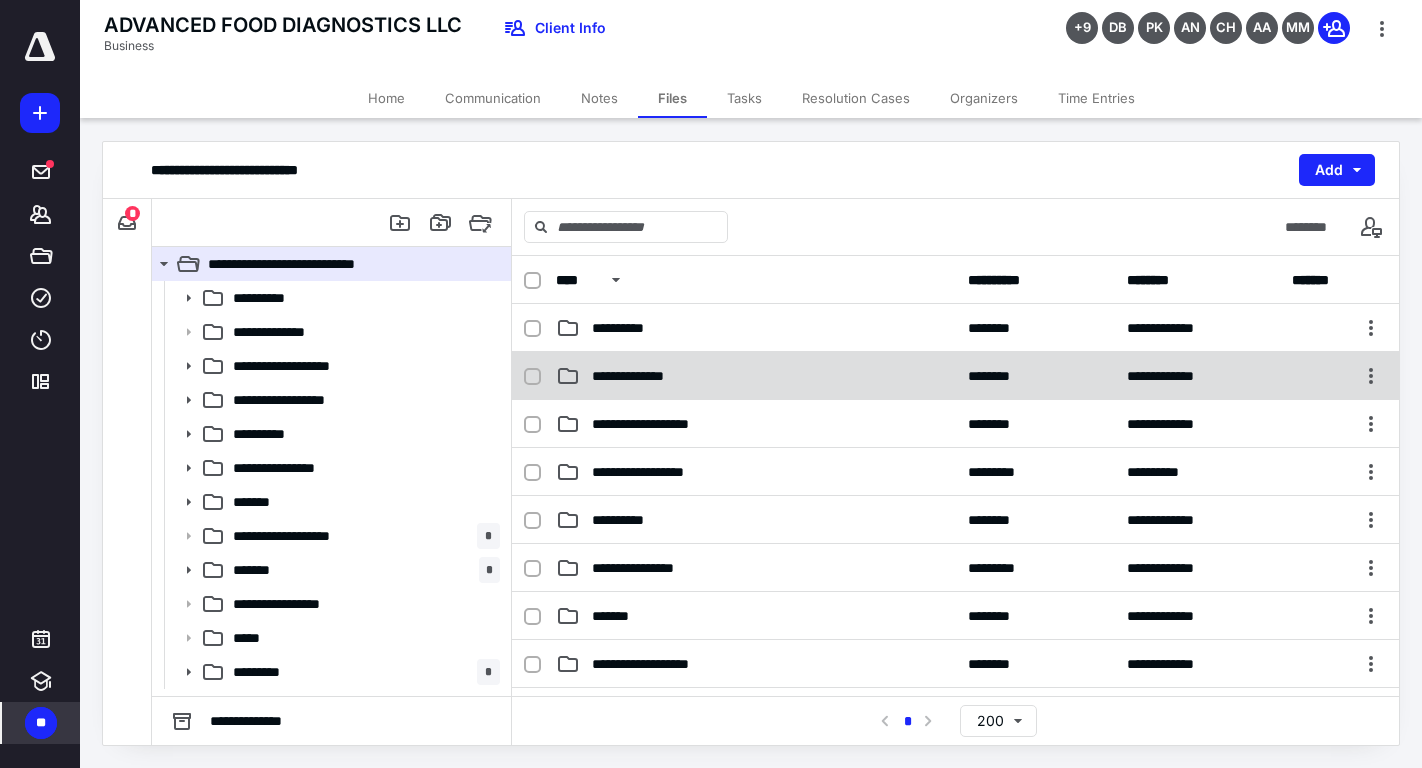 scroll, scrollTop: 484, scrollLeft: 0, axis: vertical 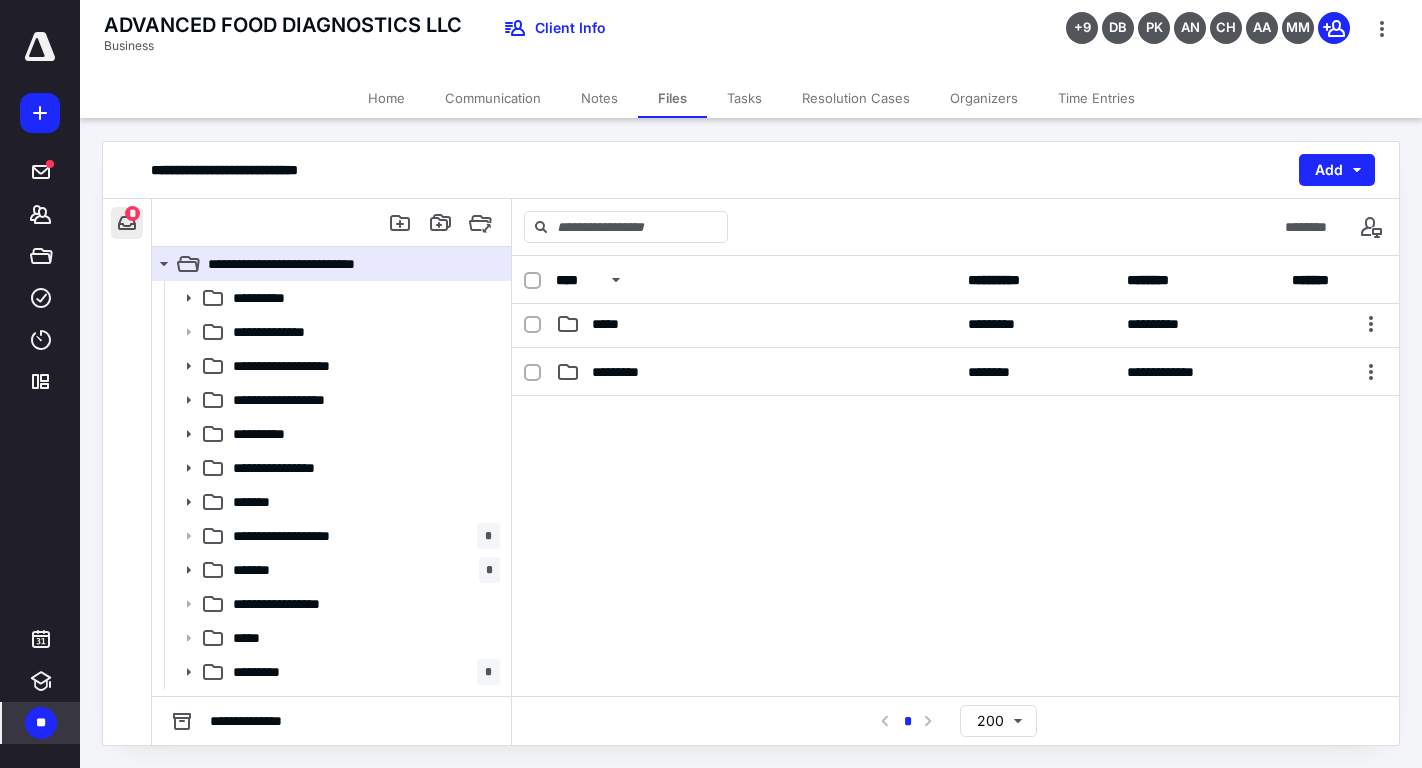 click at bounding box center (127, 223) 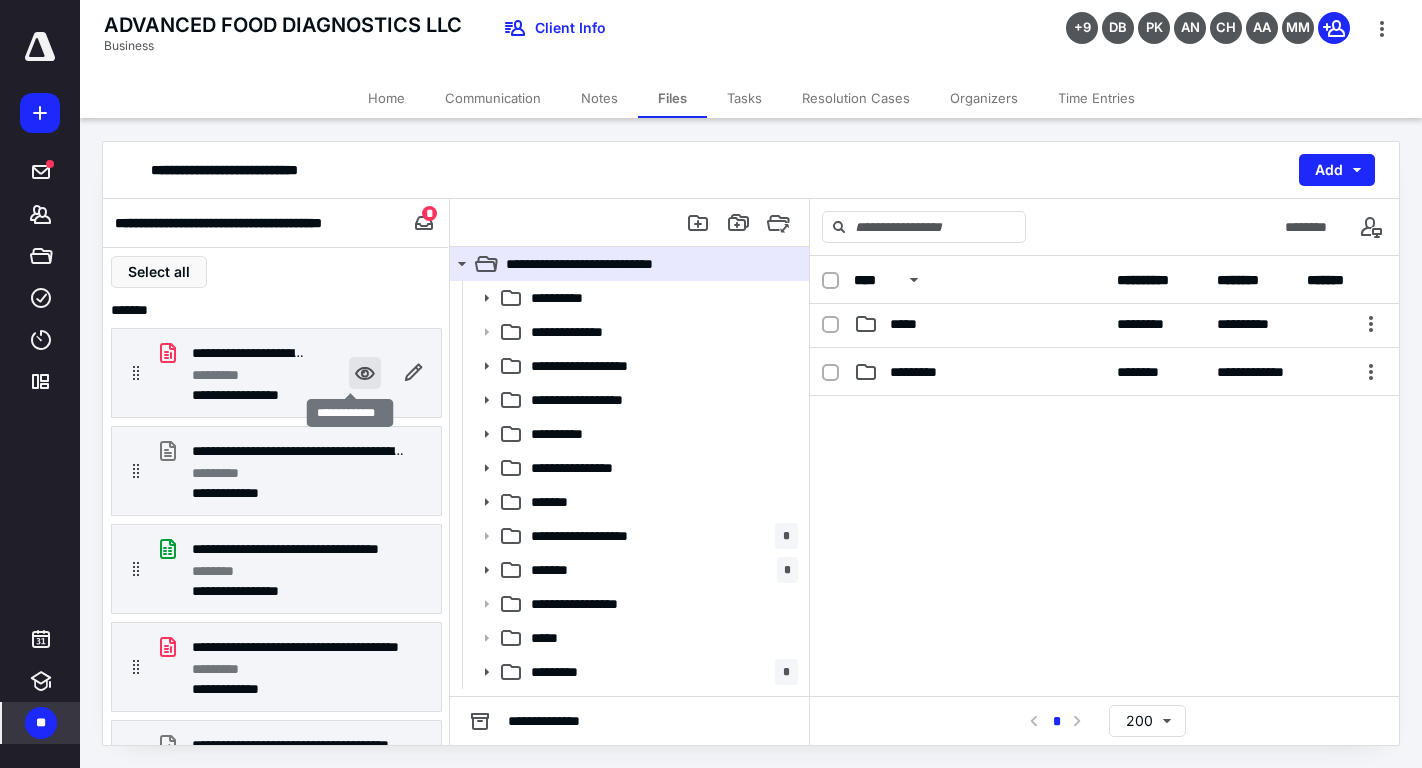 click at bounding box center [365, 373] 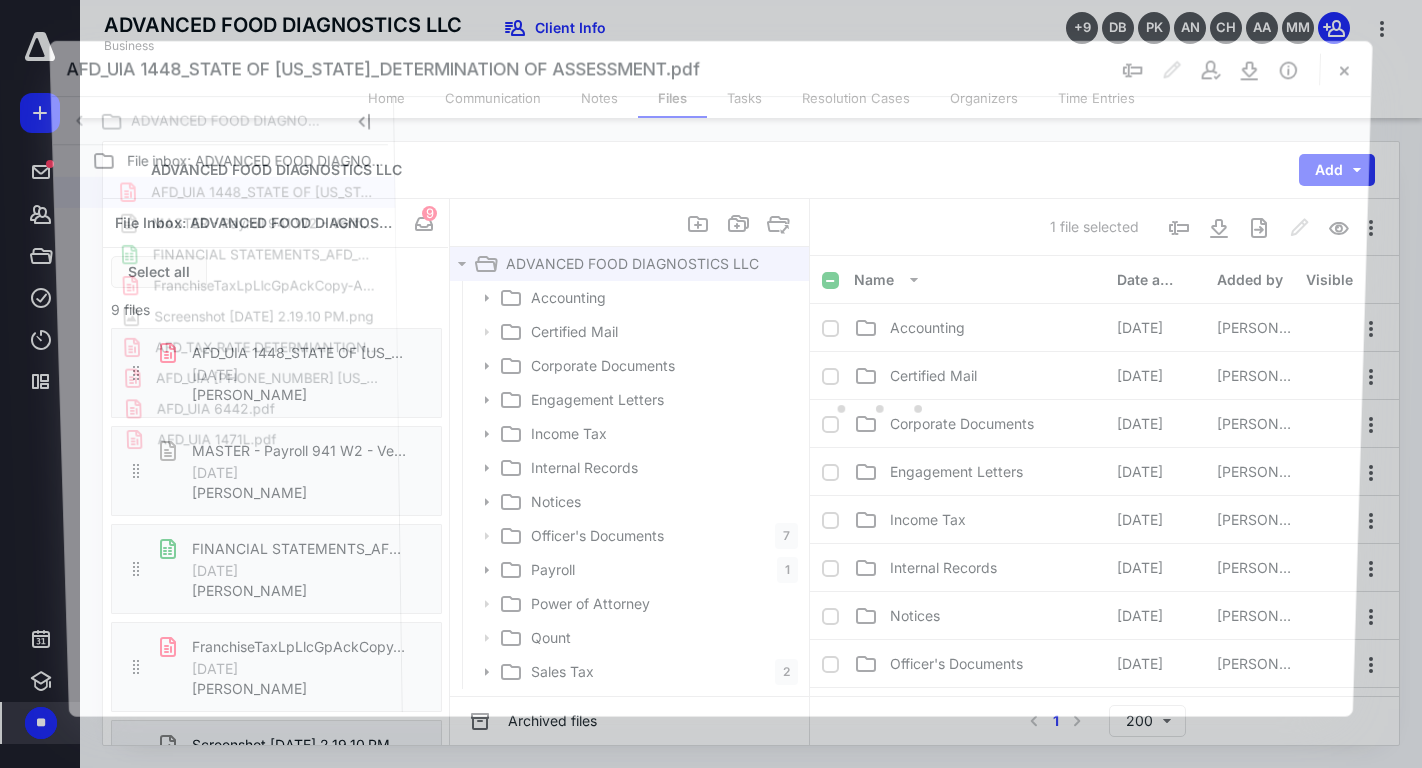 scroll, scrollTop: 484, scrollLeft: 0, axis: vertical 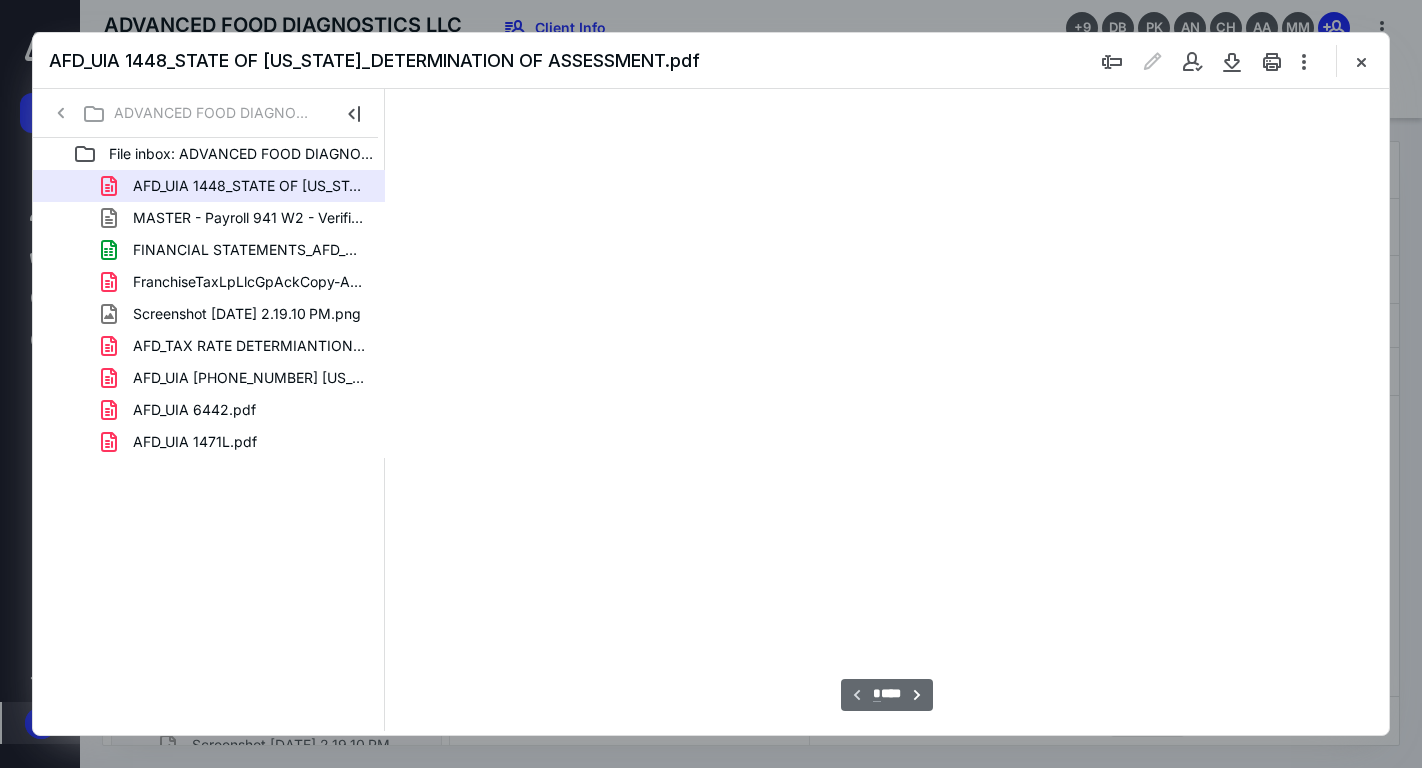type on "23" 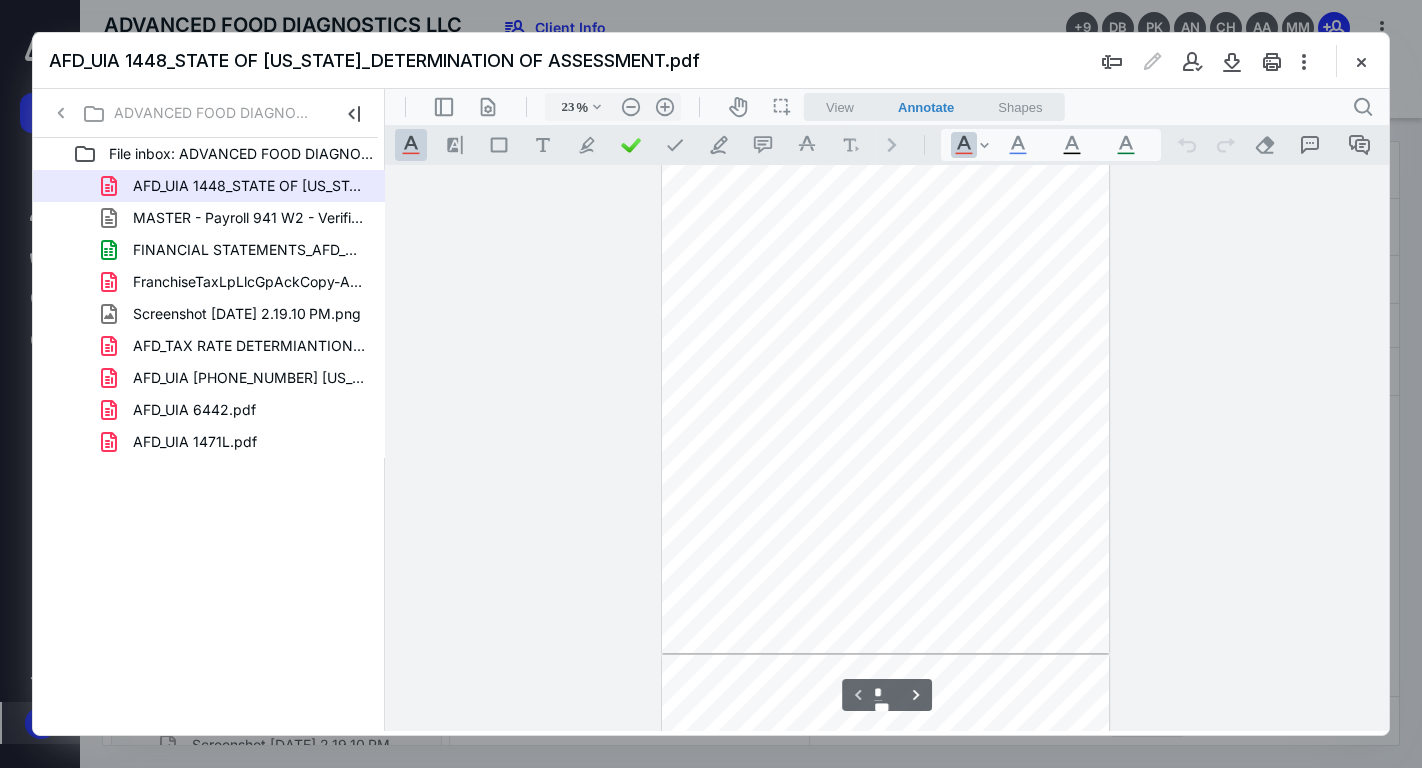 scroll, scrollTop: 0, scrollLeft: 0, axis: both 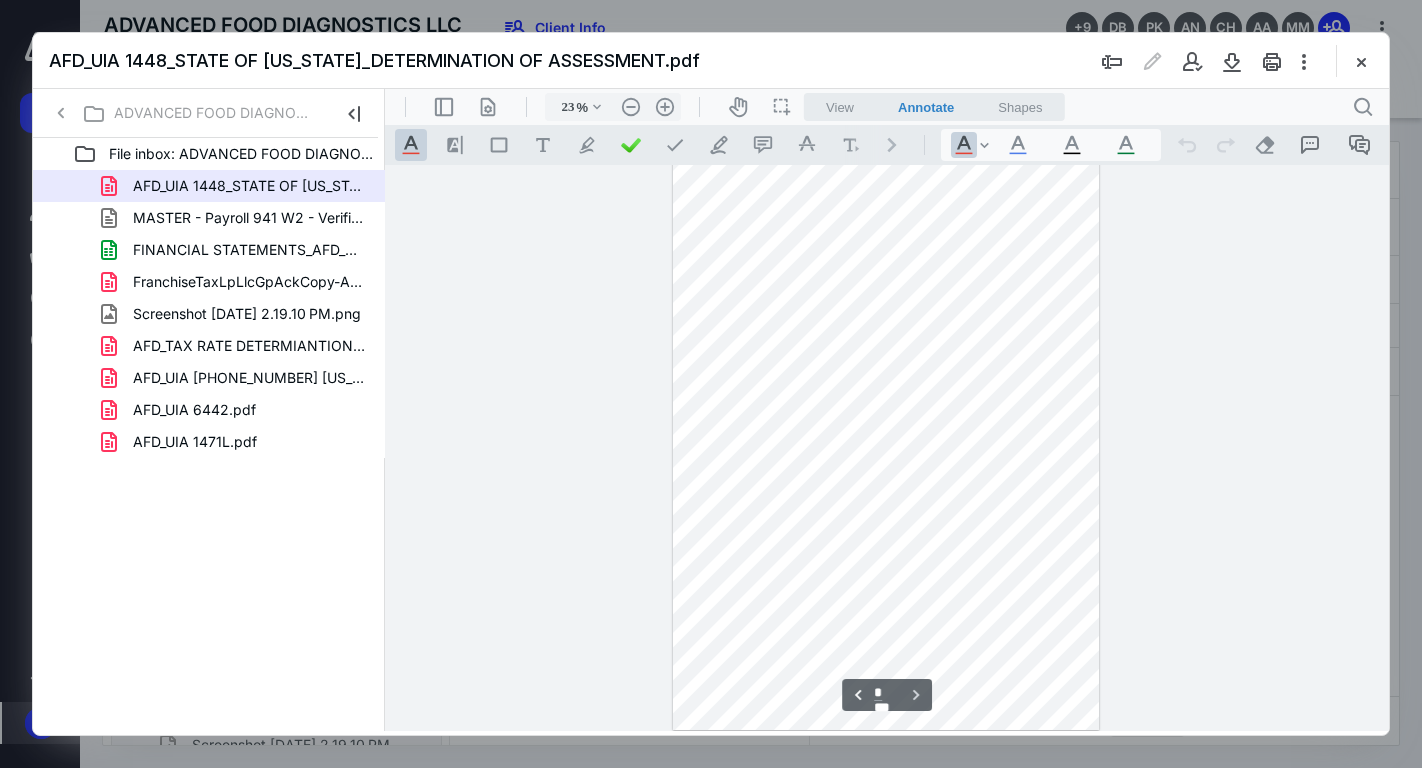 type on "*" 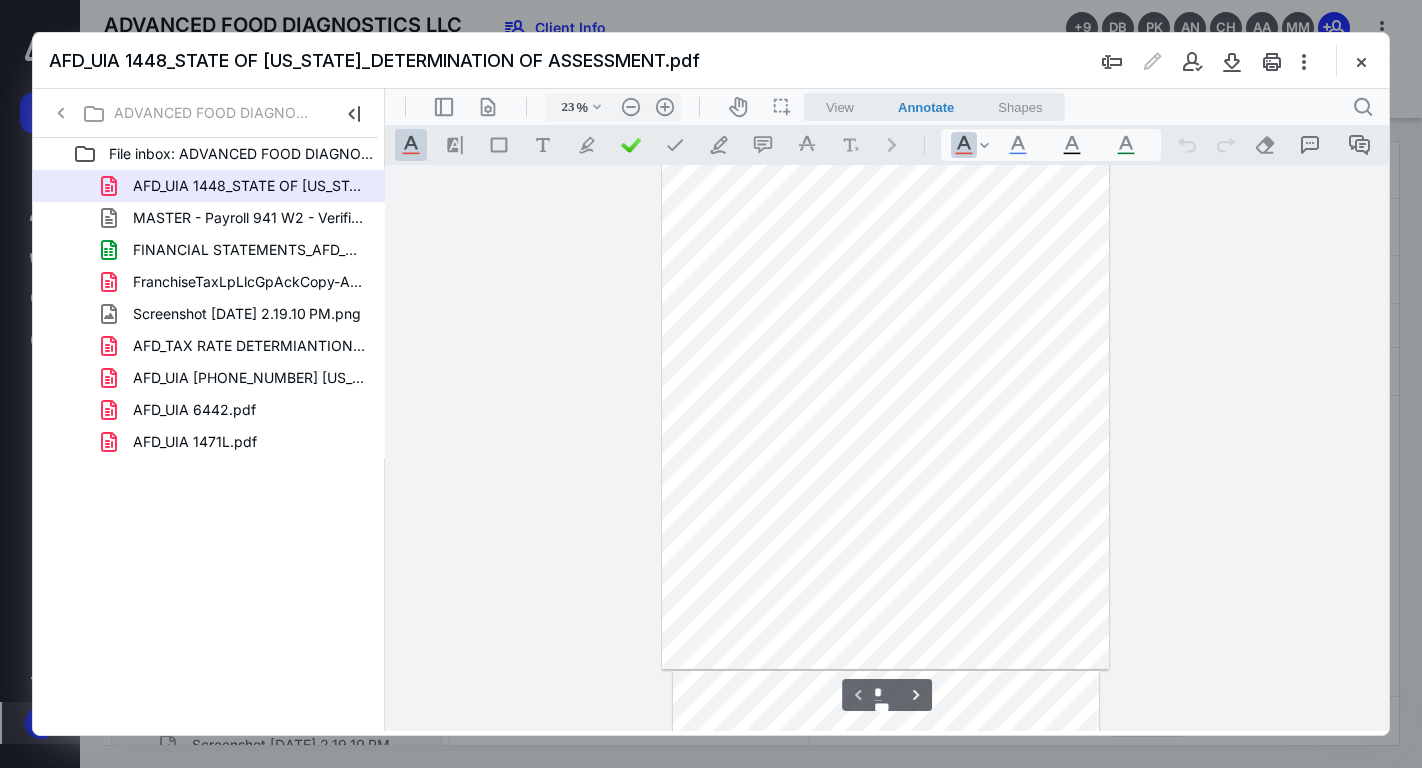scroll, scrollTop: 0, scrollLeft: 0, axis: both 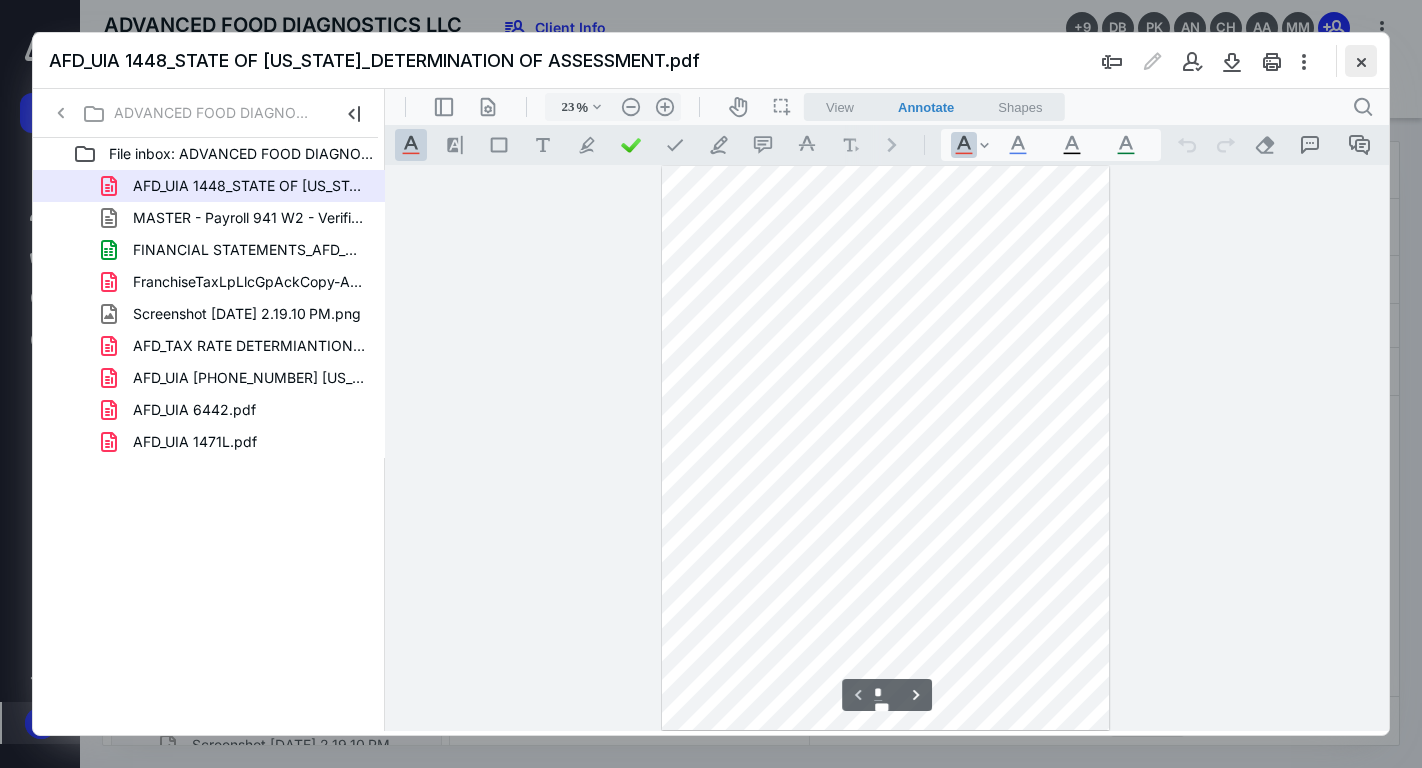 click at bounding box center [1361, 61] 